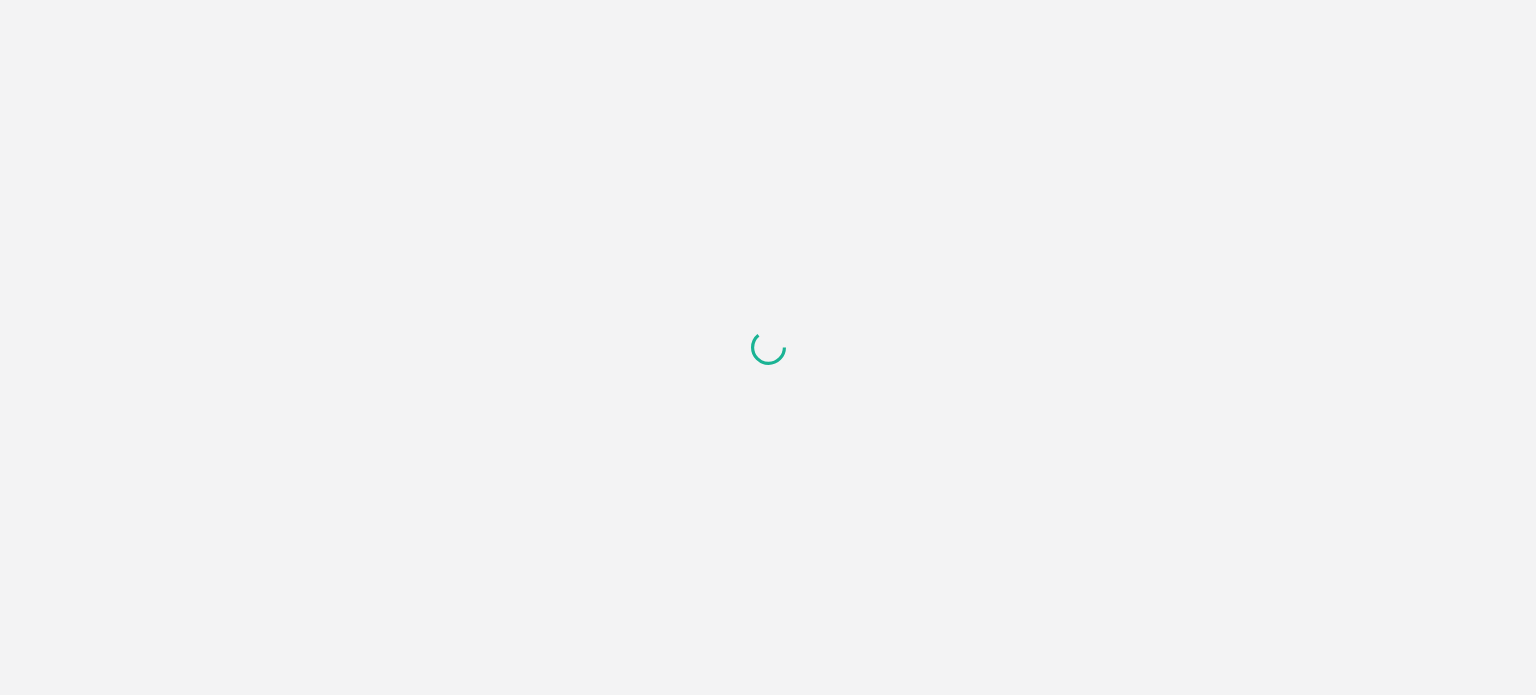scroll, scrollTop: 0, scrollLeft: 0, axis: both 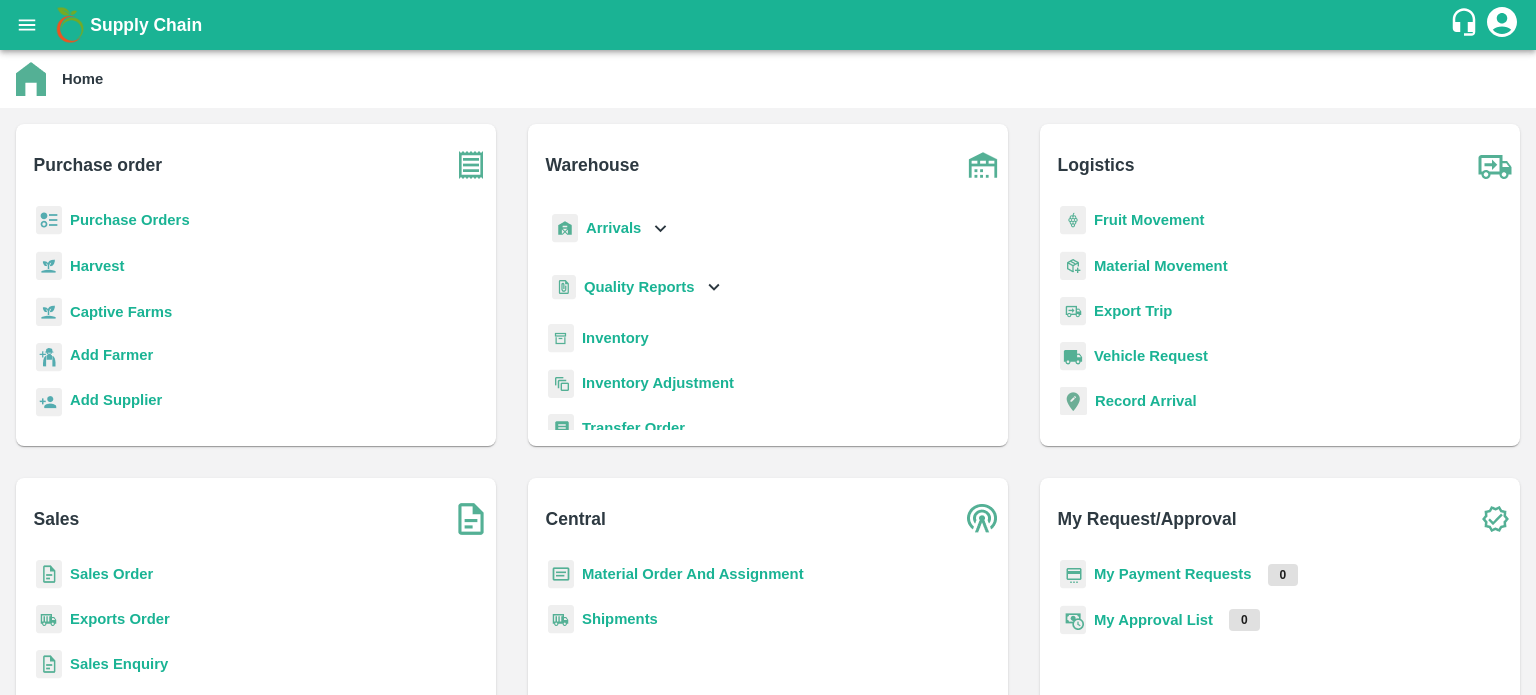 click on "Inventory" at bounding box center (615, 338) 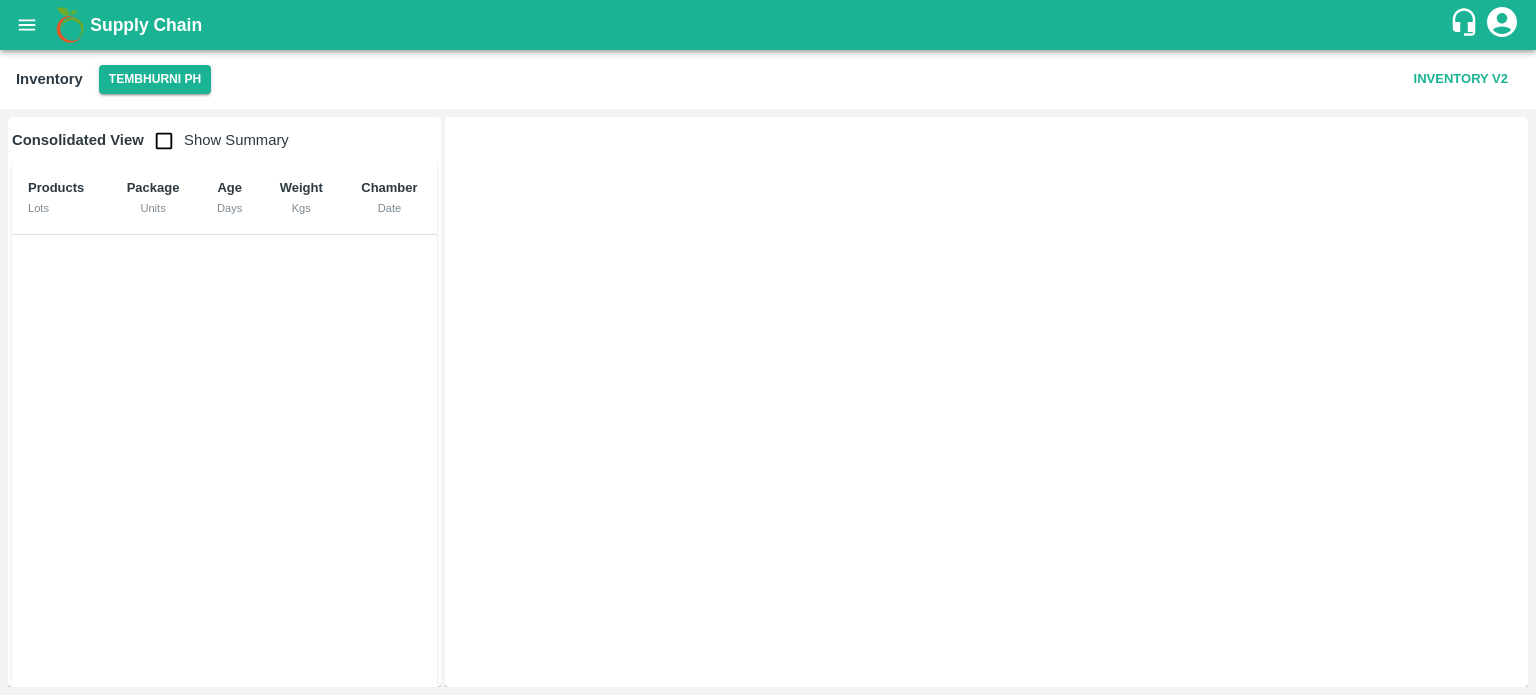 scroll, scrollTop: 36, scrollLeft: 0, axis: vertical 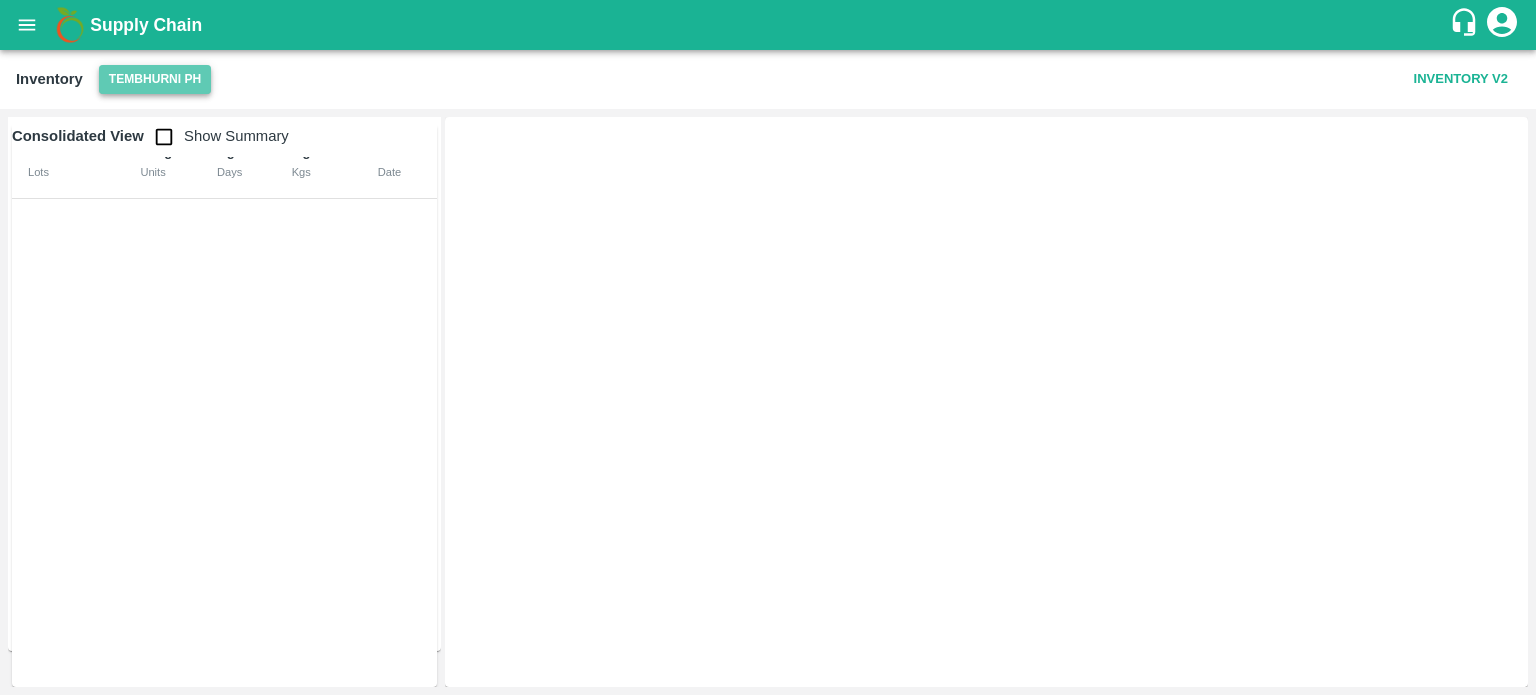 click on "Tembhurni PH" at bounding box center (155, 79) 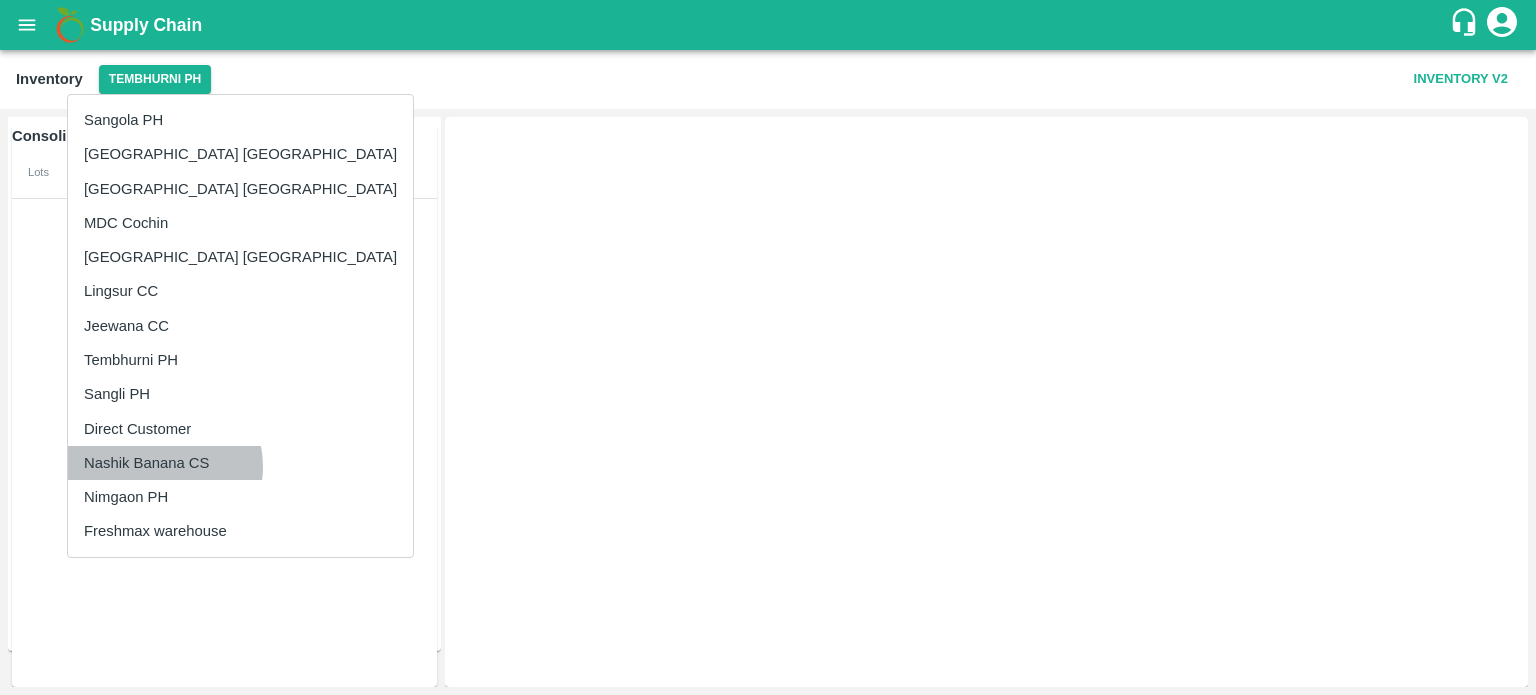 click on "Nashik Banana CS" at bounding box center [240, 463] 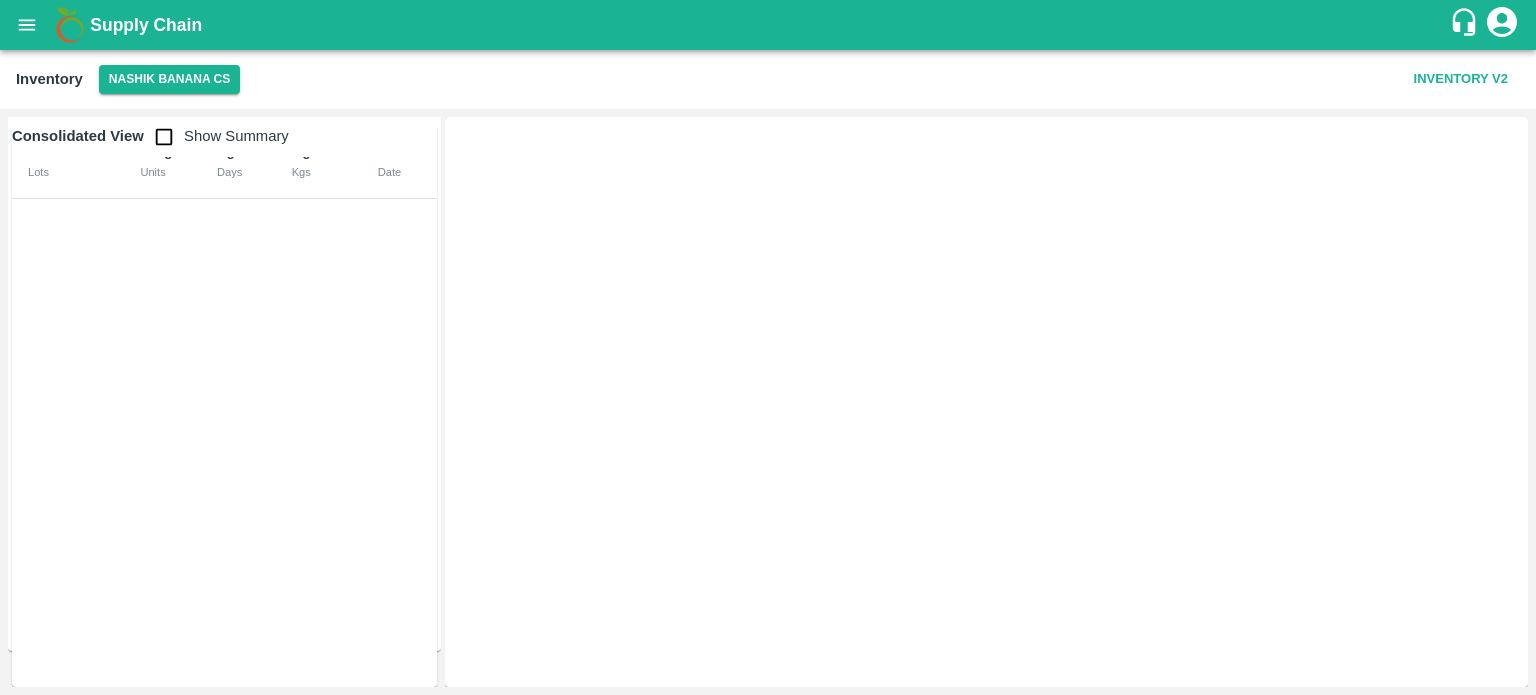 scroll, scrollTop: 0, scrollLeft: 0, axis: both 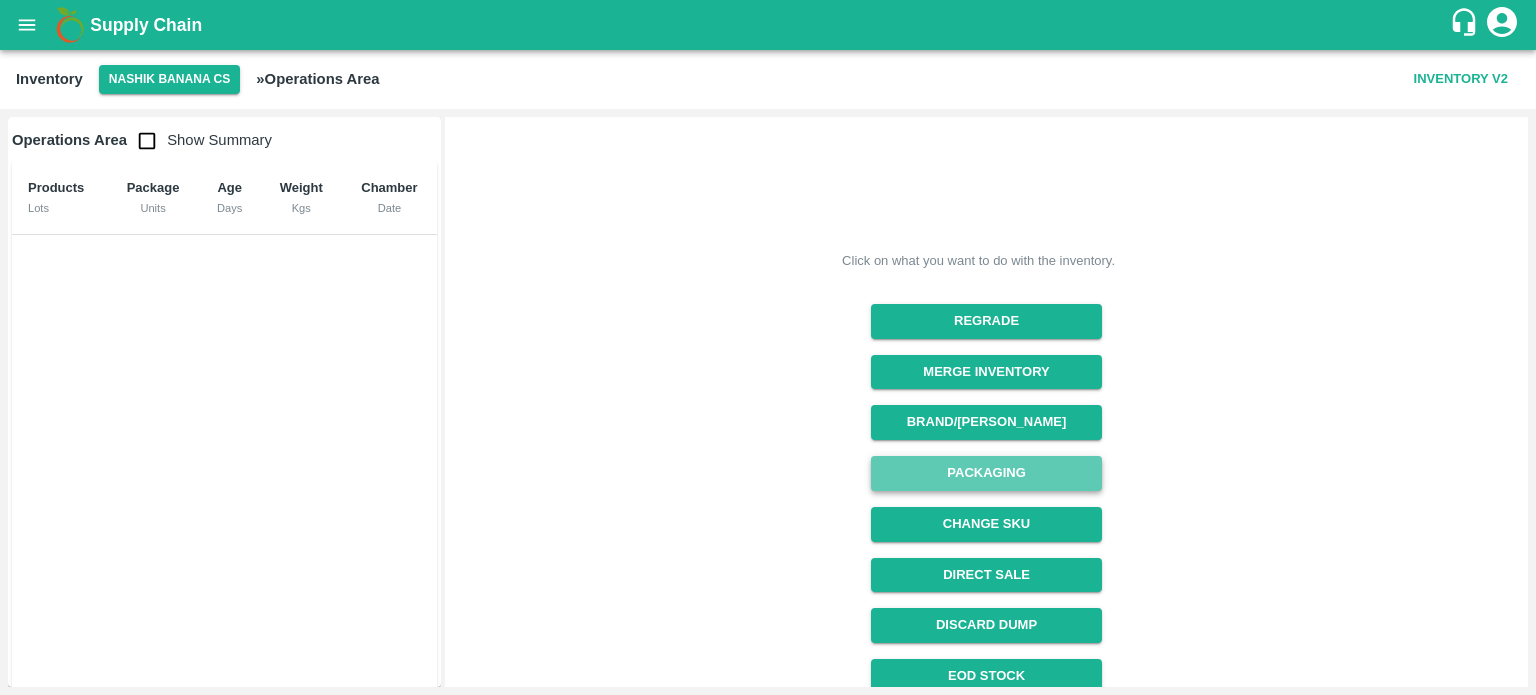 click on "Packaging" at bounding box center (986, 473) 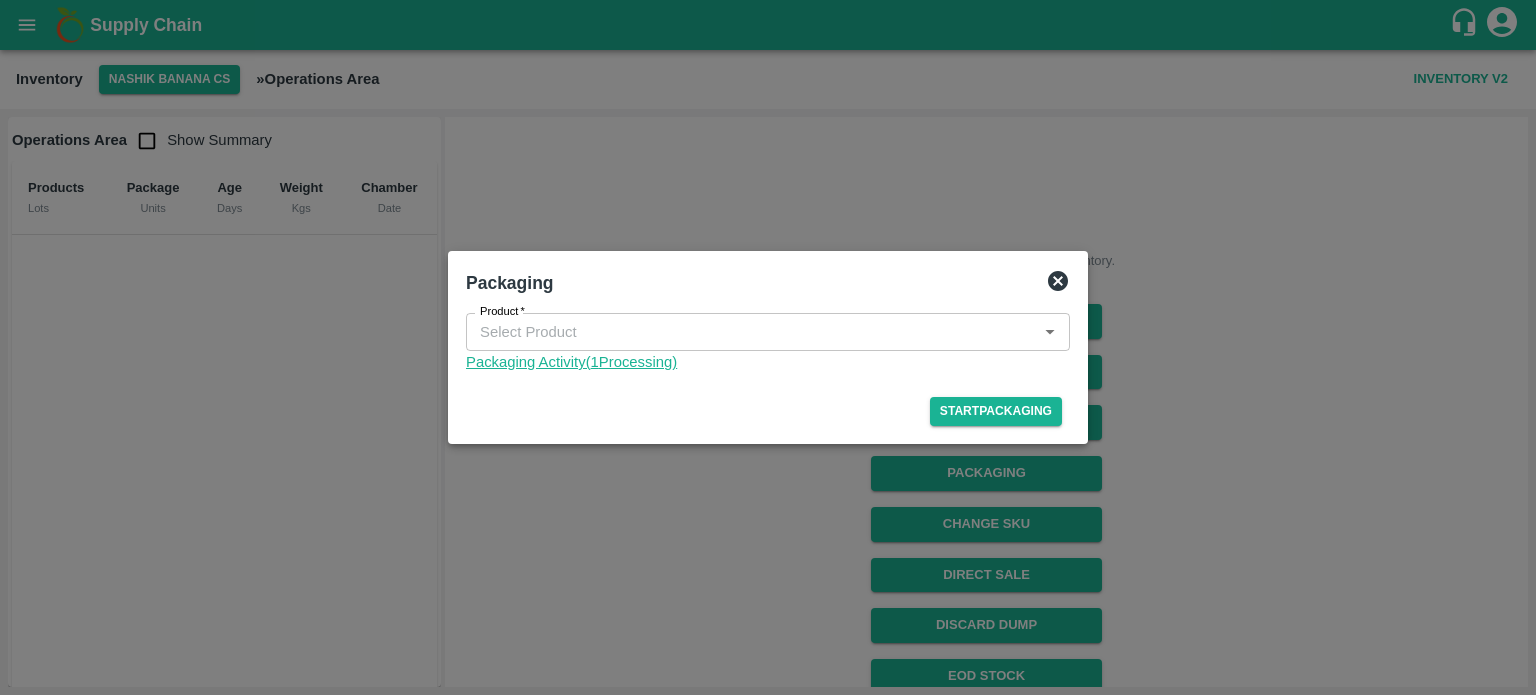 click on "Packaging Activity( 1  Processing)" at bounding box center (768, 362) 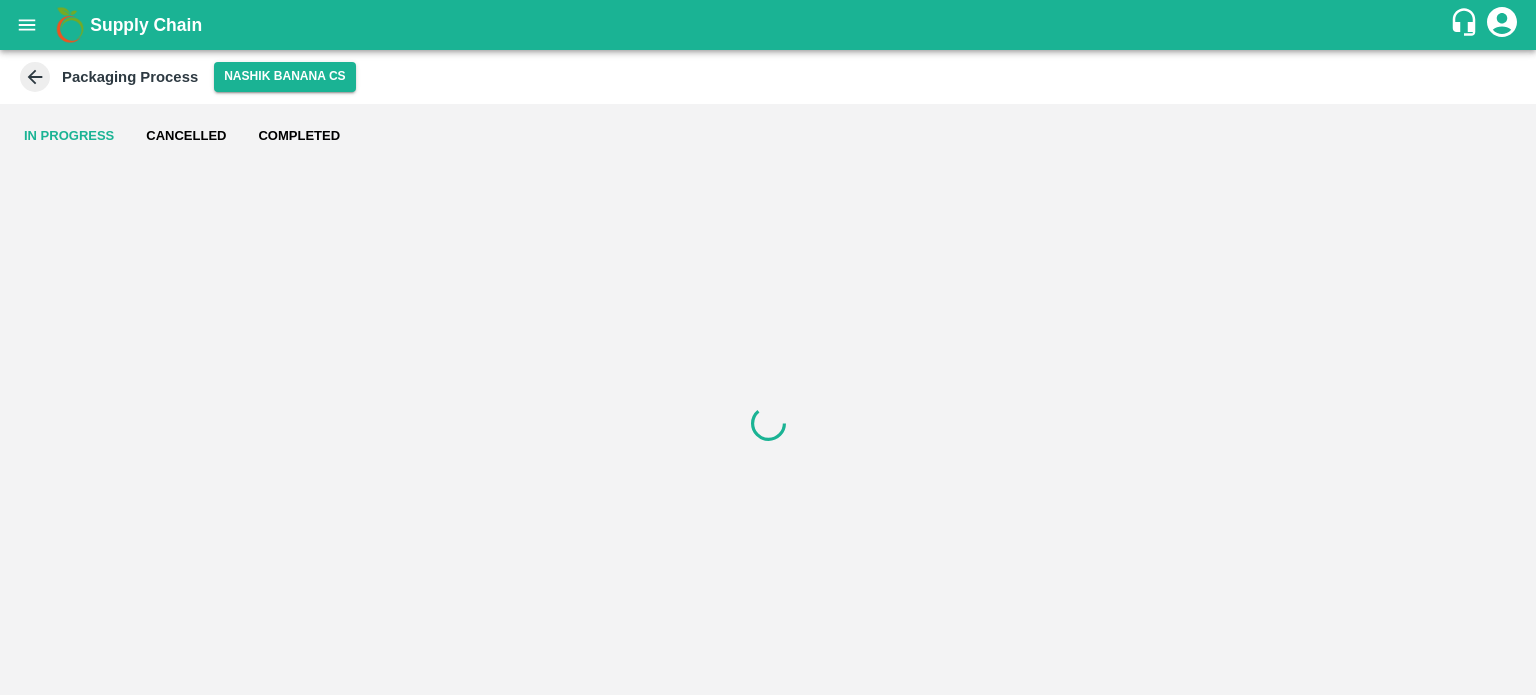 scroll, scrollTop: 0, scrollLeft: 0, axis: both 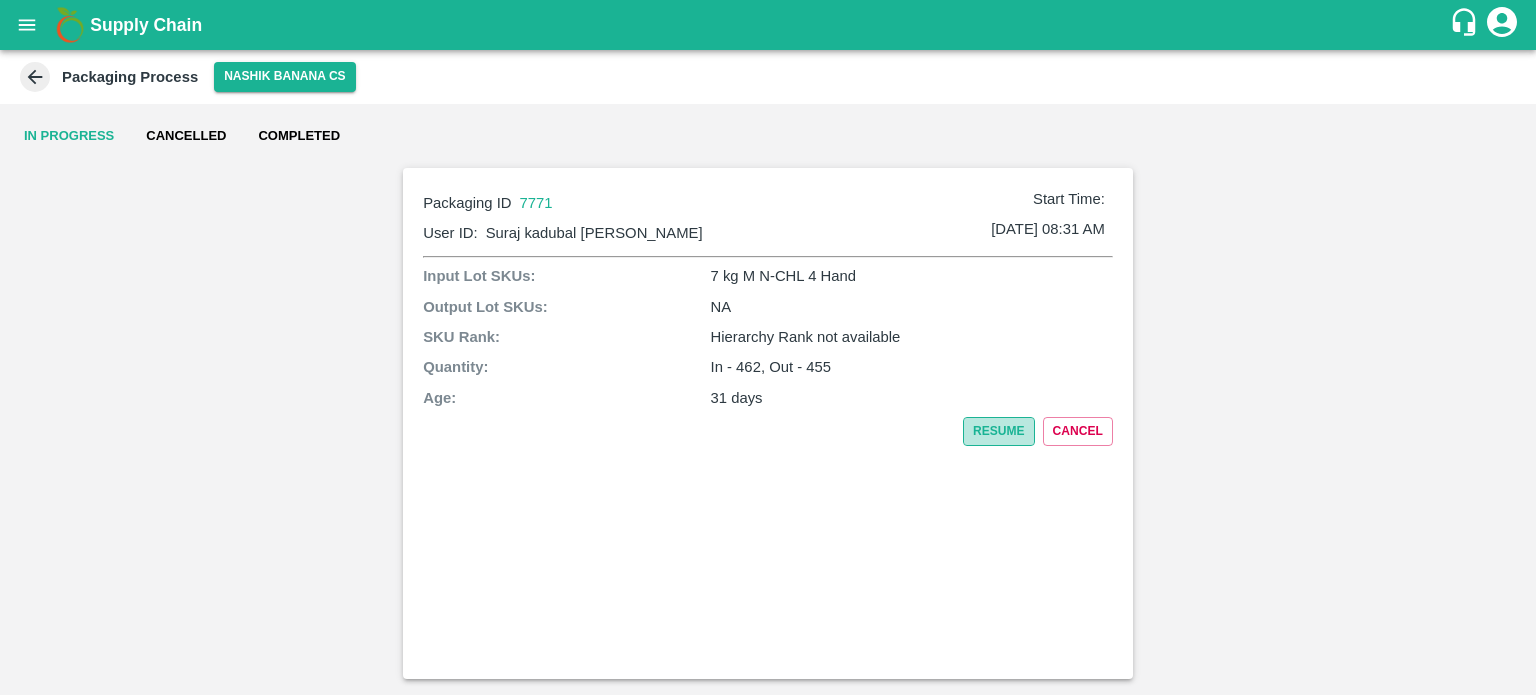 click on "Resume" at bounding box center [999, 431] 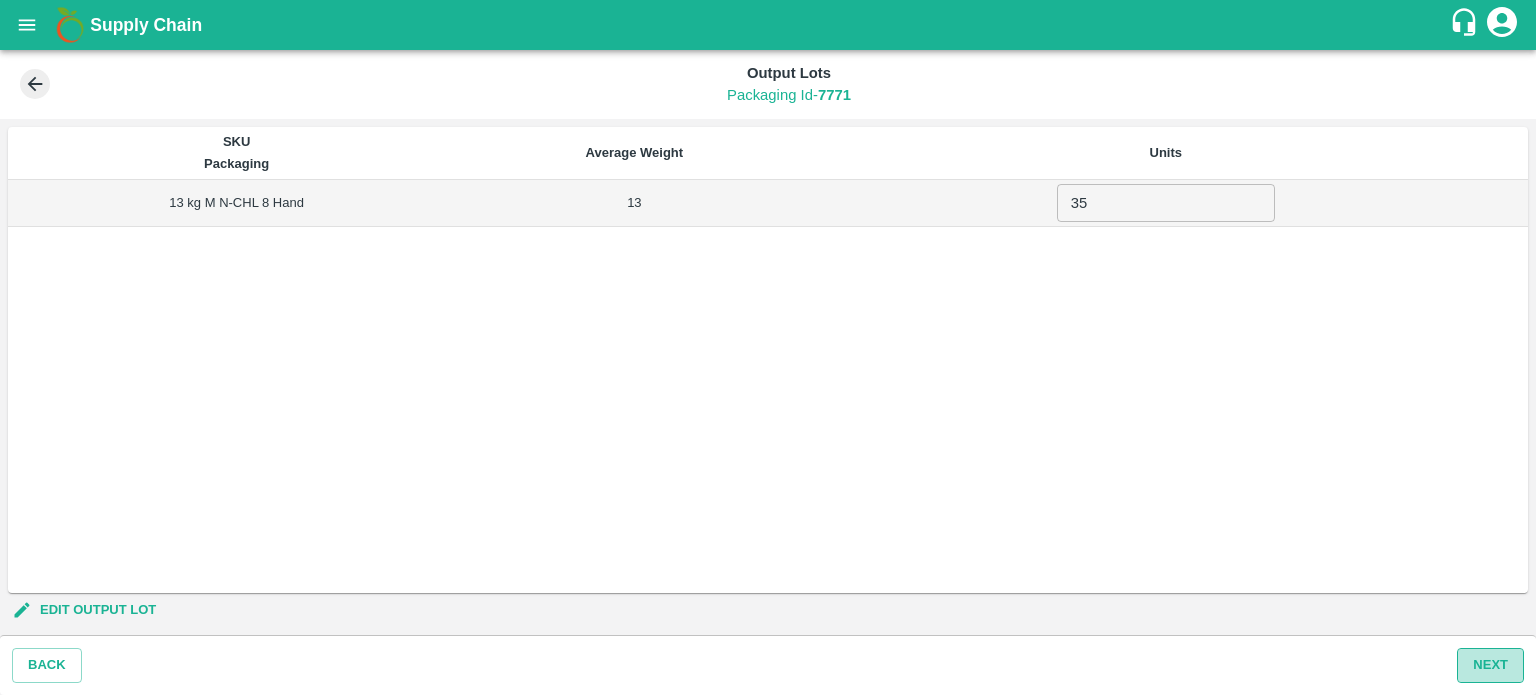 click on "Next" at bounding box center (1490, 665) 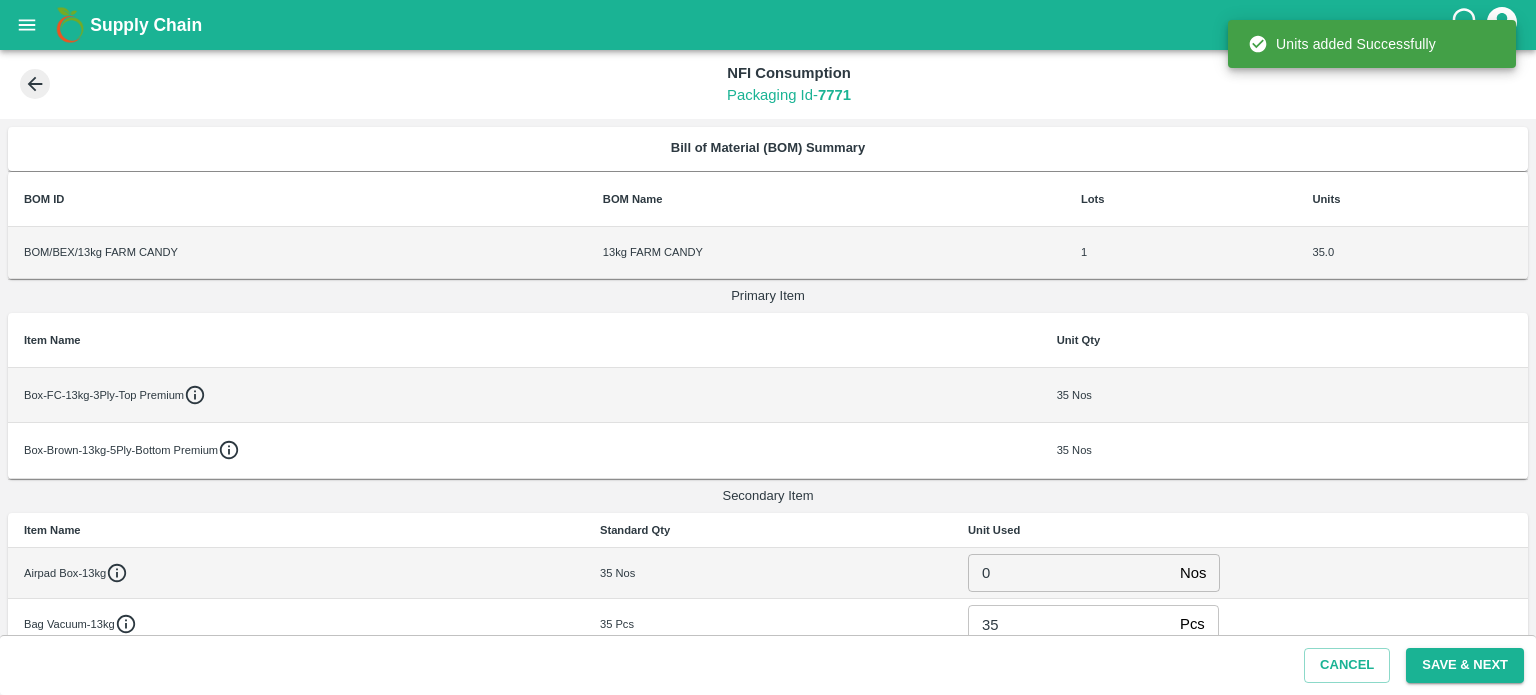 scroll, scrollTop: 418, scrollLeft: 0, axis: vertical 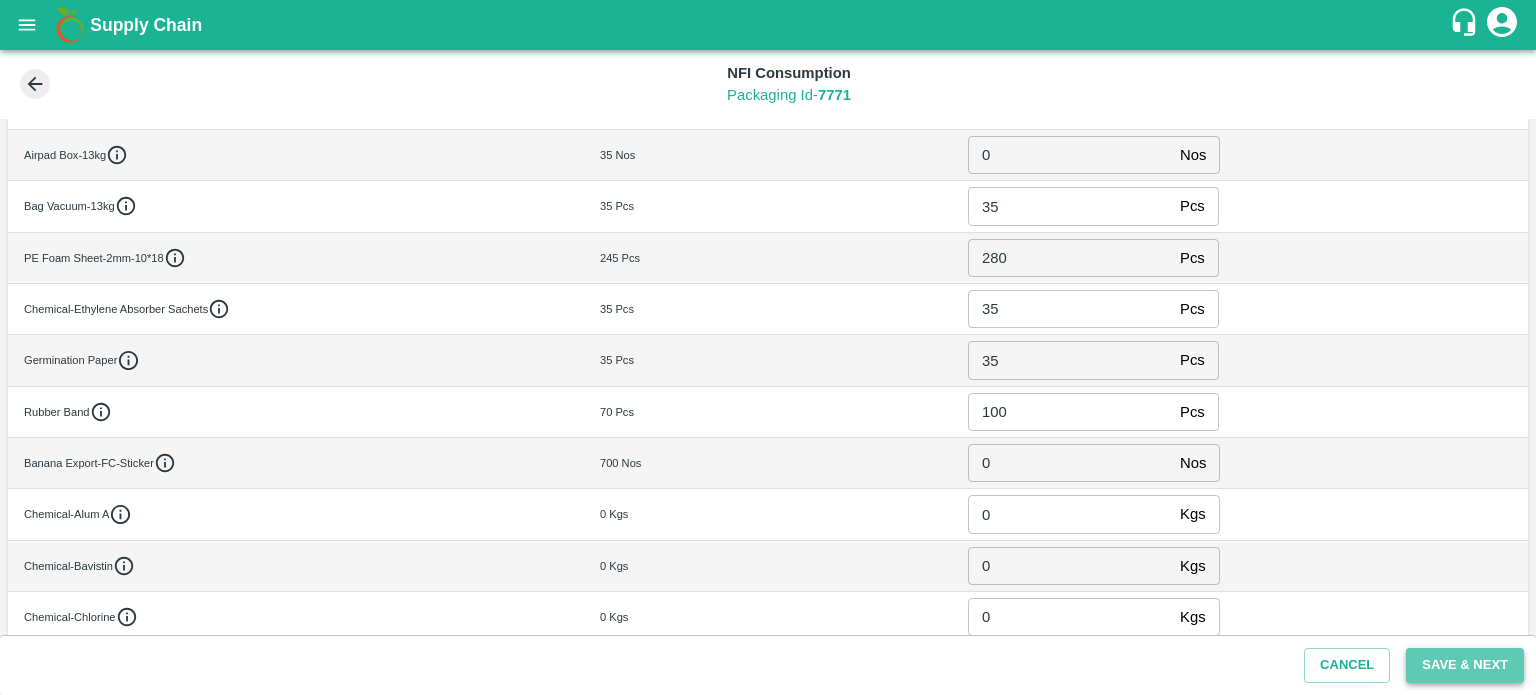 click on "Save & Next" at bounding box center (1465, 665) 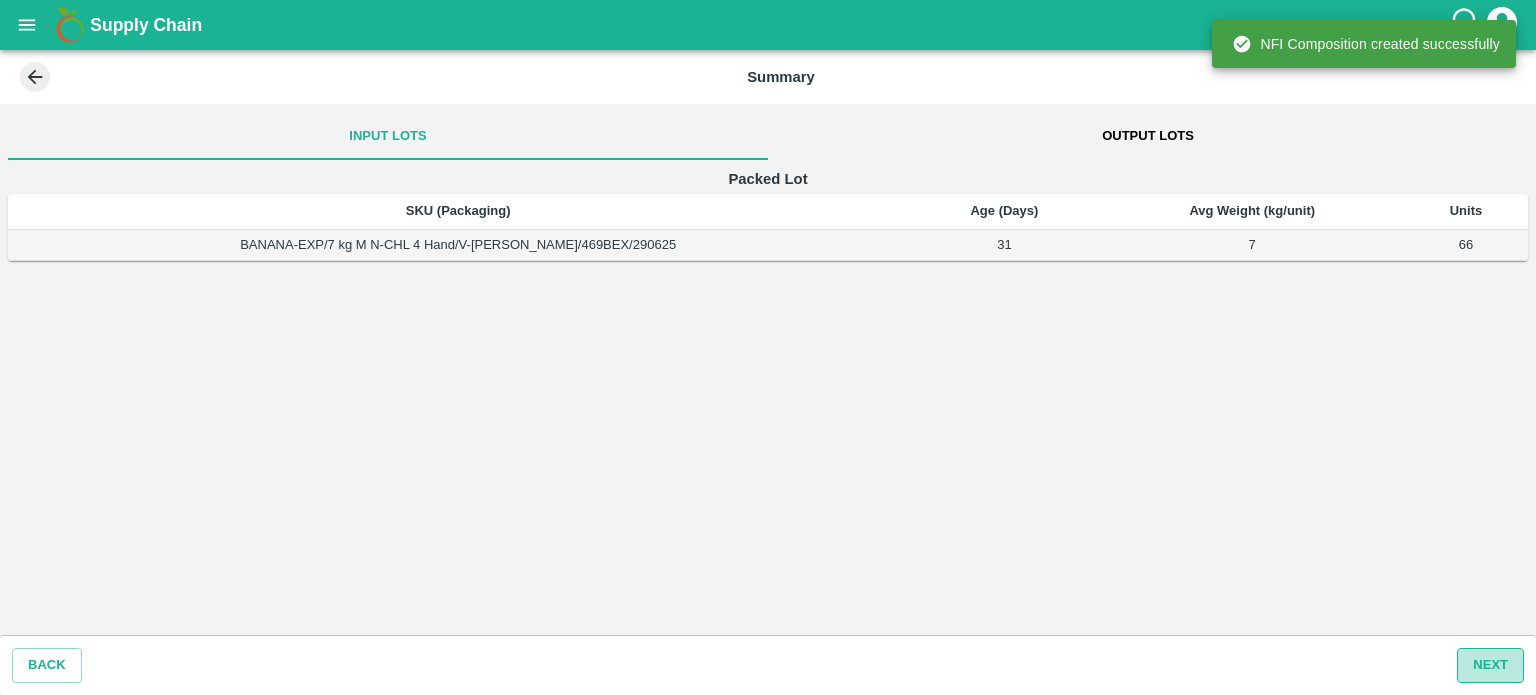 click on "Next" at bounding box center [1490, 665] 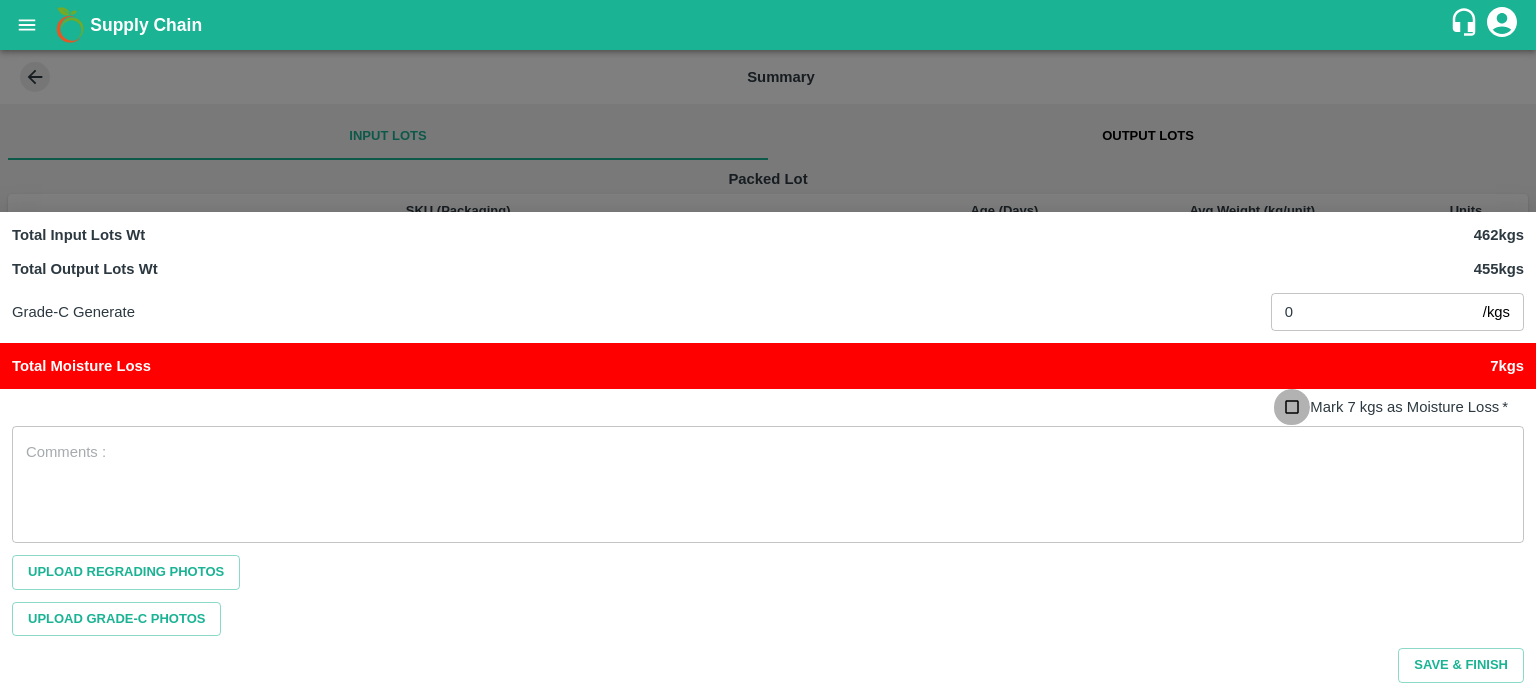 click on "Mark 7 kgs as Moisture Loss   *" at bounding box center (1292, 407) 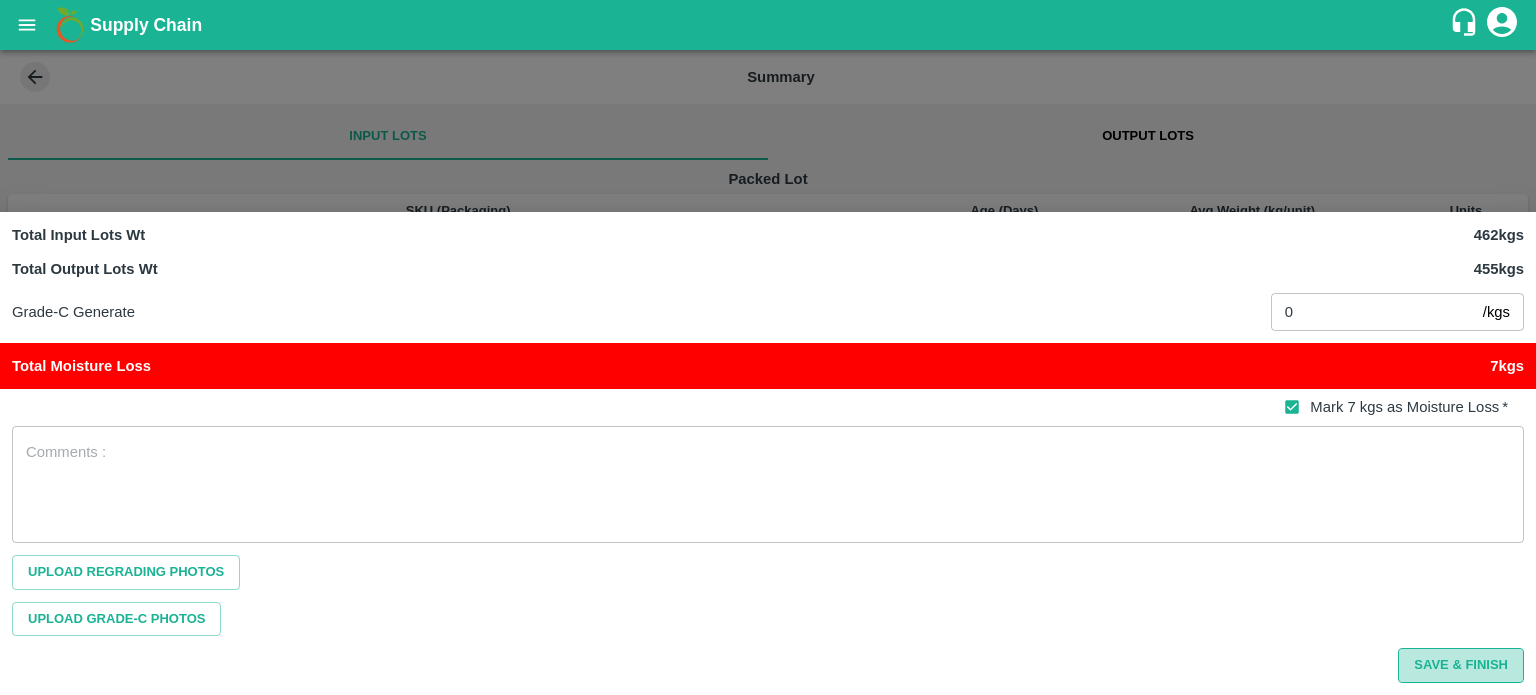 click on "Save & Finish" at bounding box center [1461, 665] 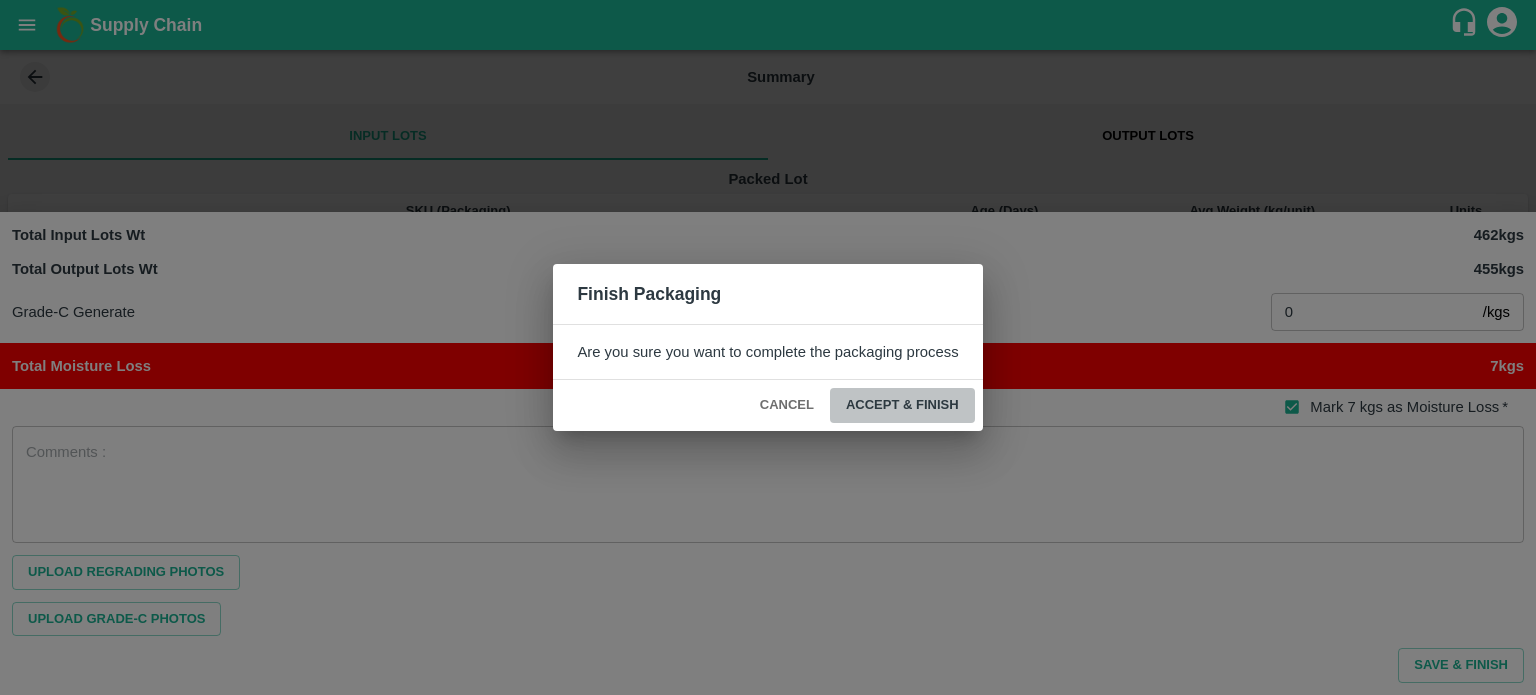 click on "ACCEPT & FINISH" at bounding box center (902, 405) 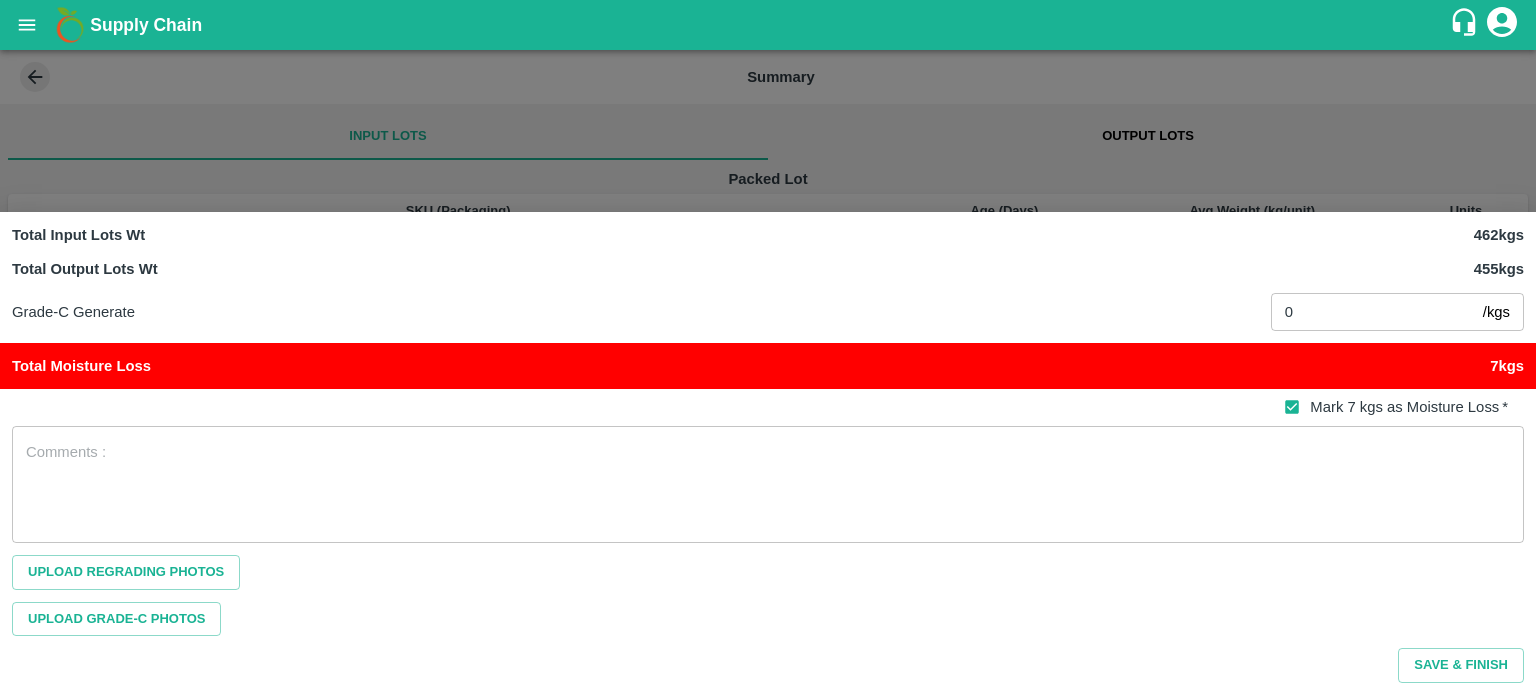 click at bounding box center (768, 347) 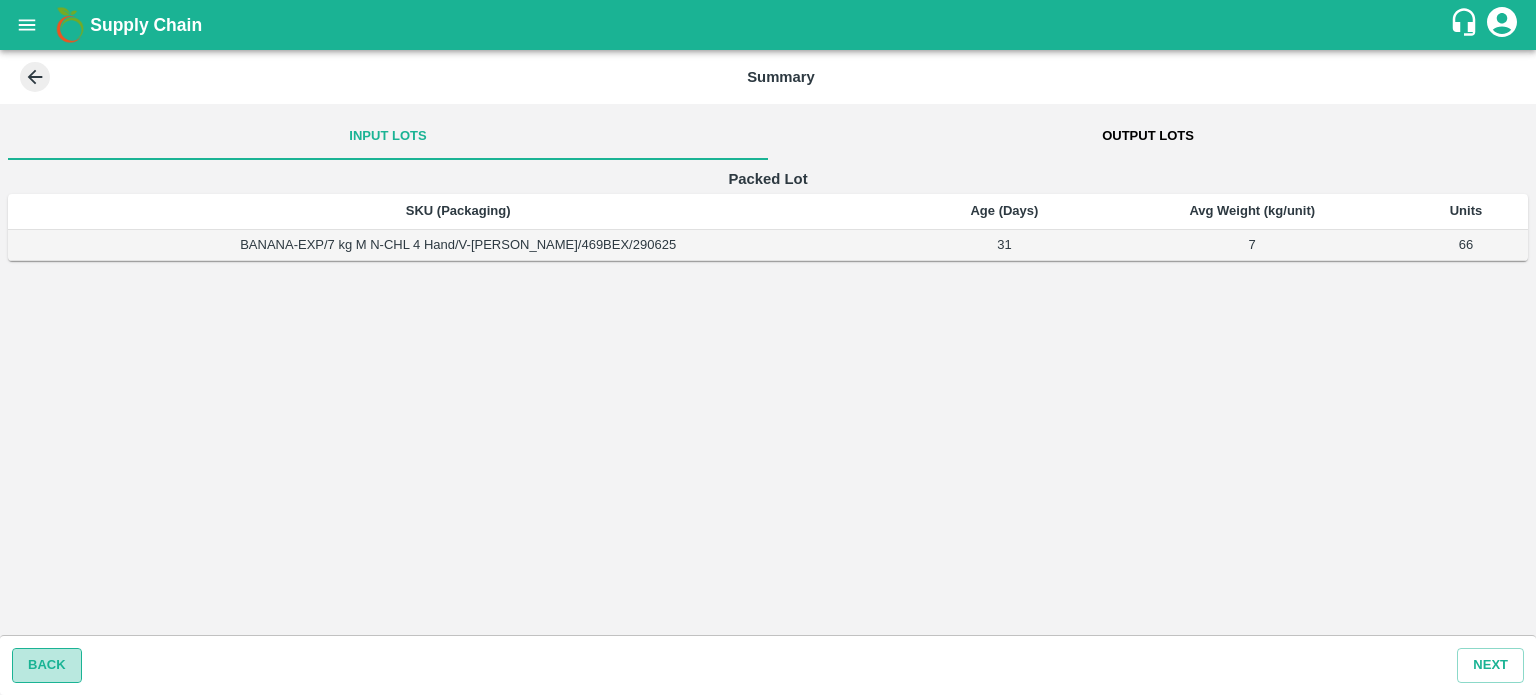 click on "BACK" at bounding box center (47, 665) 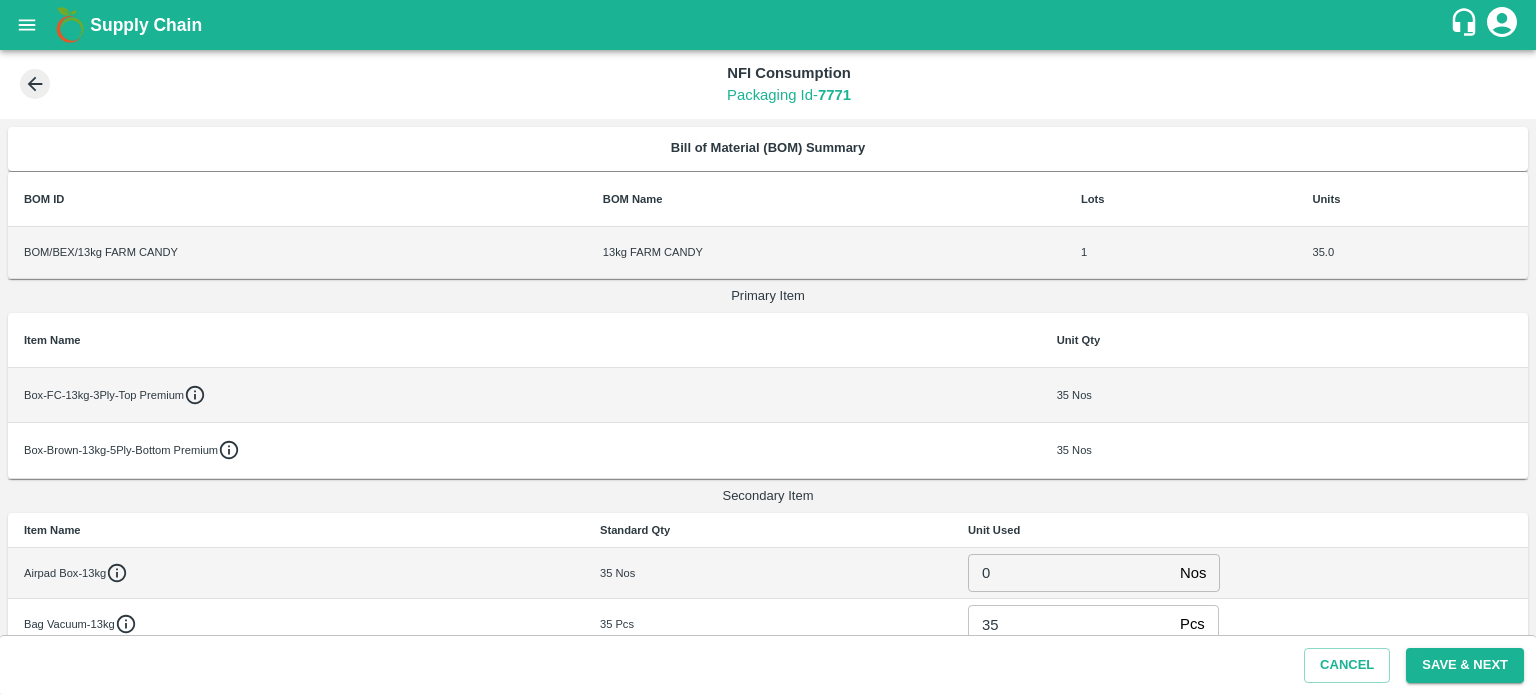 click 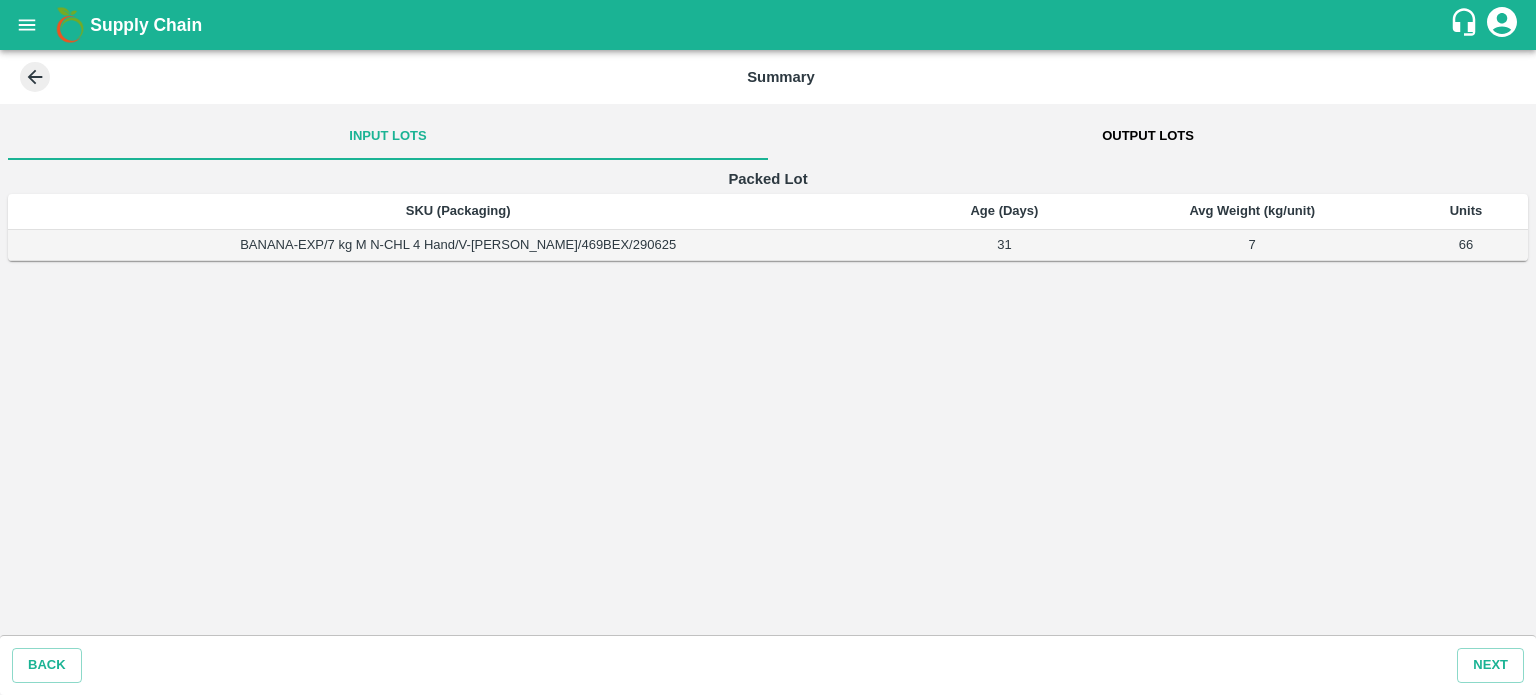 click 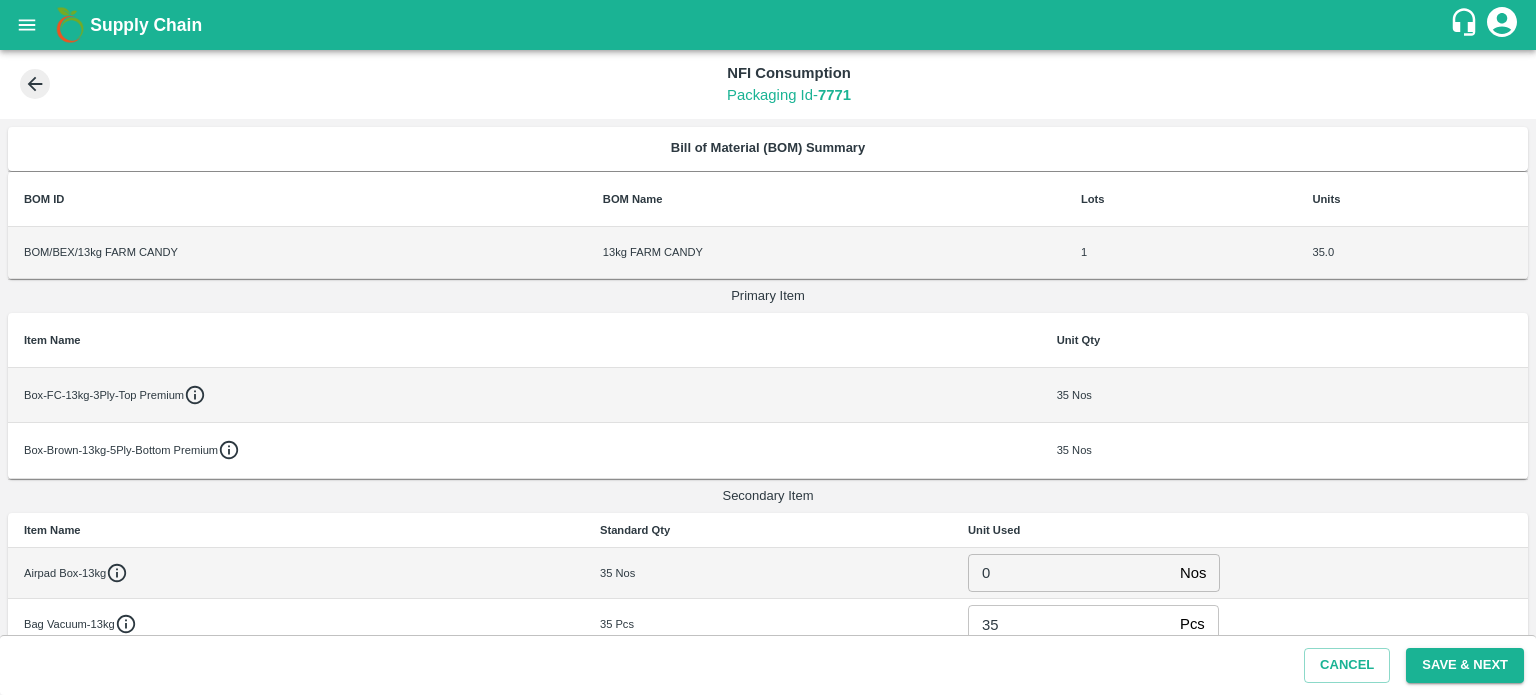 click 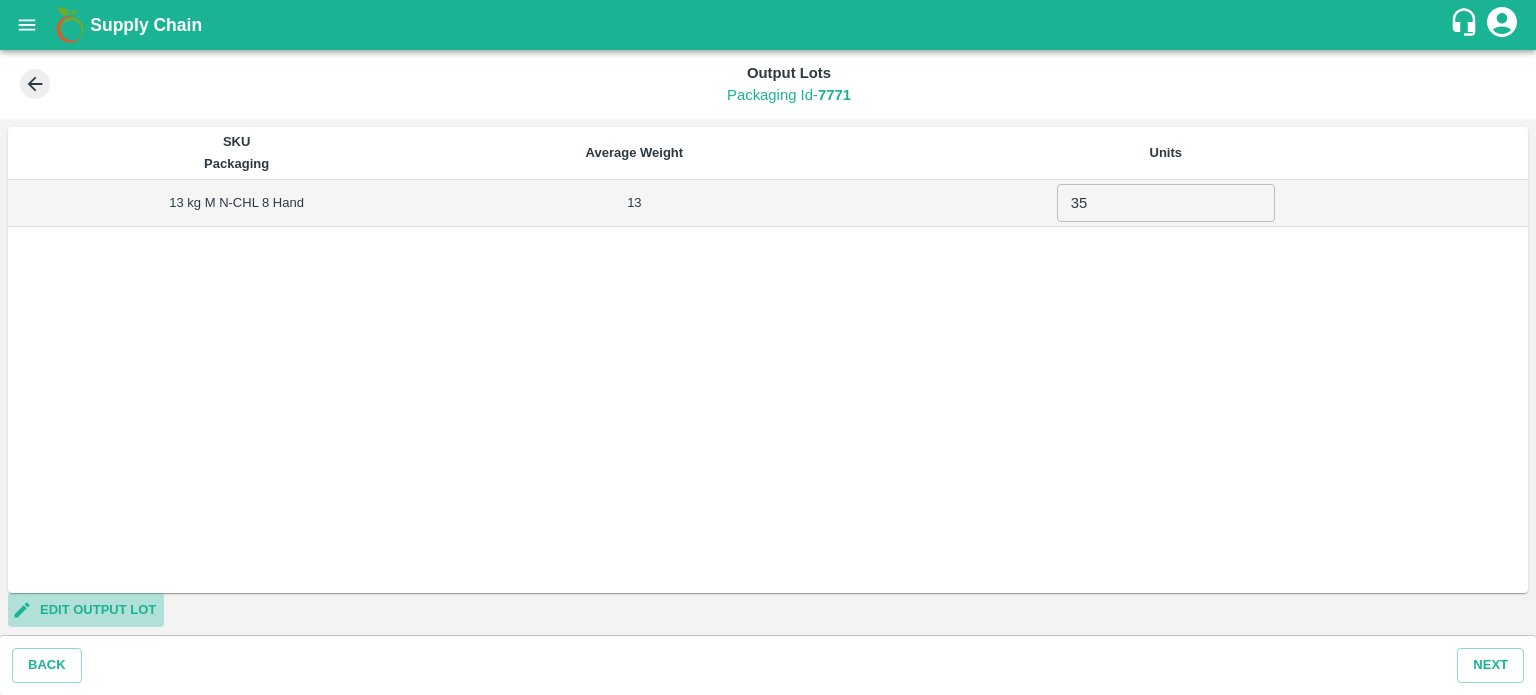 click on "EDIT OUTPUT LOT" at bounding box center (86, 610) 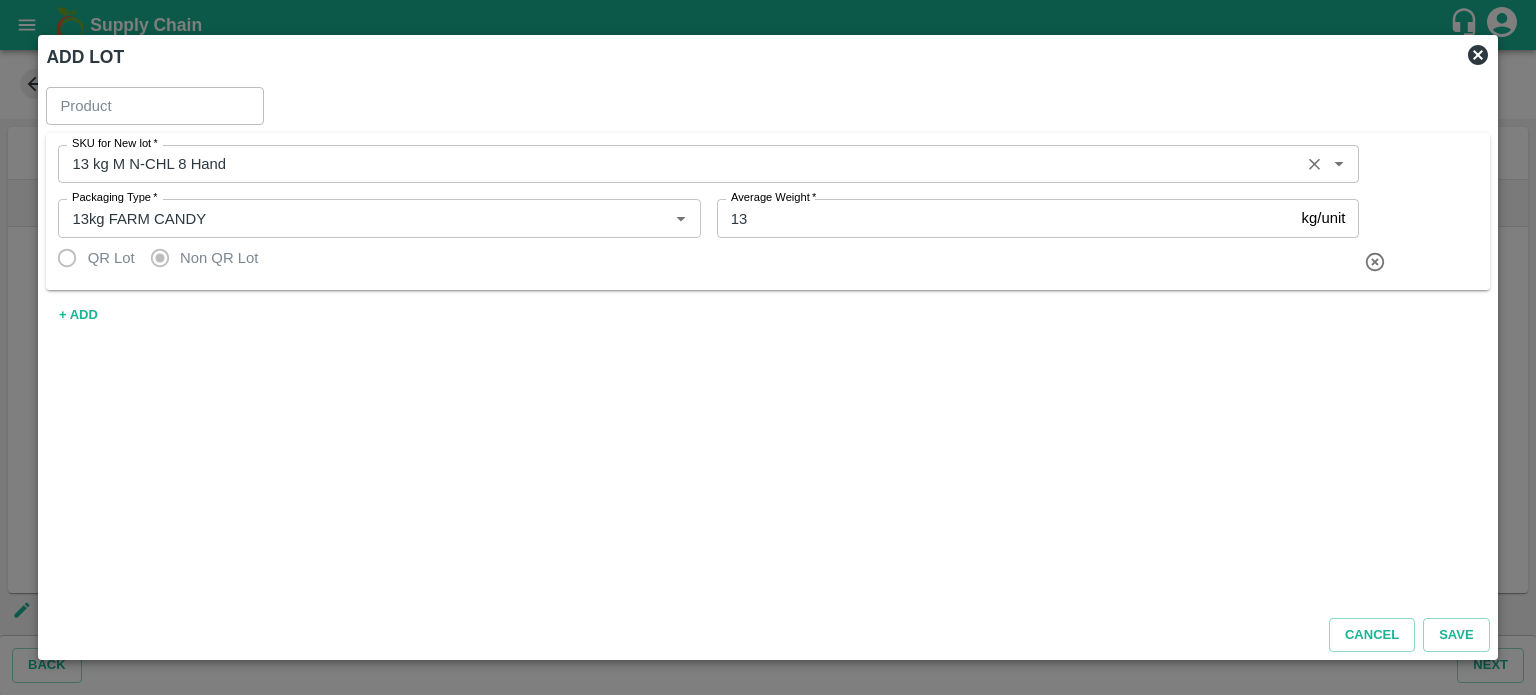 type on "Banana Export" 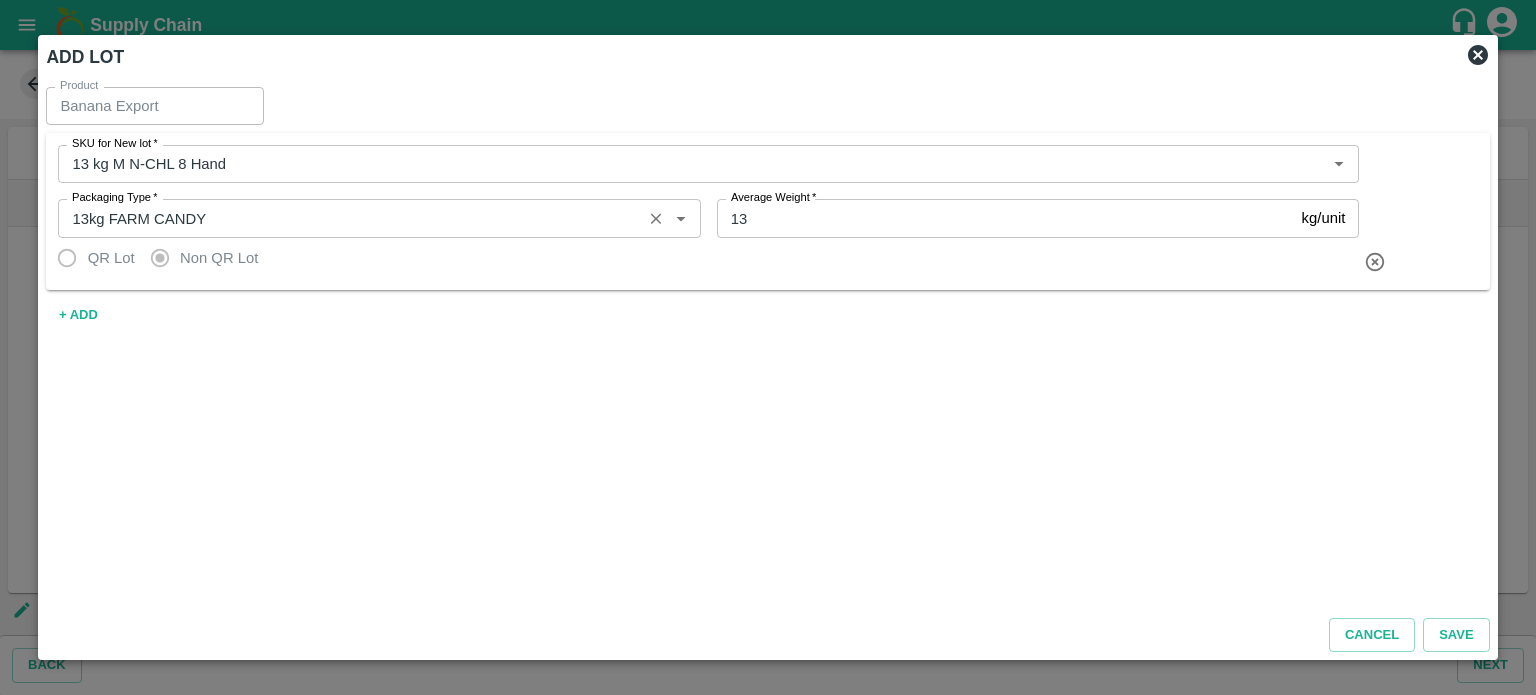 click on "Packaging Type   *" at bounding box center [349, 218] 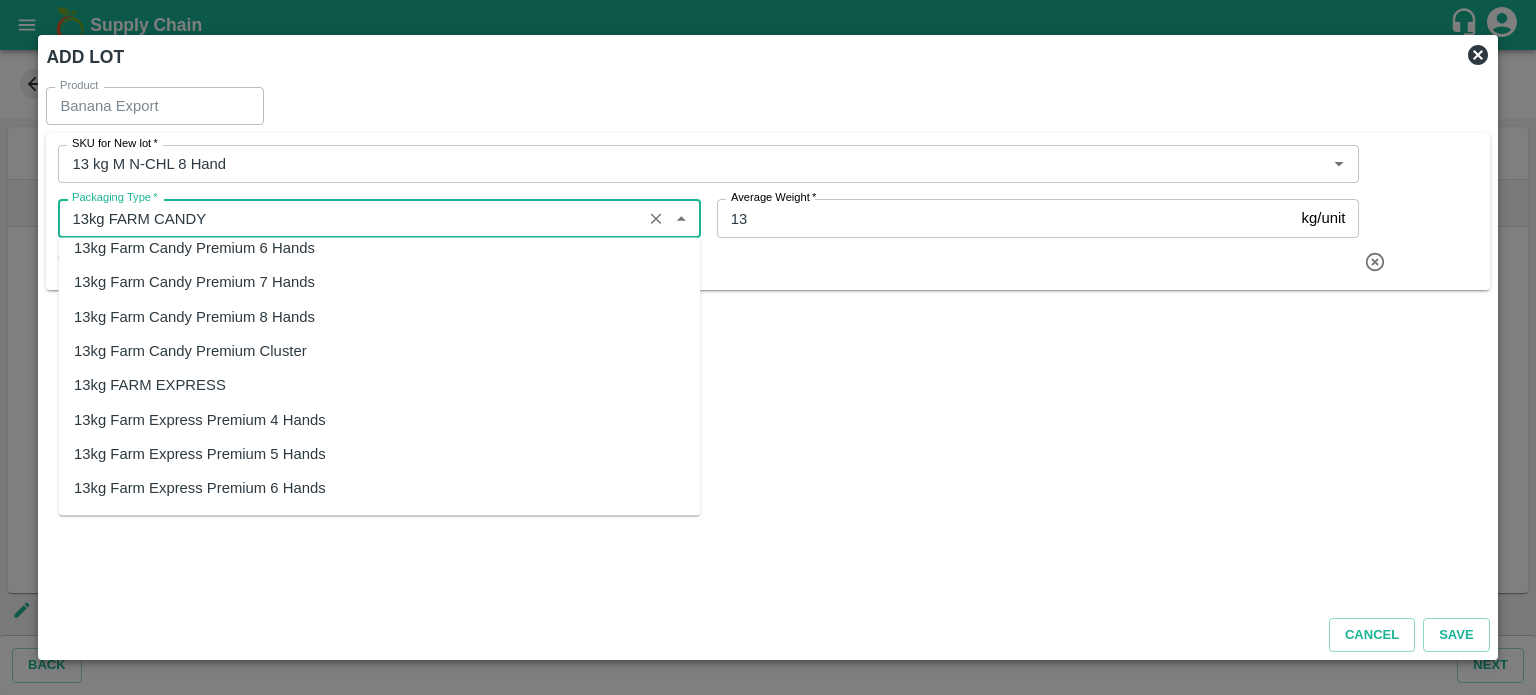 scroll, scrollTop: 770, scrollLeft: 0, axis: vertical 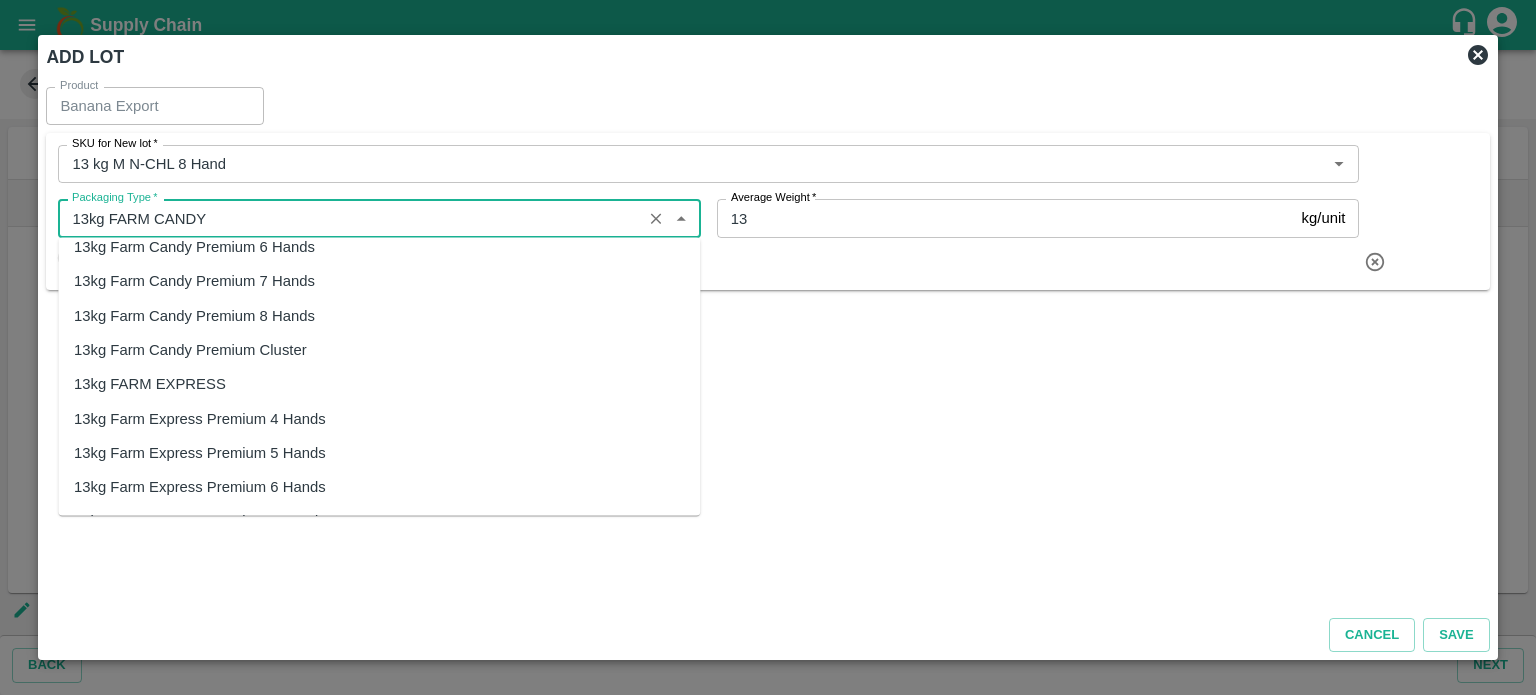 click on "13kg FARM EXPRESS" at bounding box center [150, 384] 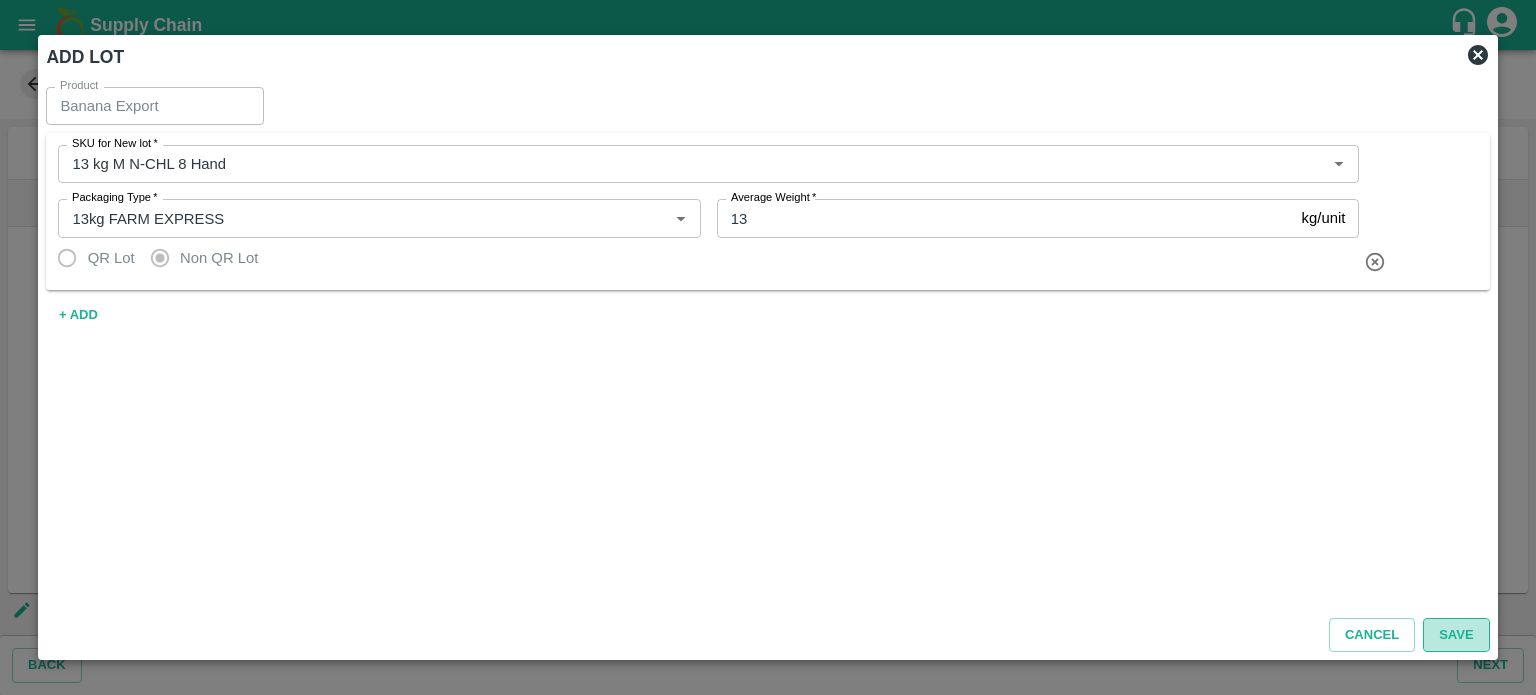 click on "Save" at bounding box center [1456, 635] 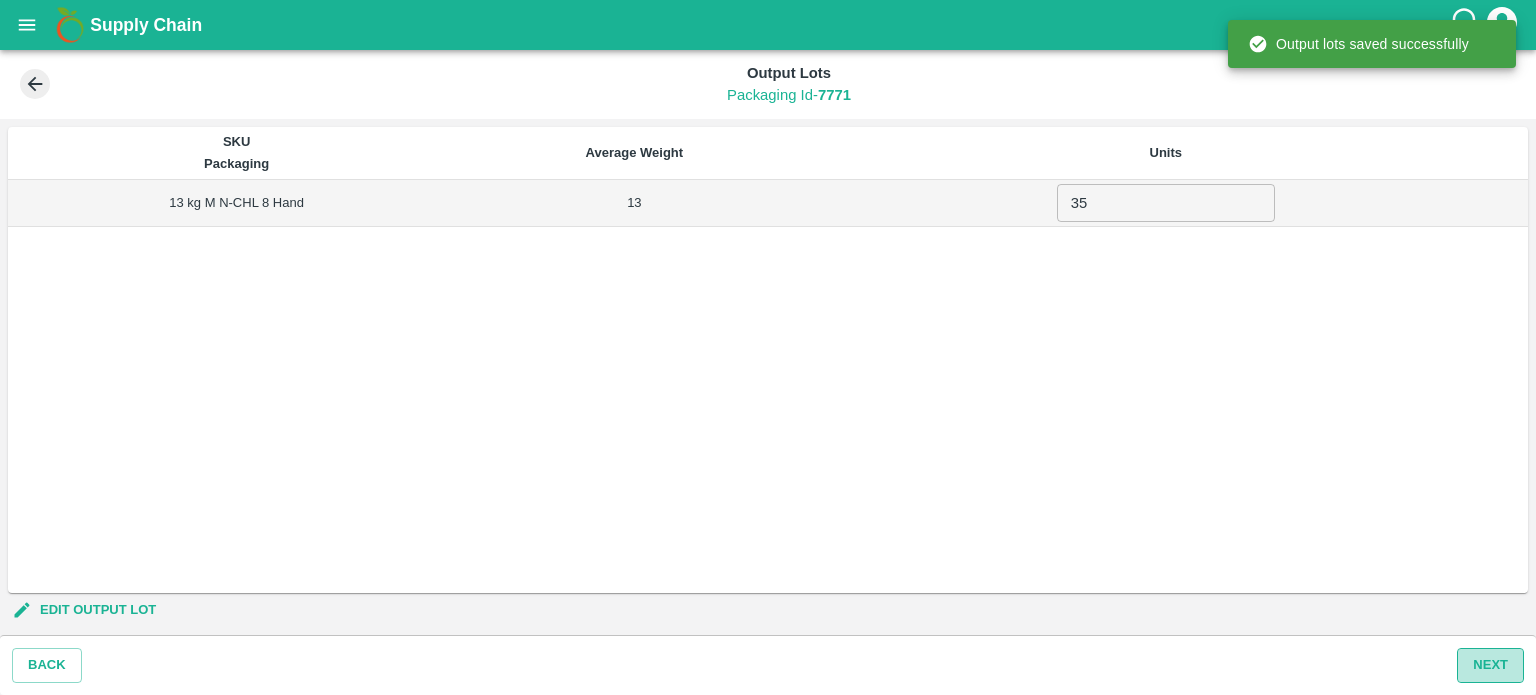 click on "Next" at bounding box center (1490, 665) 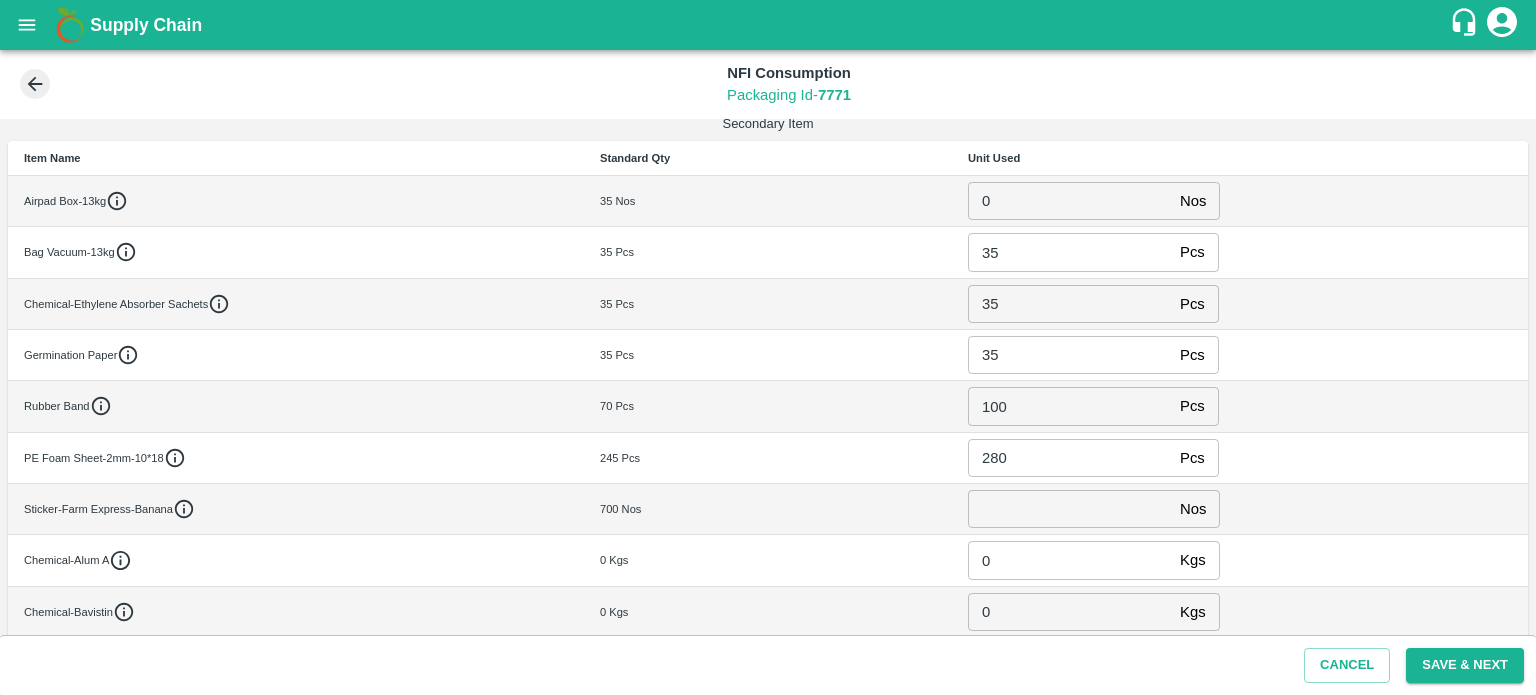 scroll, scrollTop: 392, scrollLeft: 0, axis: vertical 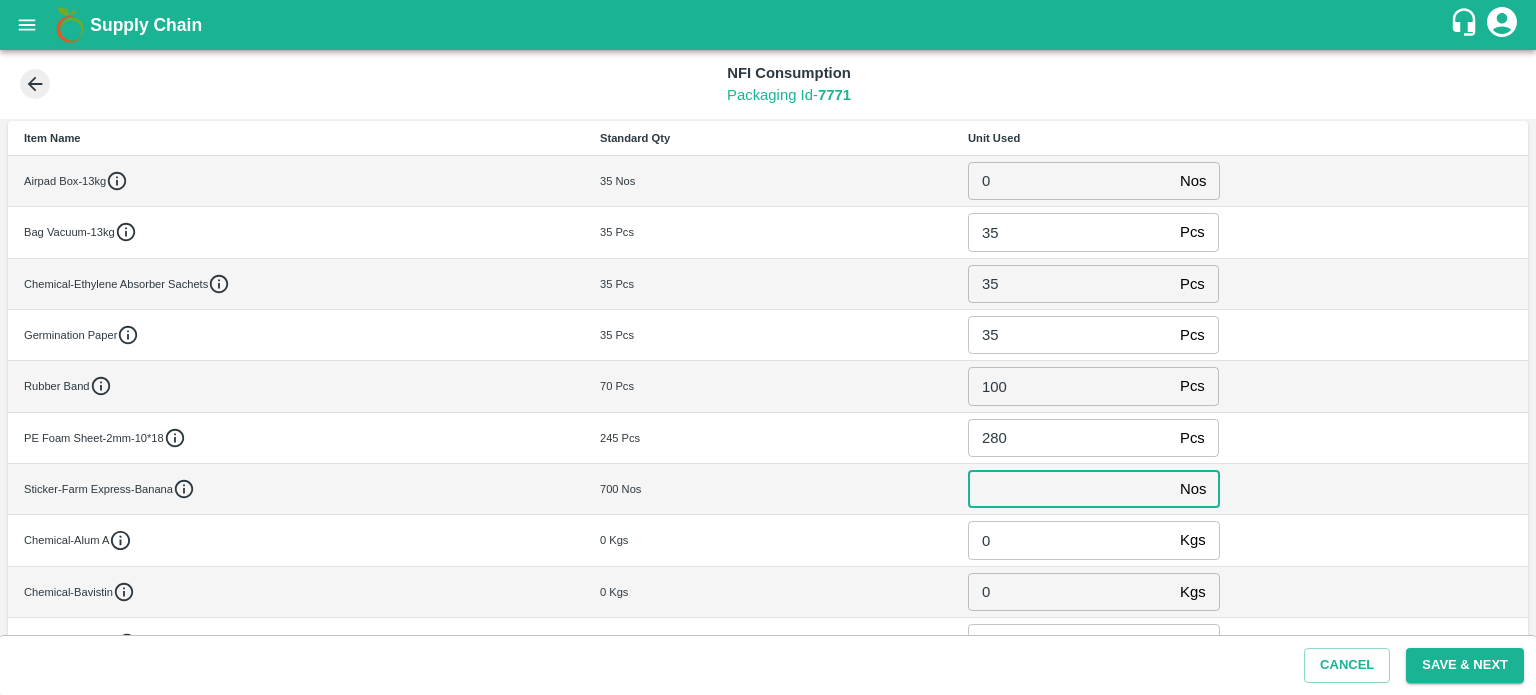click at bounding box center (1070, 489) 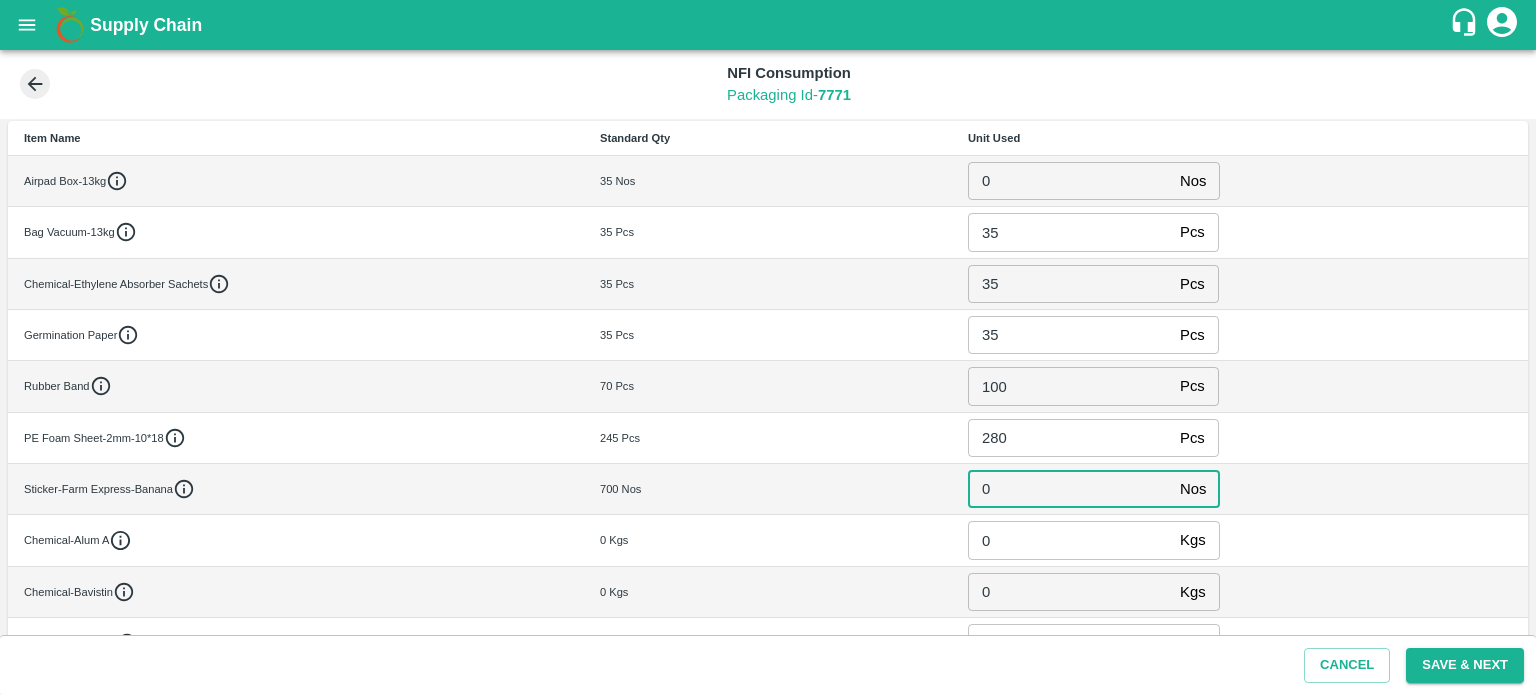 scroll, scrollTop: 634, scrollLeft: 0, axis: vertical 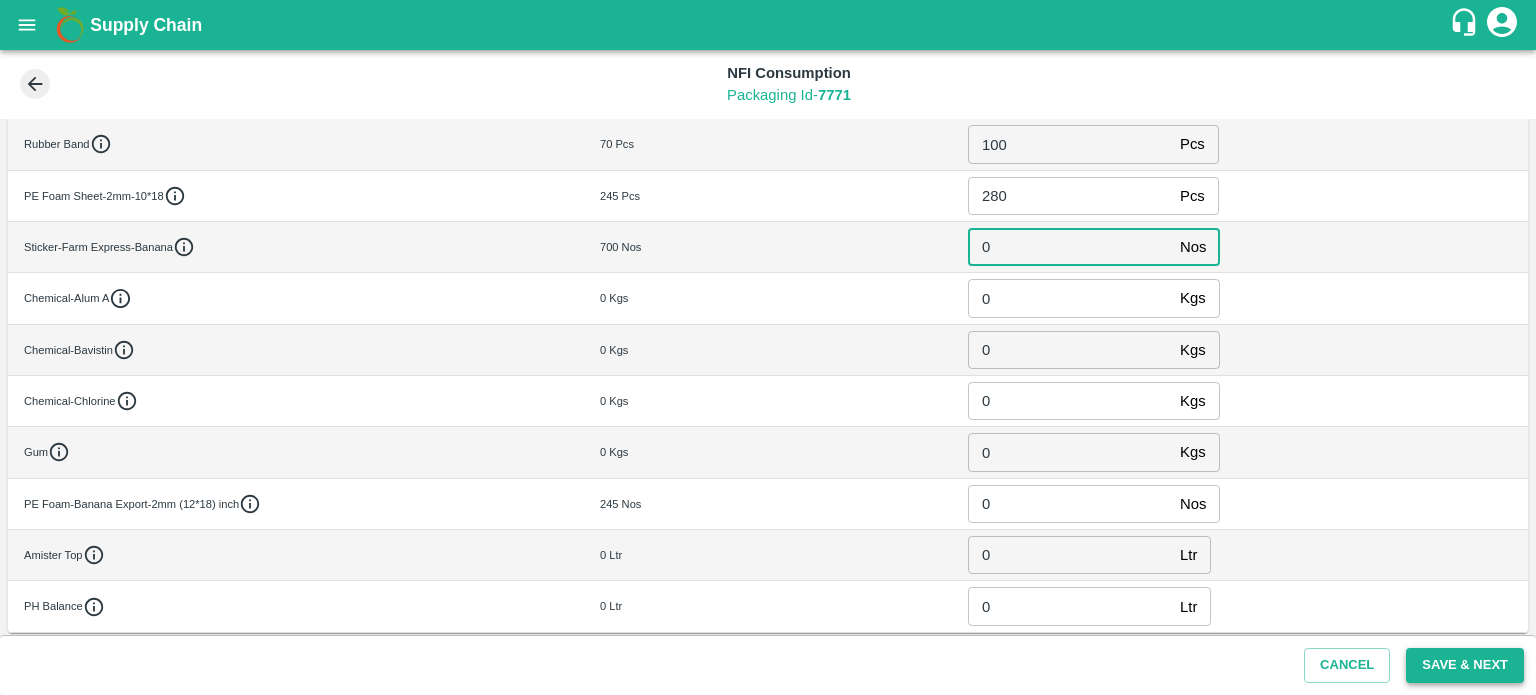 click on "Save & Next" at bounding box center (1465, 665) 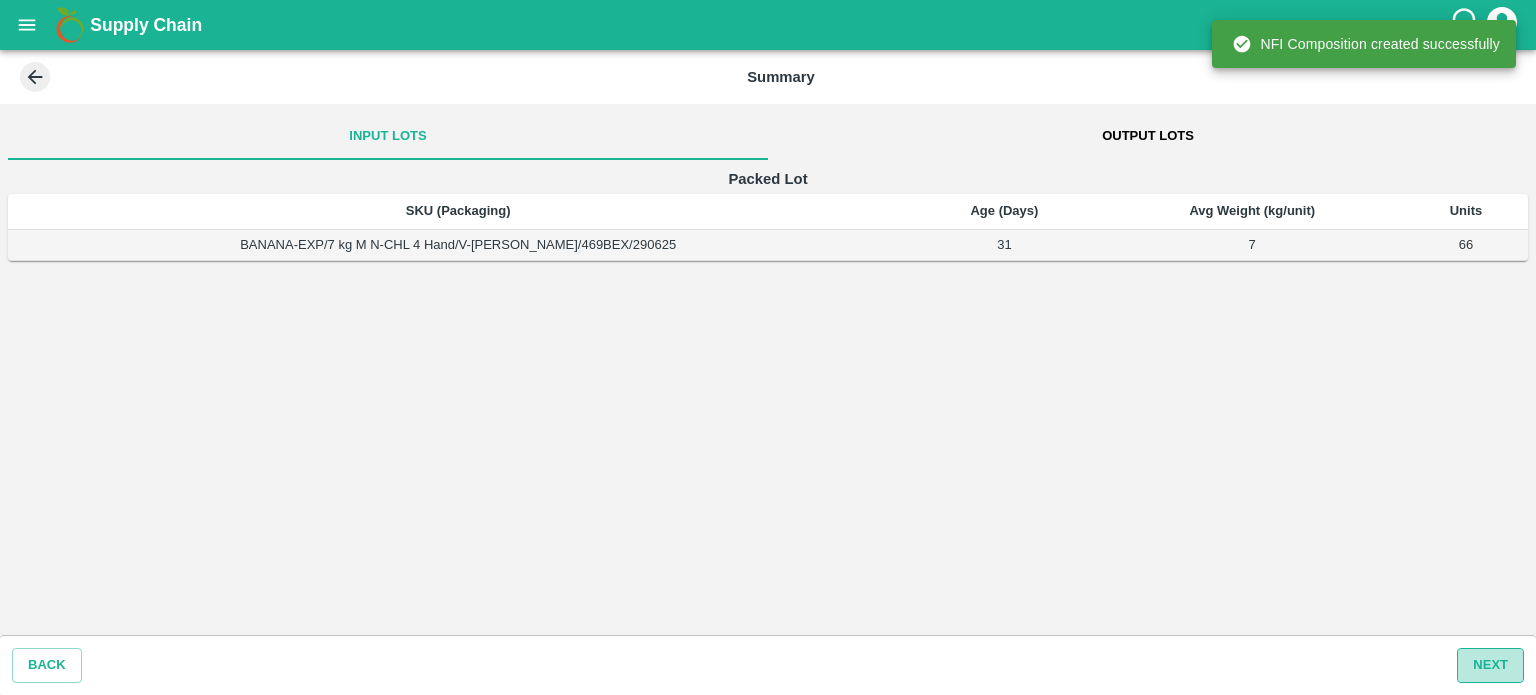 click on "Next" at bounding box center (1490, 665) 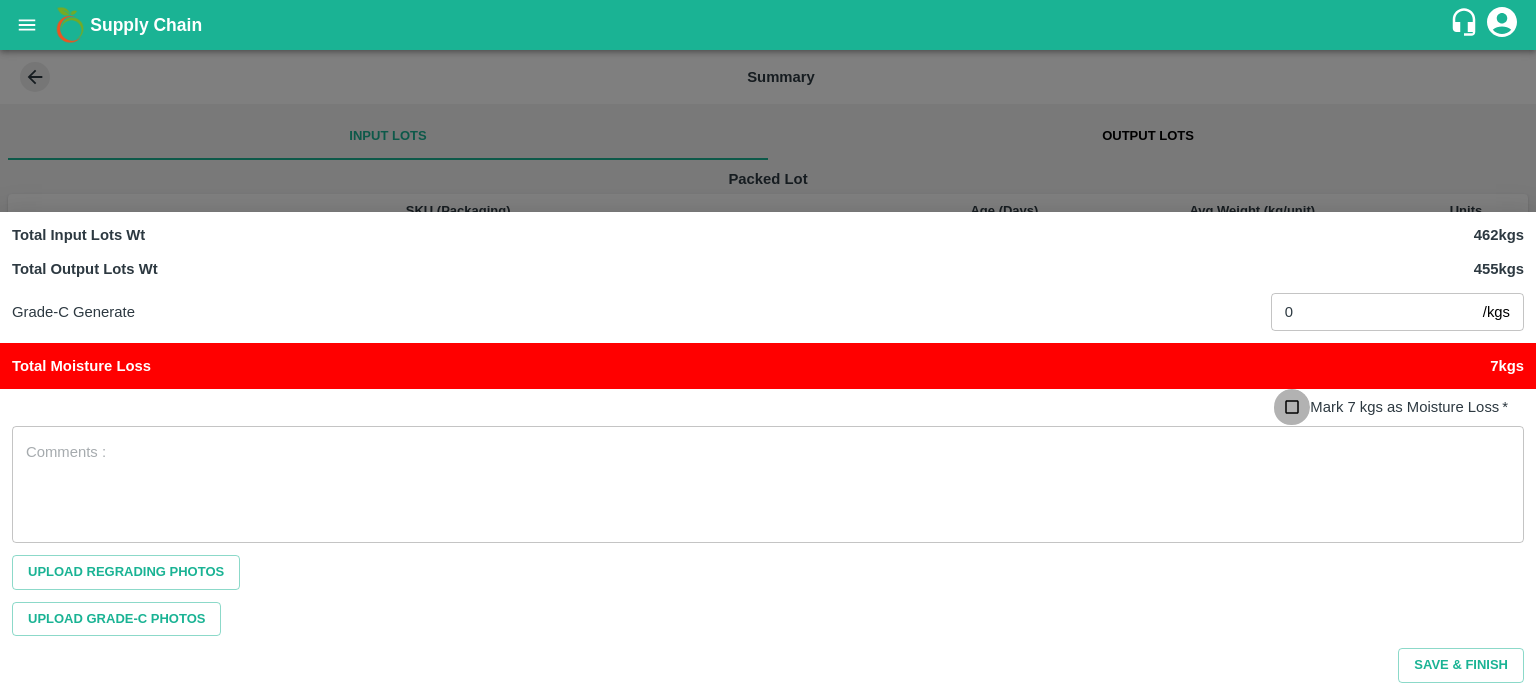 click on "Mark 7 kgs as Moisture Loss   *" at bounding box center [1292, 407] 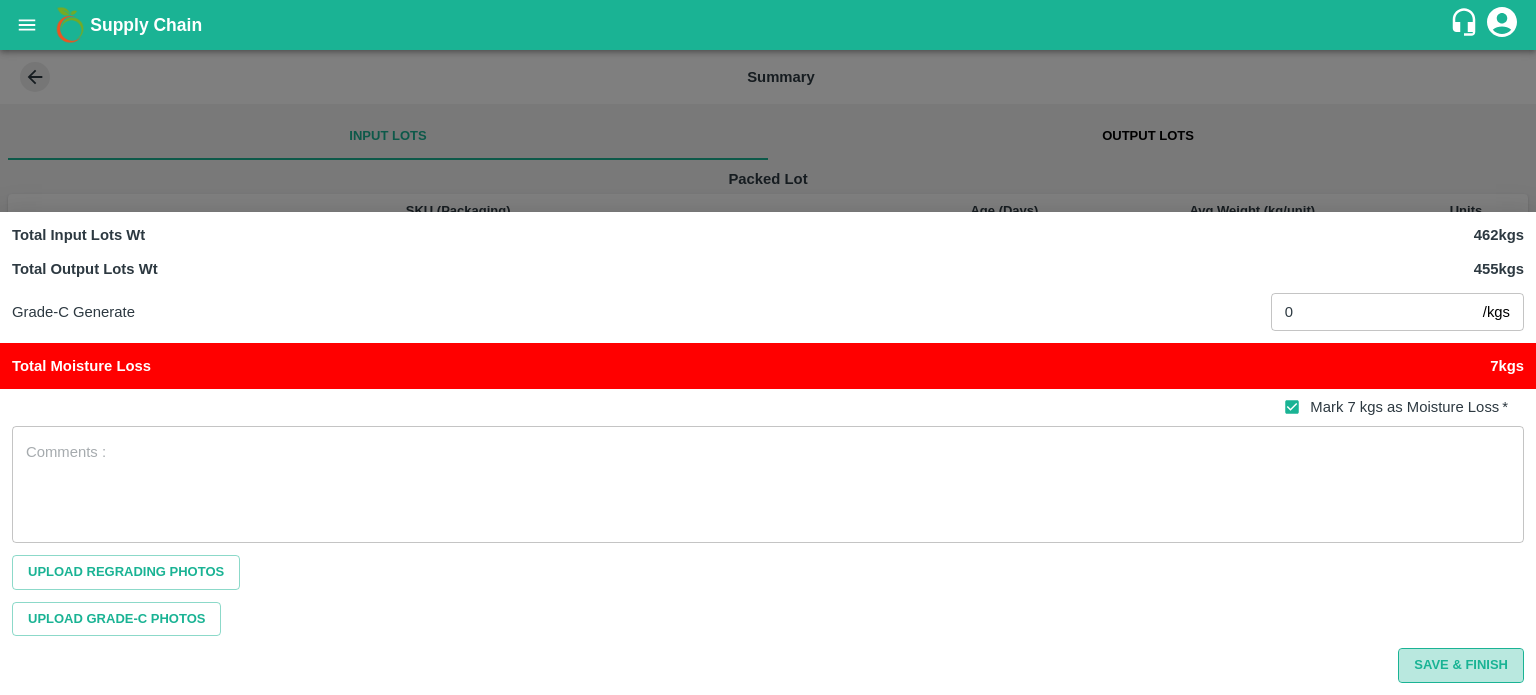 click on "Save & Finish" at bounding box center [1461, 665] 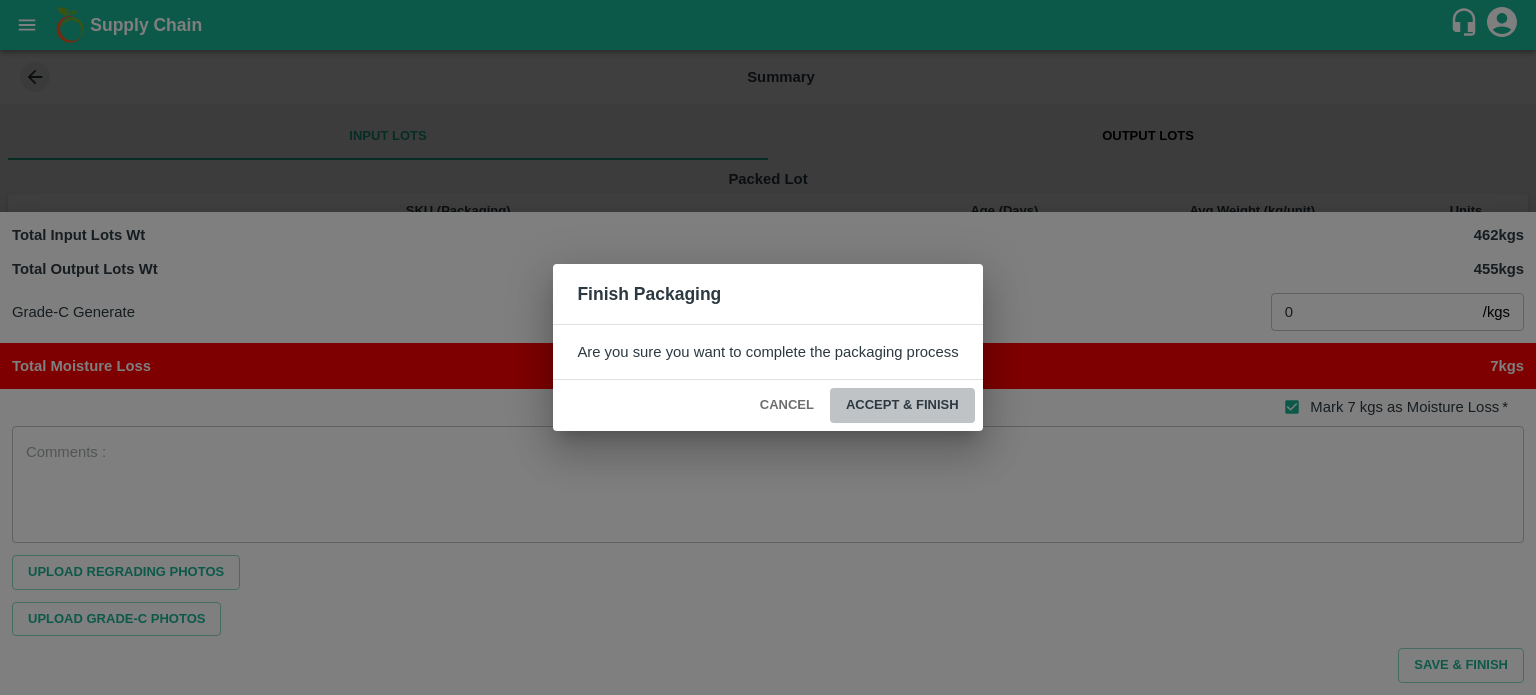 click on "ACCEPT & FINISH" at bounding box center [902, 405] 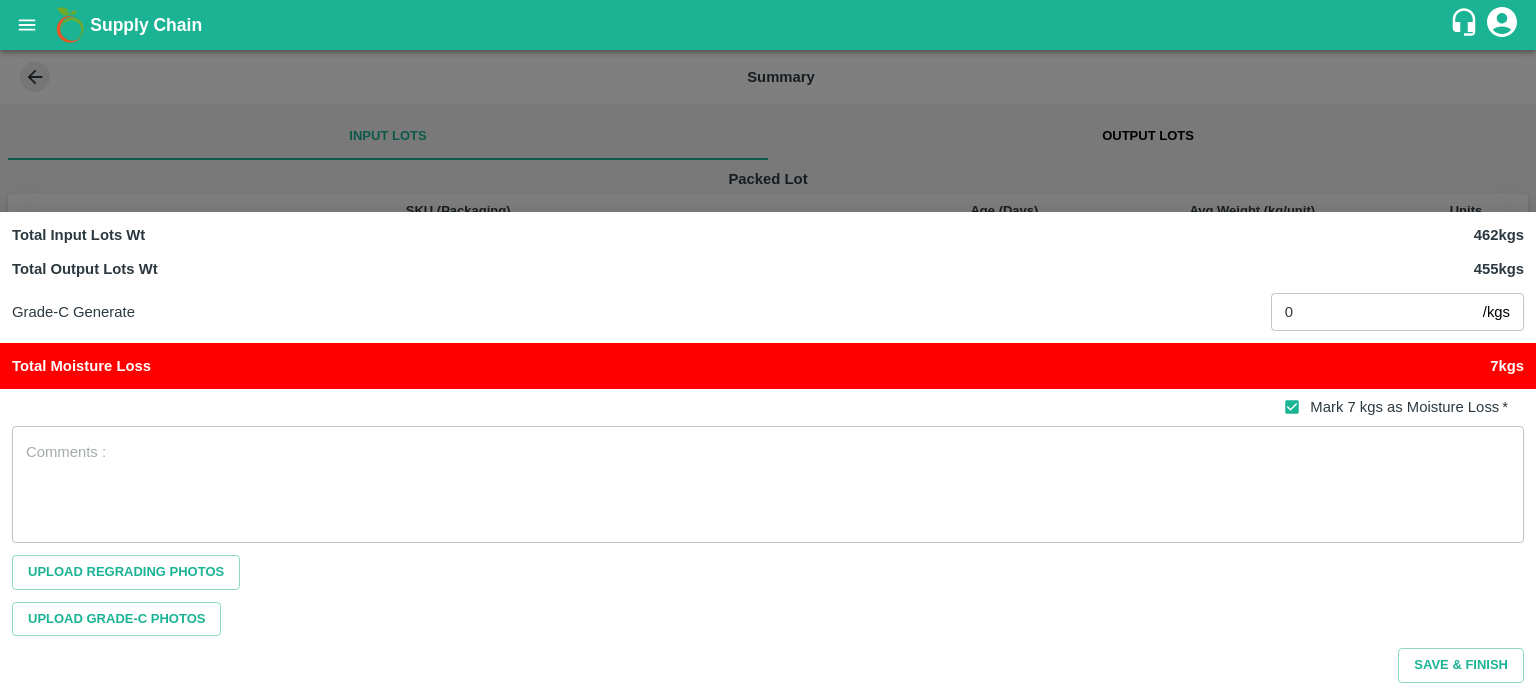 click at bounding box center (768, 347) 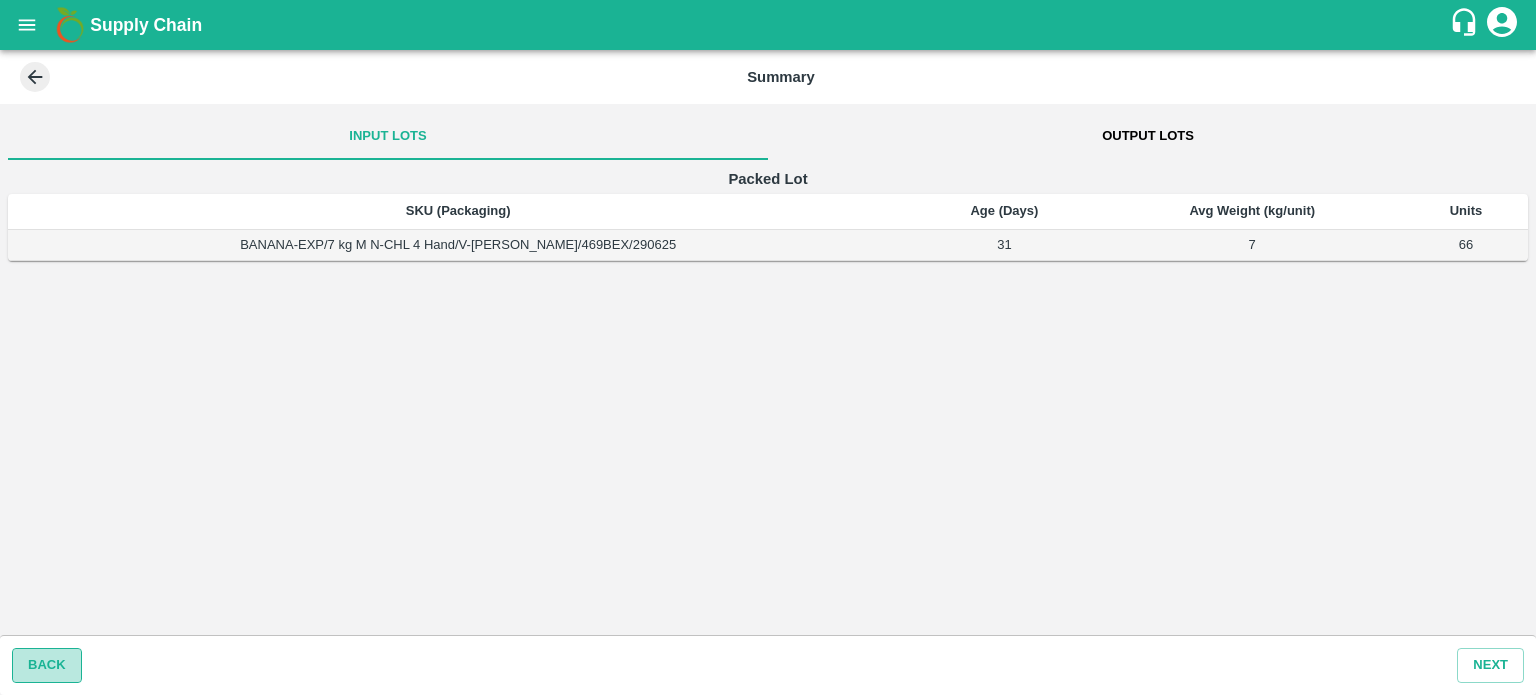 click on "BACK" at bounding box center (47, 665) 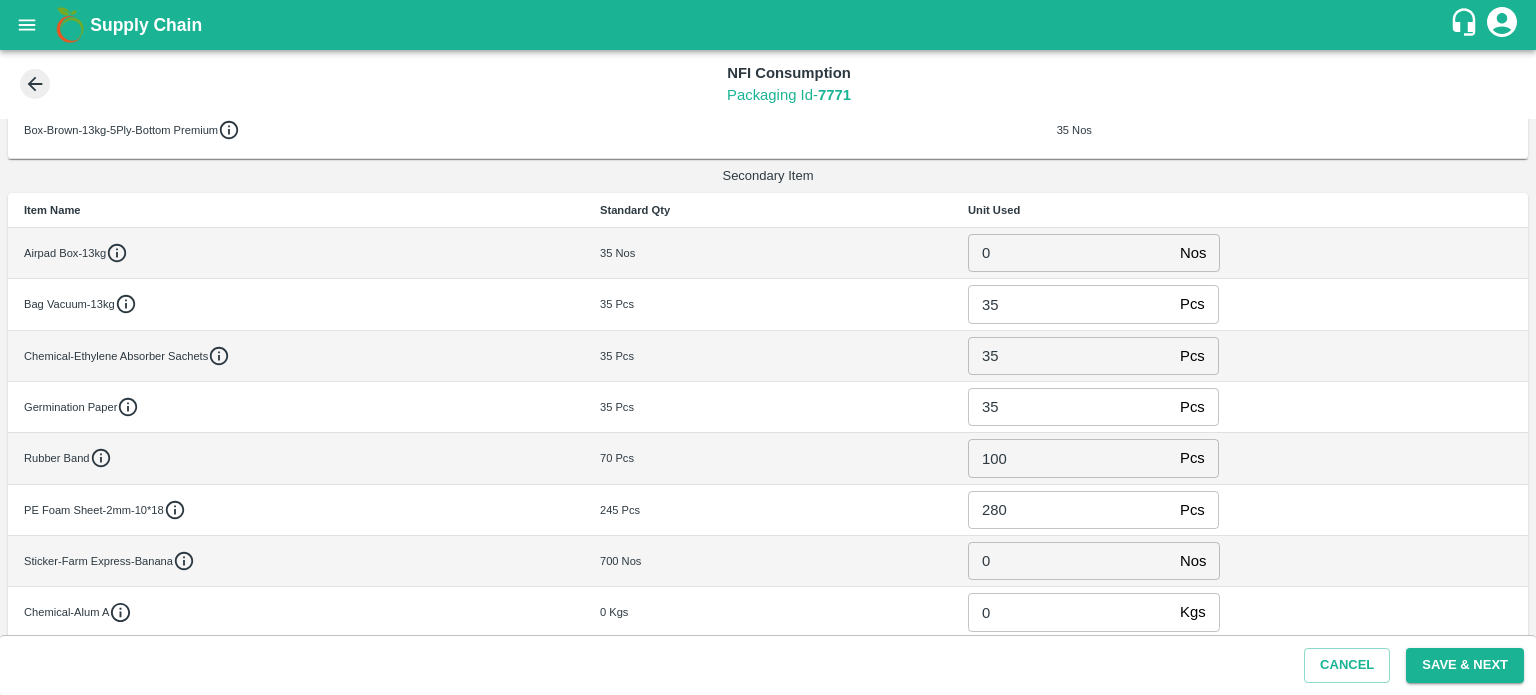 scroll, scrollTop: 322, scrollLeft: 0, axis: vertical 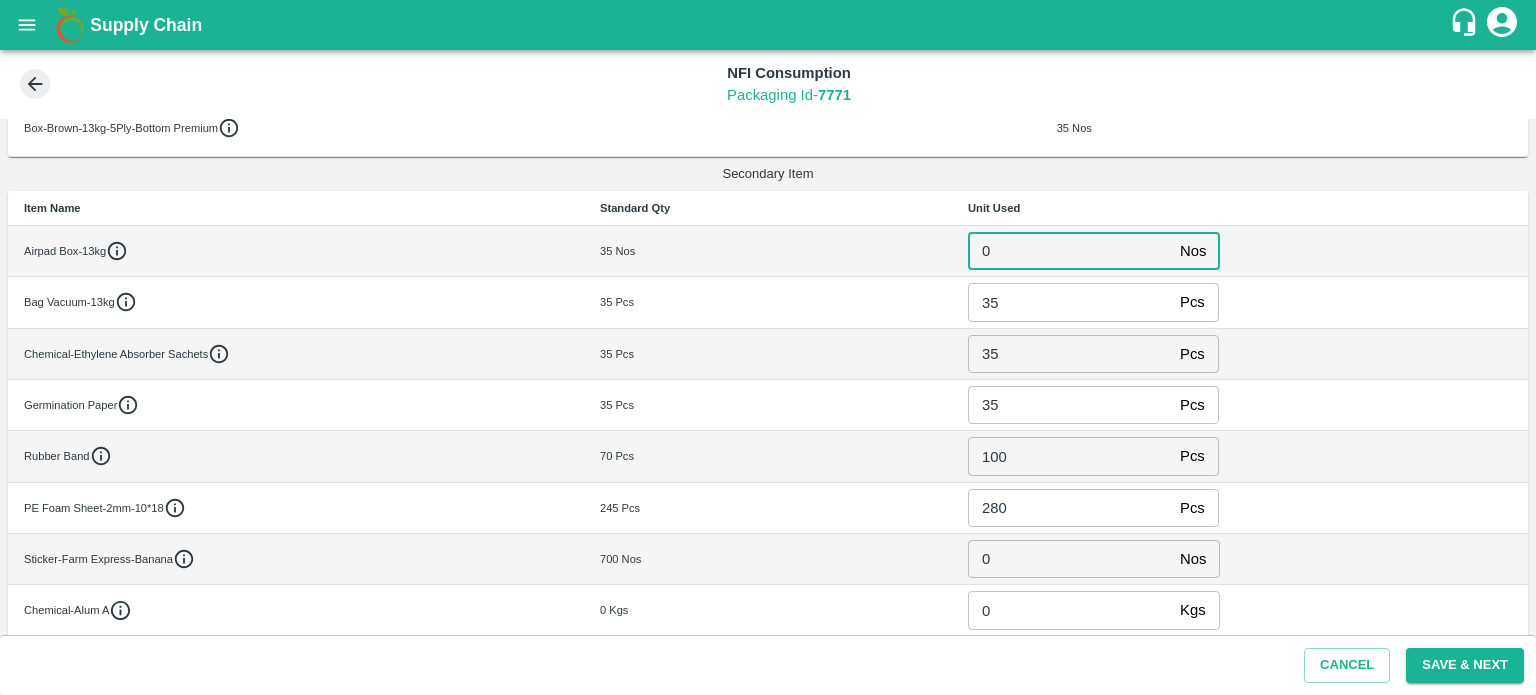 click on "0" at bounding box center [1070, 251] 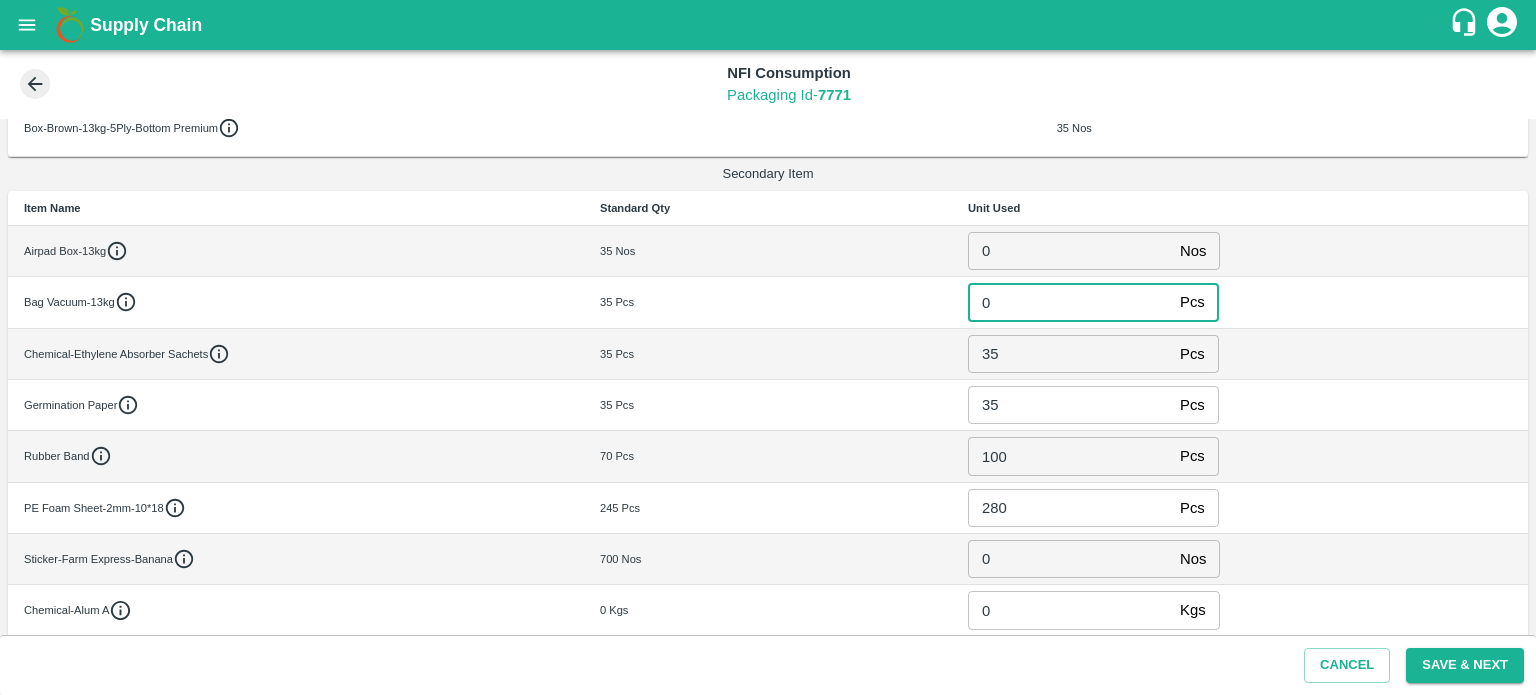 type on "0" 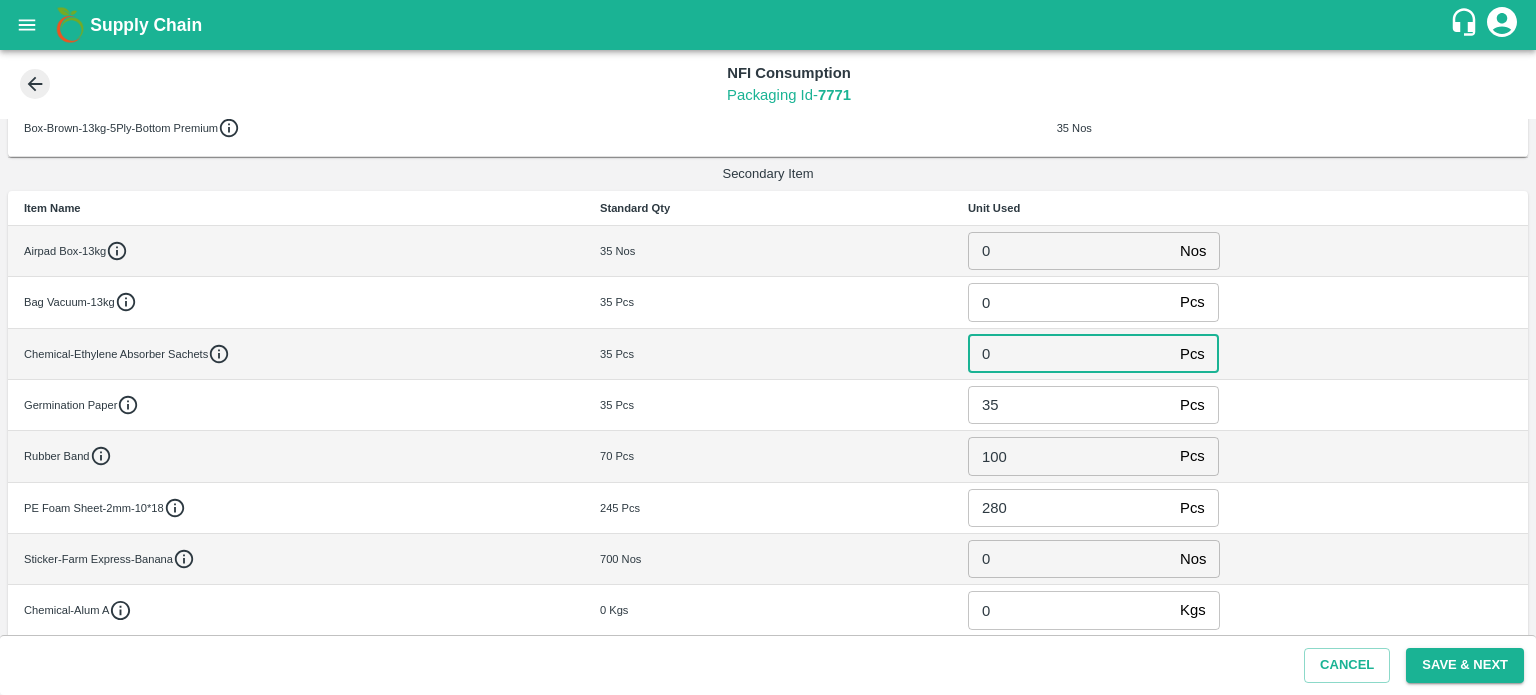 type on "0" 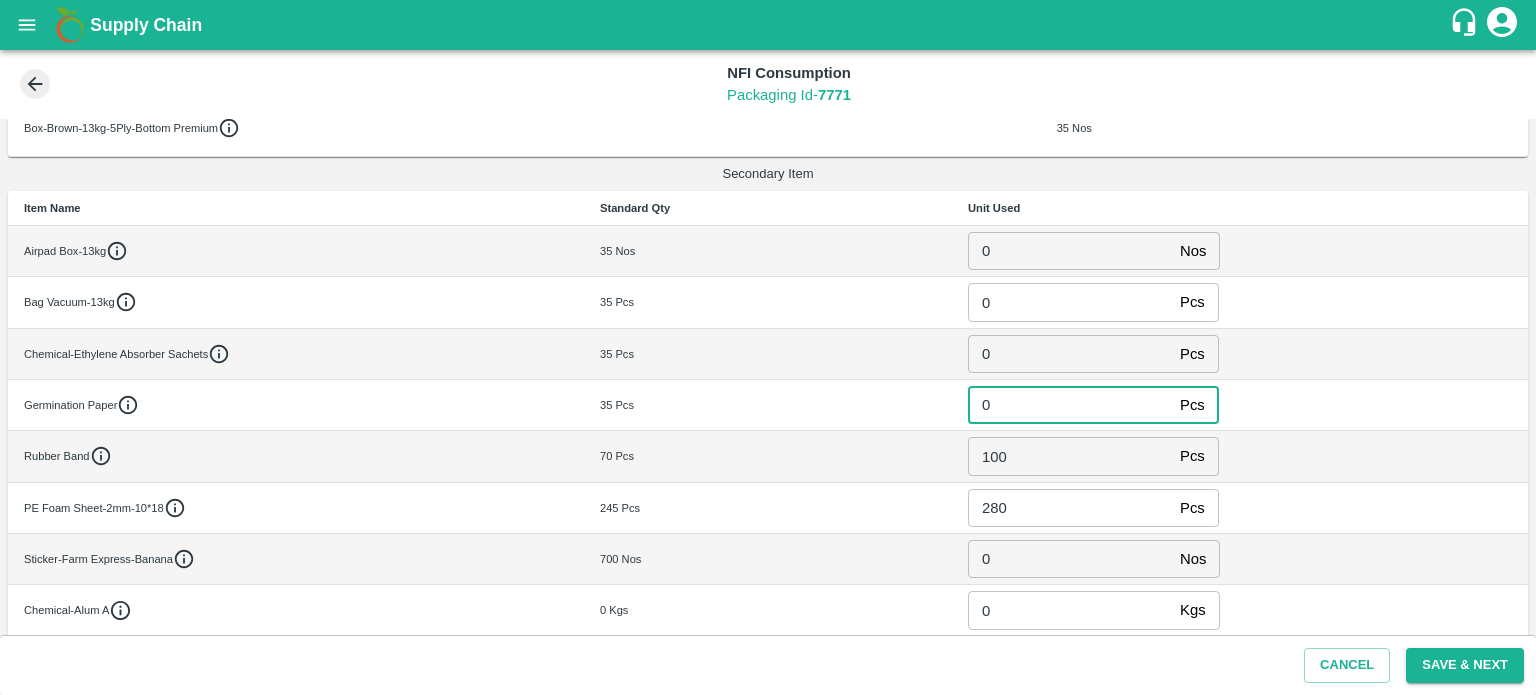type on "0" 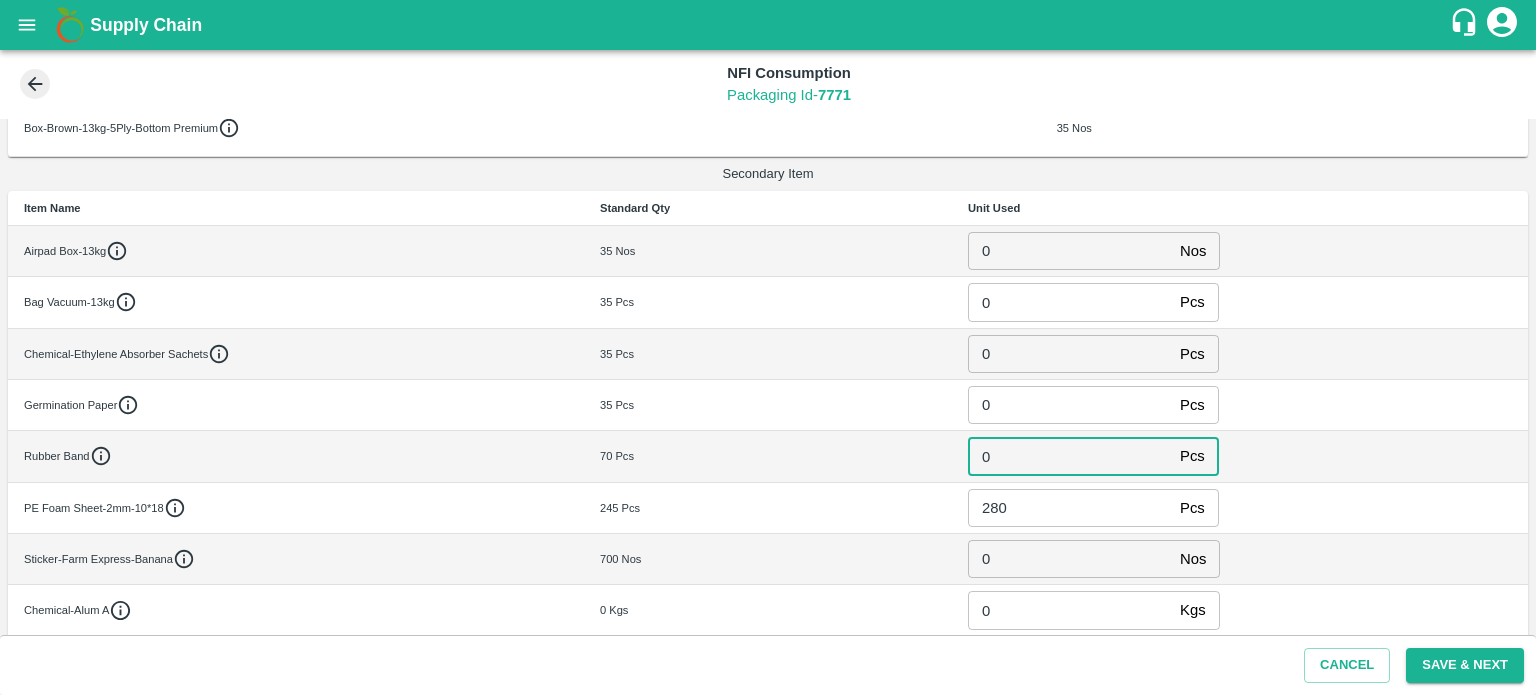 type on "0" 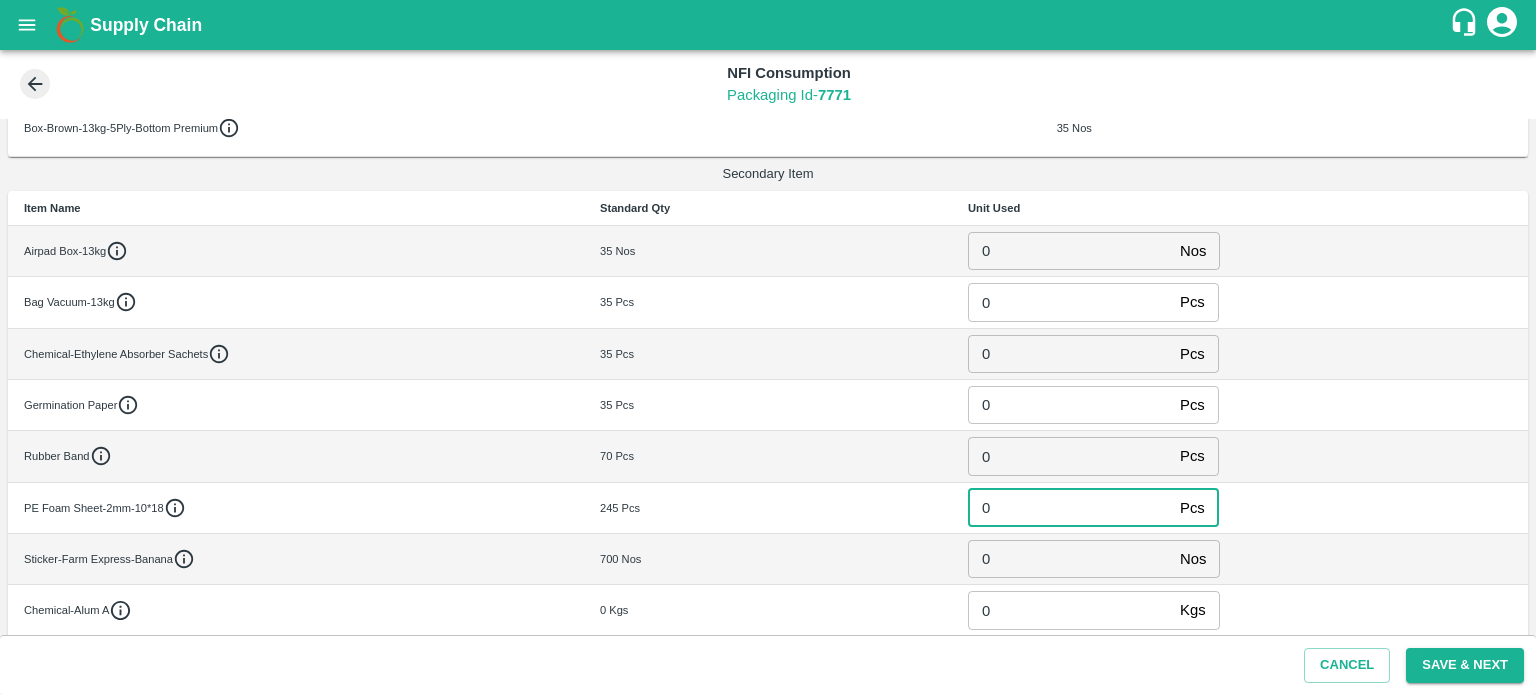 type on "0" 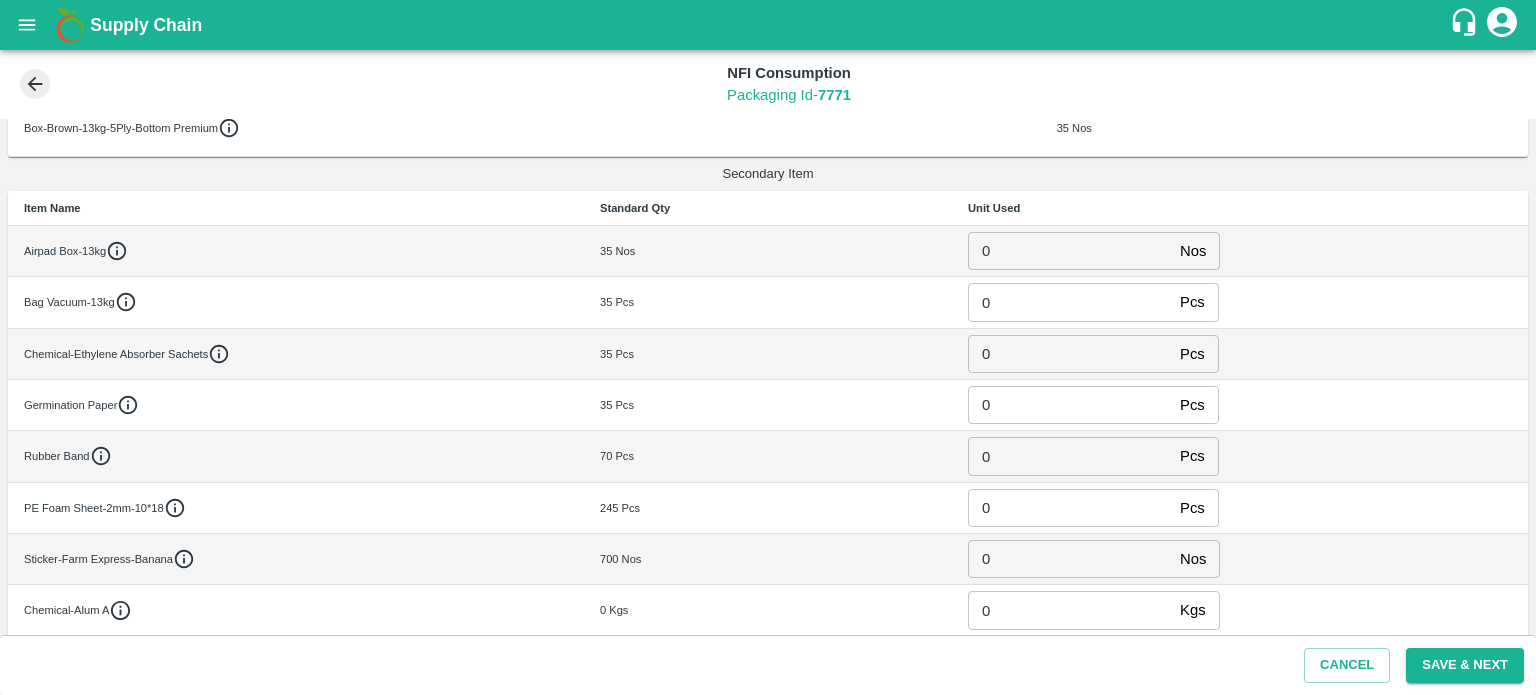 scroll, scrollTop: 603, scrollLeft: 0, axis: vertical 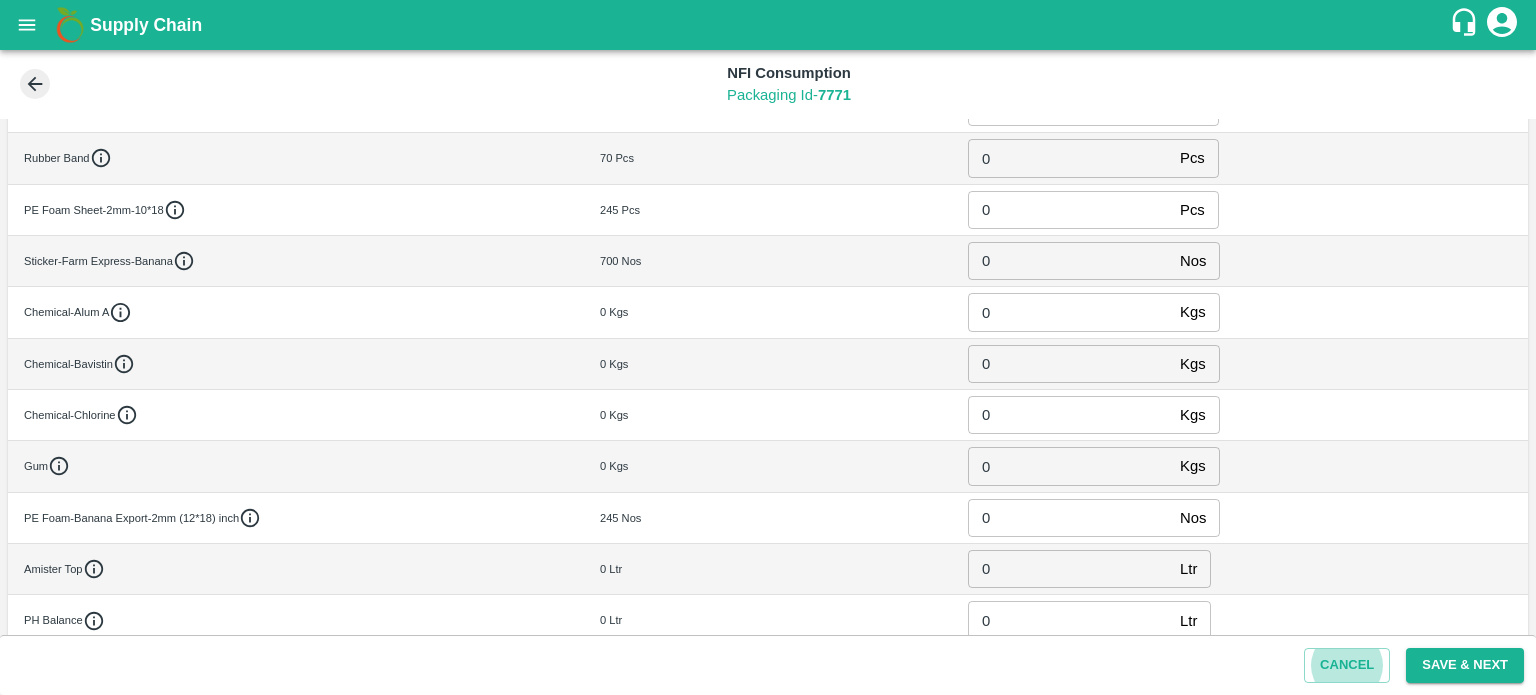 type 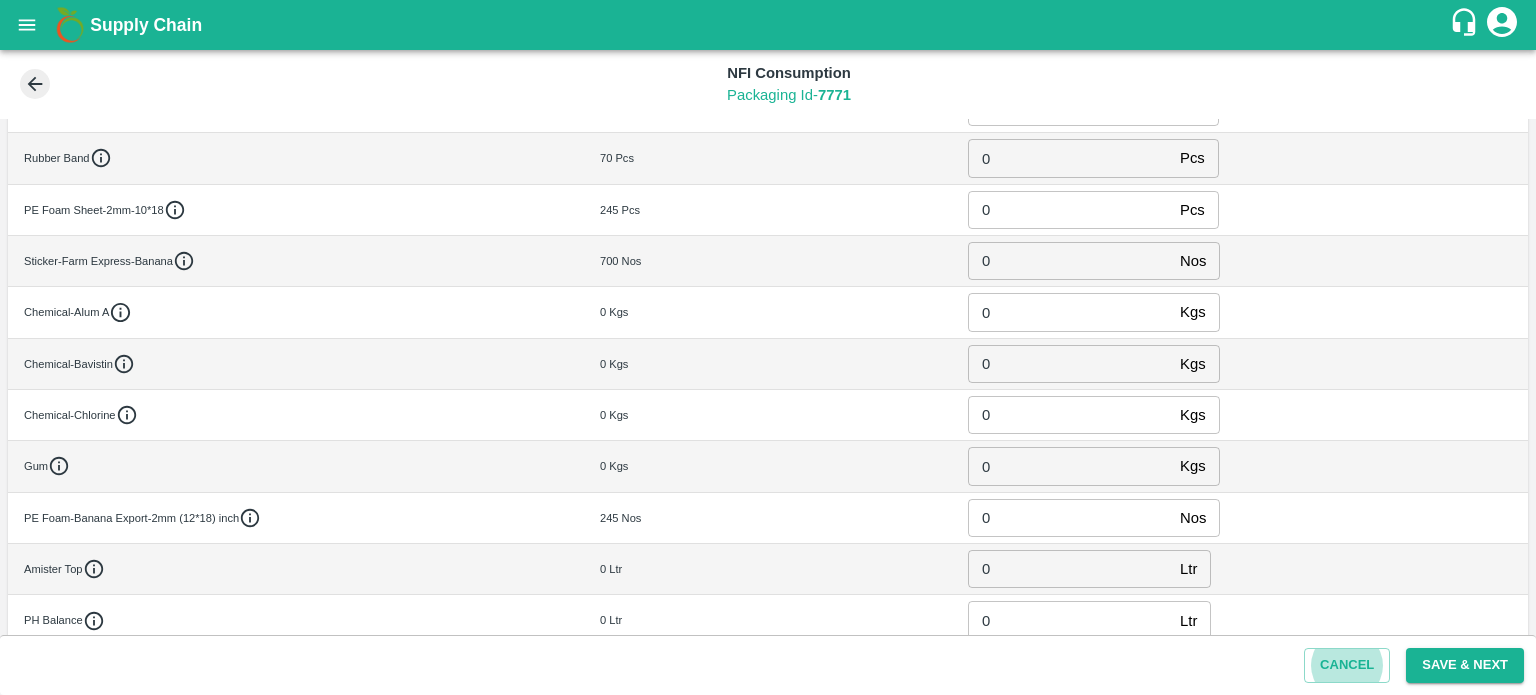 type 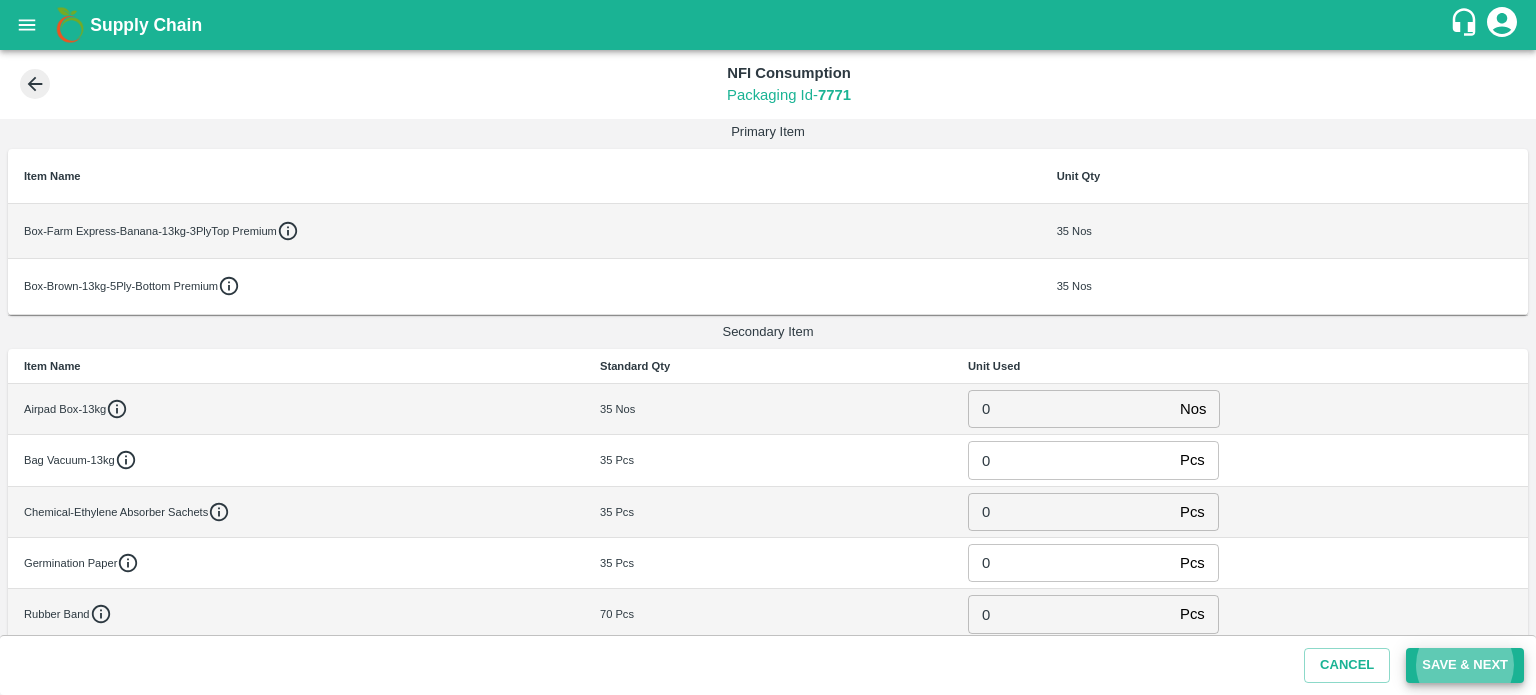 scroll, scrollTop: 634, scrollLeft: 0, axis: vertical 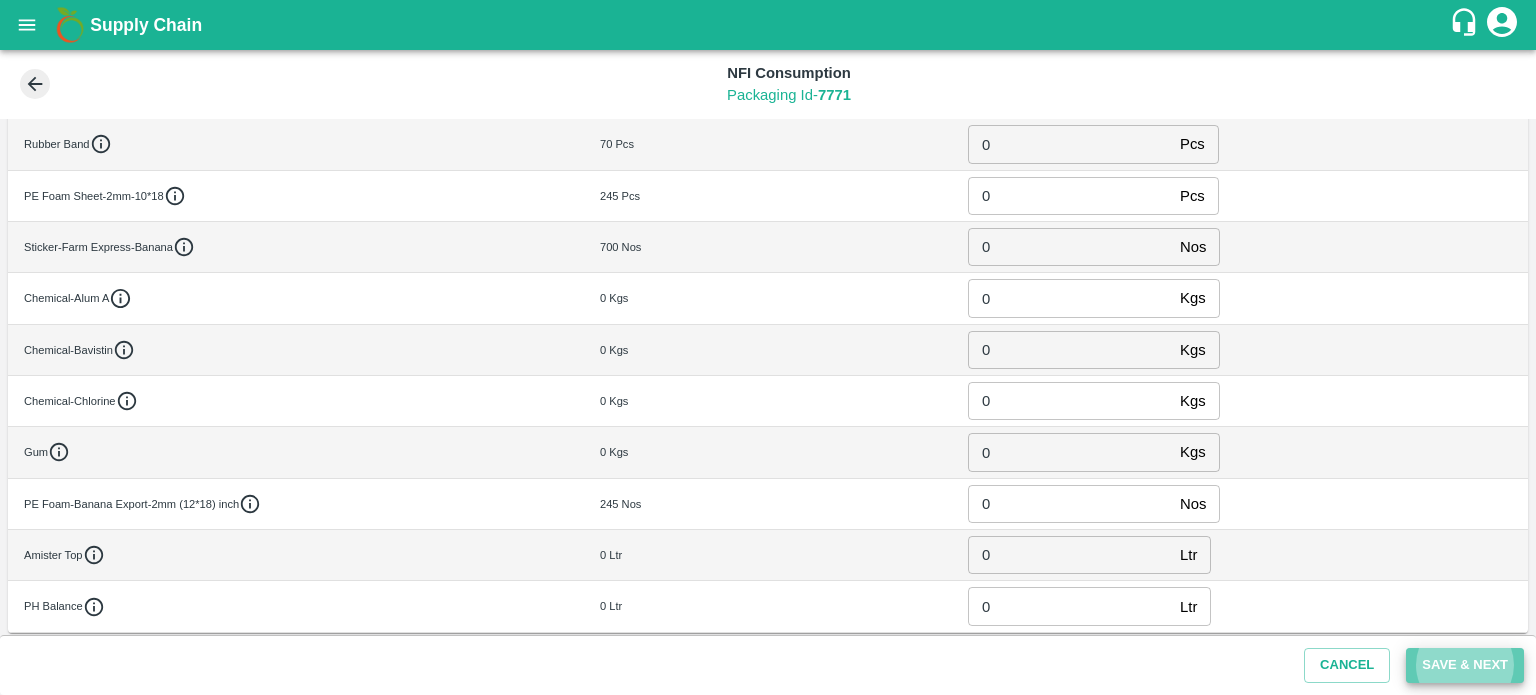 click on "Save & Next" at bounding box center (1465, 665) 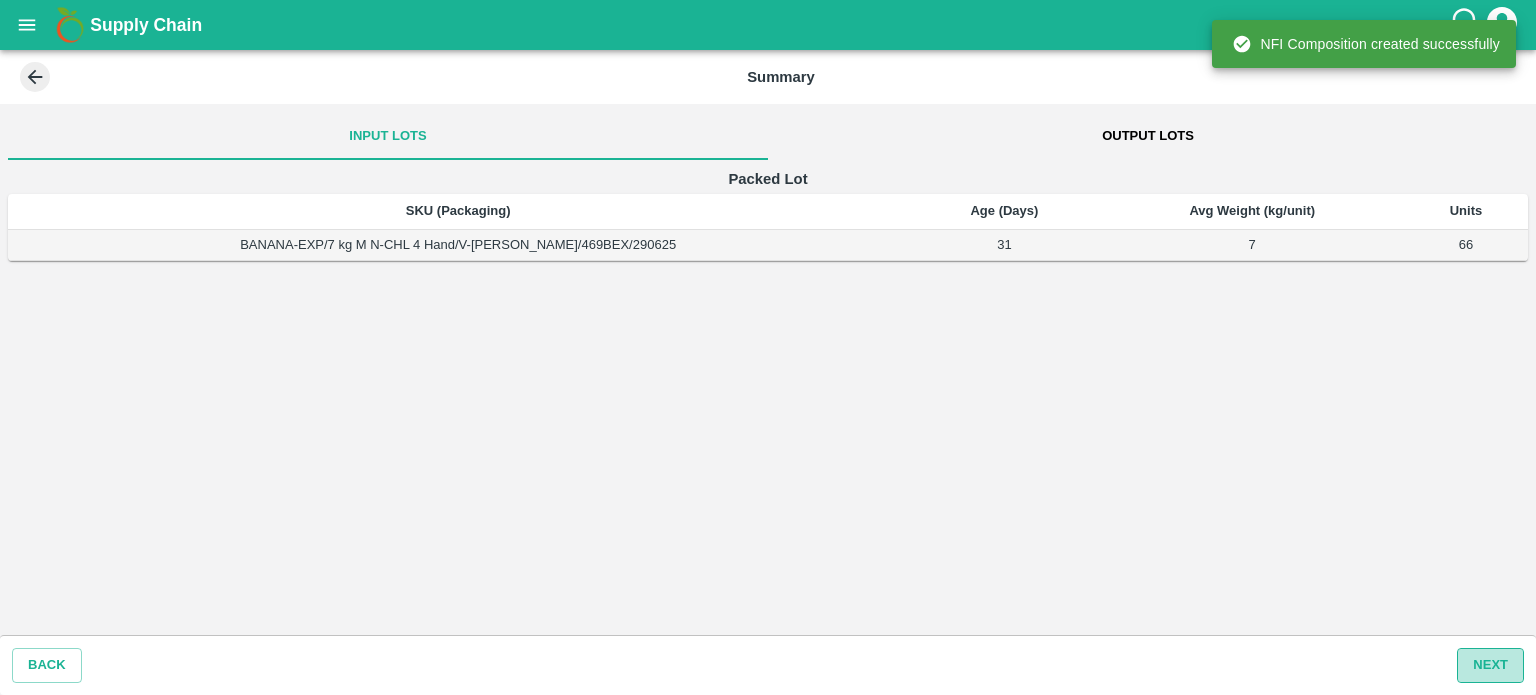 click on "Next" at bounding box center (1490, 665) 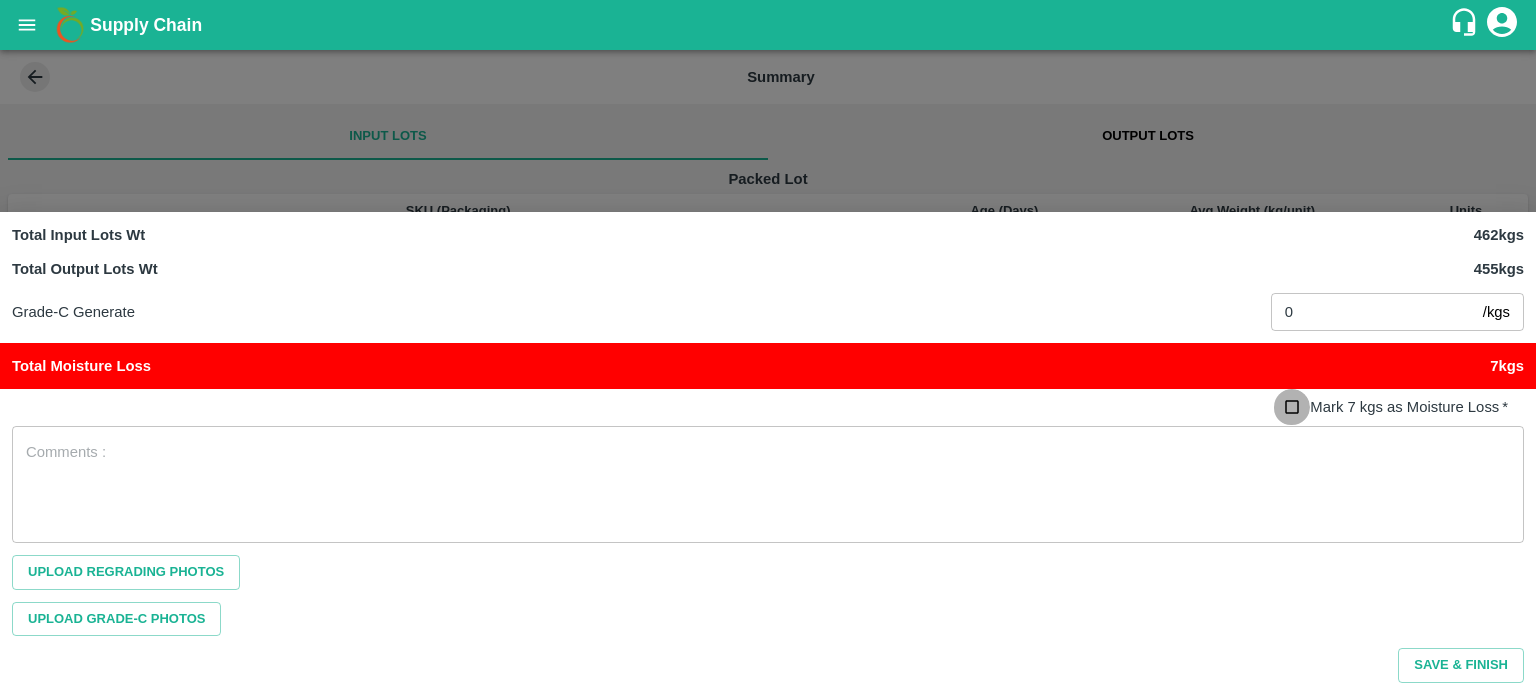 click on "Mark 7 kgs as Moisture Loss   *" at bounding box center [1292, 407] 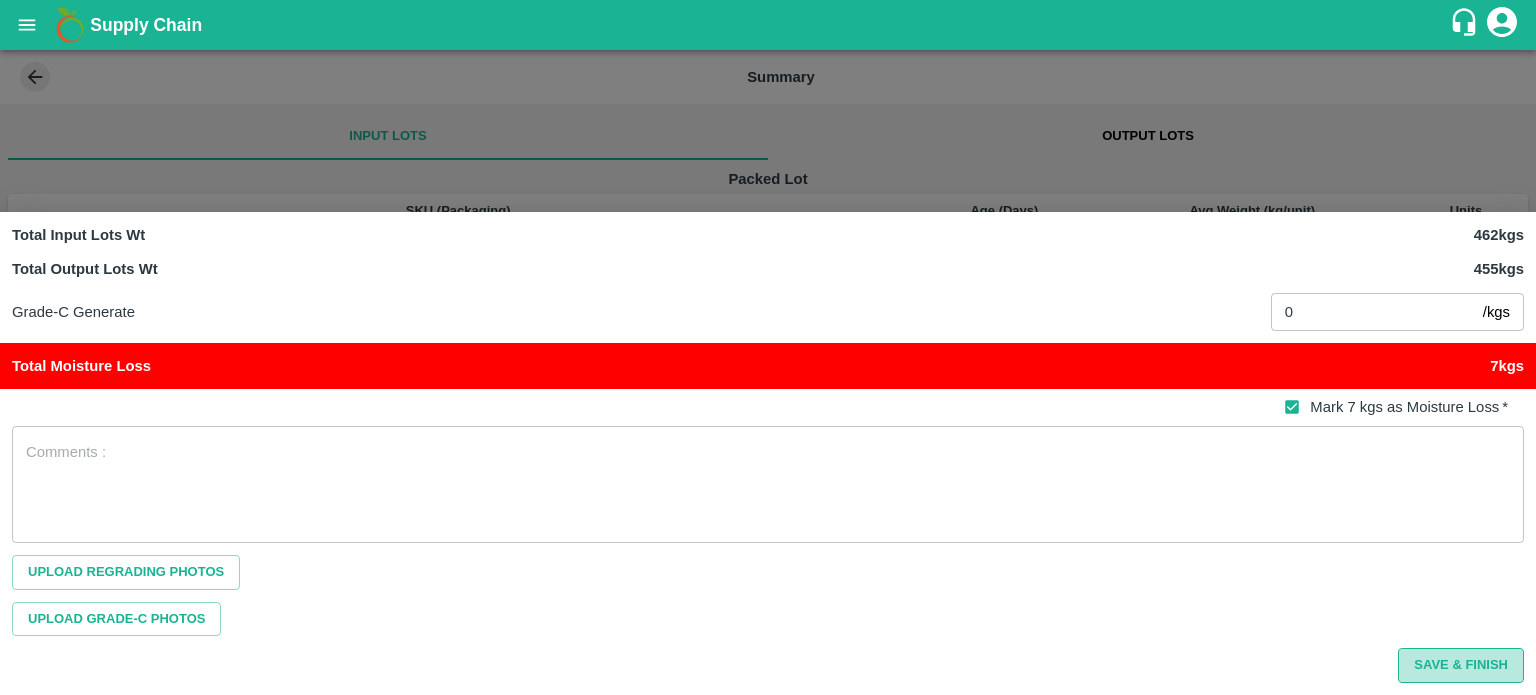 click on "Save & Finish" at bounding box center [1461, 665] 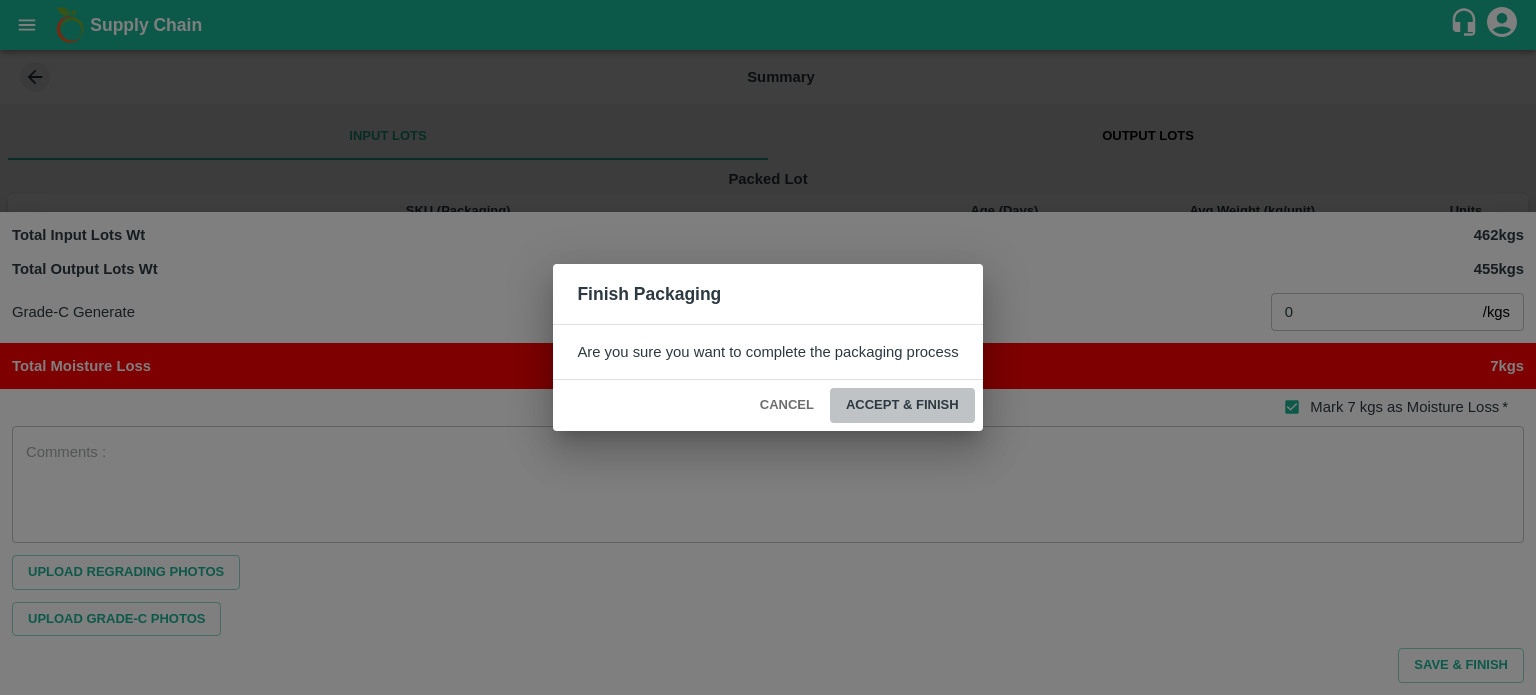 click on "ACCEPT & FINISH" at bounding box center (902, 405) 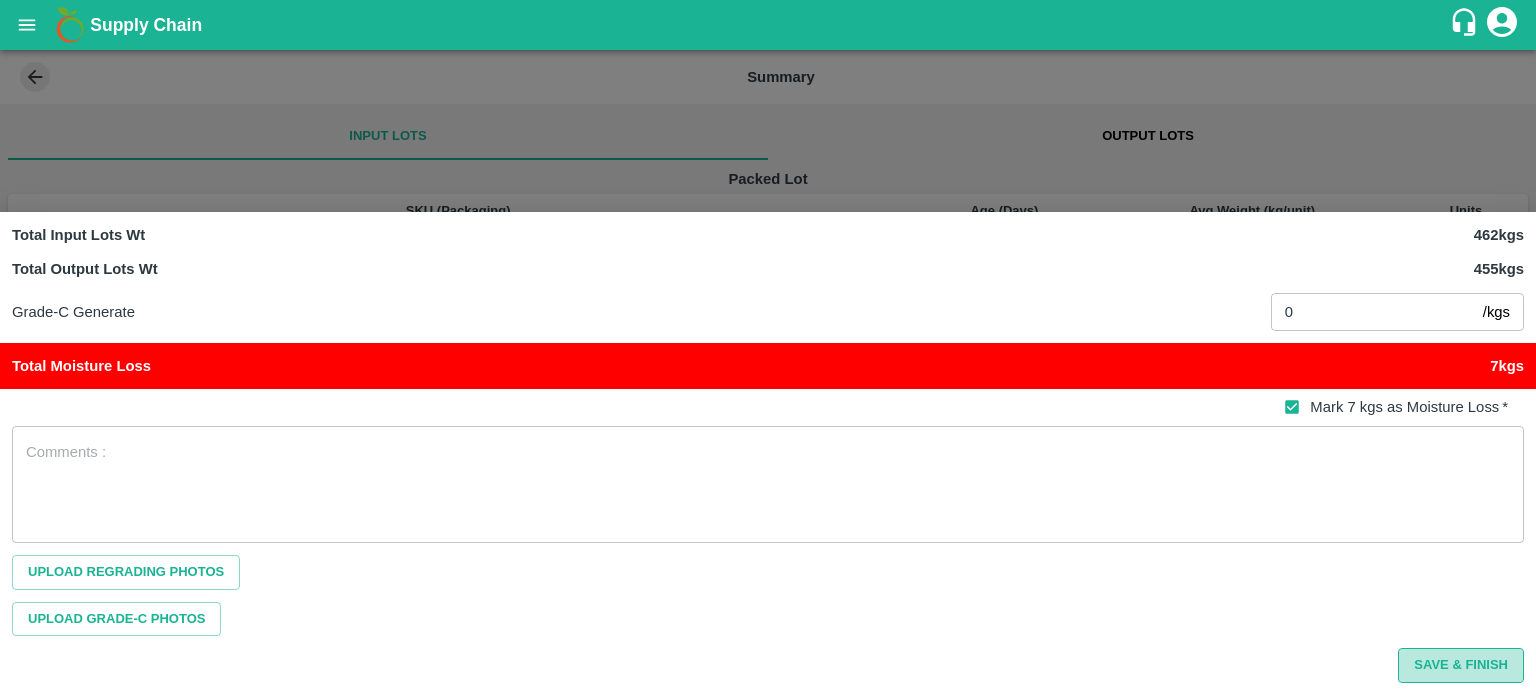 click on "Save & Finish" at bounding box center [1461, 665] 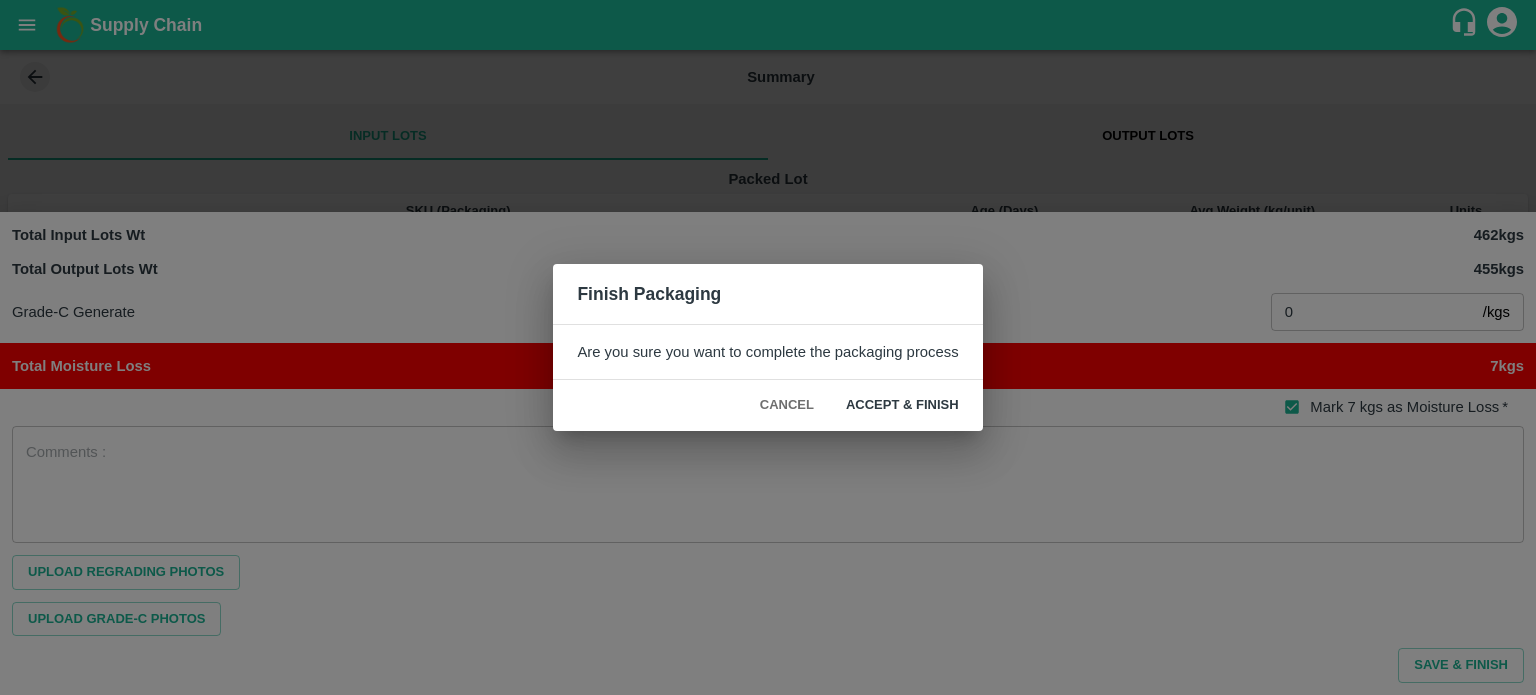 click on "ACCEPT & FINISH" at bounding box center [902, 405] 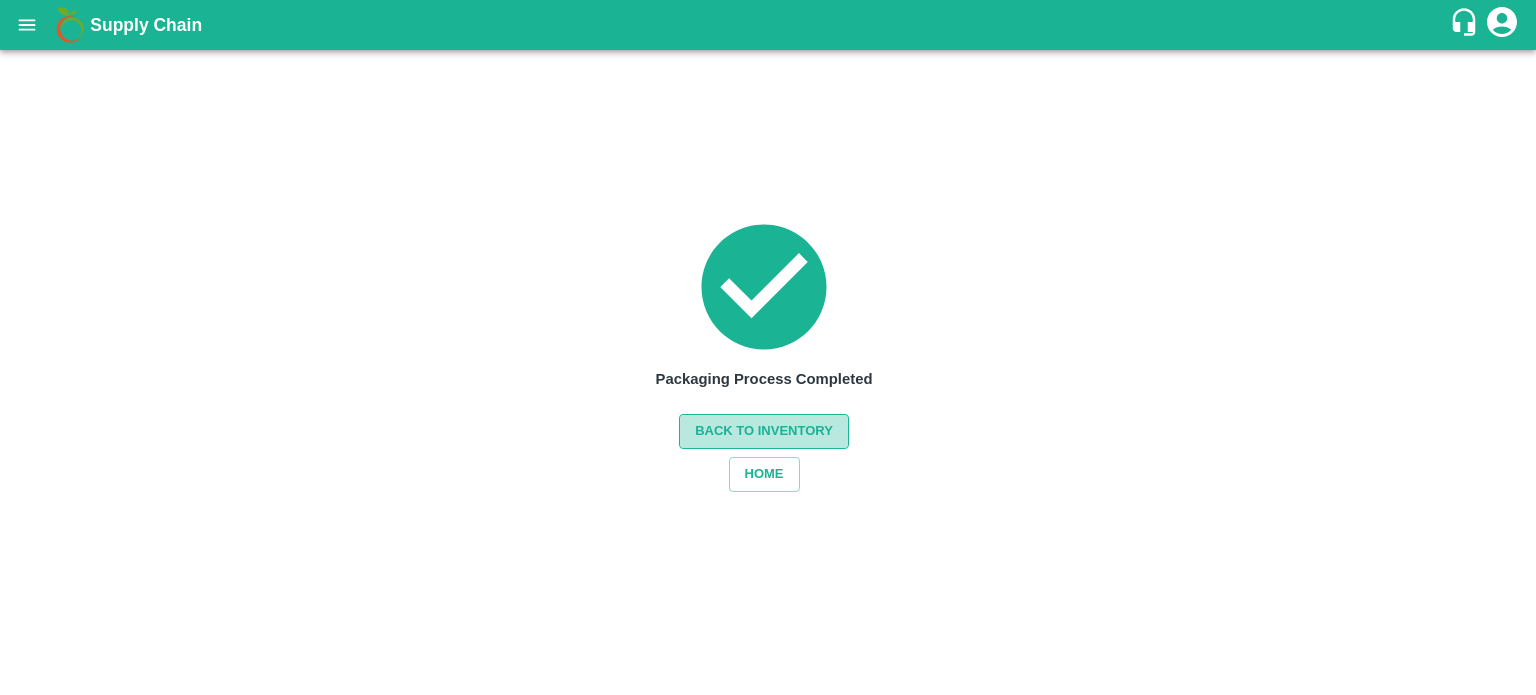 click on "Back to Inventory" at bounding box center (764, 431) 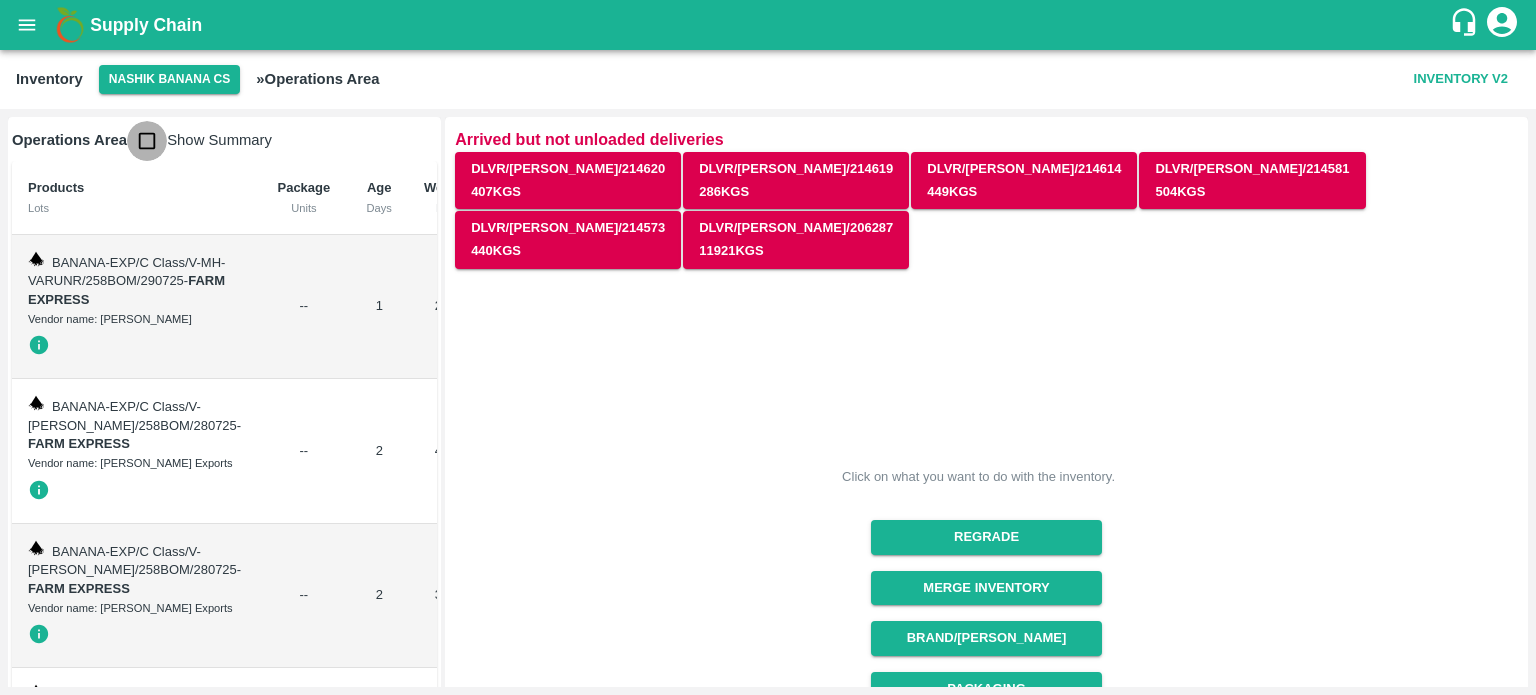 click at bounding box center [147, 141] 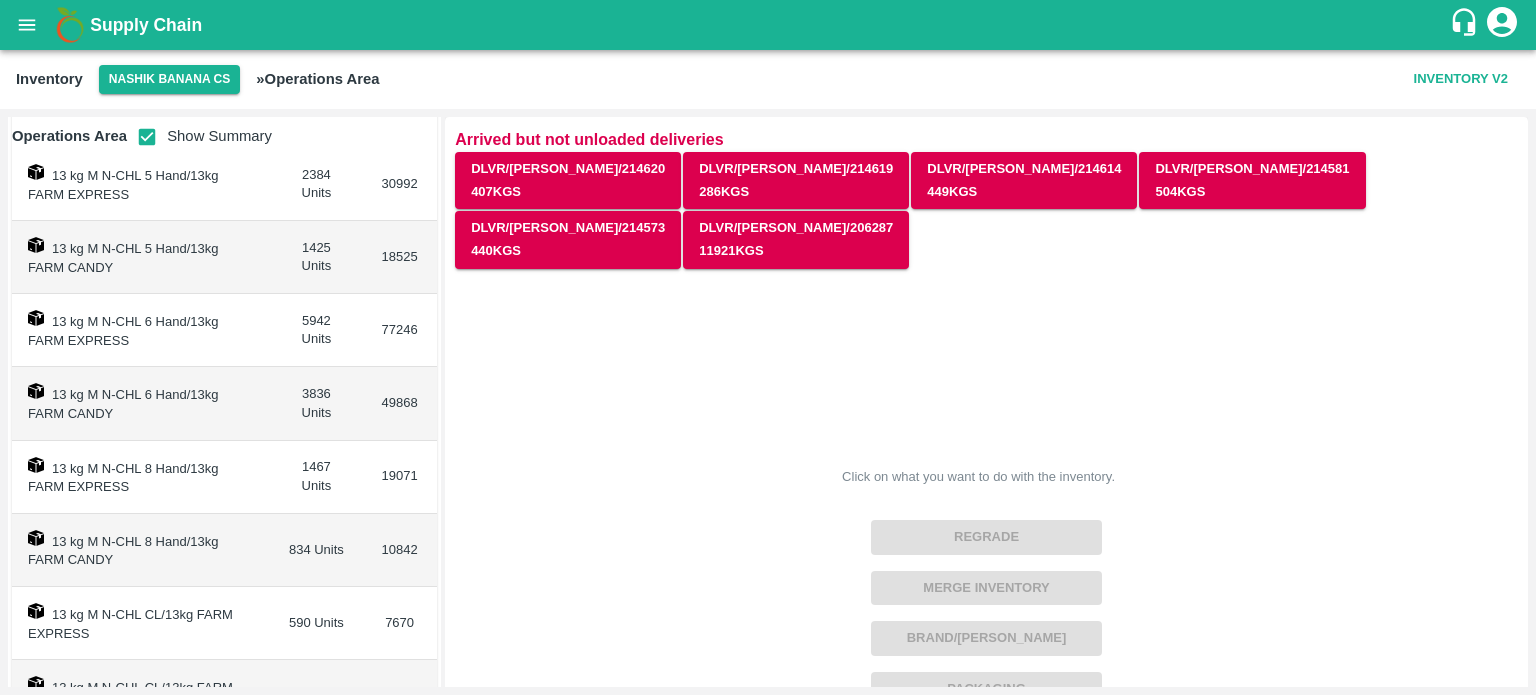 scroll, scrollTop: 0, scrollLeft: 0, axis: both 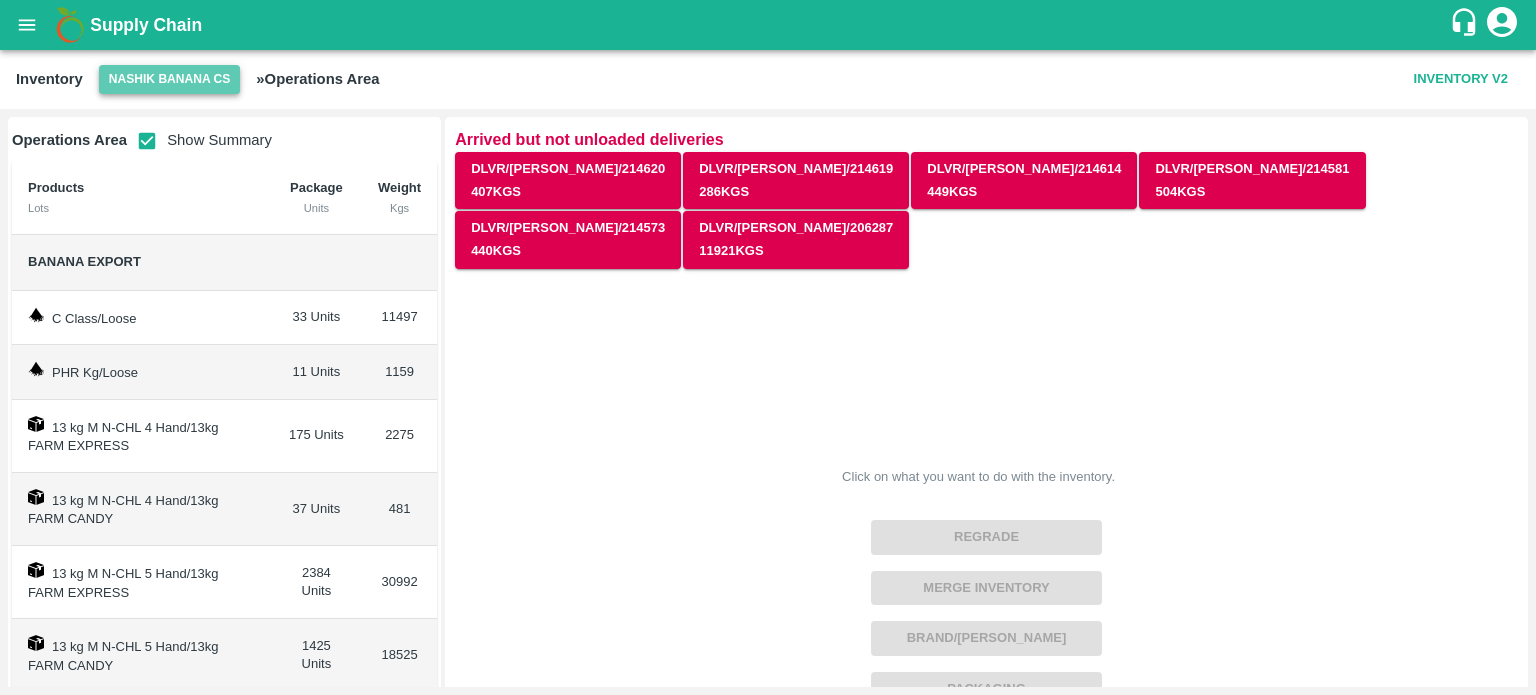 click on "Nashik Banana CS" at bounding box center (170, 79) 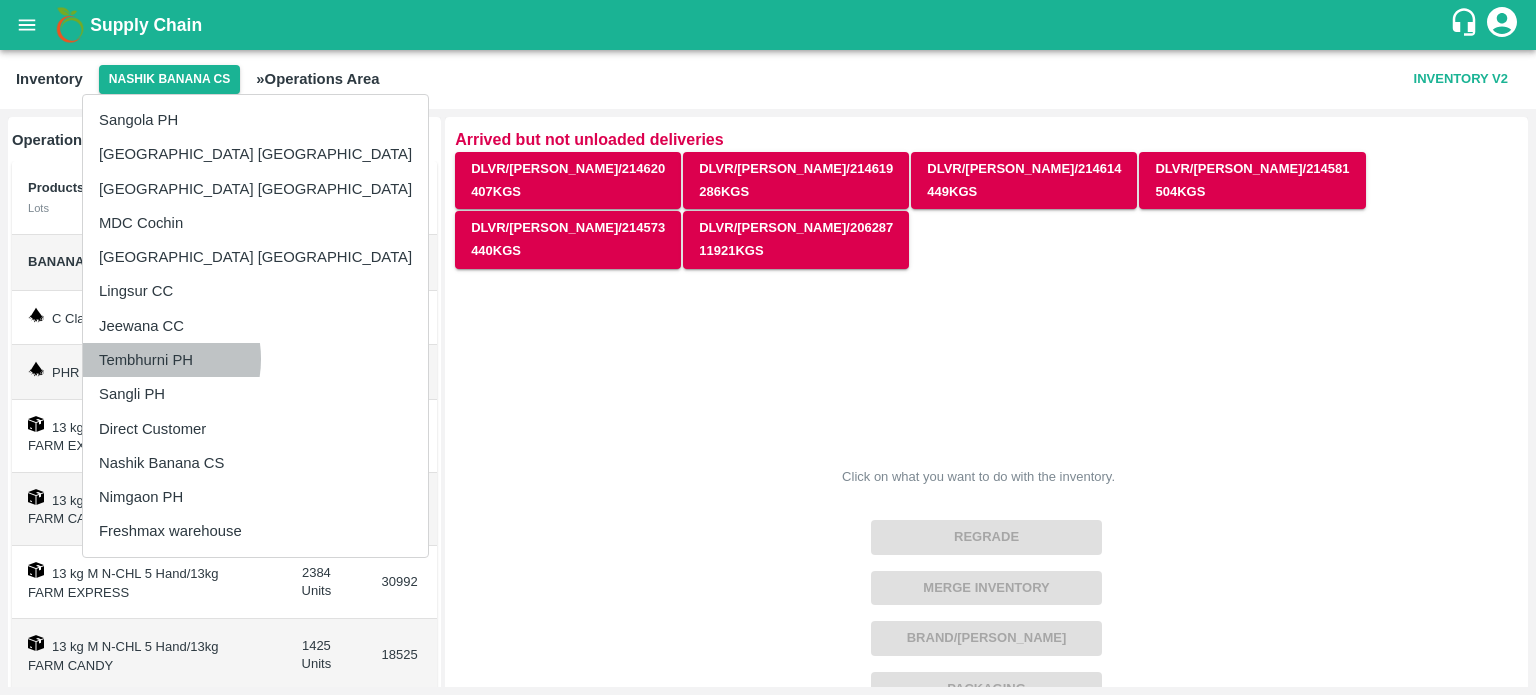 click on "Tembhurni PH" at bounding box center [255, 360] 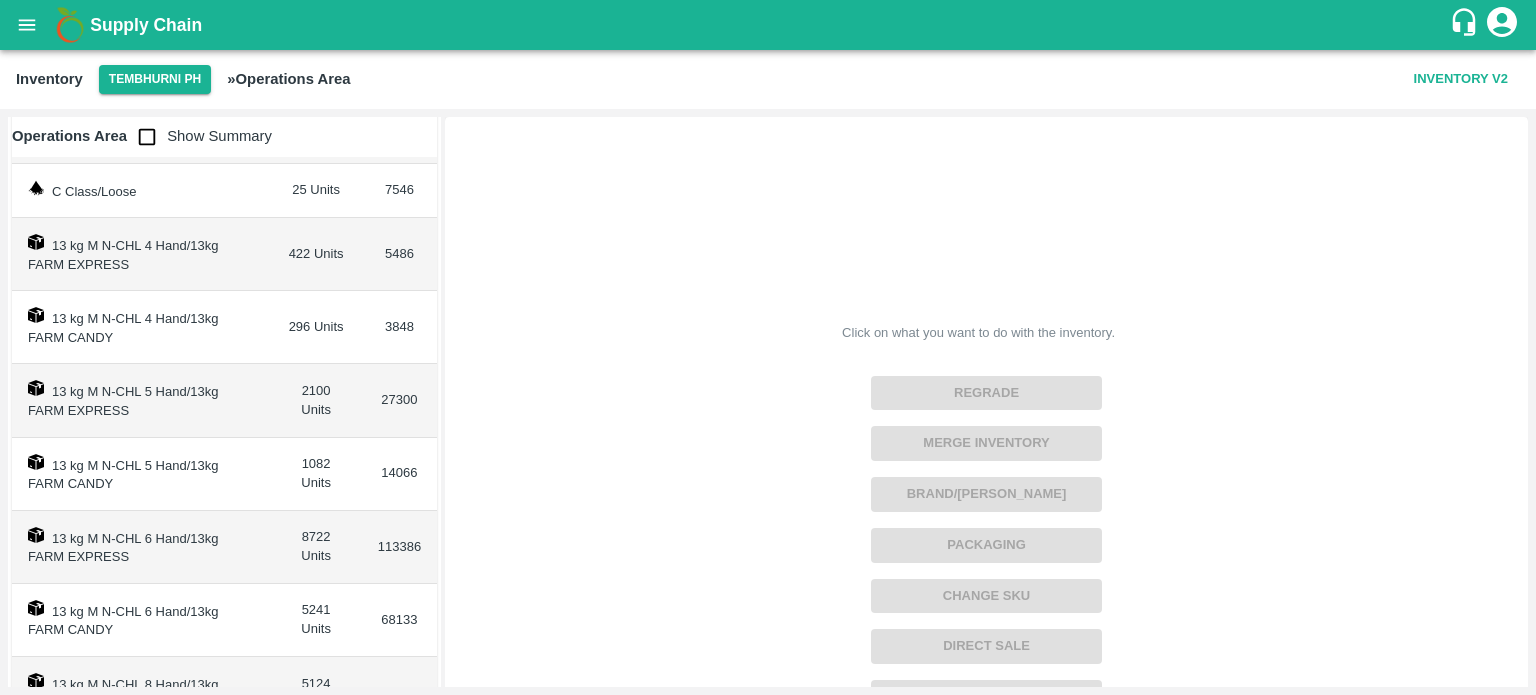 scroll, scrollTop: 0, scrollLeft: 0, axis: both 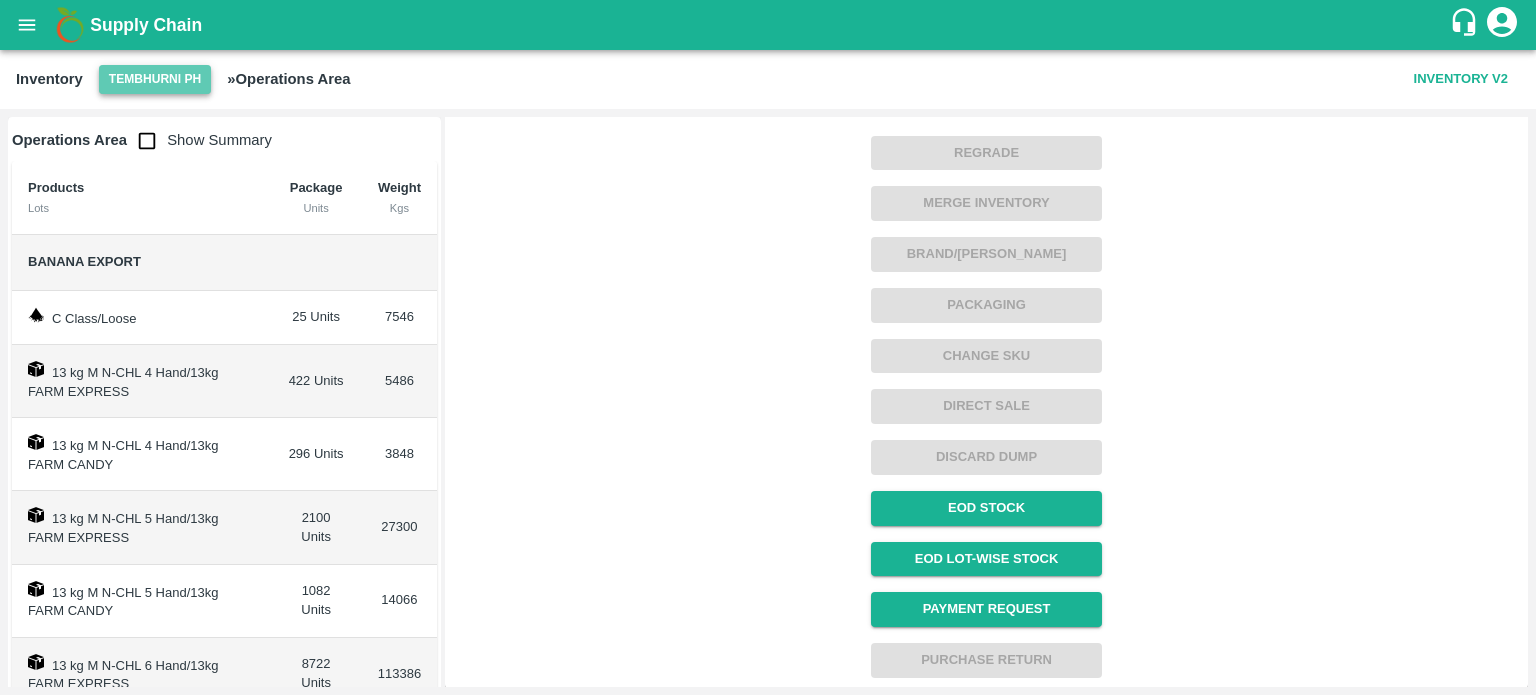 click on "Tembhurni PH" at bounding box center (155, 79) 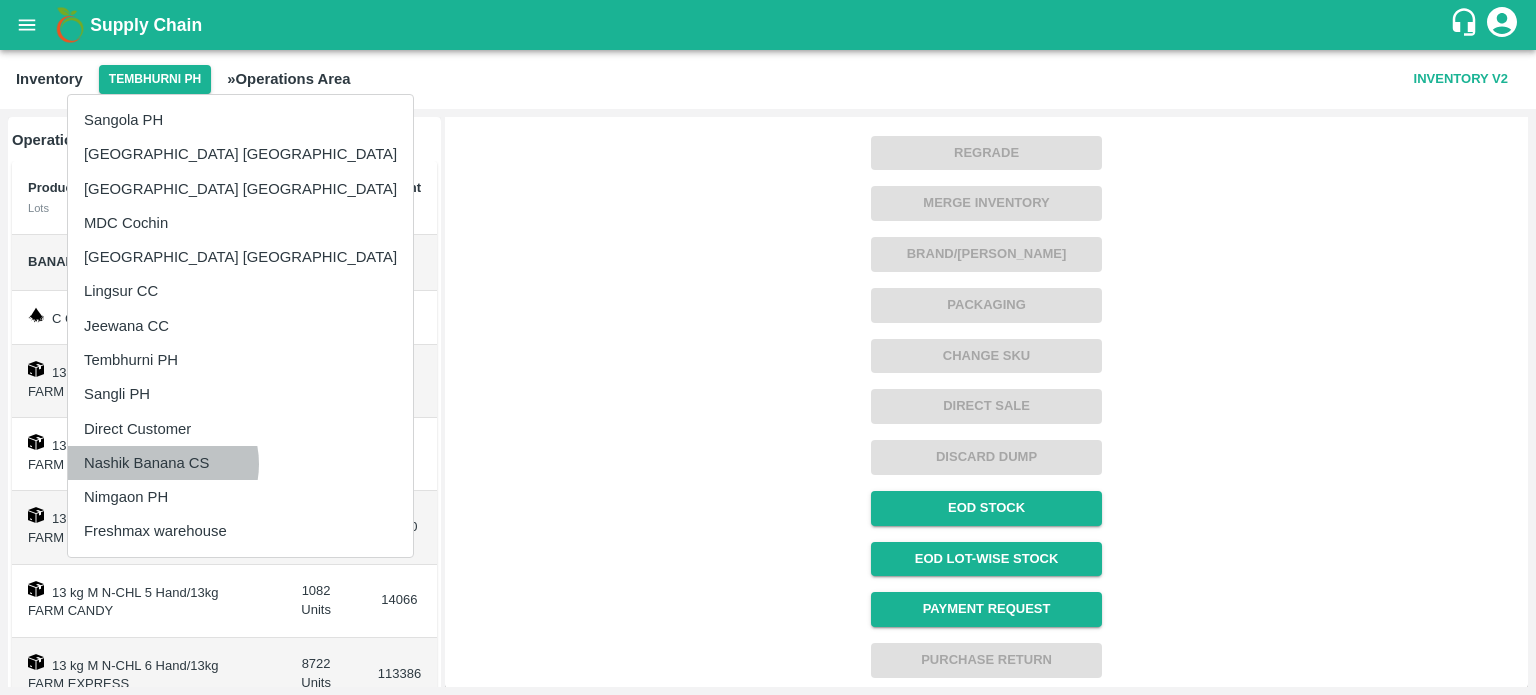 click on "Nashik Banana CS" at bounding box center [240, 463] 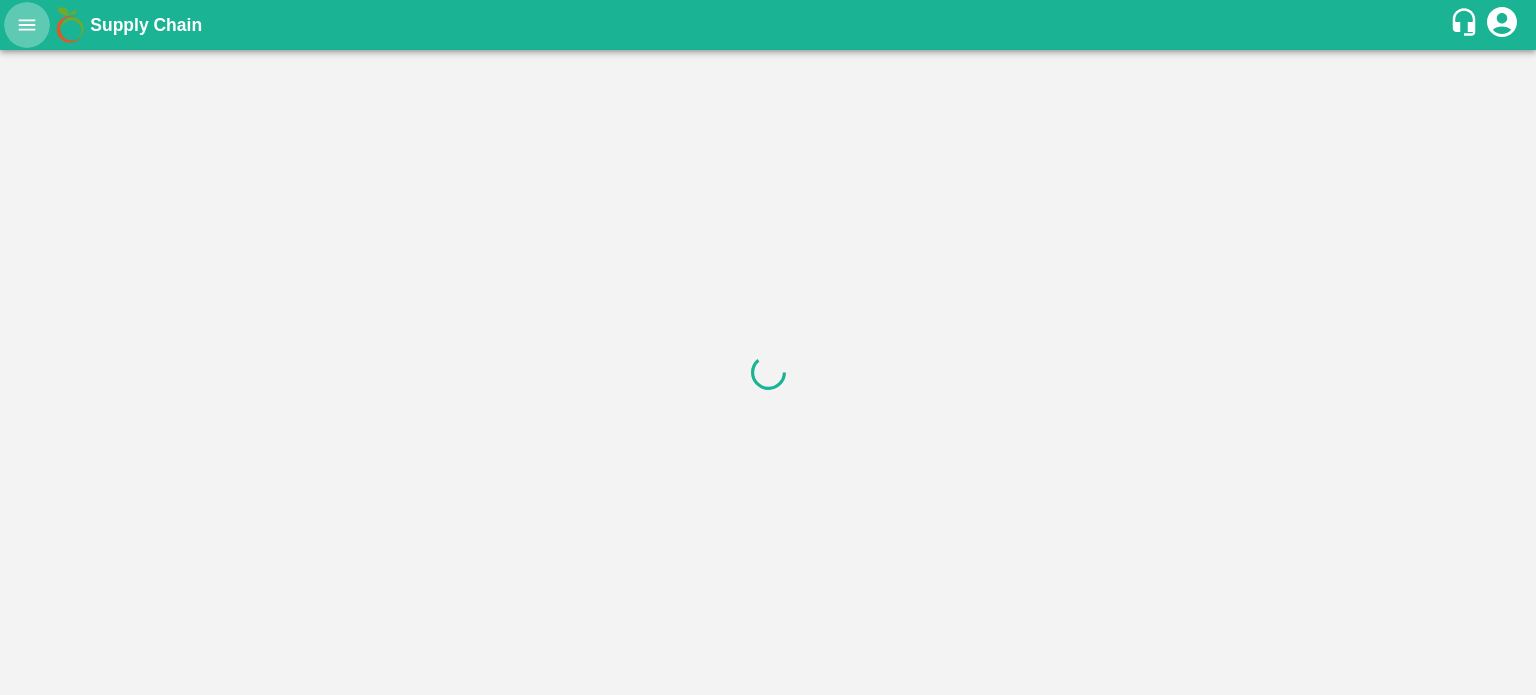 click 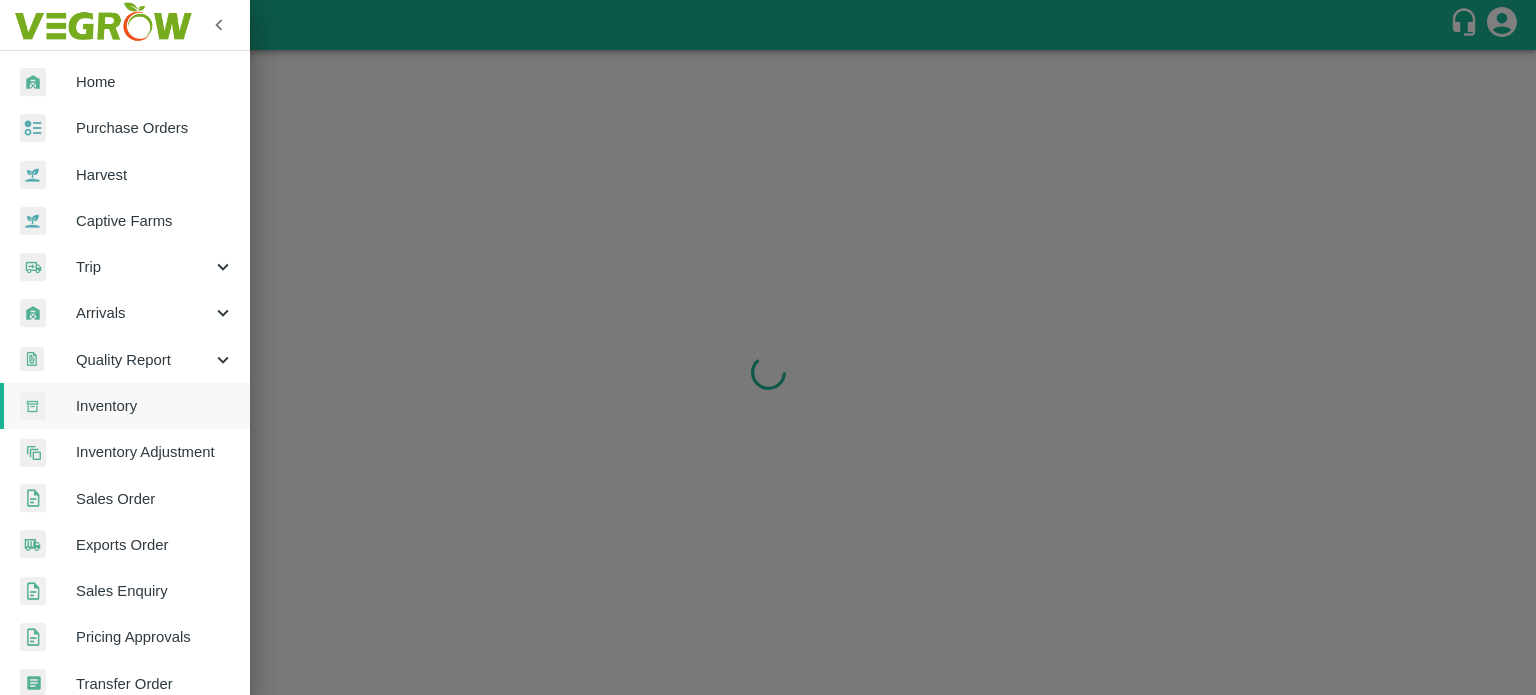 click on "Inventory Adjustment" at bounding box center (125, 452) 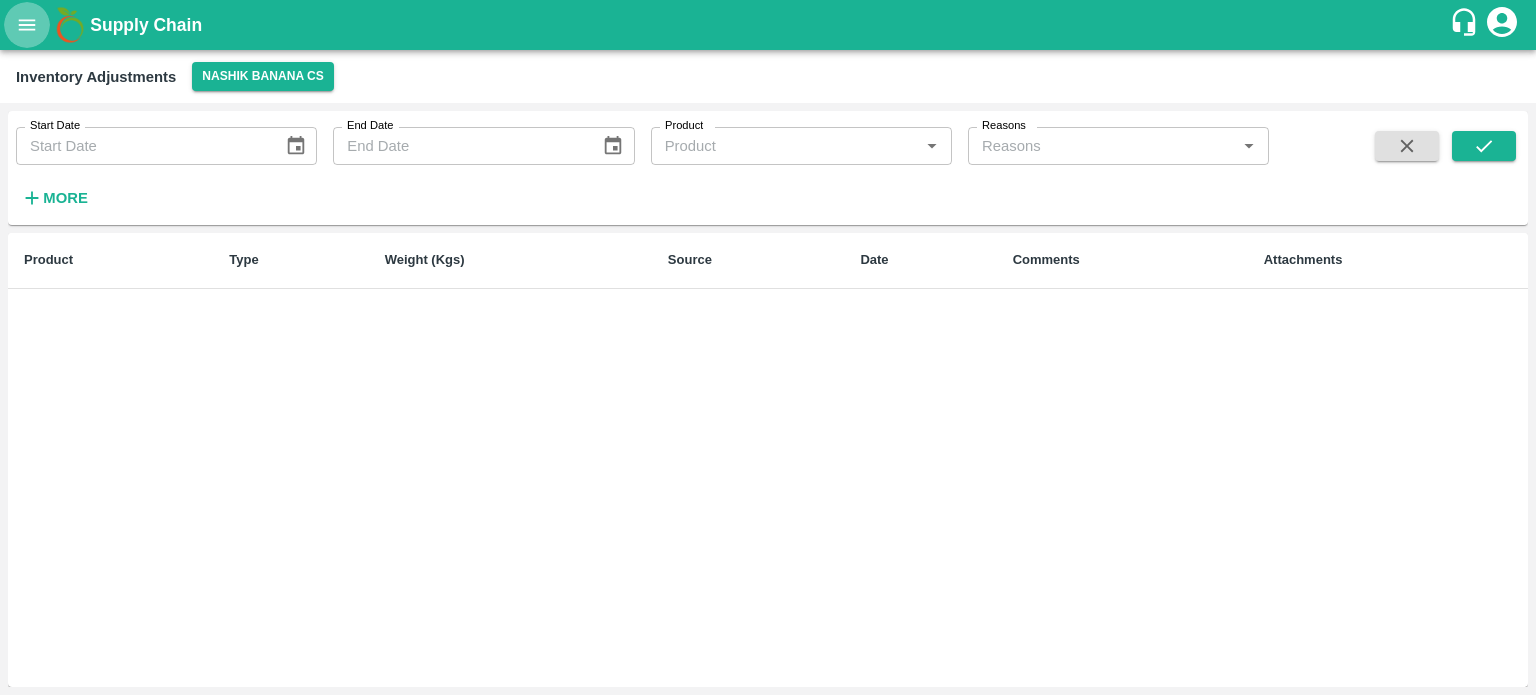 click 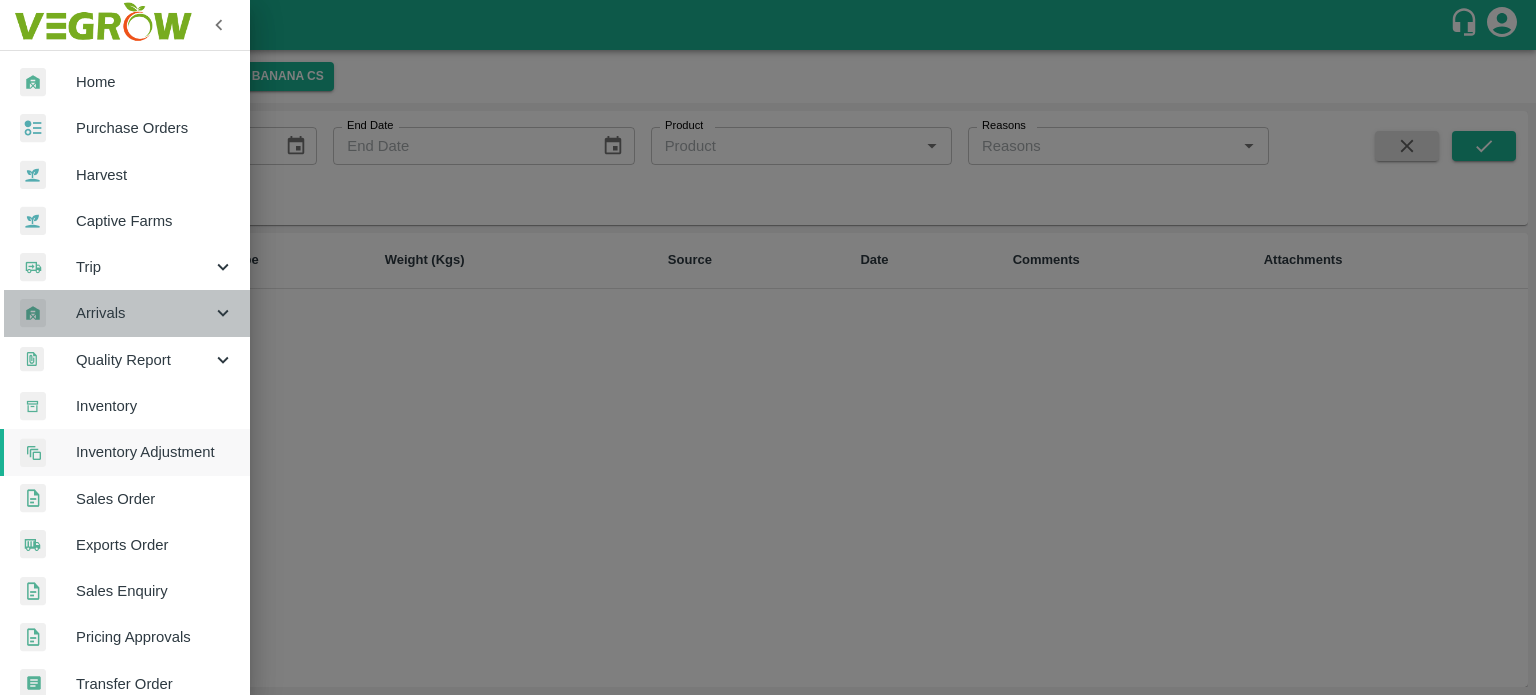 click 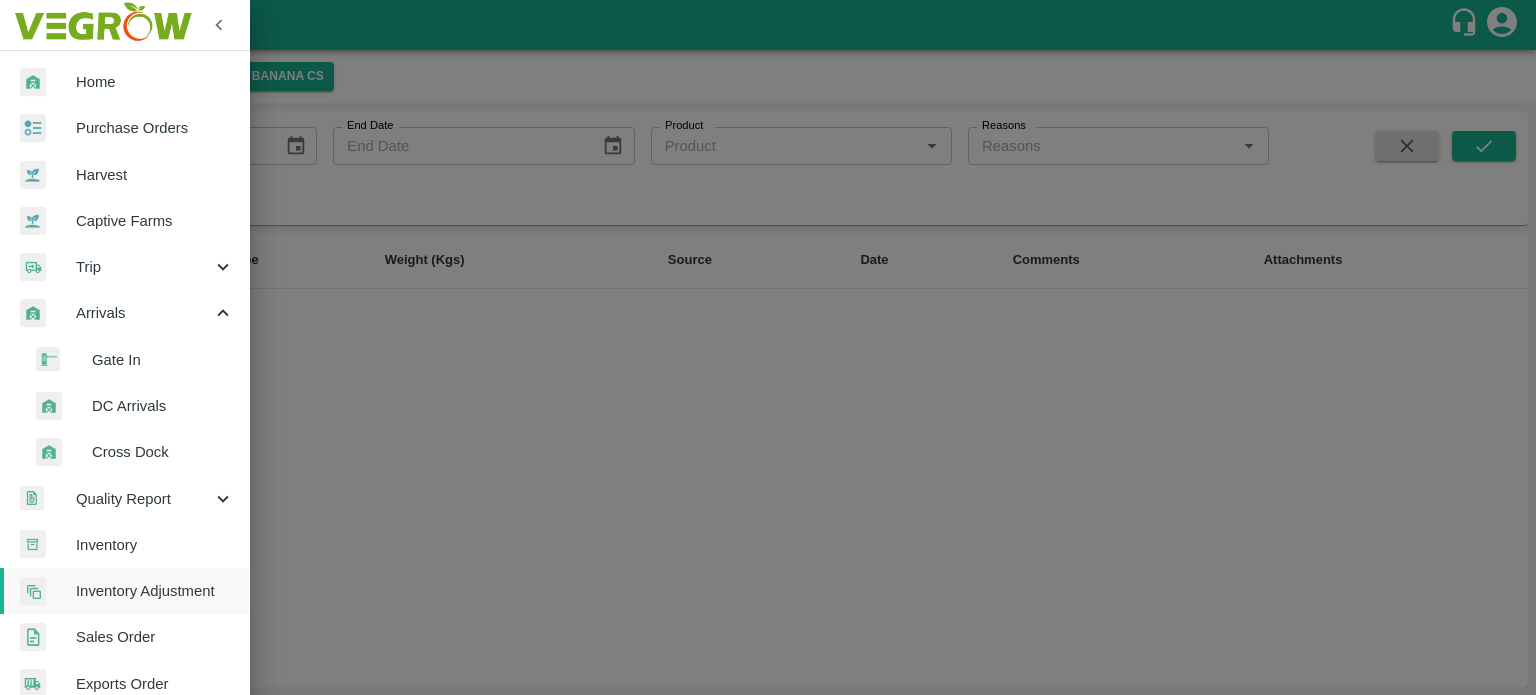click on "DC Arrivals" at bounding box center [163, 406] 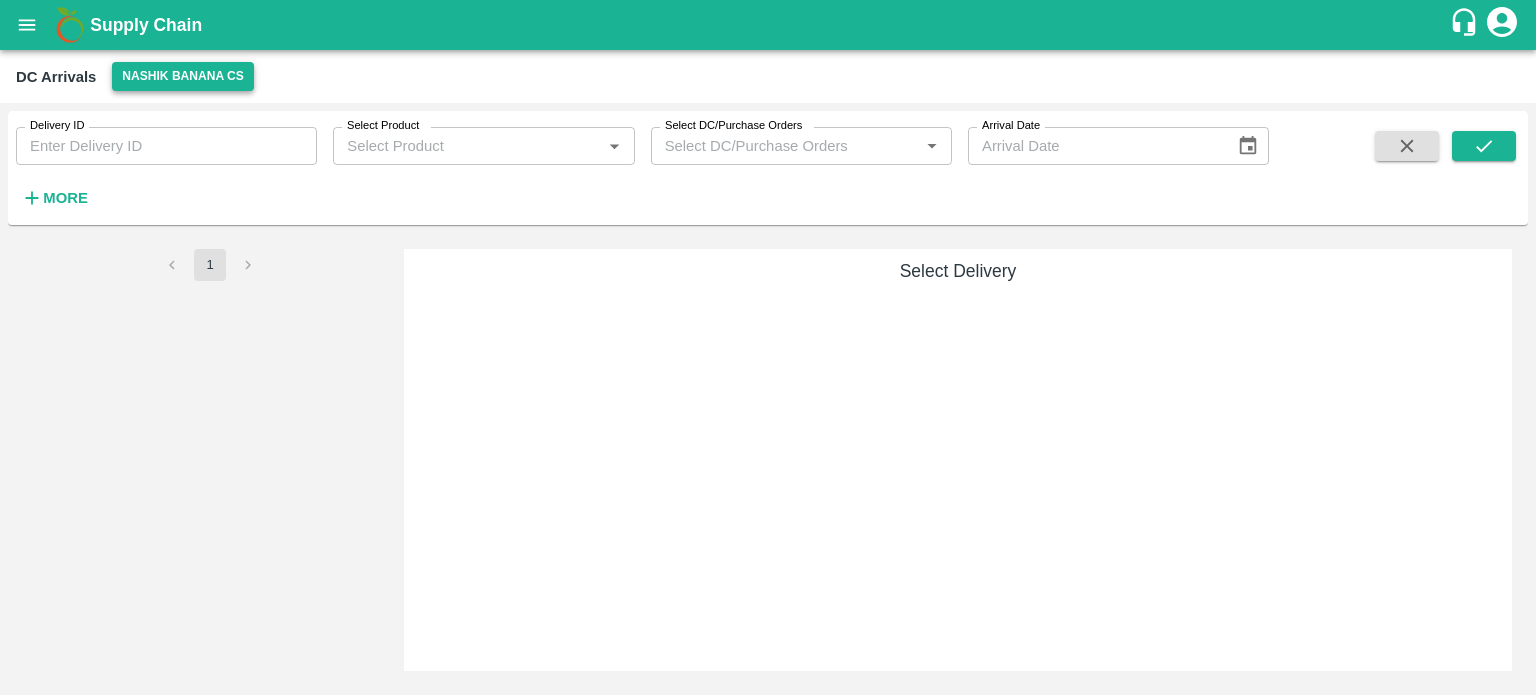 click on "Nashik Banana CS" at bounding box center [183, 76] 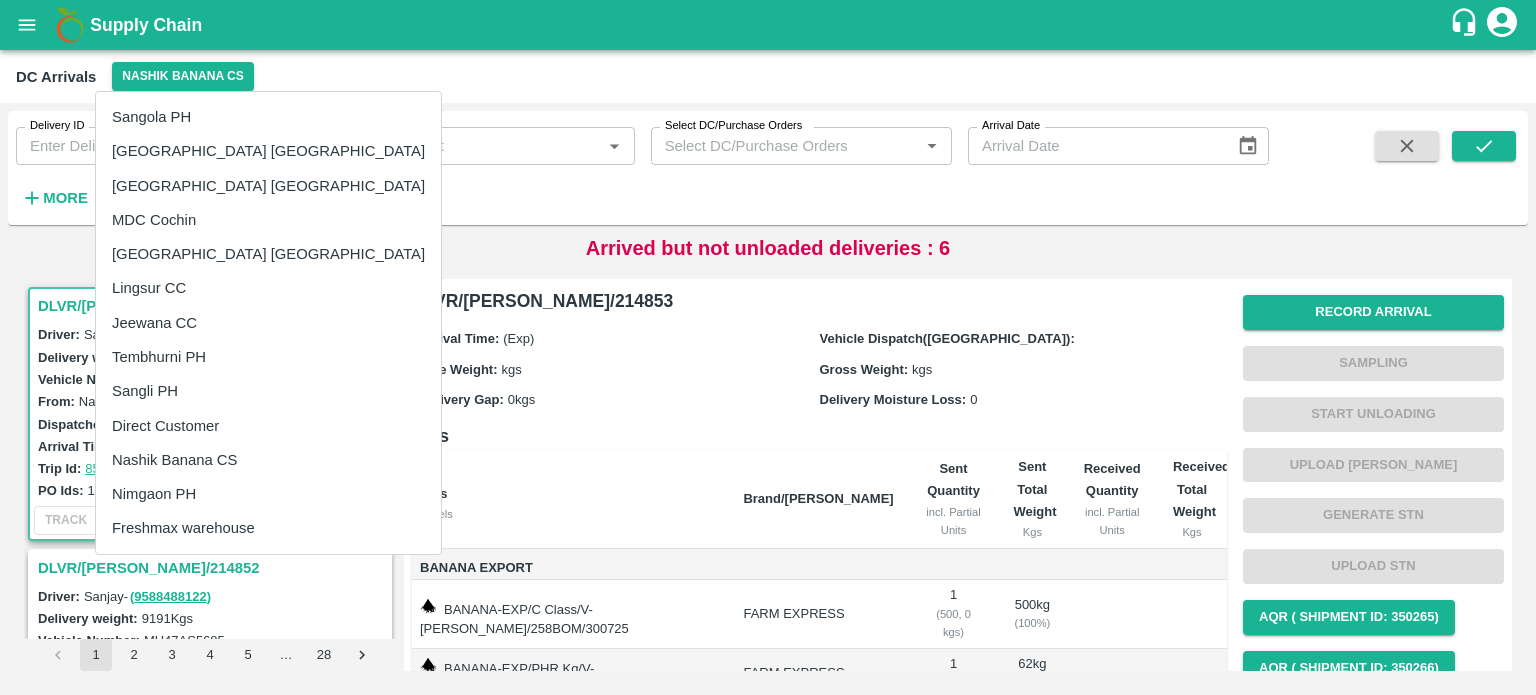 click at bounding box center (768, 347) 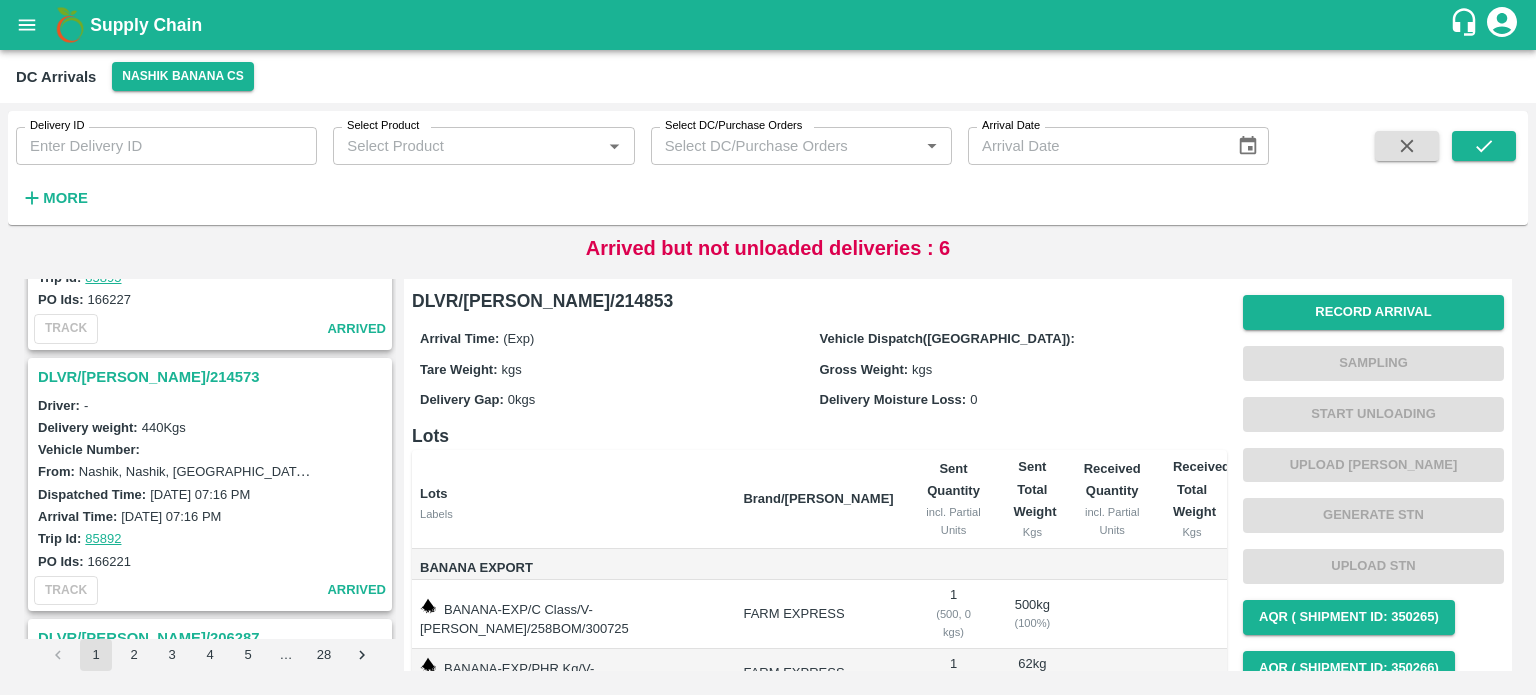 scroll, scrollTop: 2804, scrollLeft: 0, axis: vertical 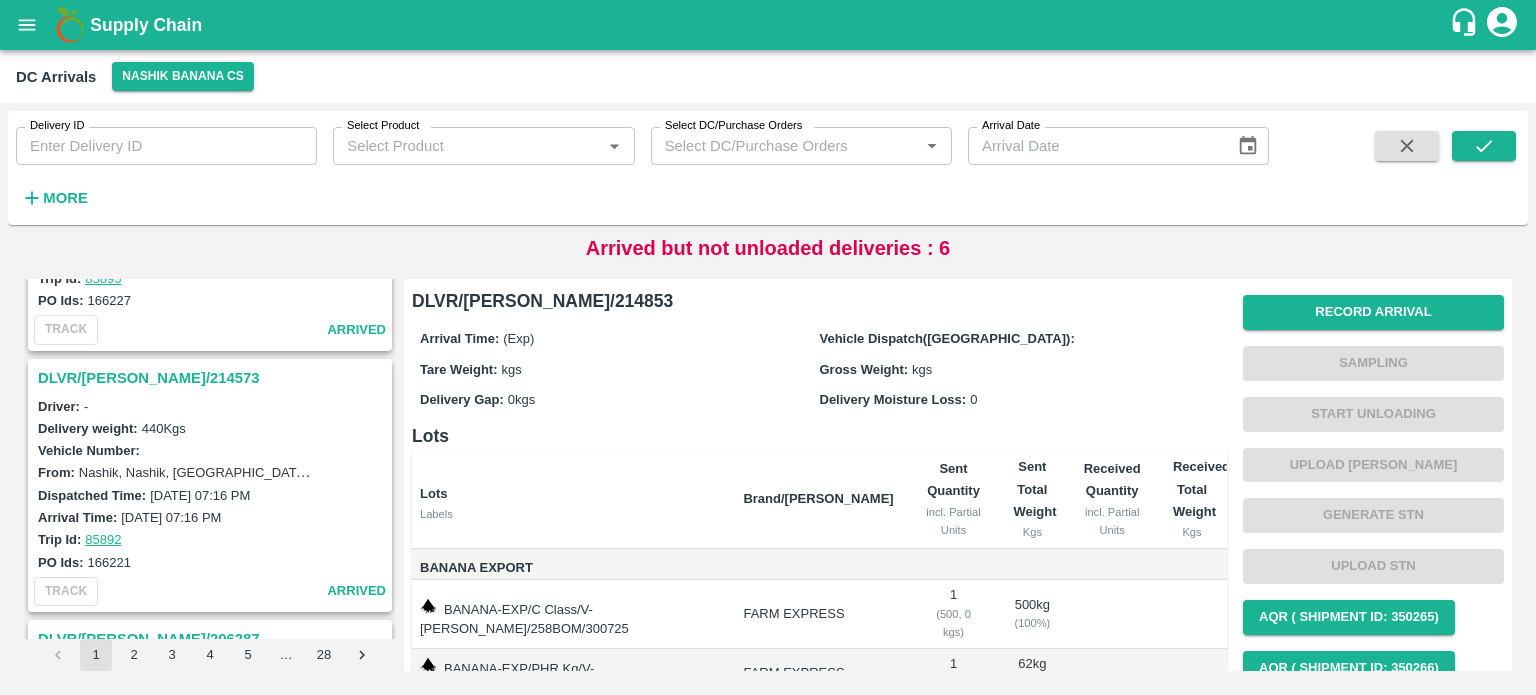 click on "DLVR/[PERSON_NAME]/214573" at bounding box center (213, 378) 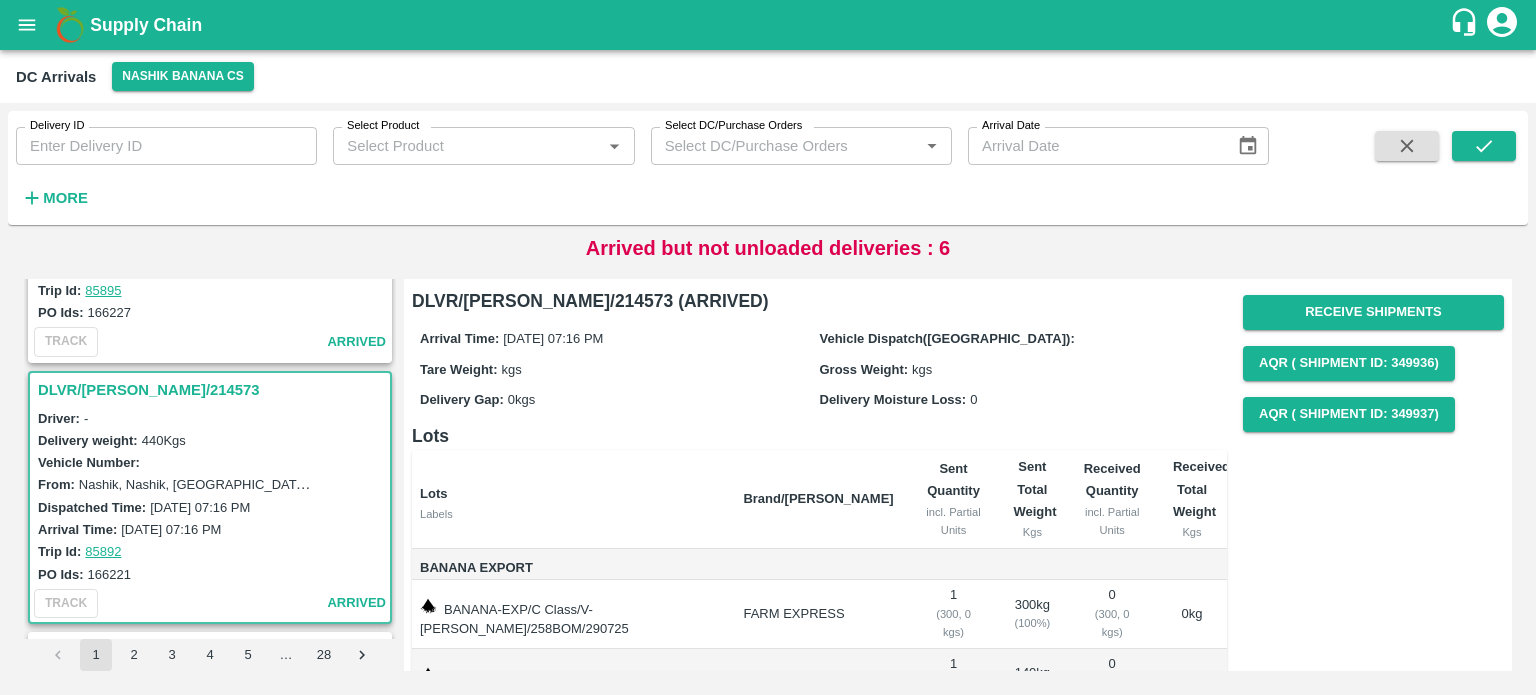scroll, scrollTop: 2791, scrollLeft: 0, axis: vertical 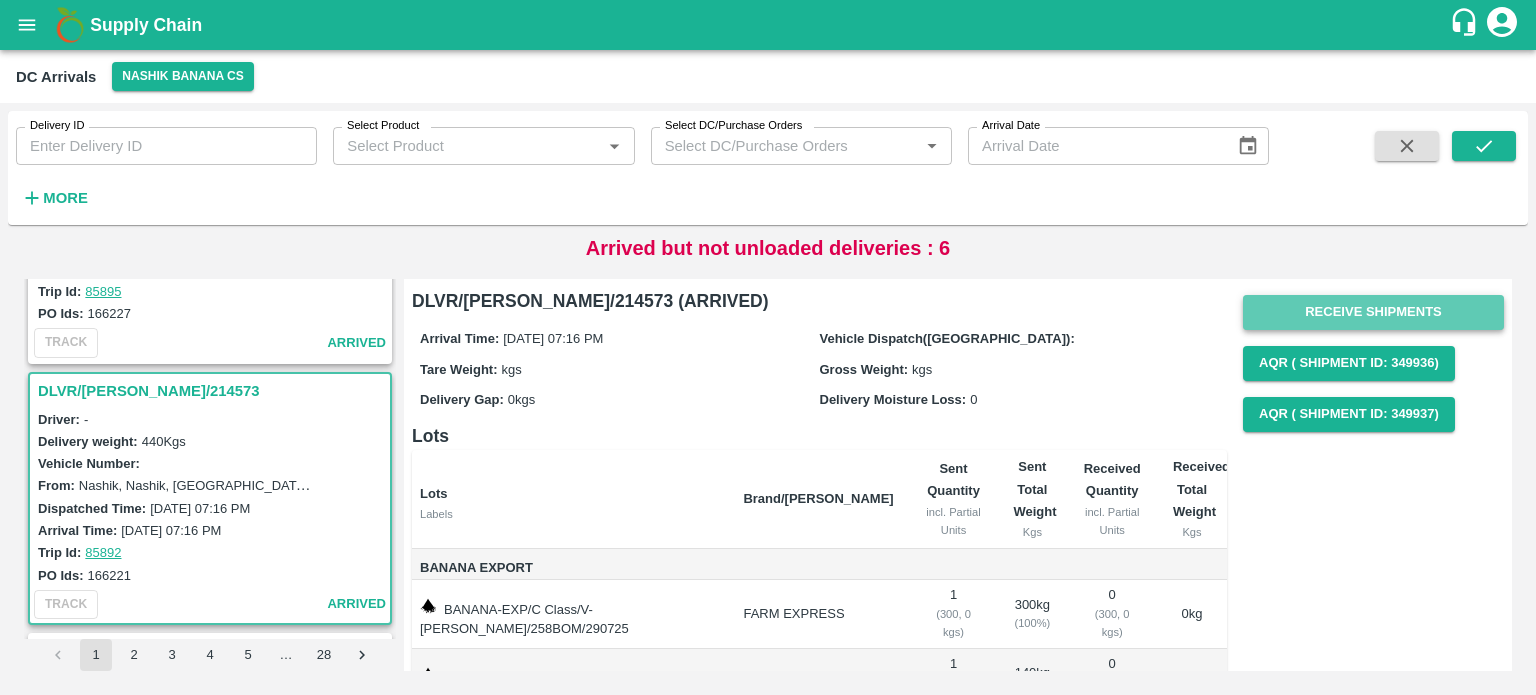 click on "Receive Shipments" at bounding box center (1373, 312) 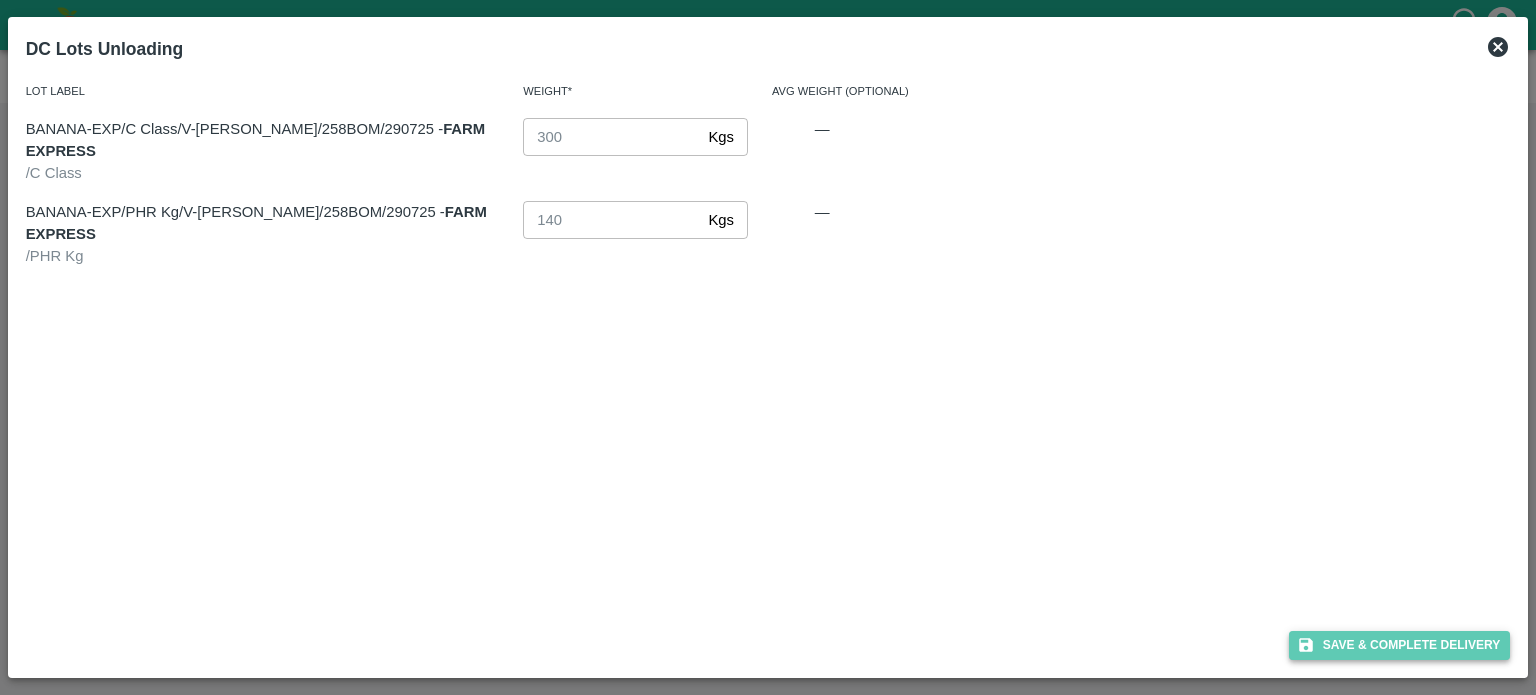 click on "Save & Complete Delivery" at bounding box center (1400, 645) 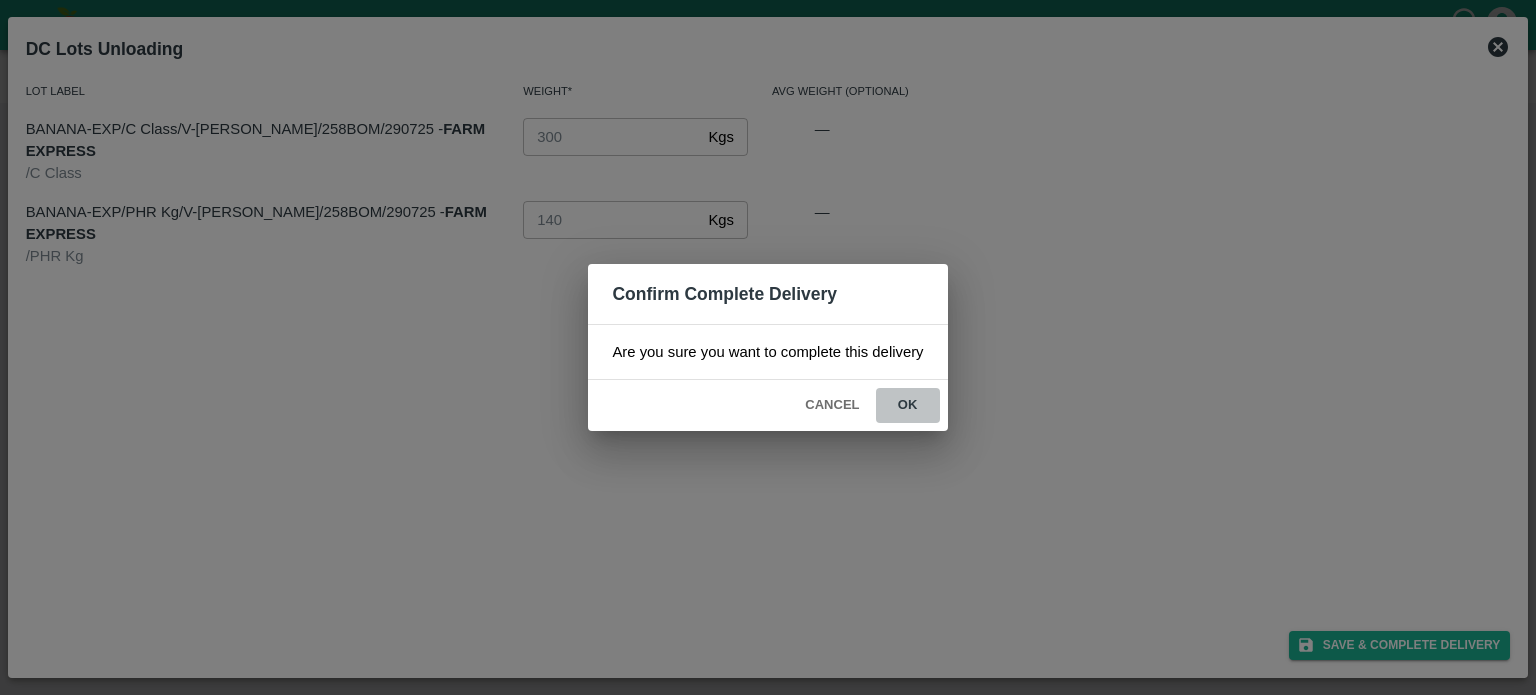 click on "ok" at bounding box center (908, 405) 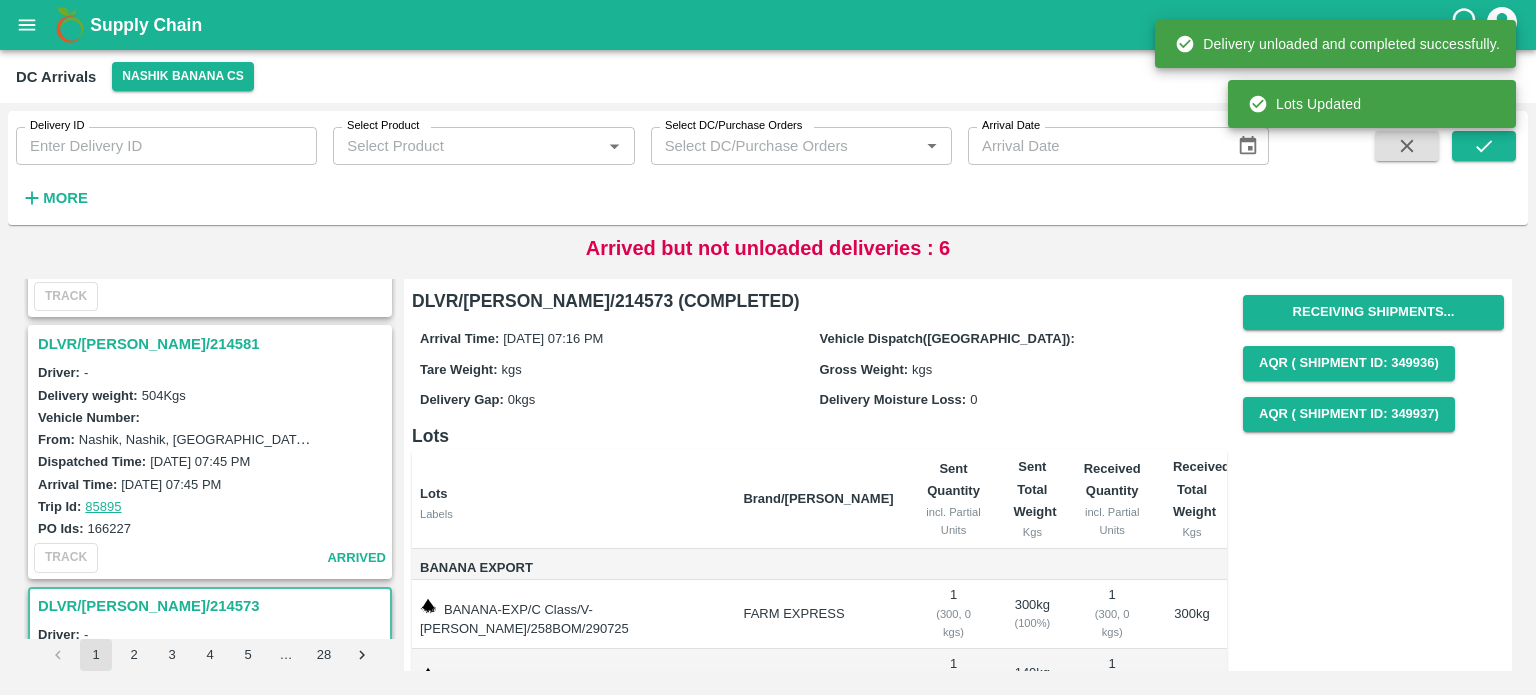 scroll, scrollTop: 2575, scrollLeft: 0, axis: vertical 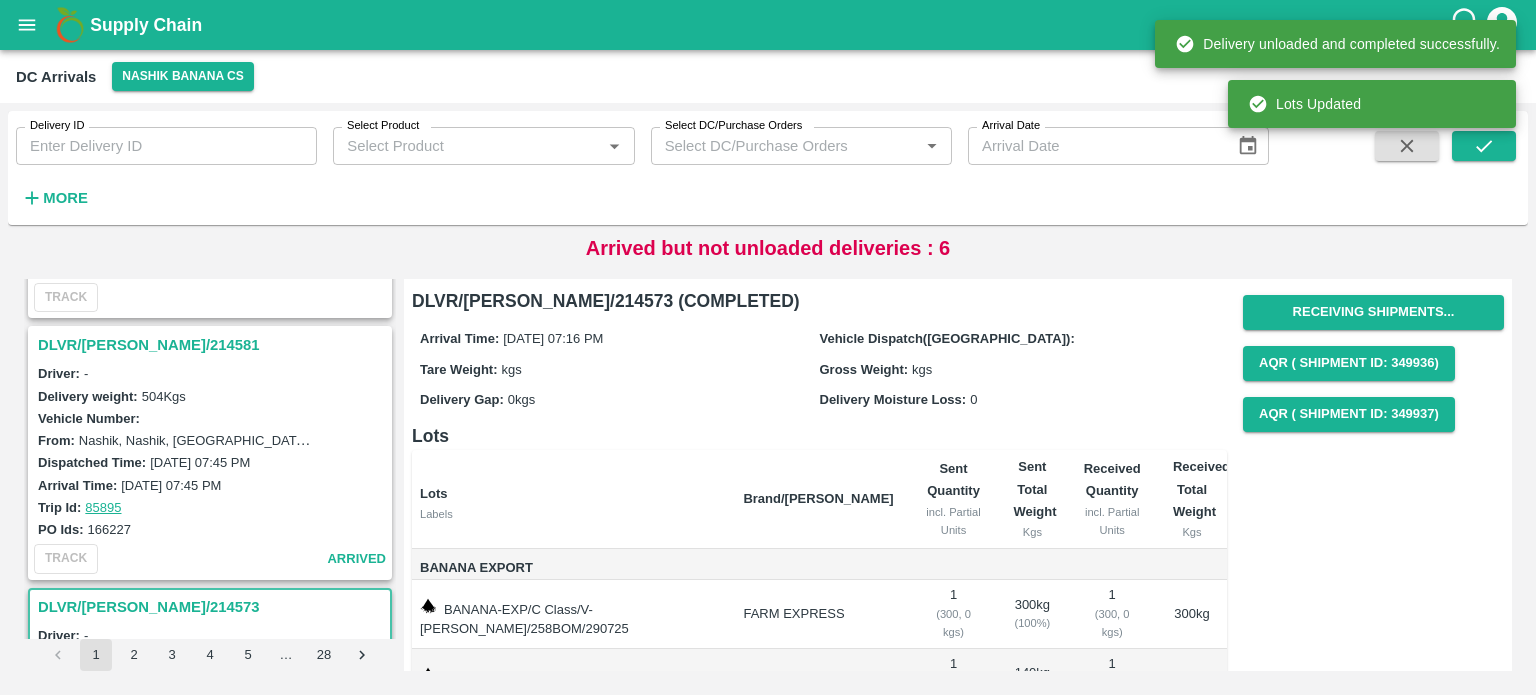 click on "DLVR/[PERSON_NAME]/214581" at bounding box center (213, 345) 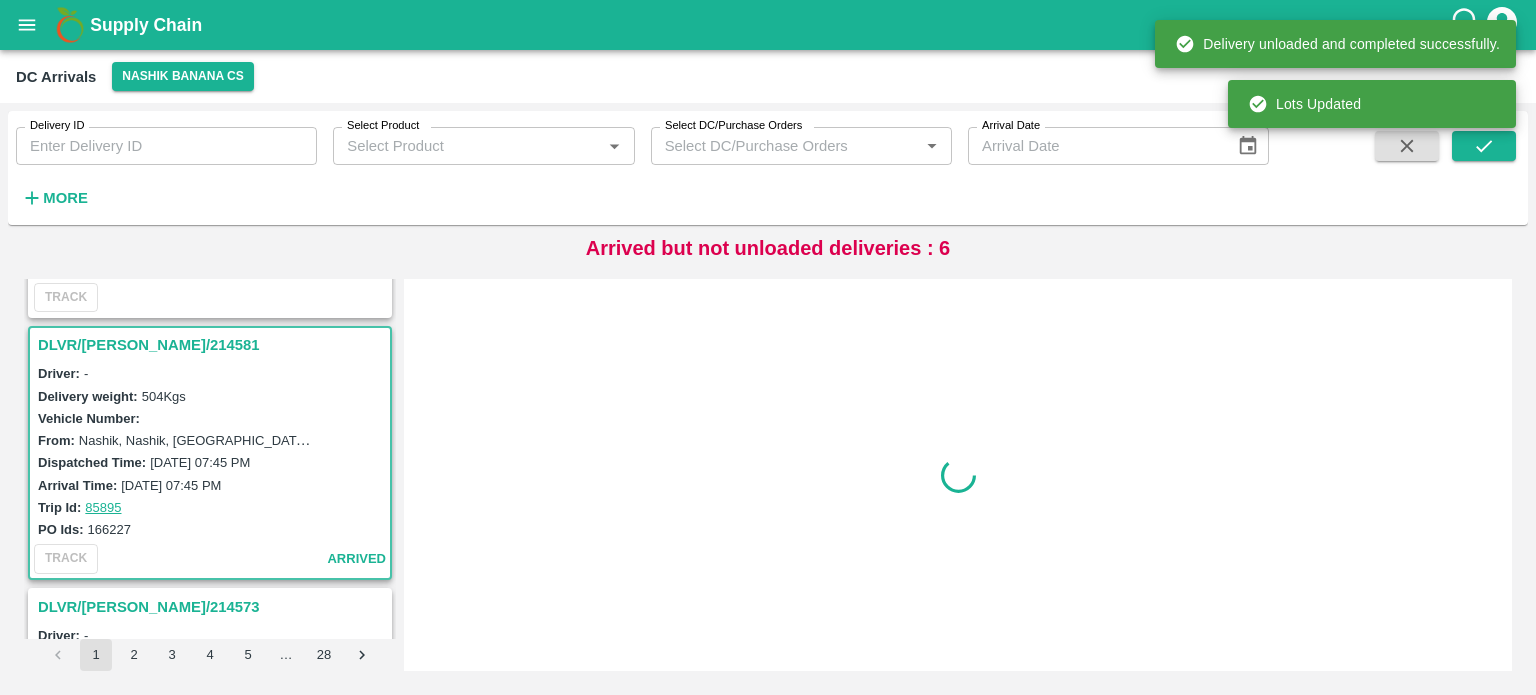 scroll, scrollTop: 2610, scrollLeft: 0, axis: vertical 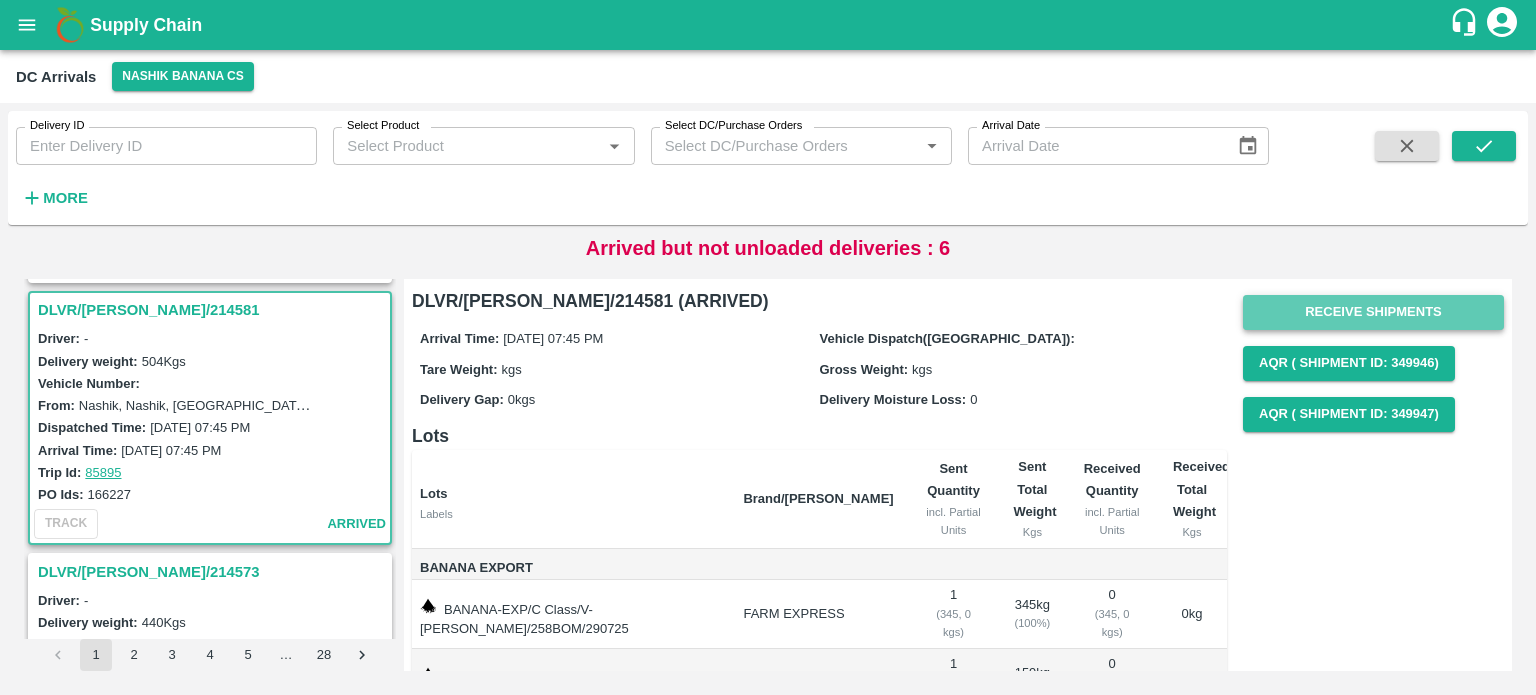 click on "Receive Shipments" at bounding box center [1373, 312] 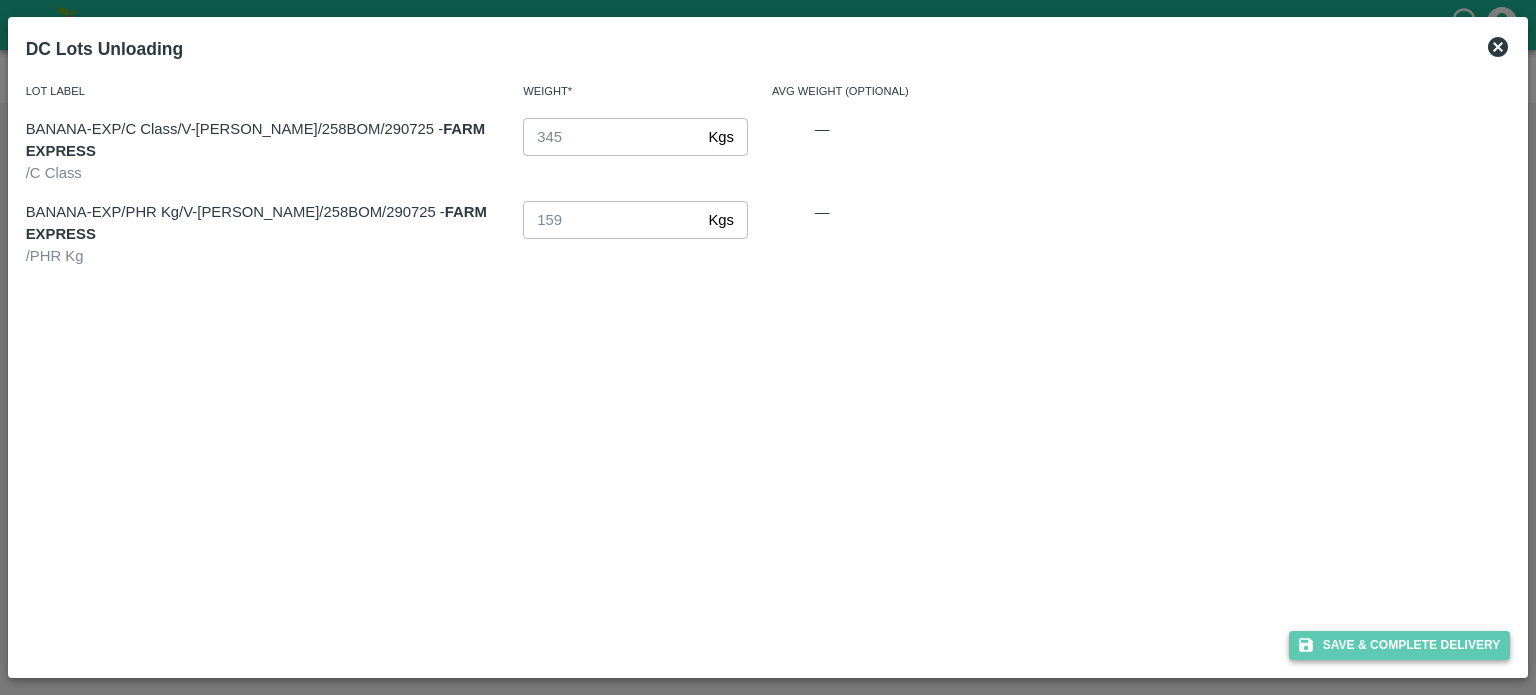 click on "Save & Complete Delivery" at bounding box center [1400, 645] 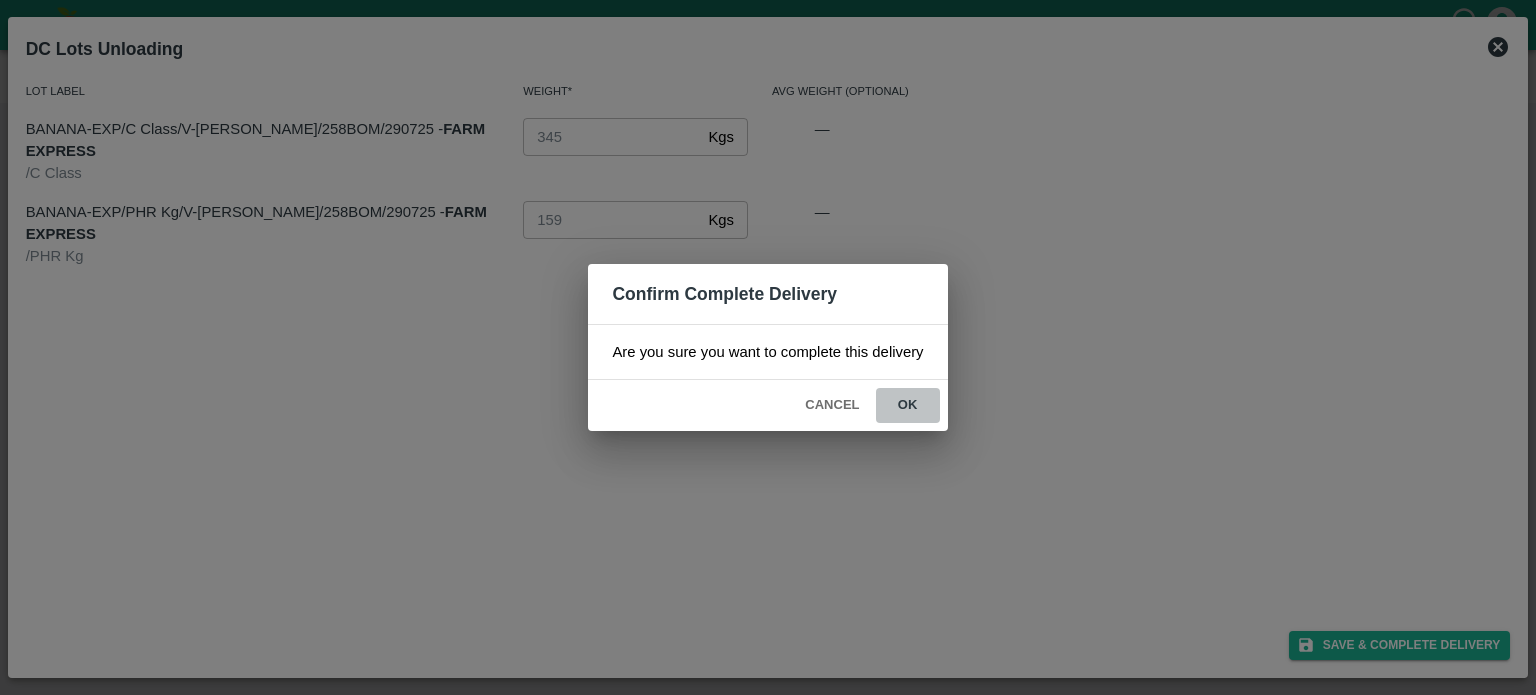 click on "ok" at bounding box center (908, 405) 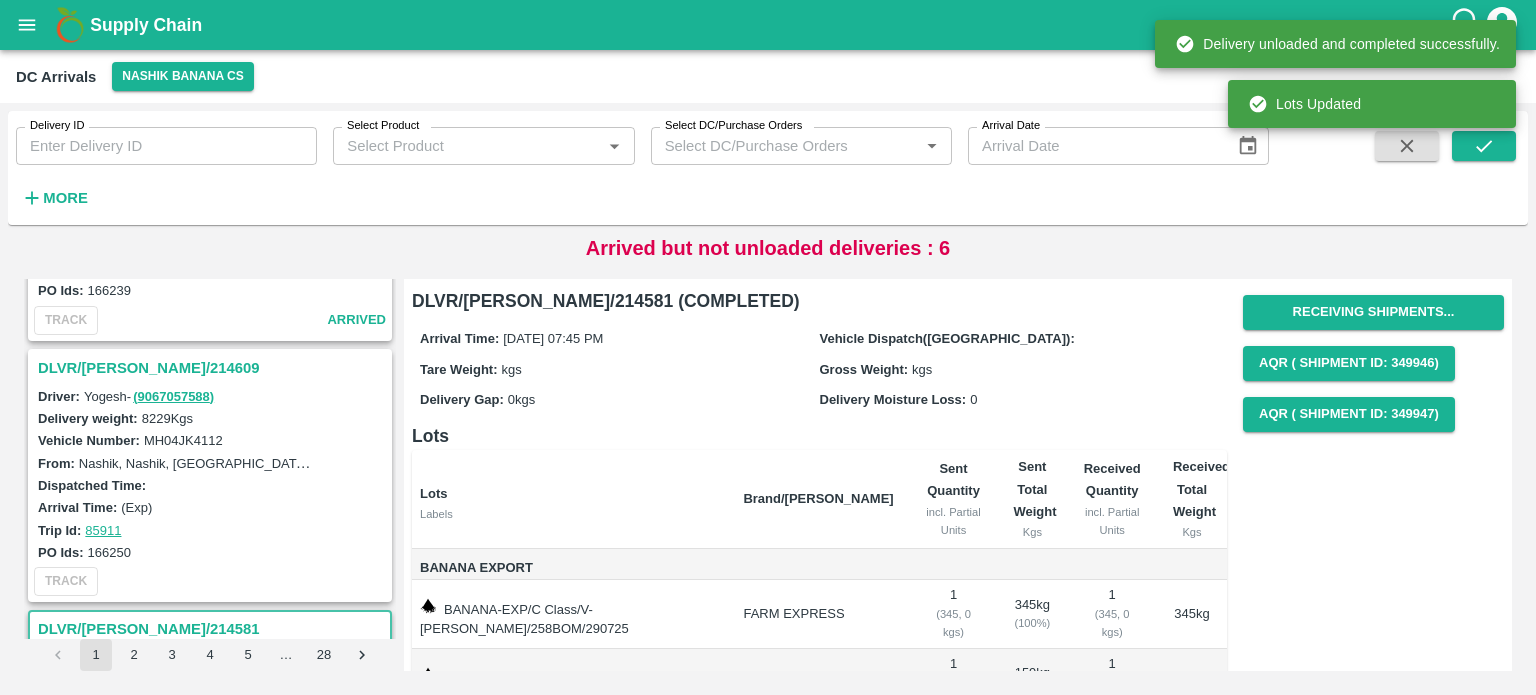 scroll, scrollTop: 2275, scrollLeft: 0, axis: vertical 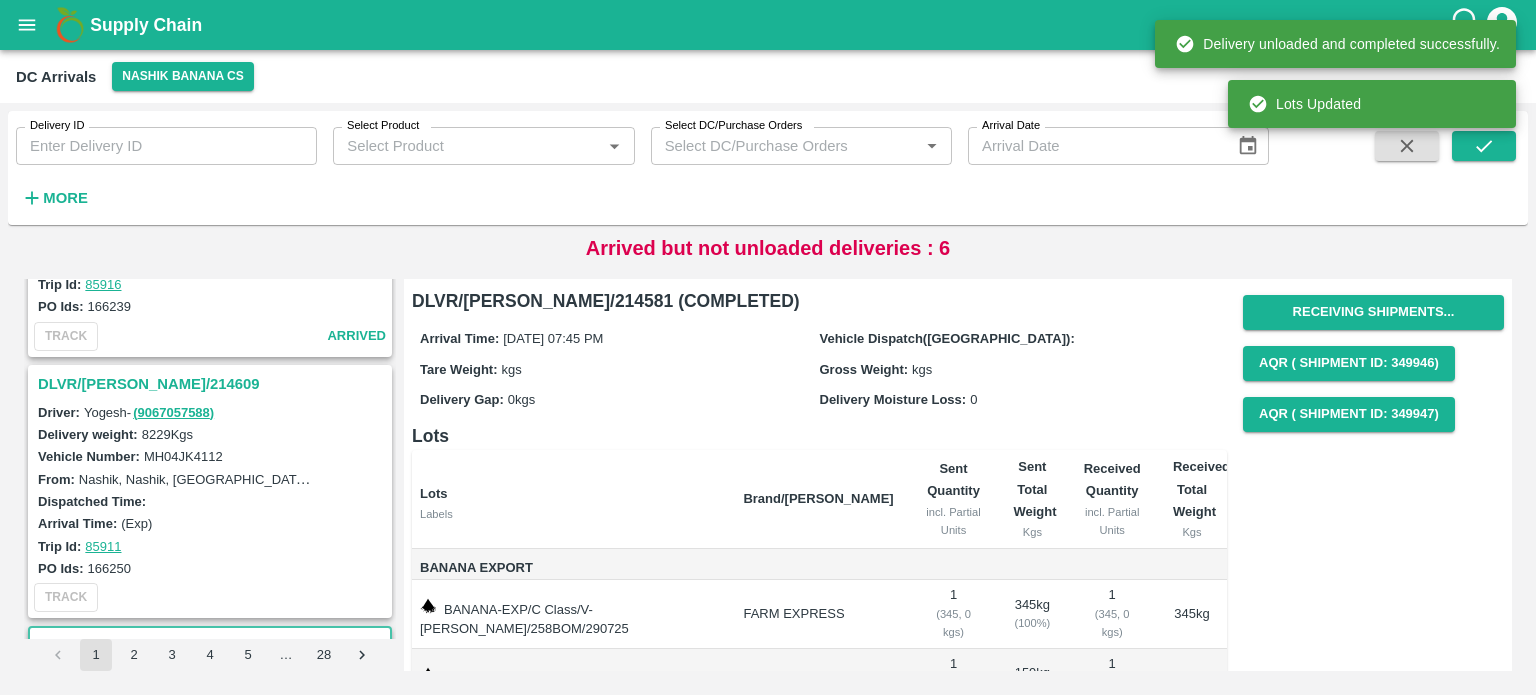 click on "DLVR/[PERSON_NAME]/214609" at bounding box center (213, 384) 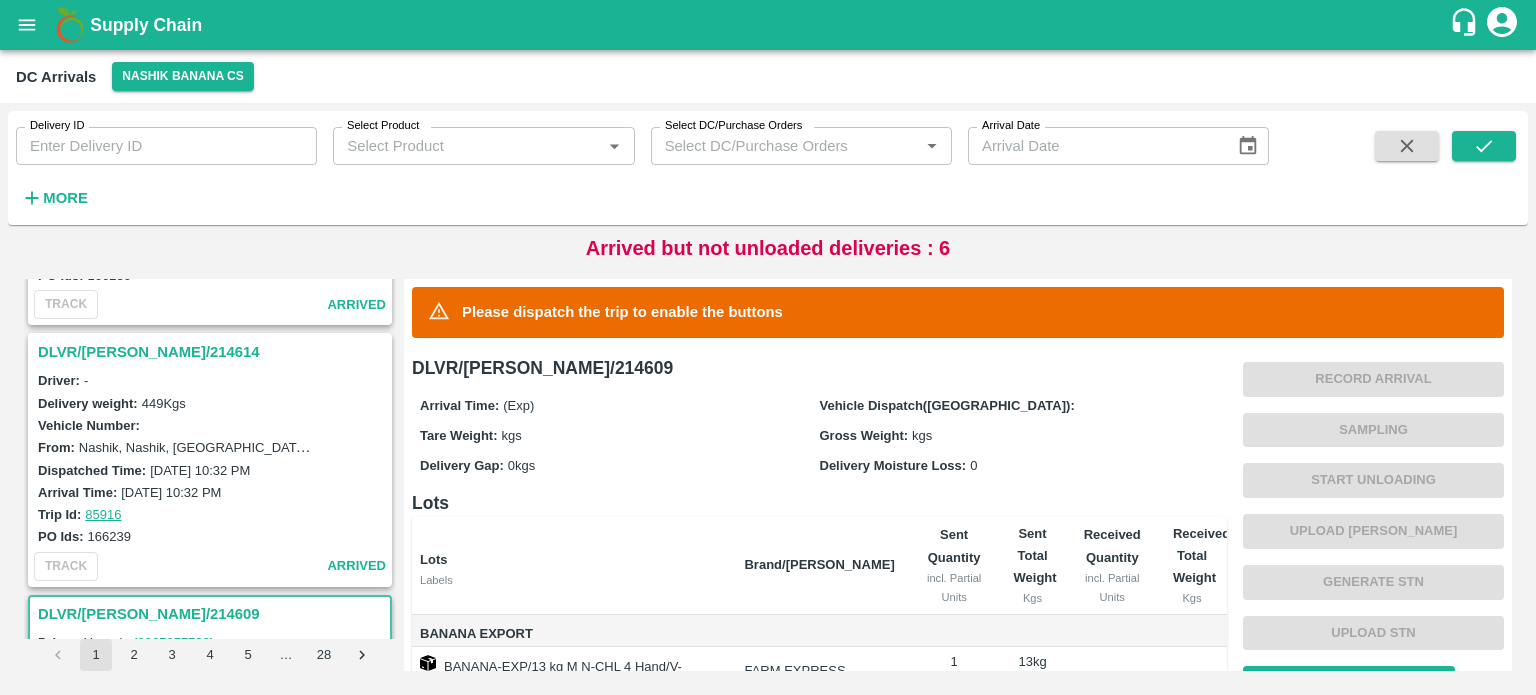 scroll, scrollTop: 2040, scrollLeft: 0, axis: vertical 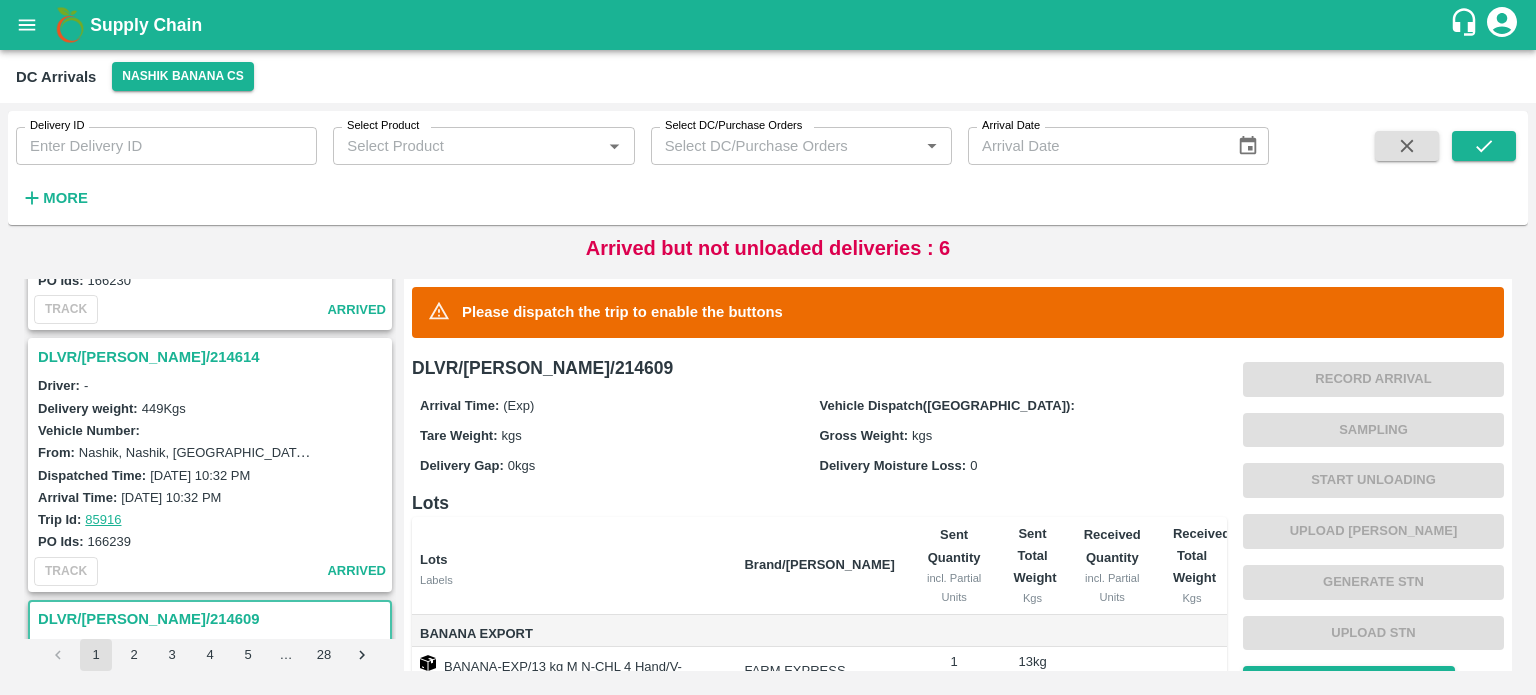 click on "DLVR/[PERSON_NAME]/214614" at bounding box center [213, 357] 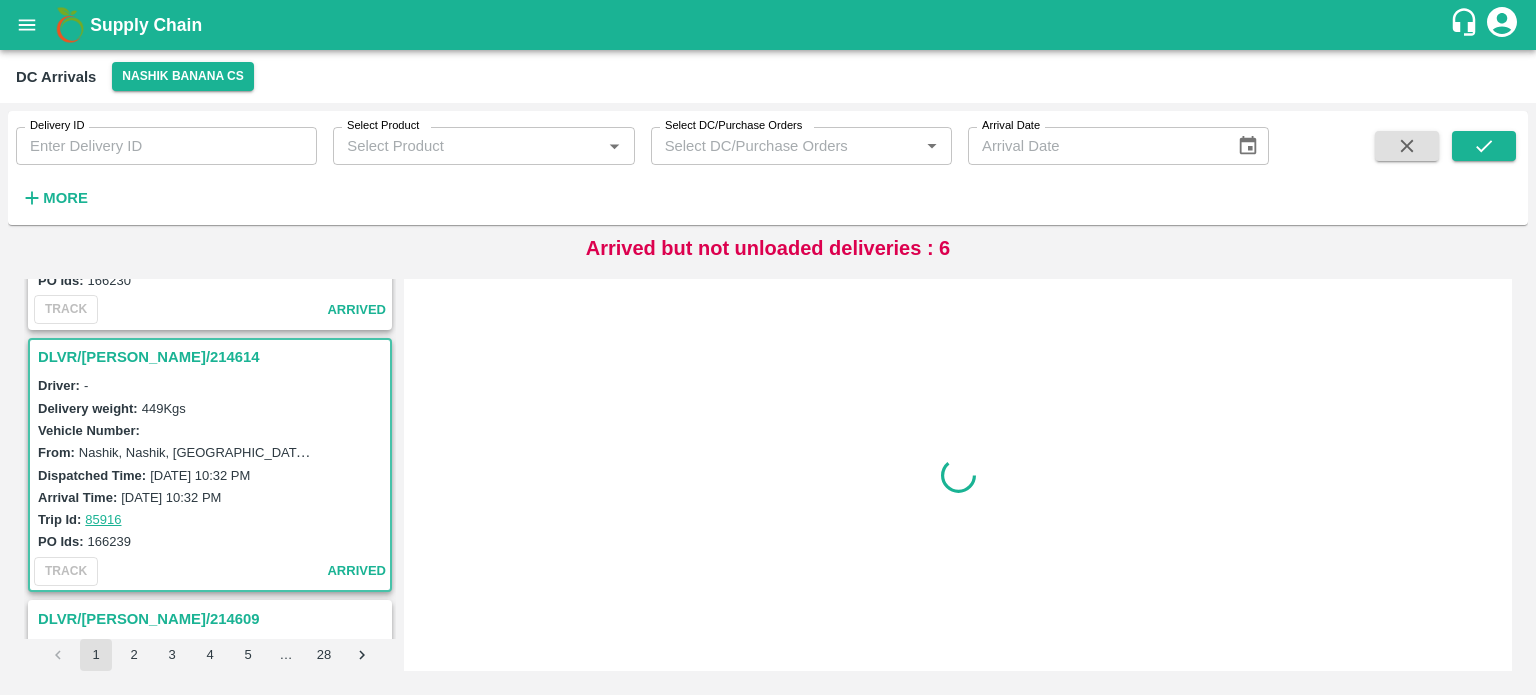 scroll, scrollTop: 2089, scrollLeft: 0, axis: vertical 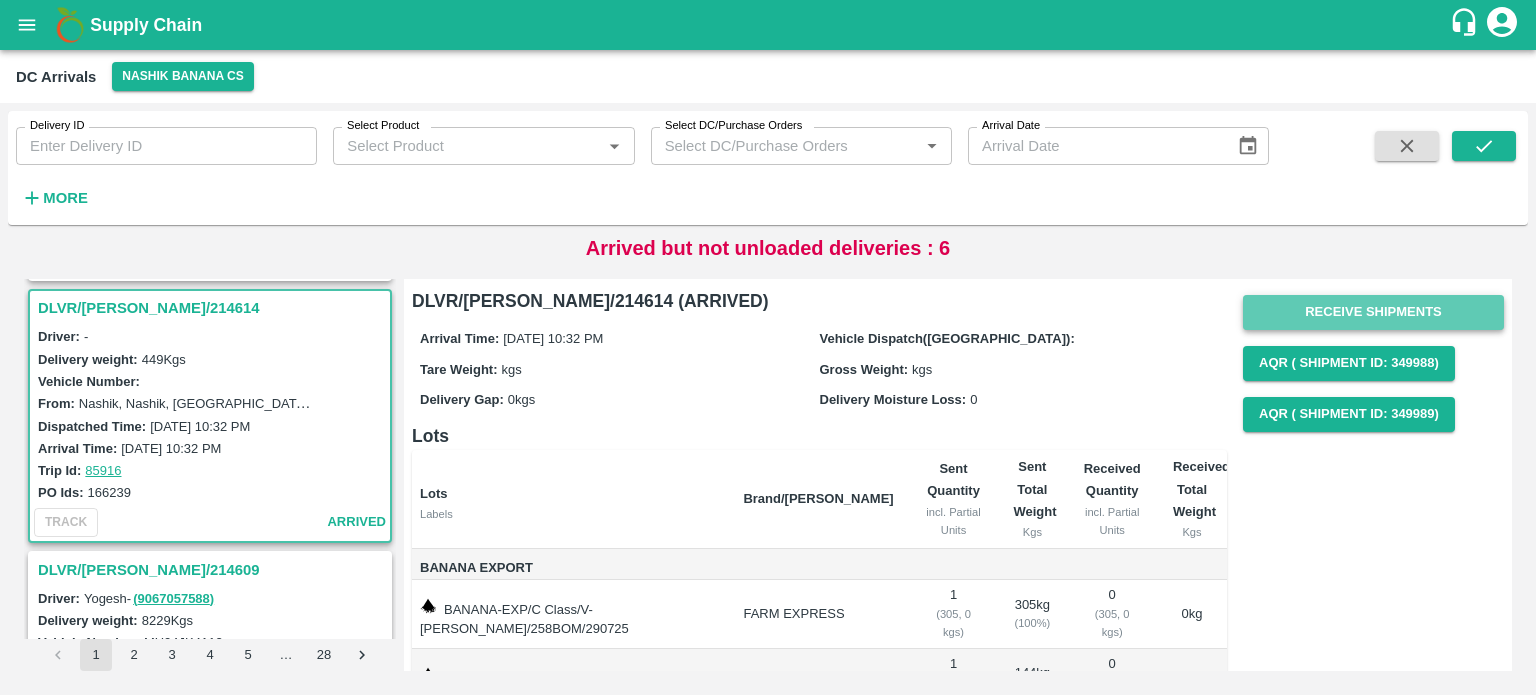 click on "Receive Shipments" at bounding box center (1373, 312) 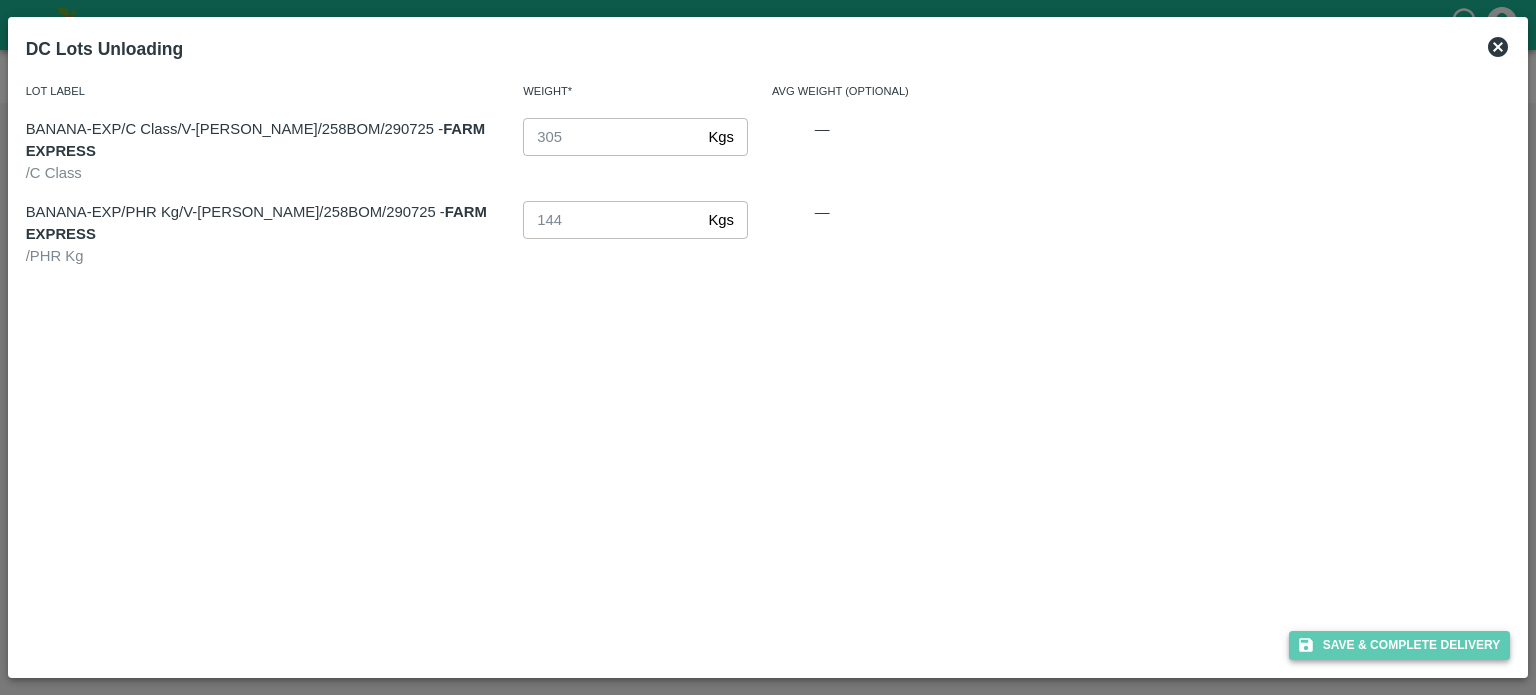 click on "Save & Complete Delivery" at bounding box center [1400, 645] 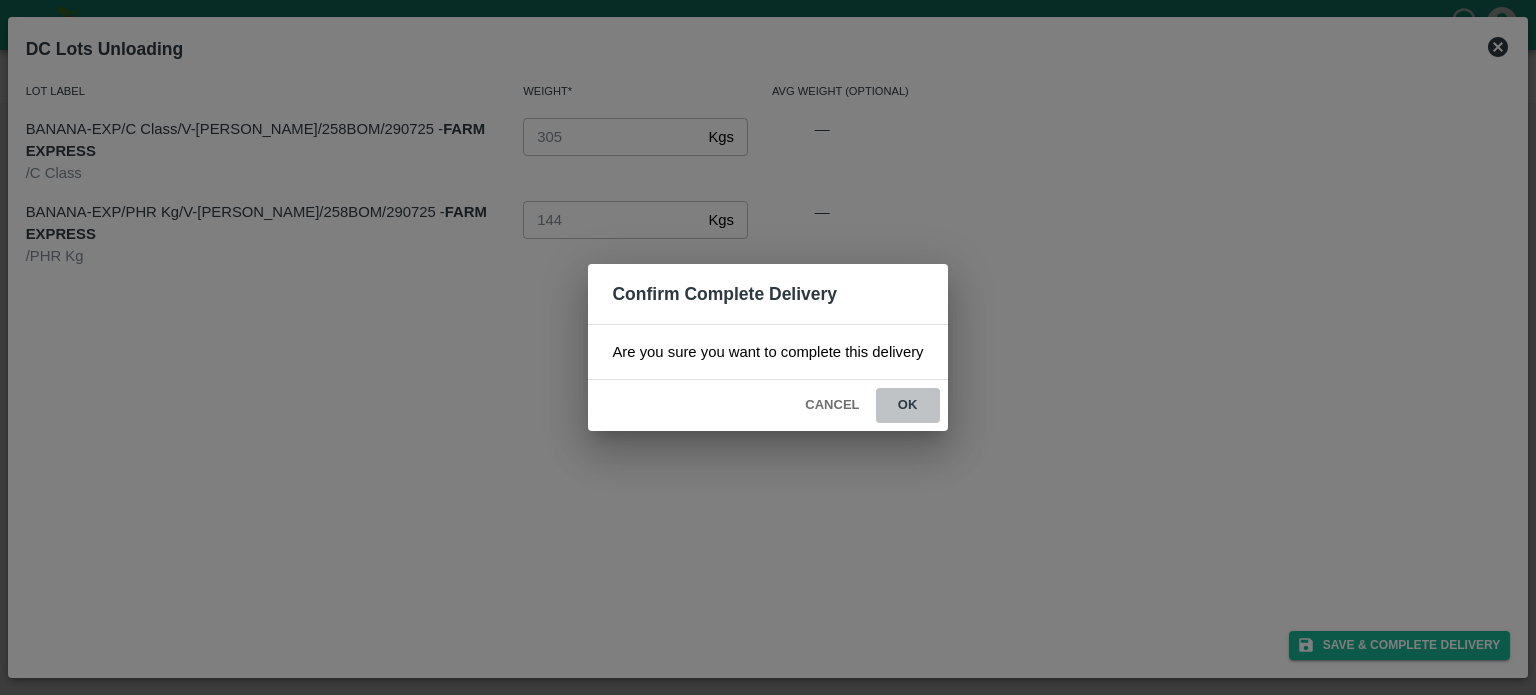 click on "ok" at bounding box center (908, 405) 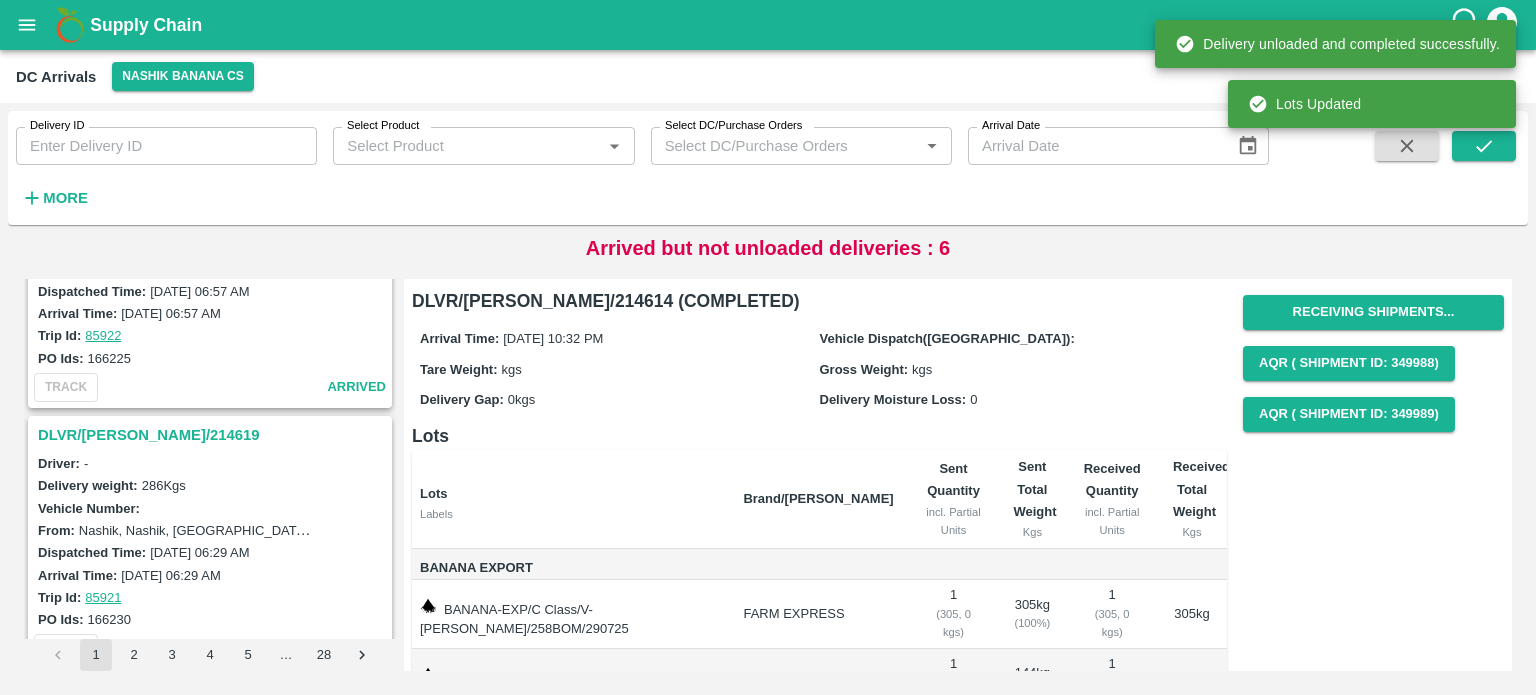 scroll, scrollTop: 1673, scrollLeft: 0, axis: vertical 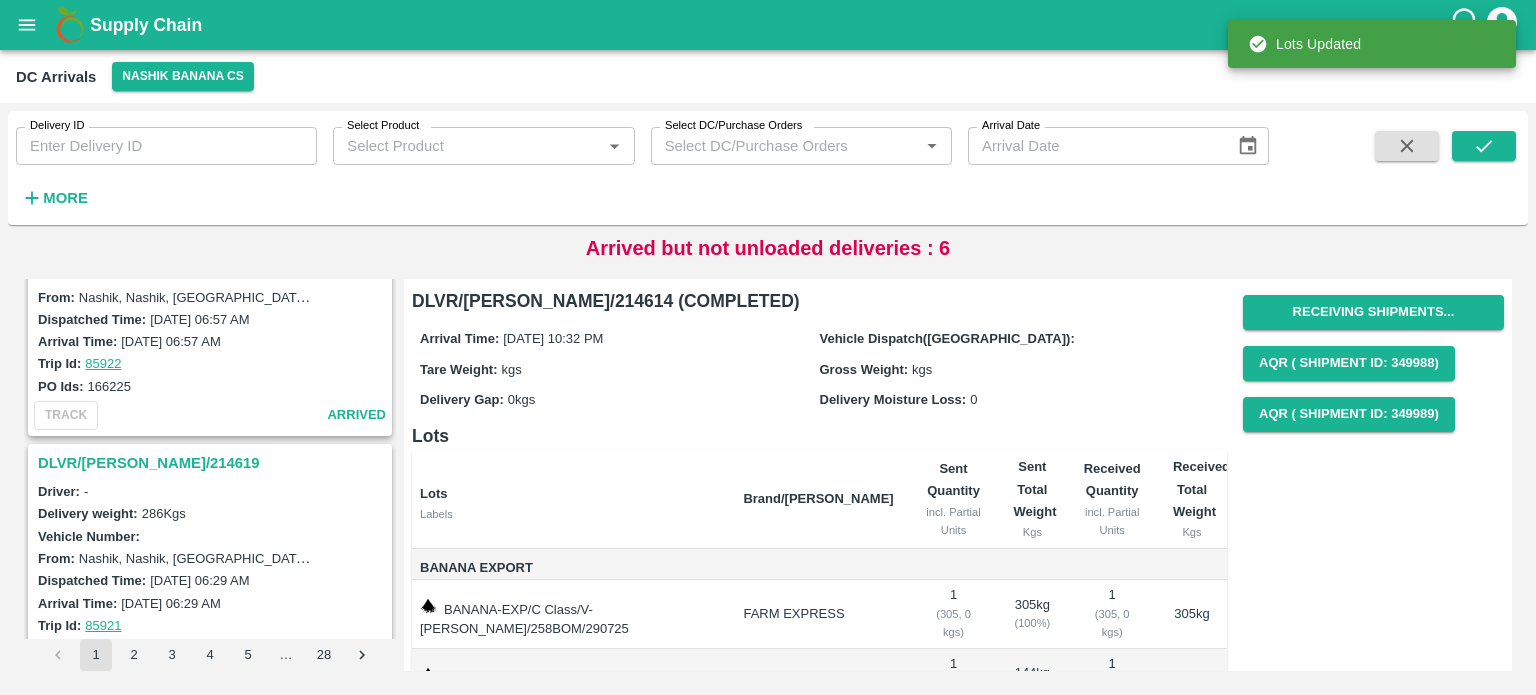 click on "DLVR/[PERSON_NAME]/214619" at bounding box center [213, 463] 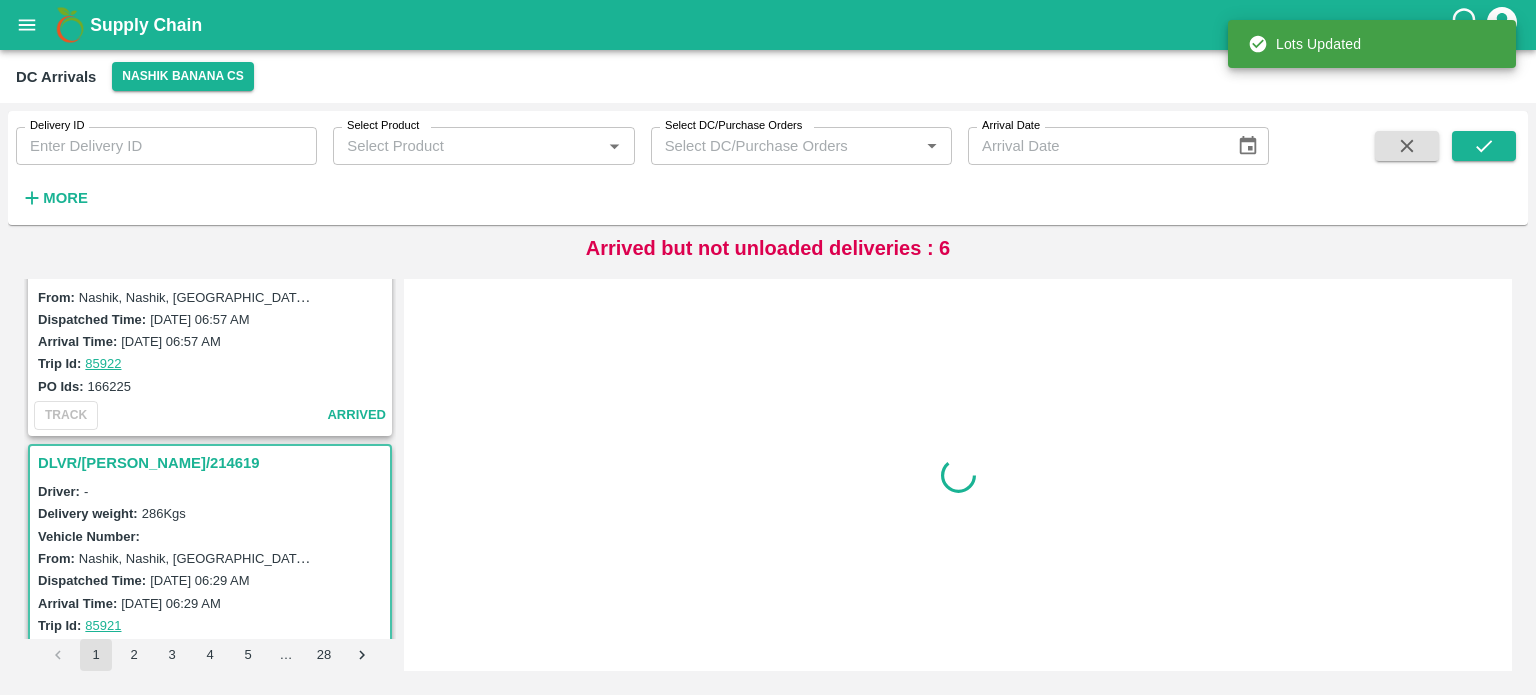 scroll, scrollTop: 1829, scrollLeft: 0, axis: vertical 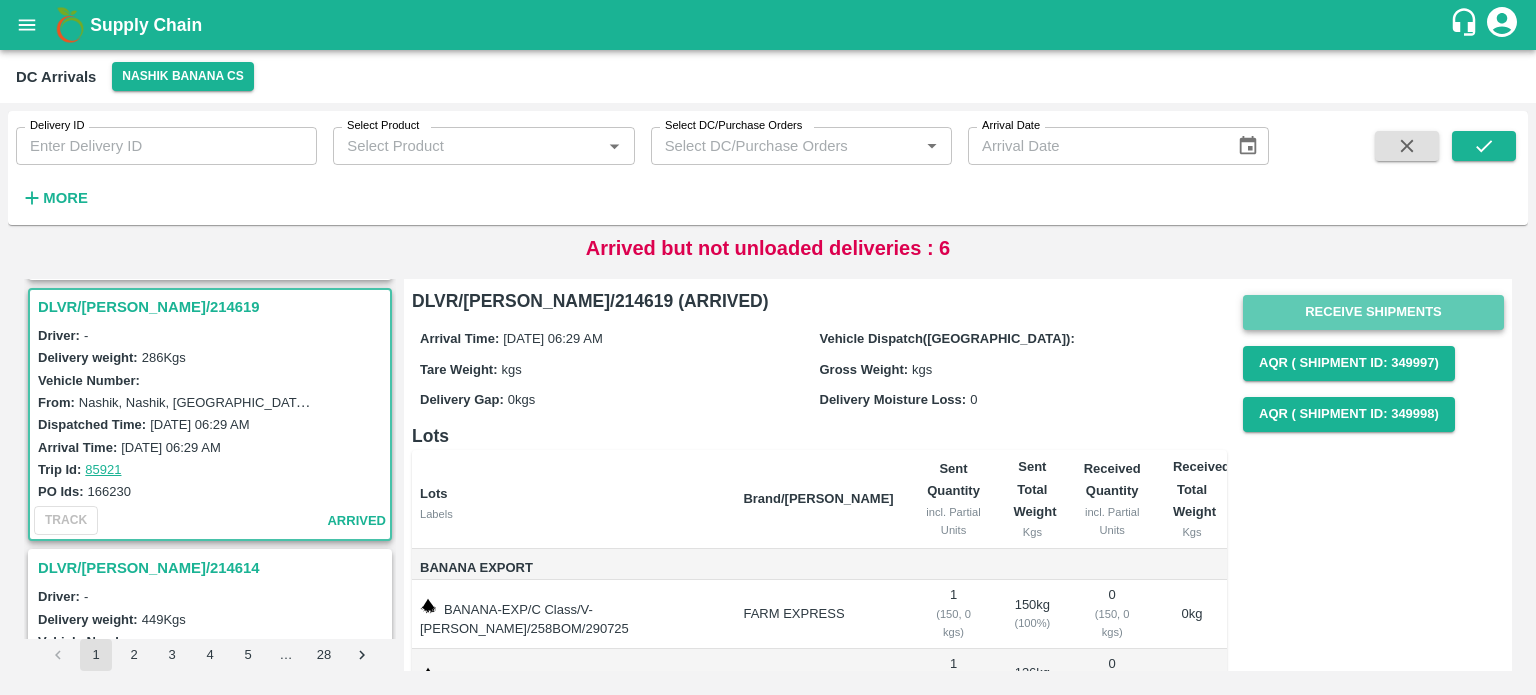 click on "Receive Shipments" at bounding box center [1373, 312] 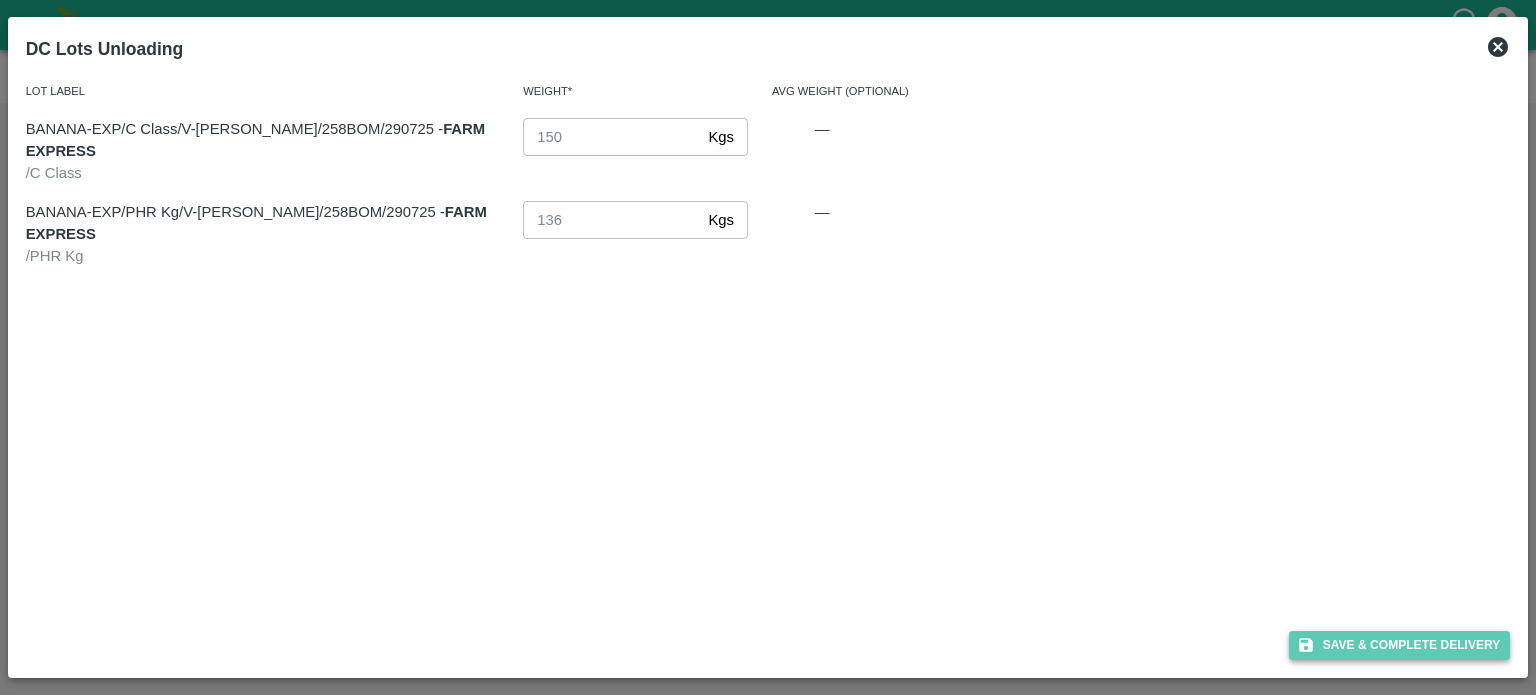click on "Save & Complete Delivery" at bounding box center [1400, 645] 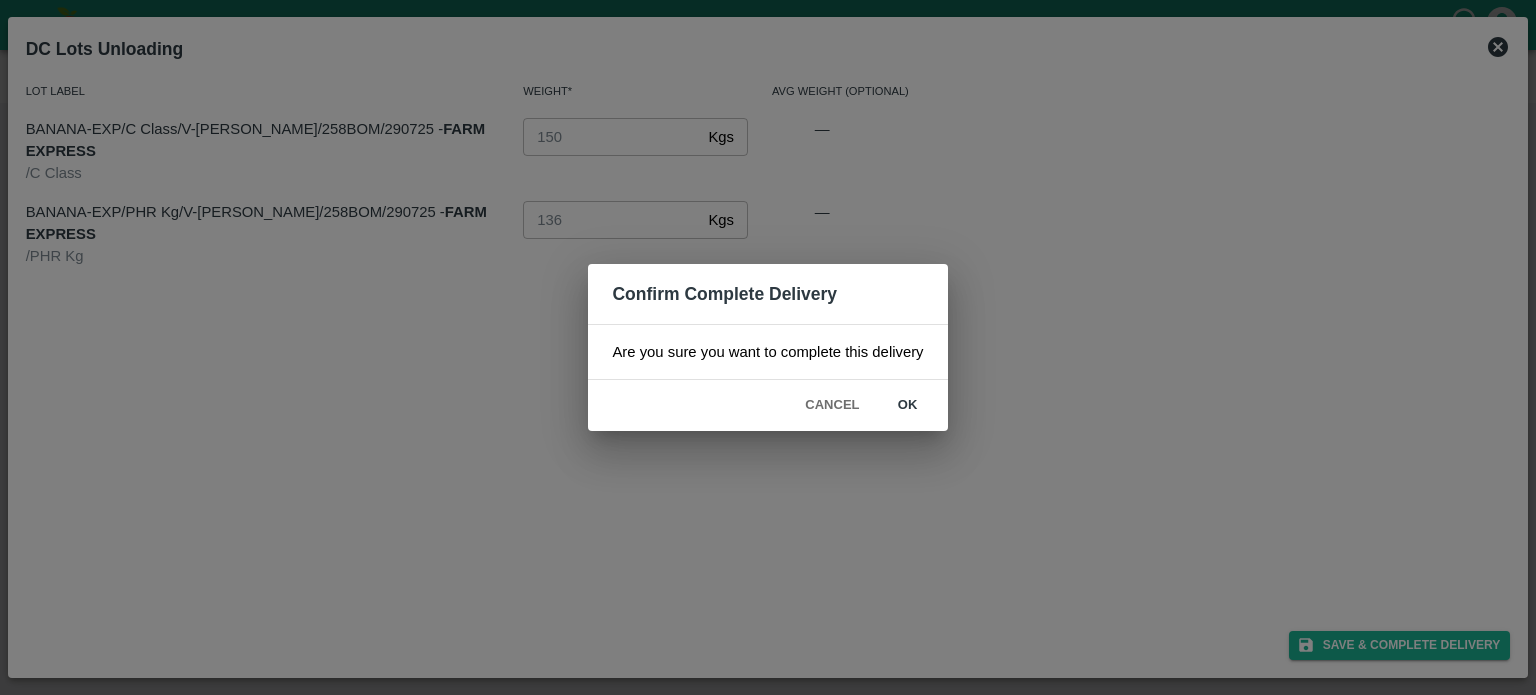 click on "ok" at bounding box center (908, 405) 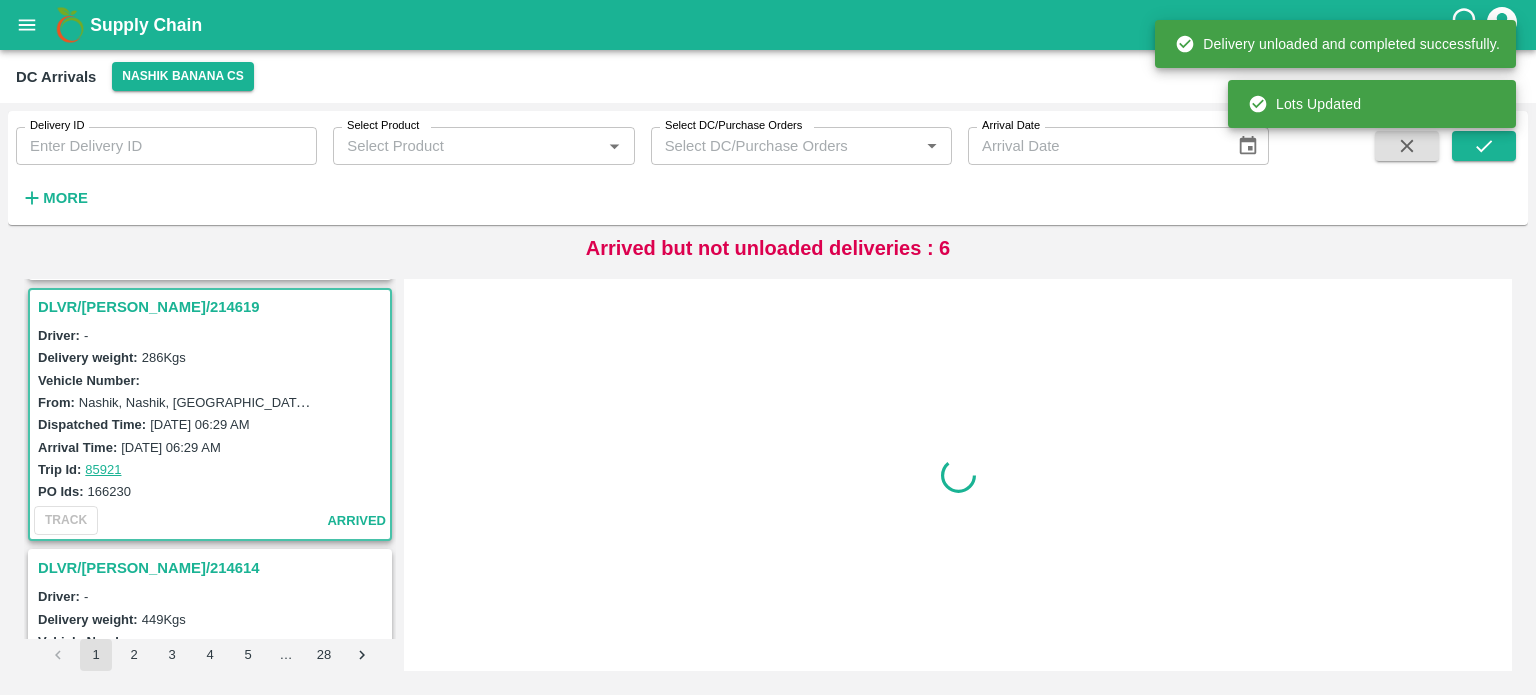 scroll, scrollTop: 0, scrollLeft: 0, axis: both 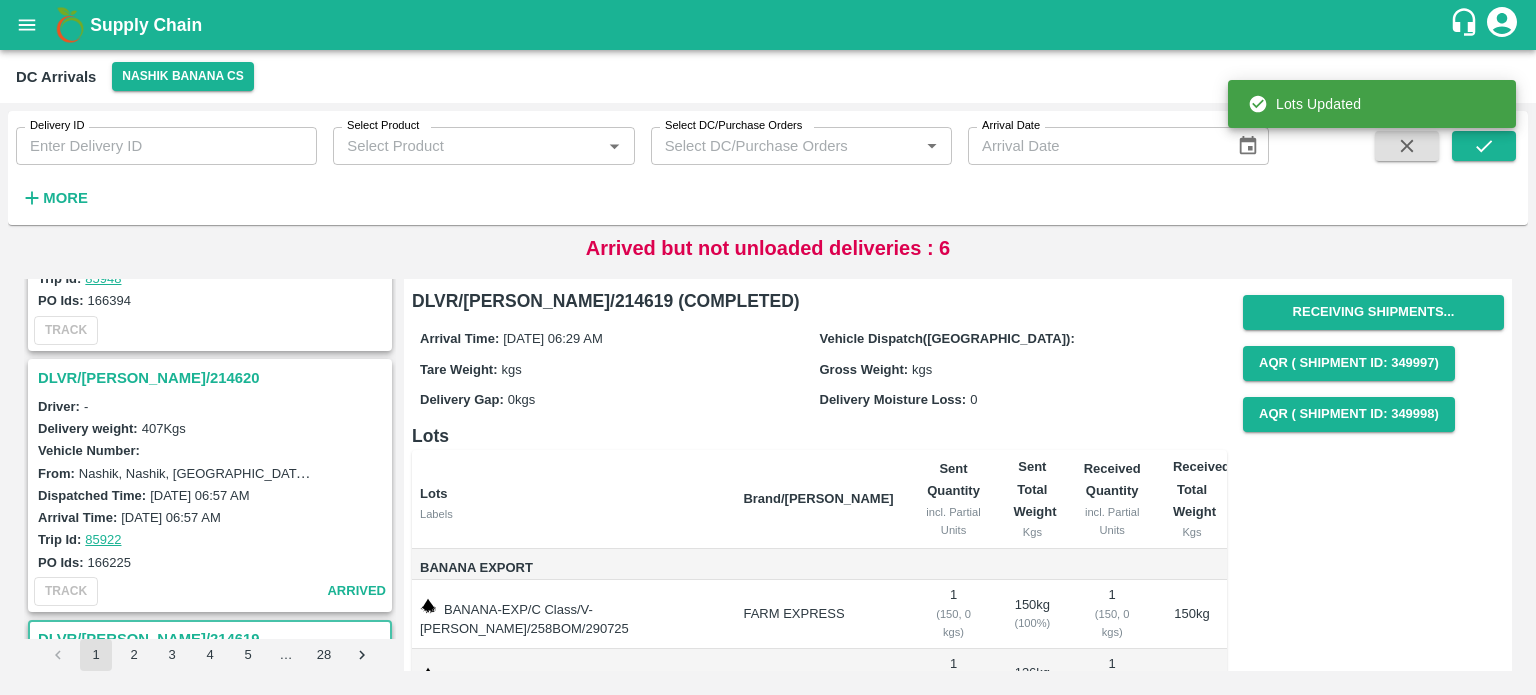click on "DLVR/[PERSON_NAME]/214620" at bounding box center [213, 378] 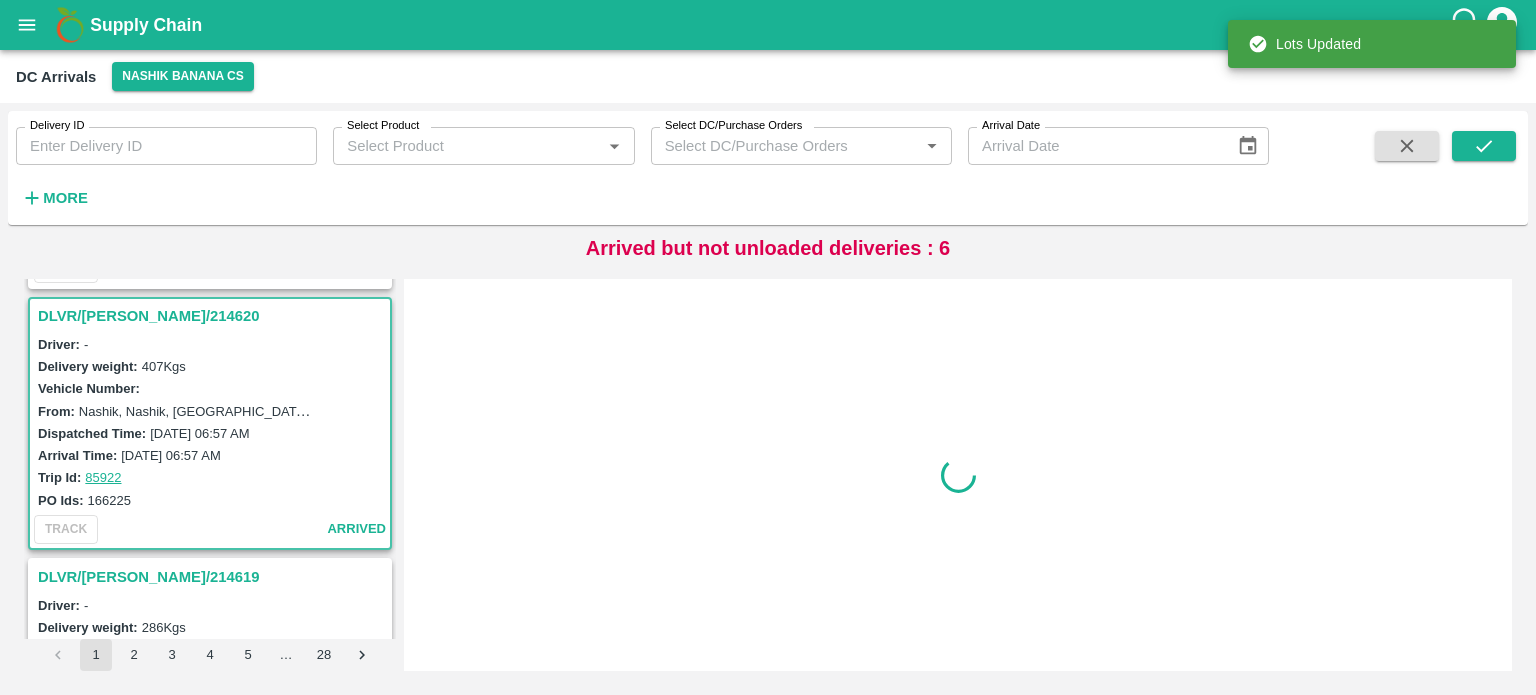 scroll, scrollTop: 1569, scrollLeft: 0, axis: vertical 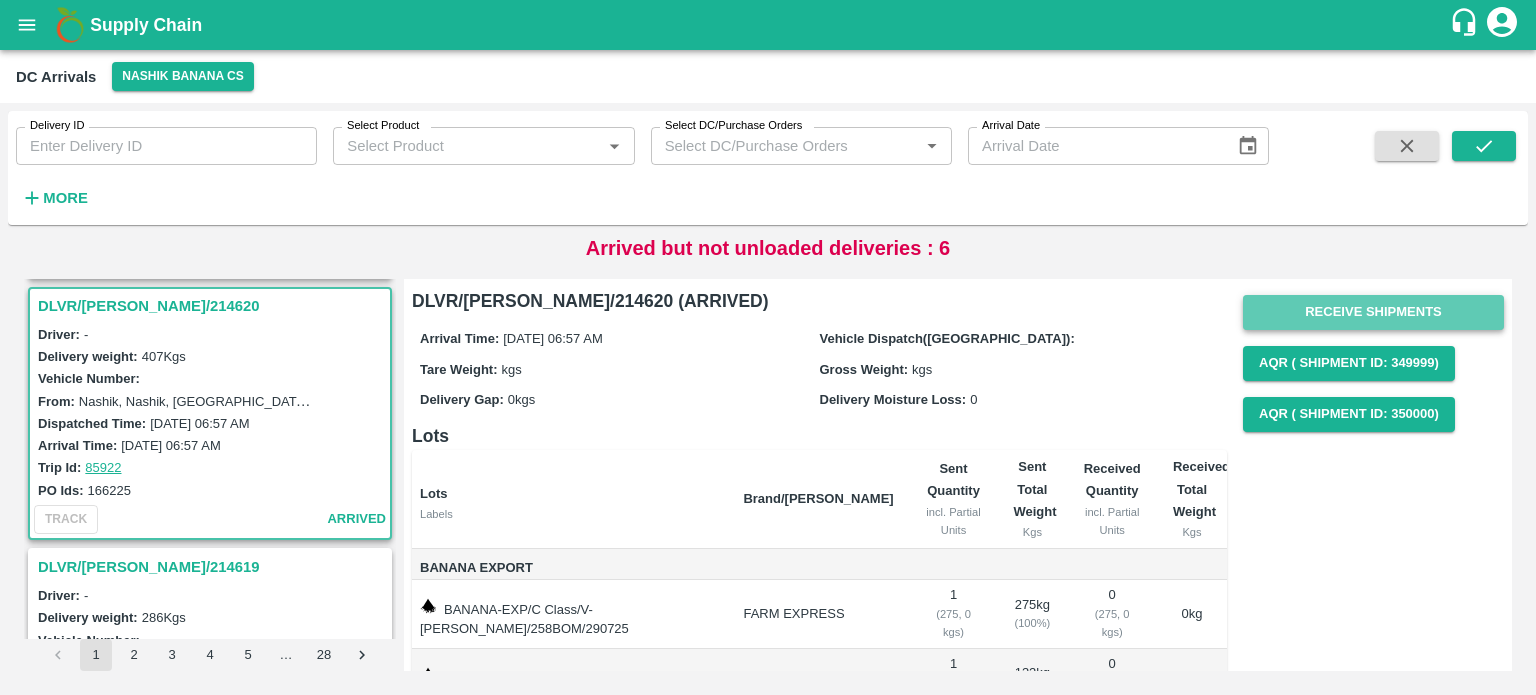 click on "Receive Shipments" at bounding box center [1373, 312] 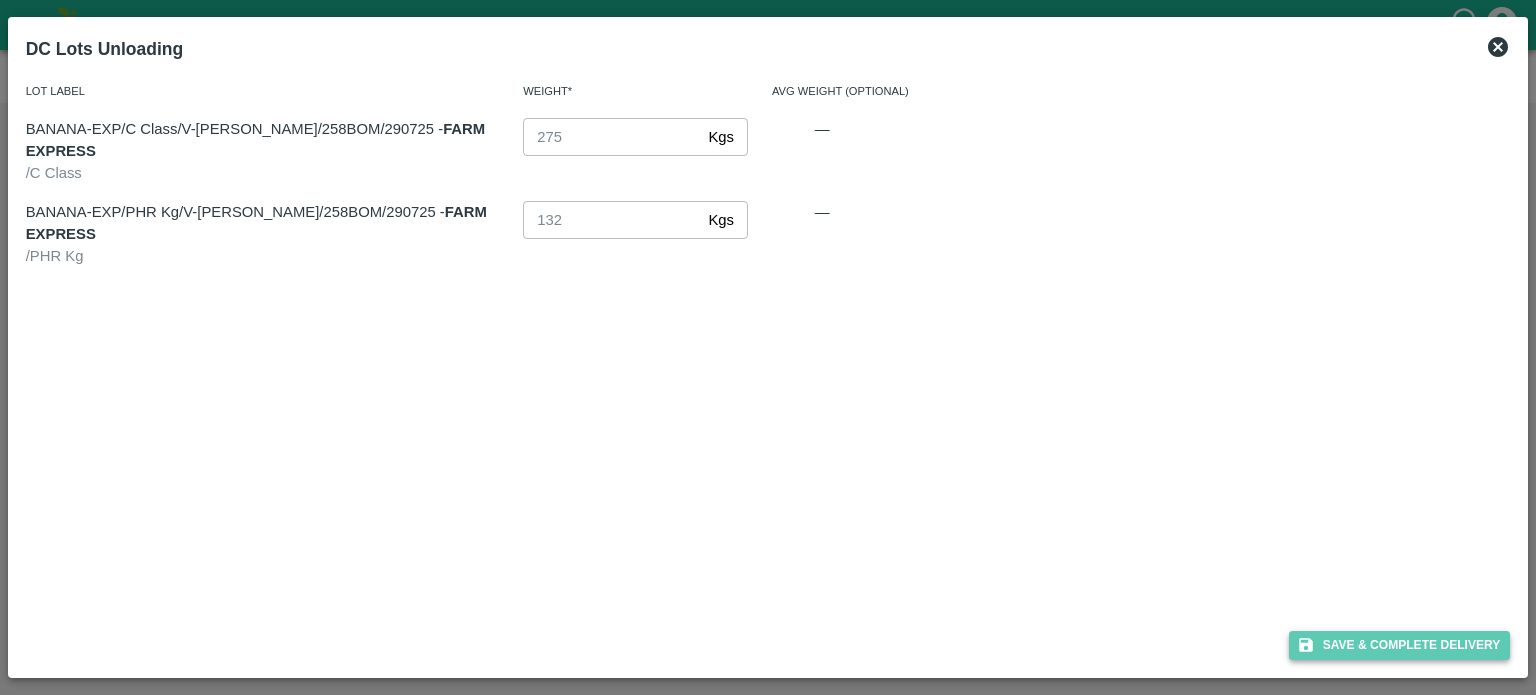 click on "Save & Complete Delivery" at bounding box center (1400, 645) 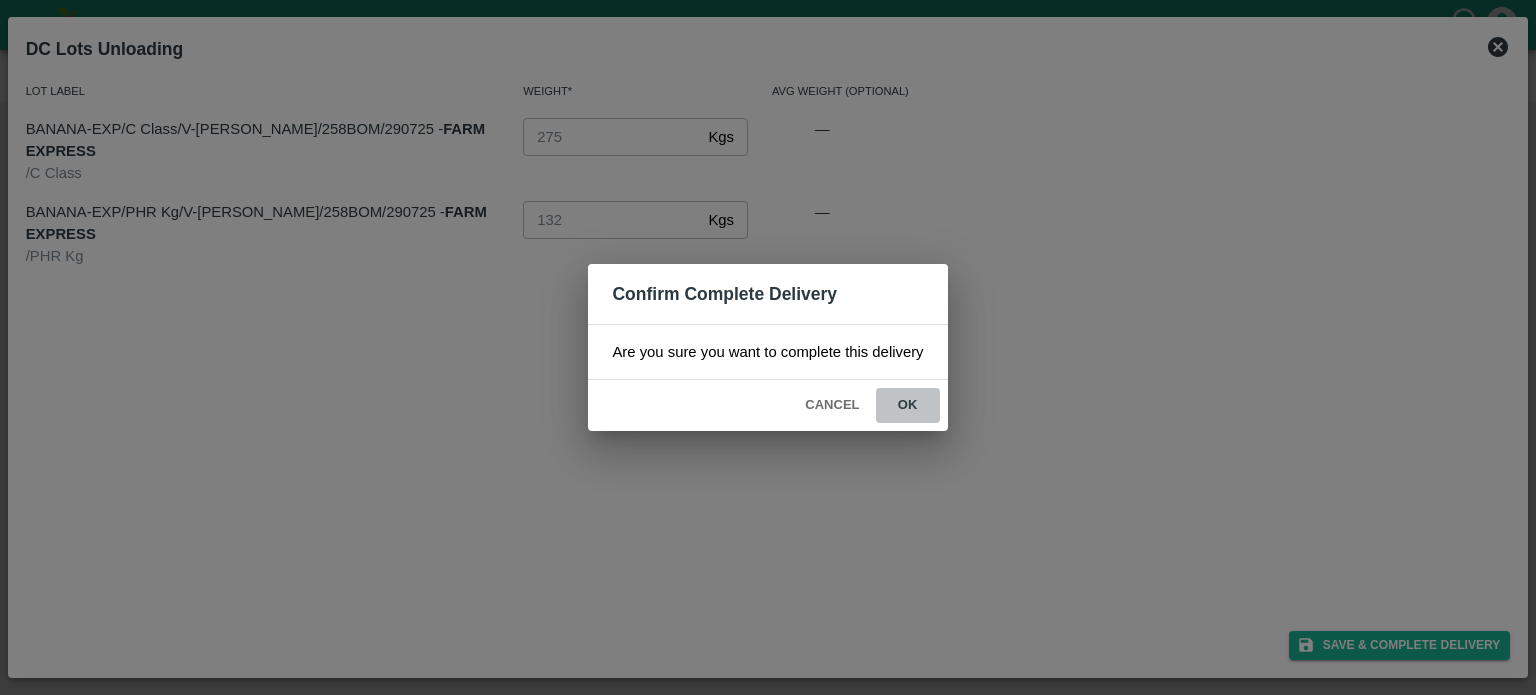 click on "ok" at bounding box center [908, 405] 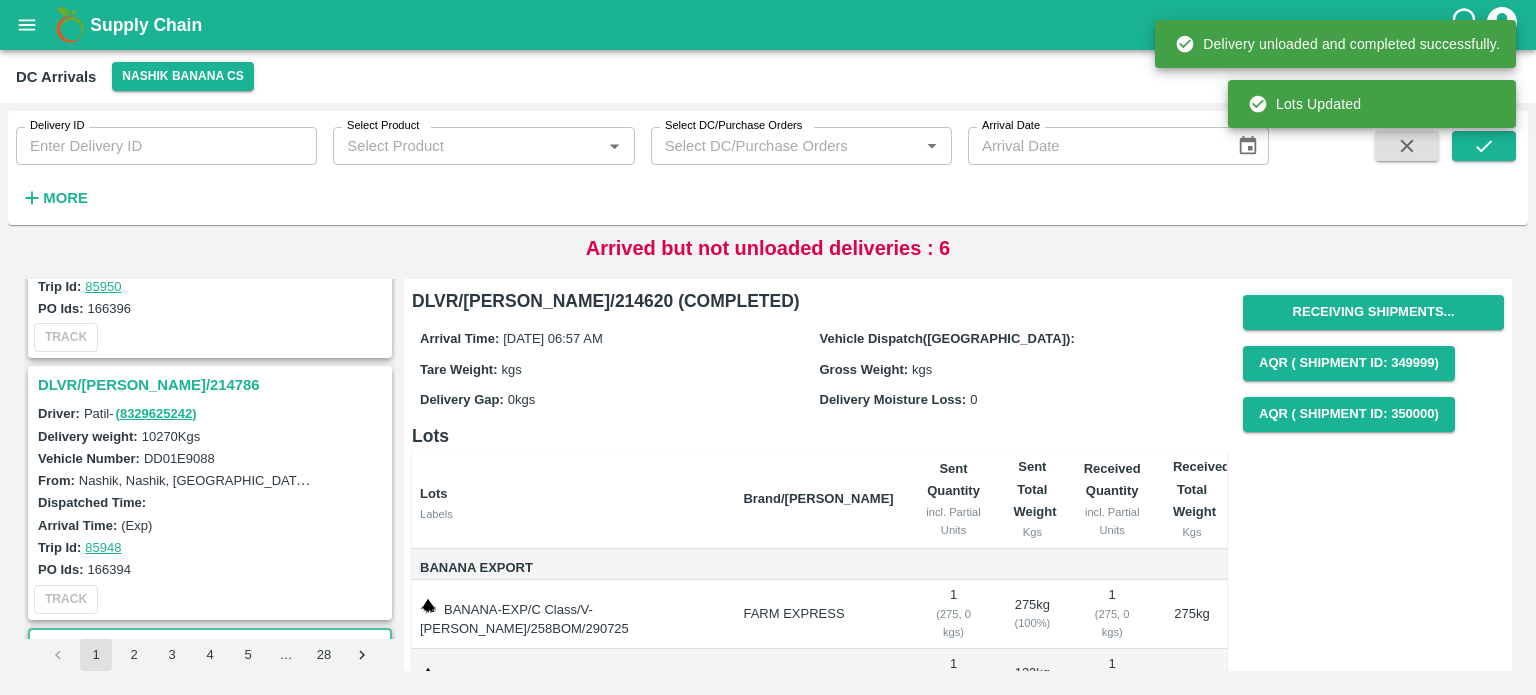 scroll, scrollTop: 1225, scrollLeft: 0, axis: vertical 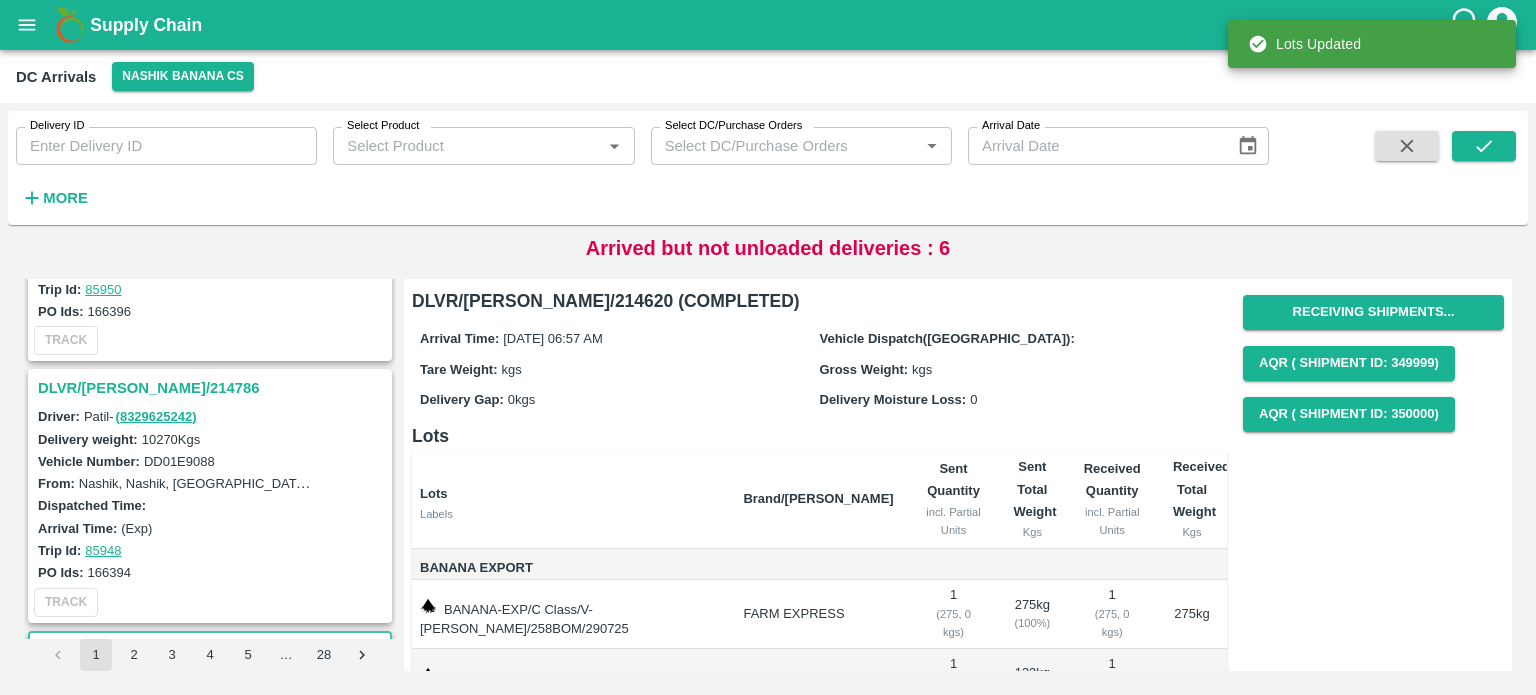 click on "DLVR/[PERSON_NAME]/214786" at bounding box center (213, 388) 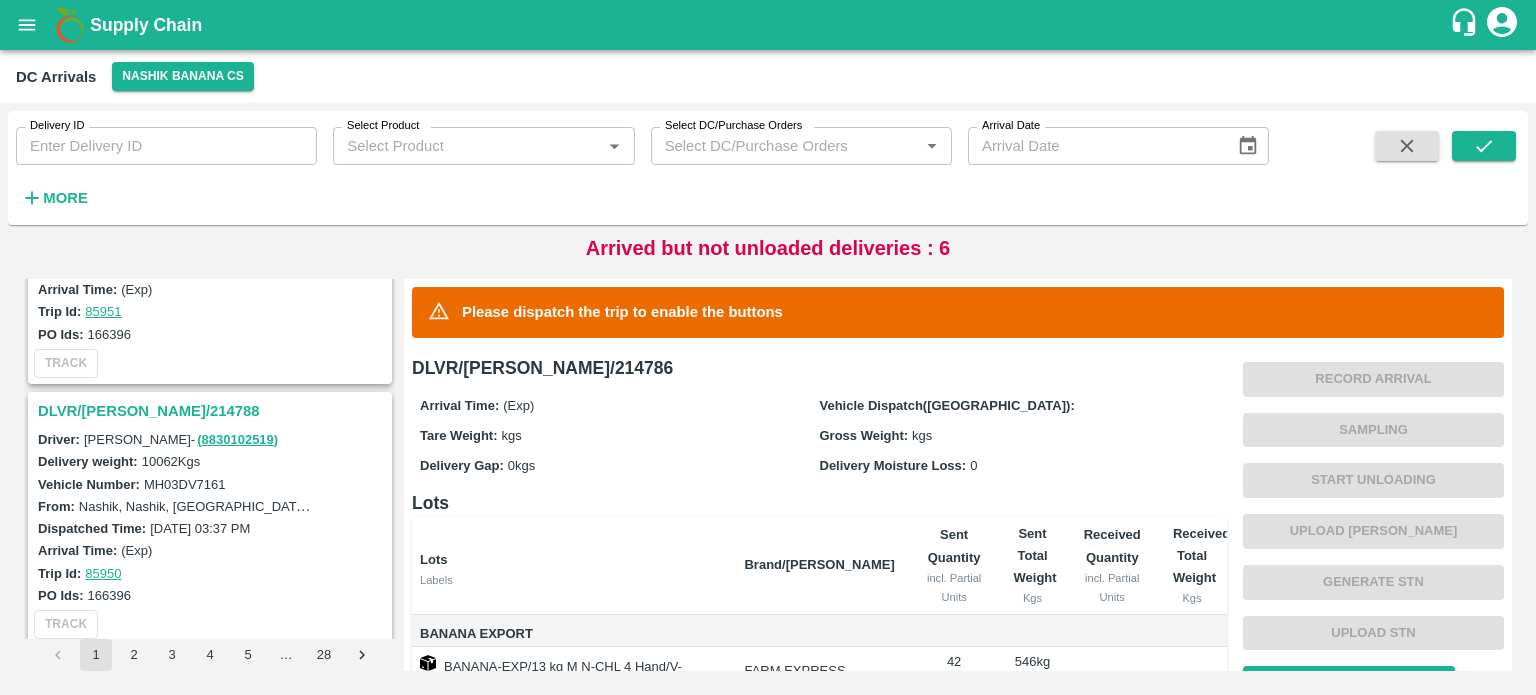scroll, scrollTop: 940, scrollLeft: 0, axis: vertical 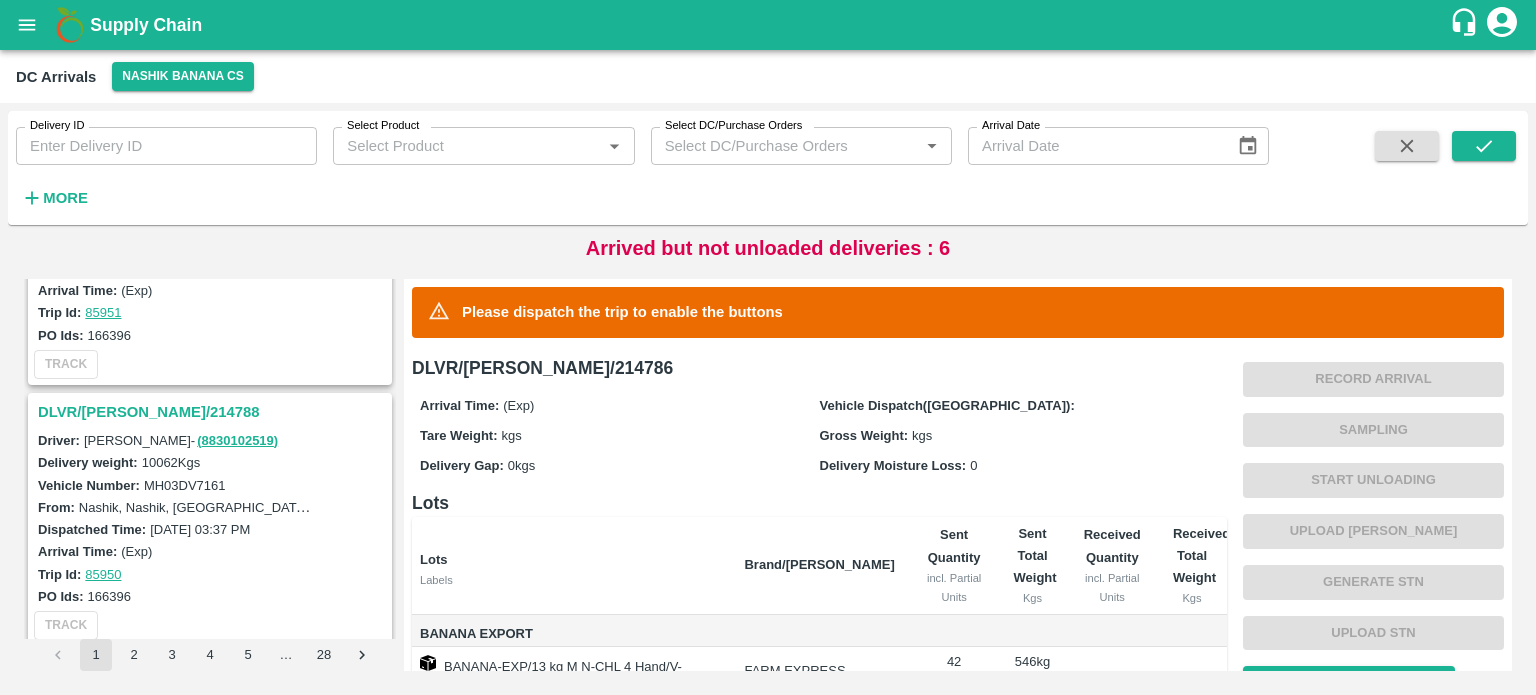 click on "DLVR/[PERSON_NAME]/214788" at bounding box center [213, 412] 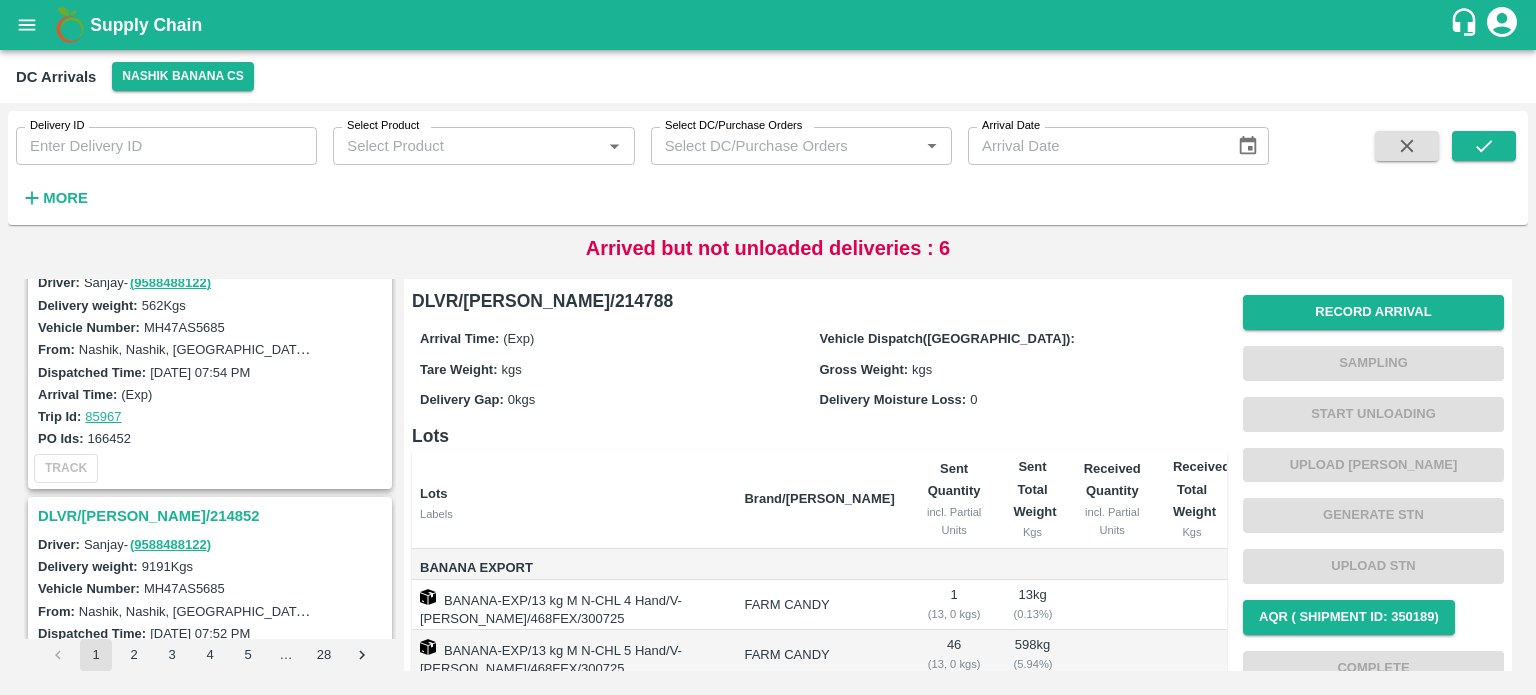 scroll, scrollTop: 0, scrollLeft: 0, axis: both 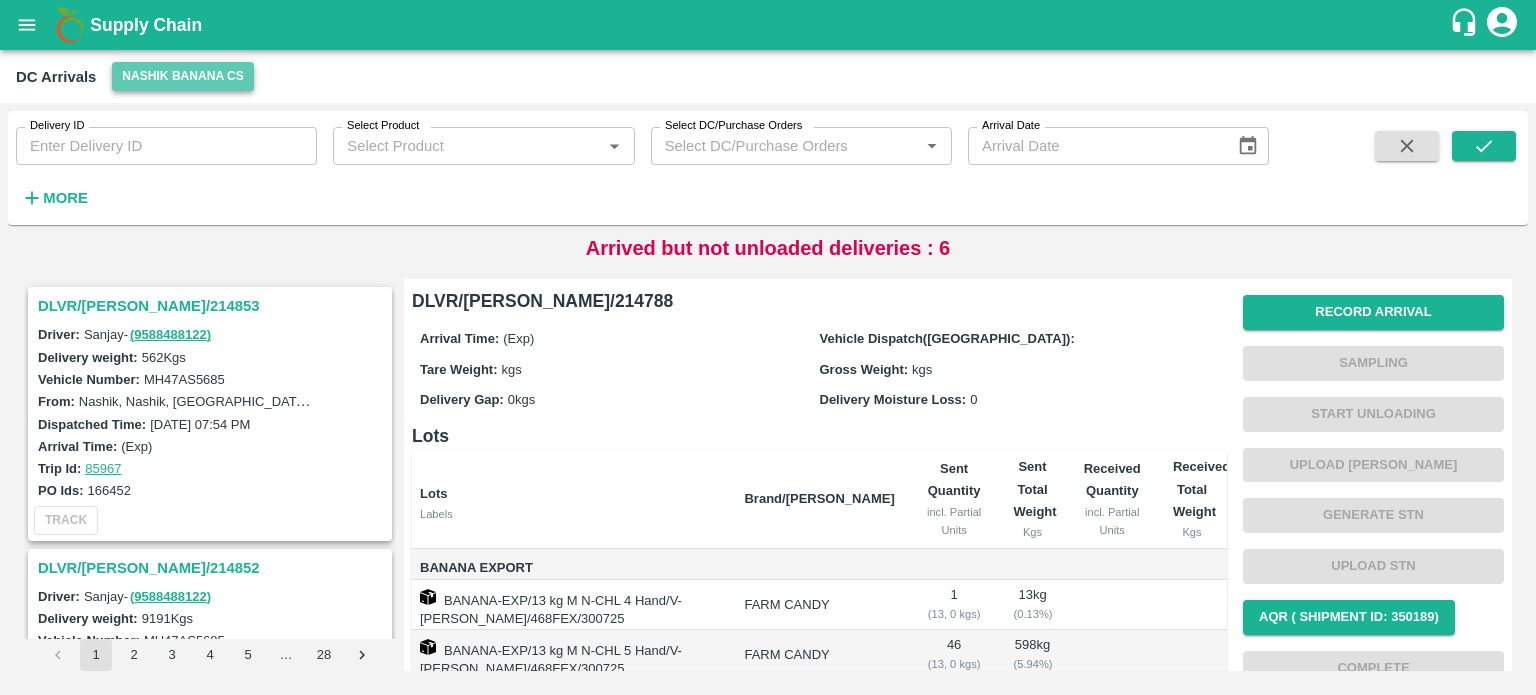 click on "Nashik Banana CS" at bounding box center [183, 76] 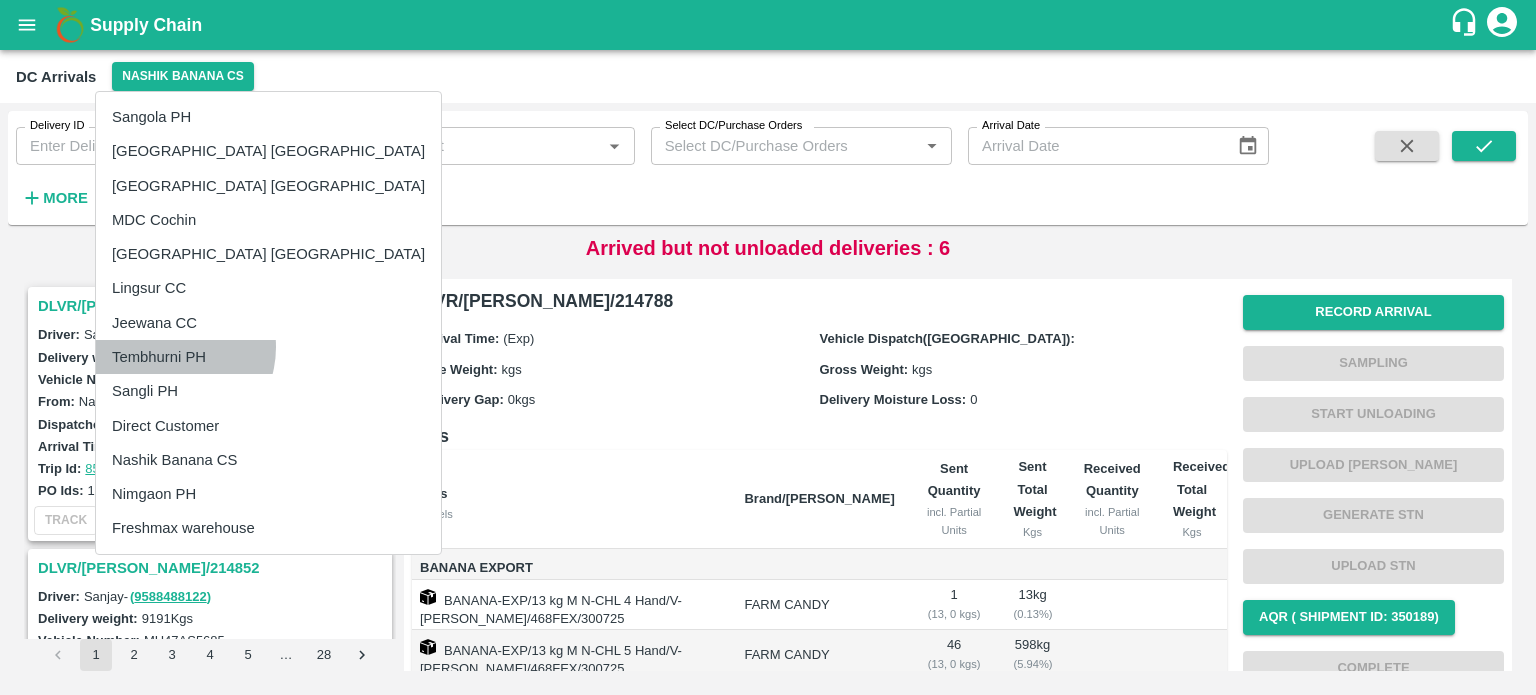click on "Tembhurni PH" at bounding box center [268, 357] 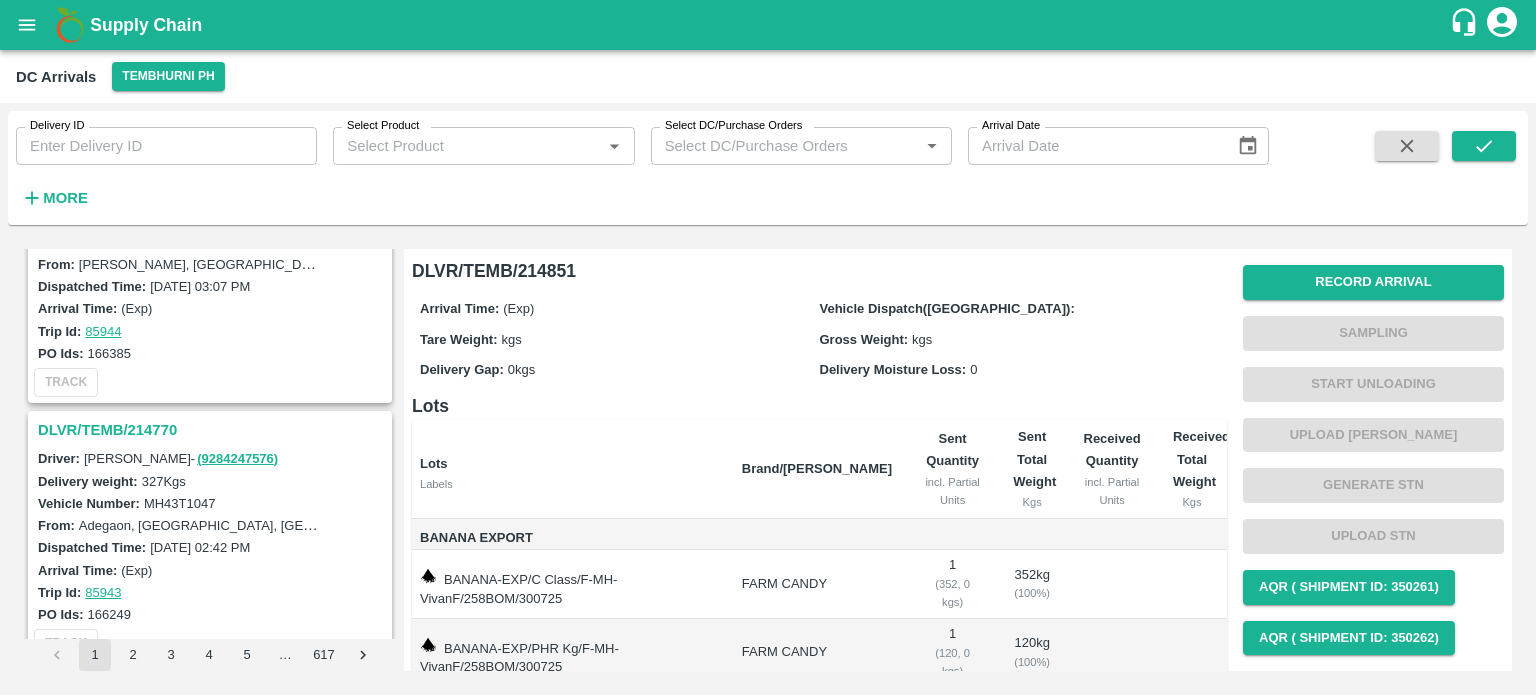 scroll, scrollTop: 4636, scrollLeft: 0, axis: vertical 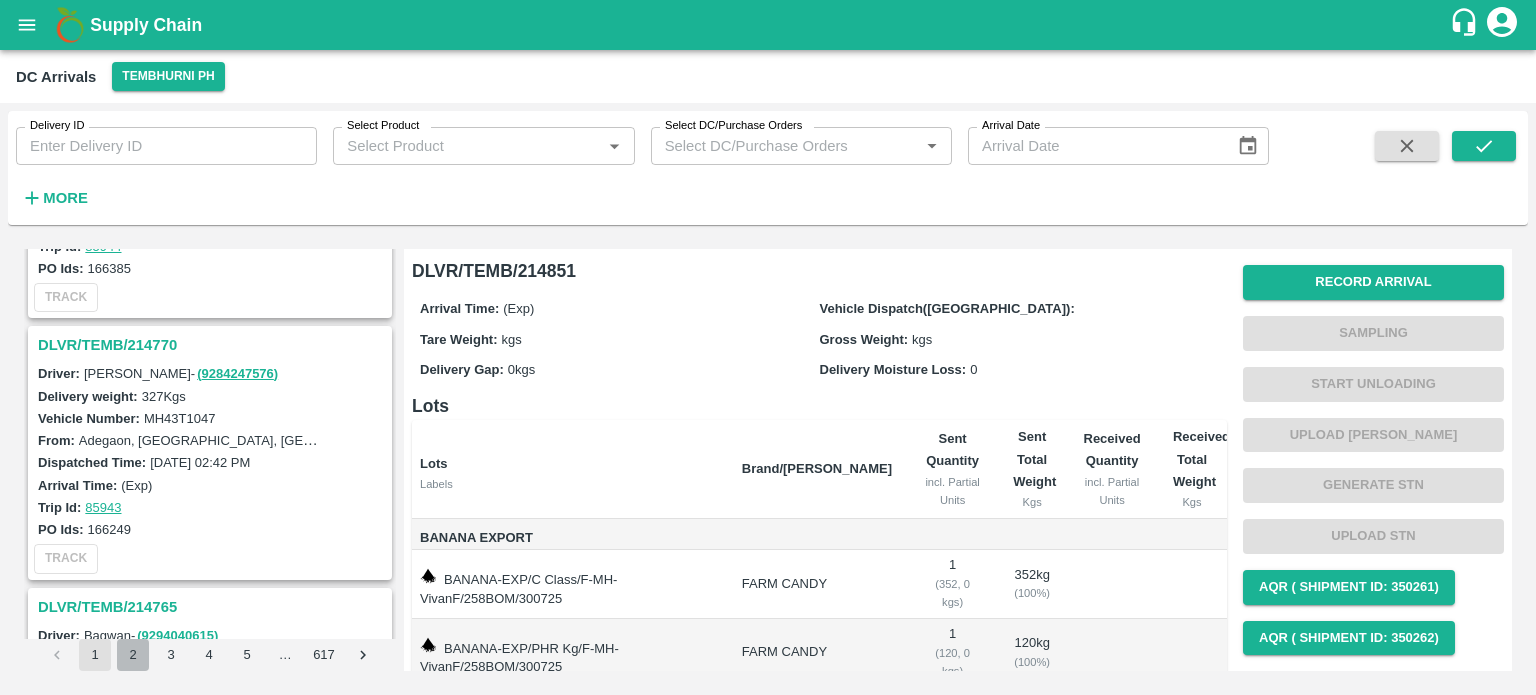 click on "2" at bounding box center (133, 655) 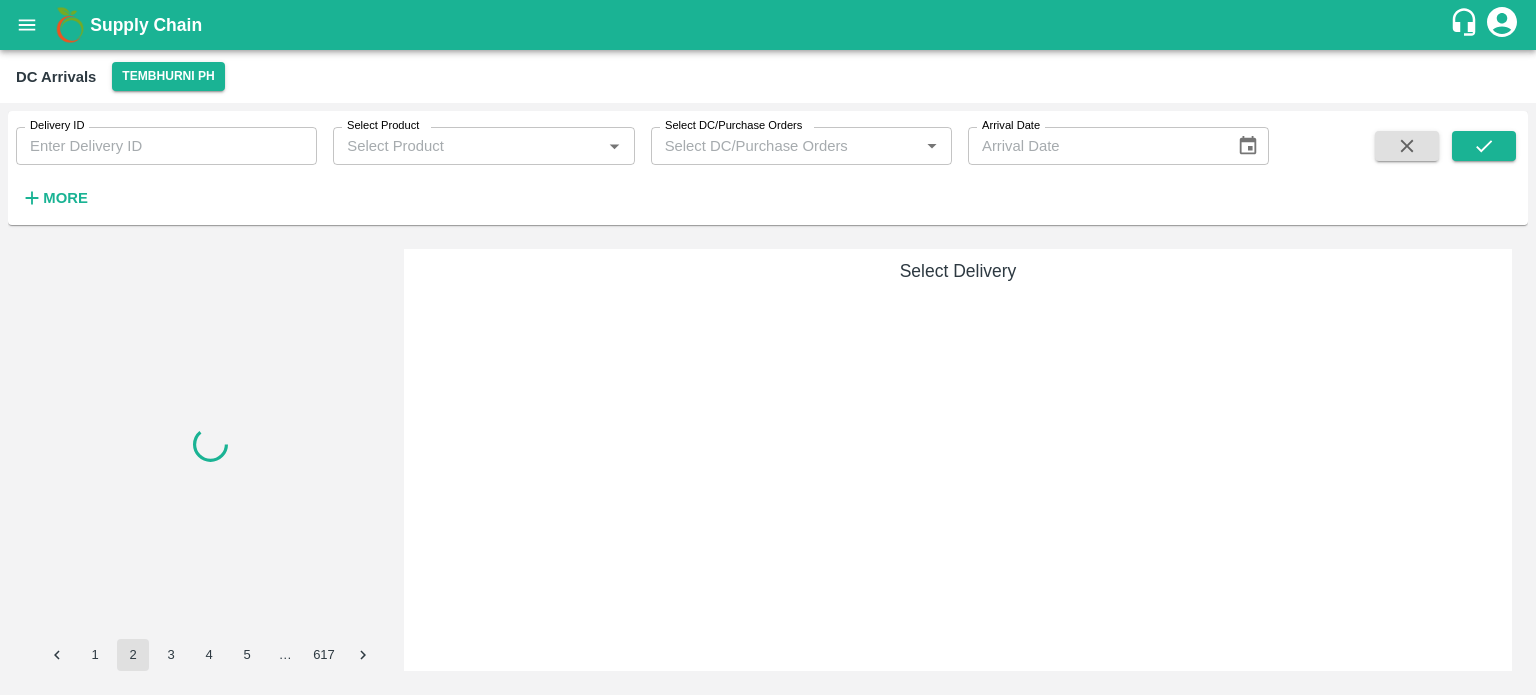 scroll, scrollTop: 0, scrollLeft: 0, axis: both 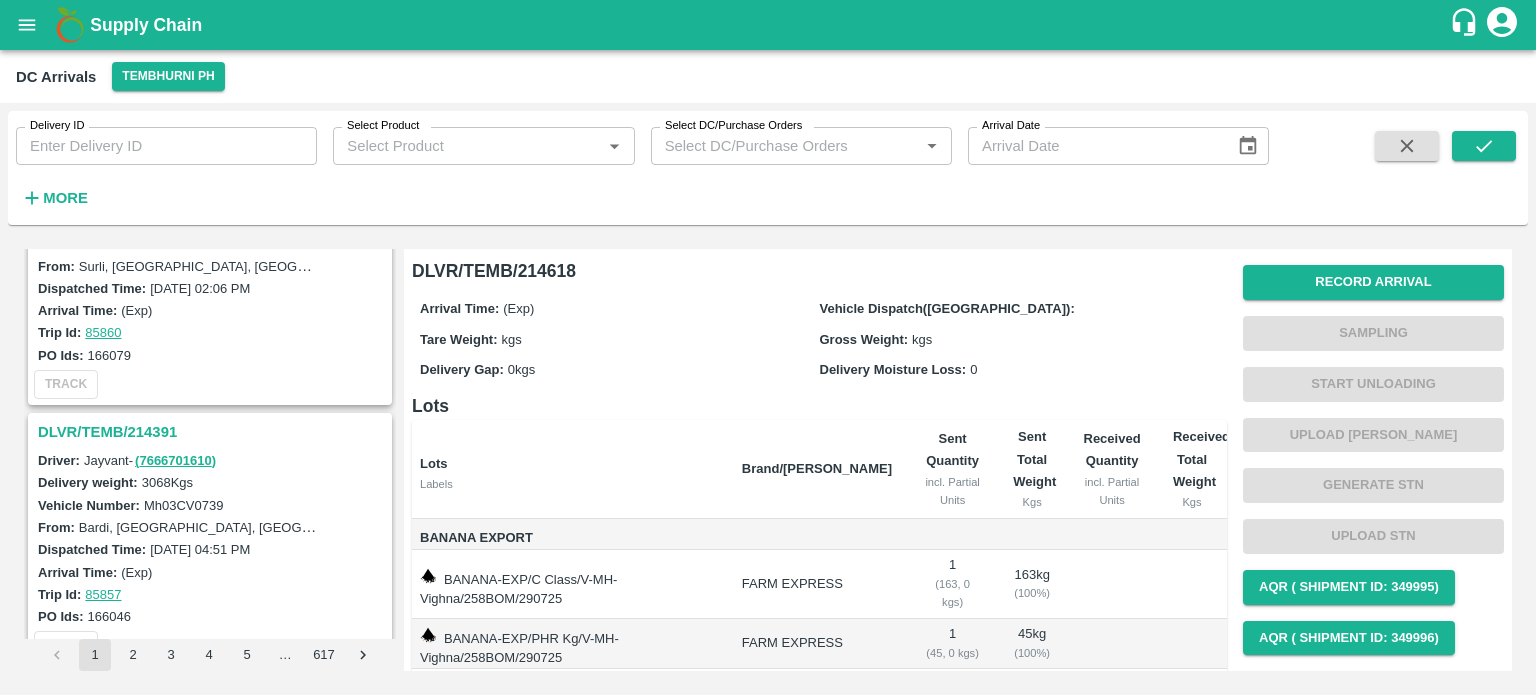 click on "DLVR/TEMB/214391" at bounding box center [213, 432] 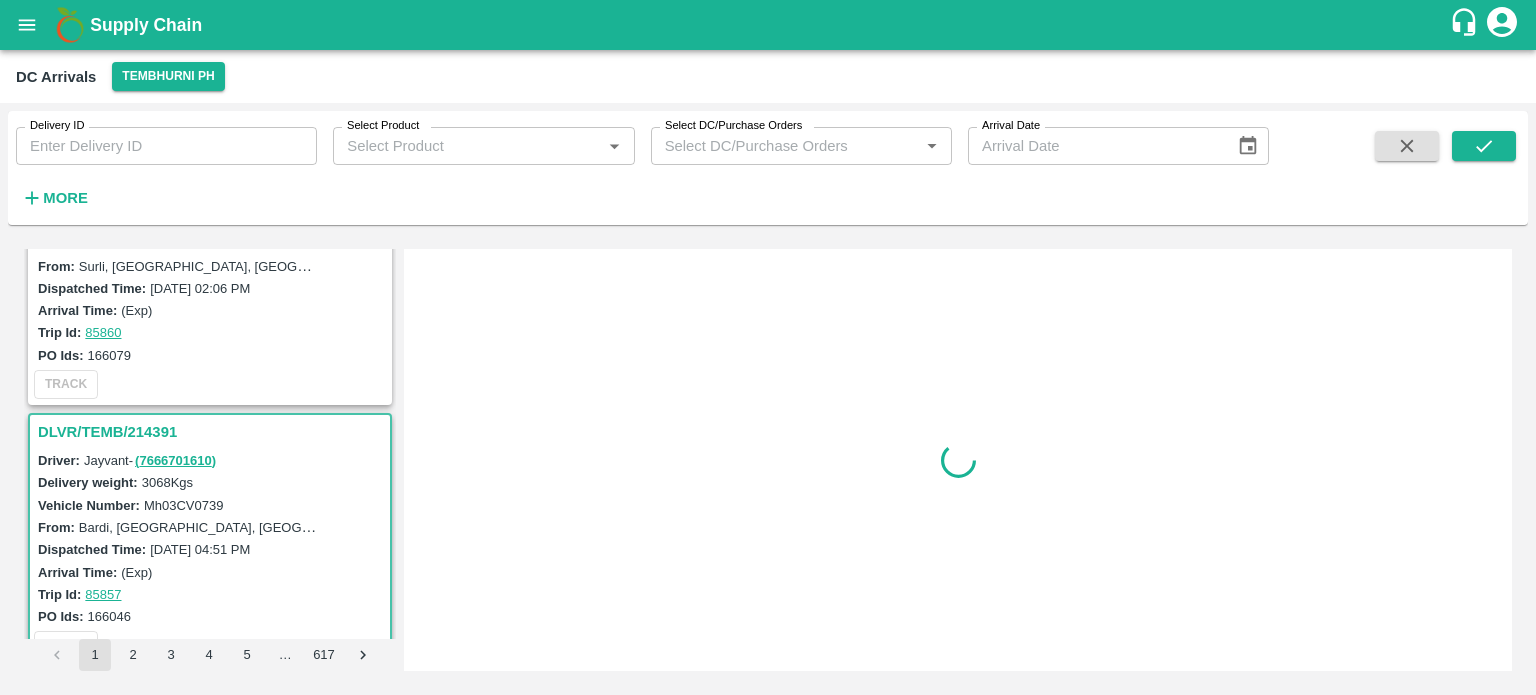 scroll, scrollTop: 5992, scrollLeft: 0, axis: vertical 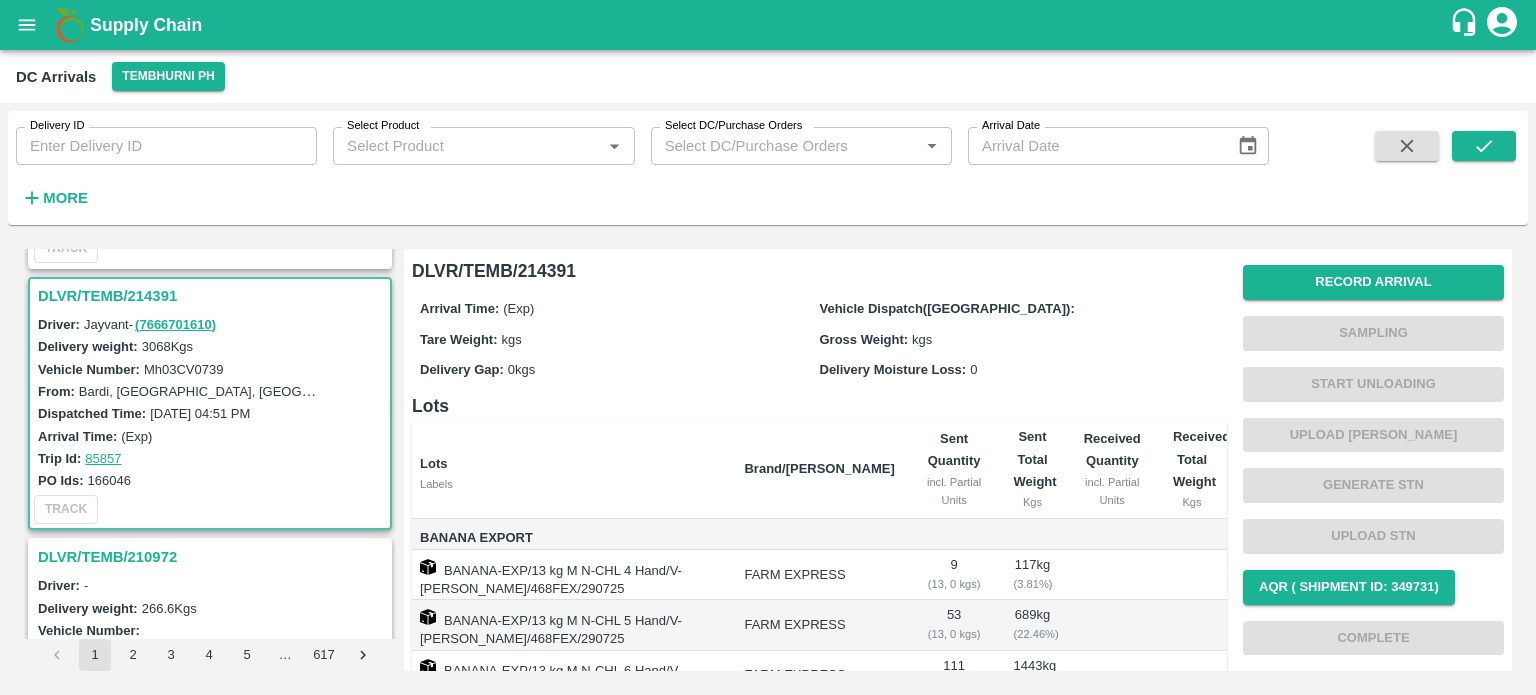click on "Mh03CV0739" at bounding box center [184, 369] 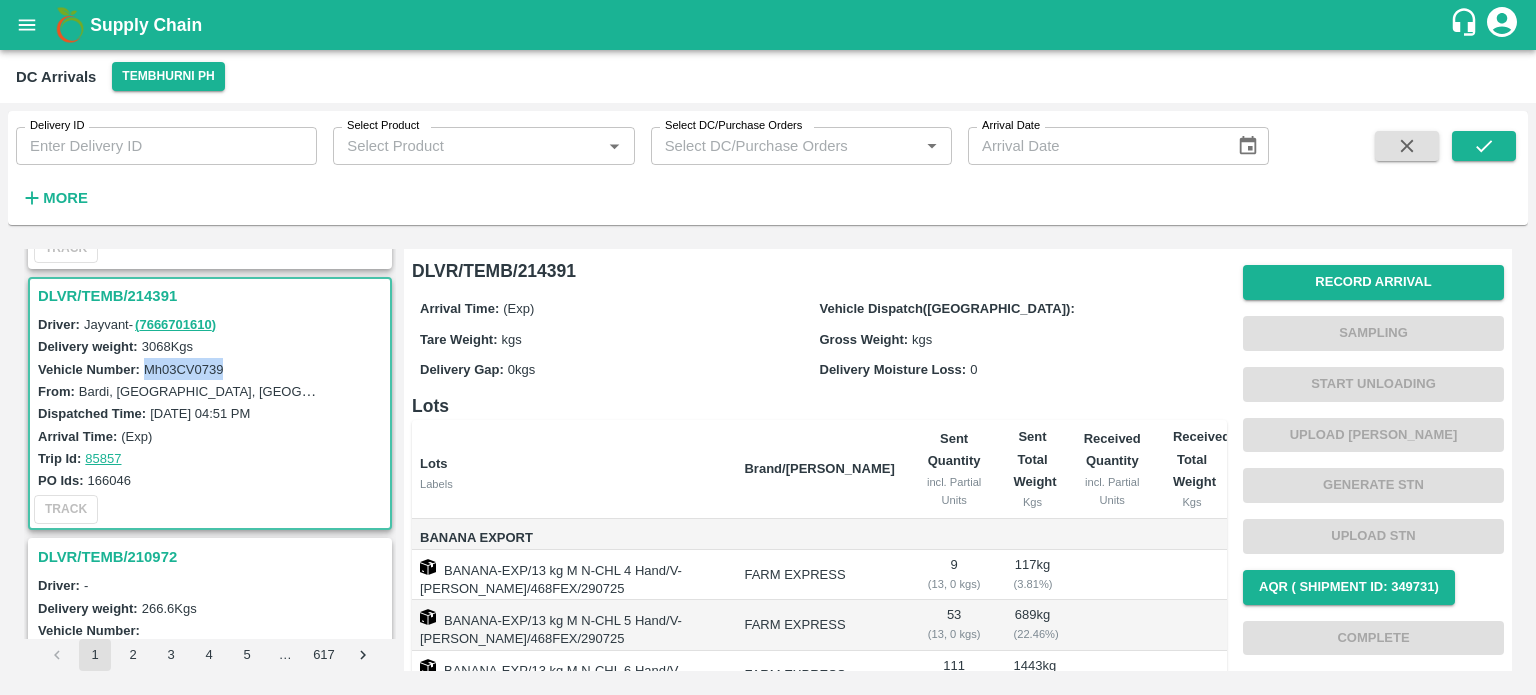 click on "Mh03CV0739" at bounding box center (184, 369) 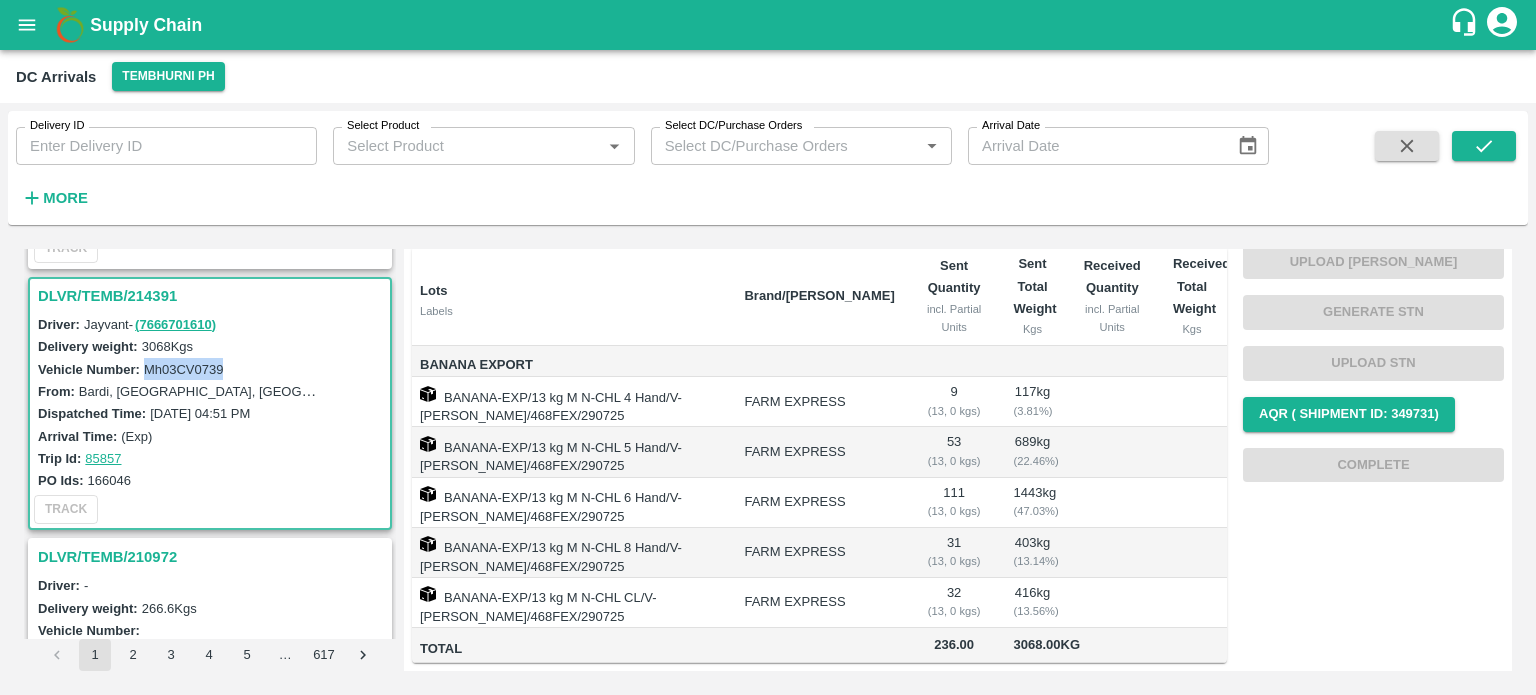scroll, scrollTop: 0, scrollLeft: 0, axis: both 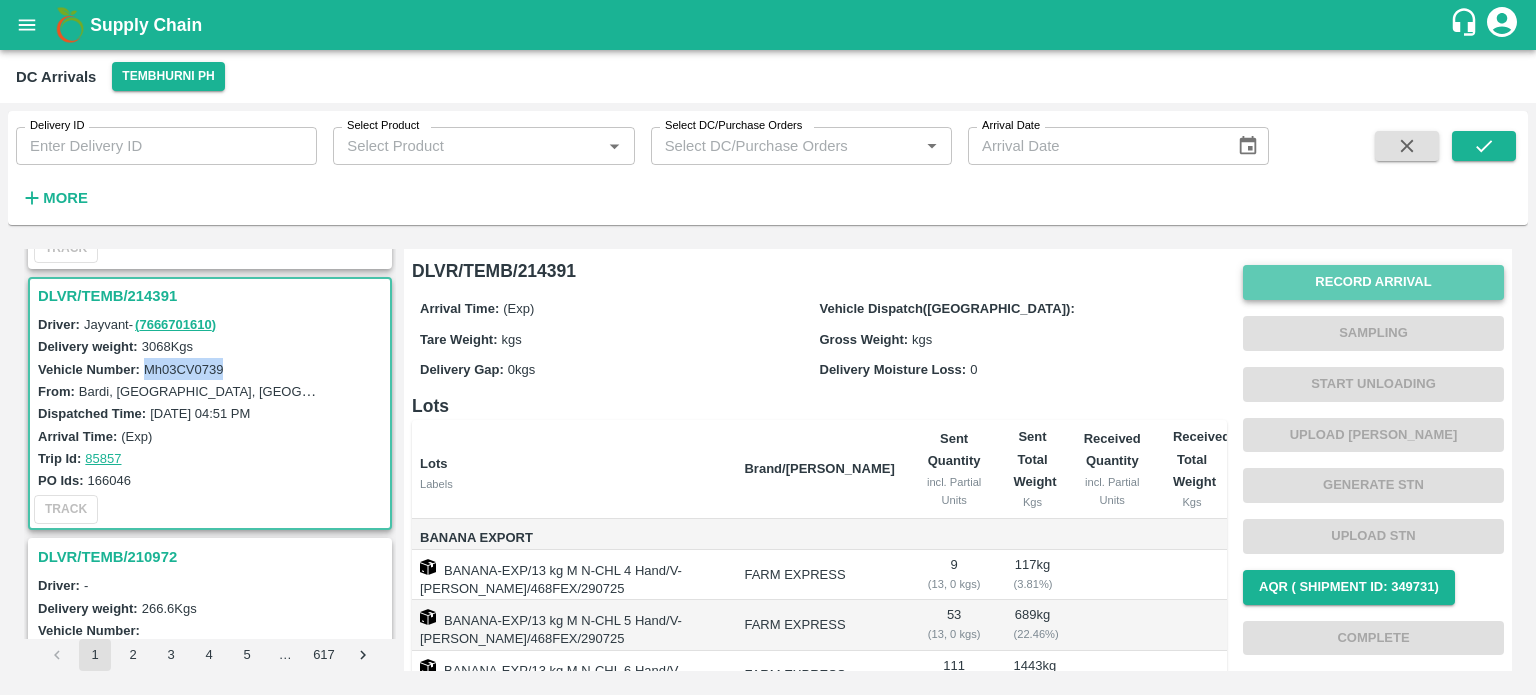 click on "Record Arrival" at bounding box center (1373, 282) 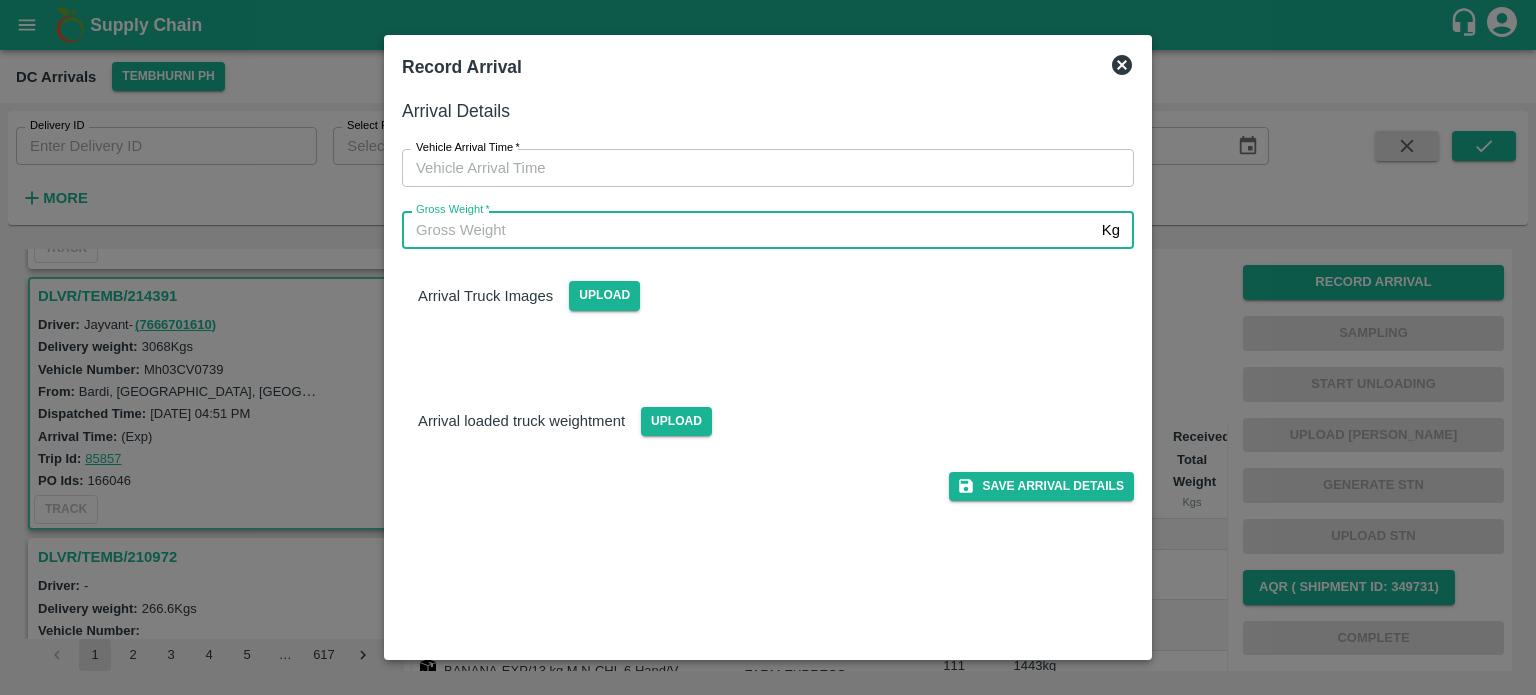 click on "Gross Weight   *" at bounding box center (748, 230) 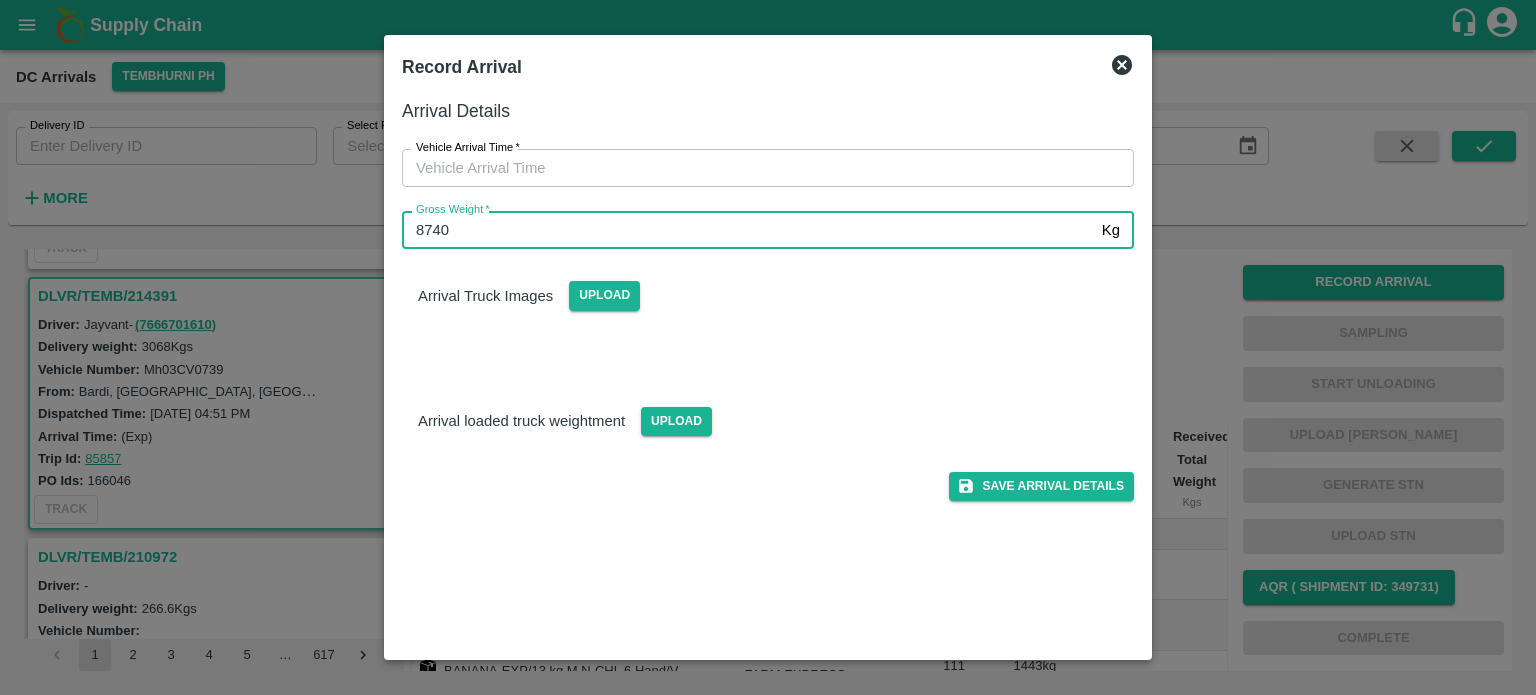 type on "8740" 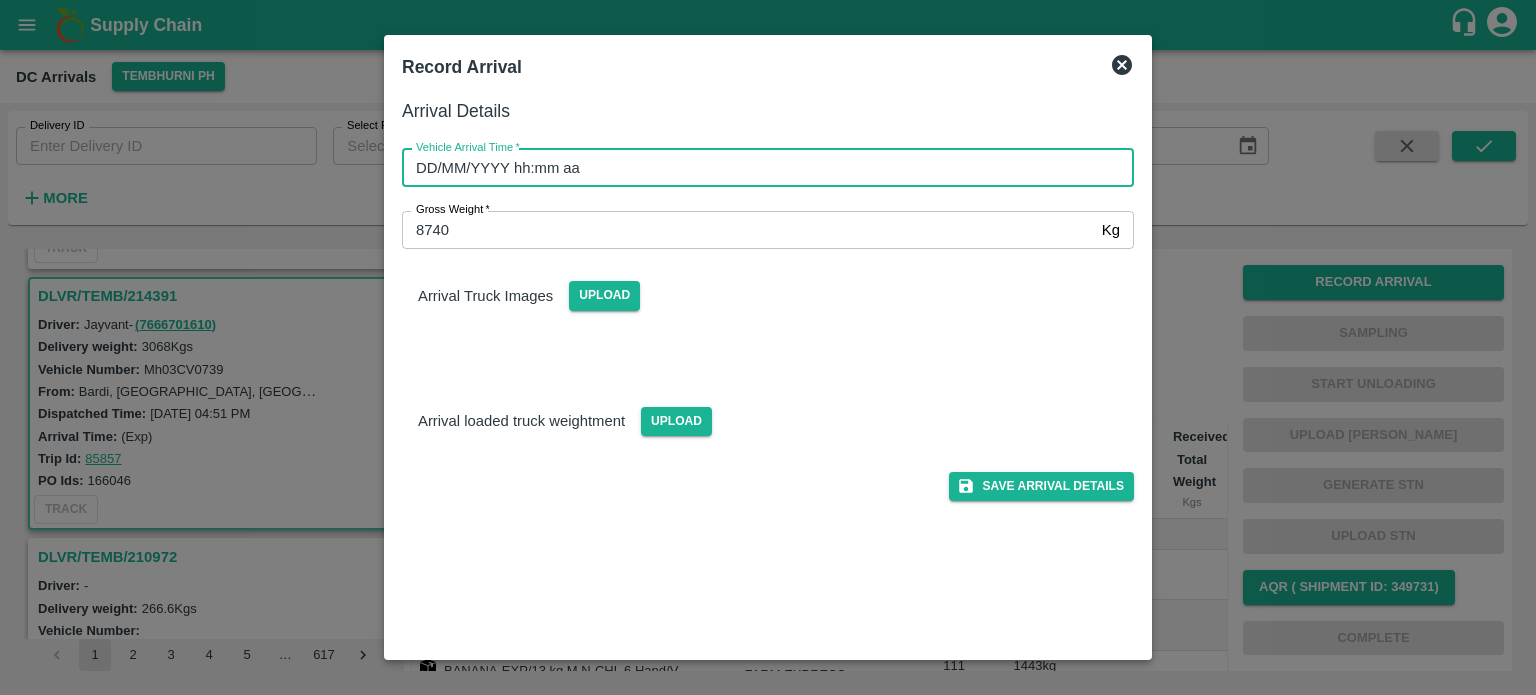 click on "DD/MM/YYYY hh:mm aa" at bounding box center [761, 168] 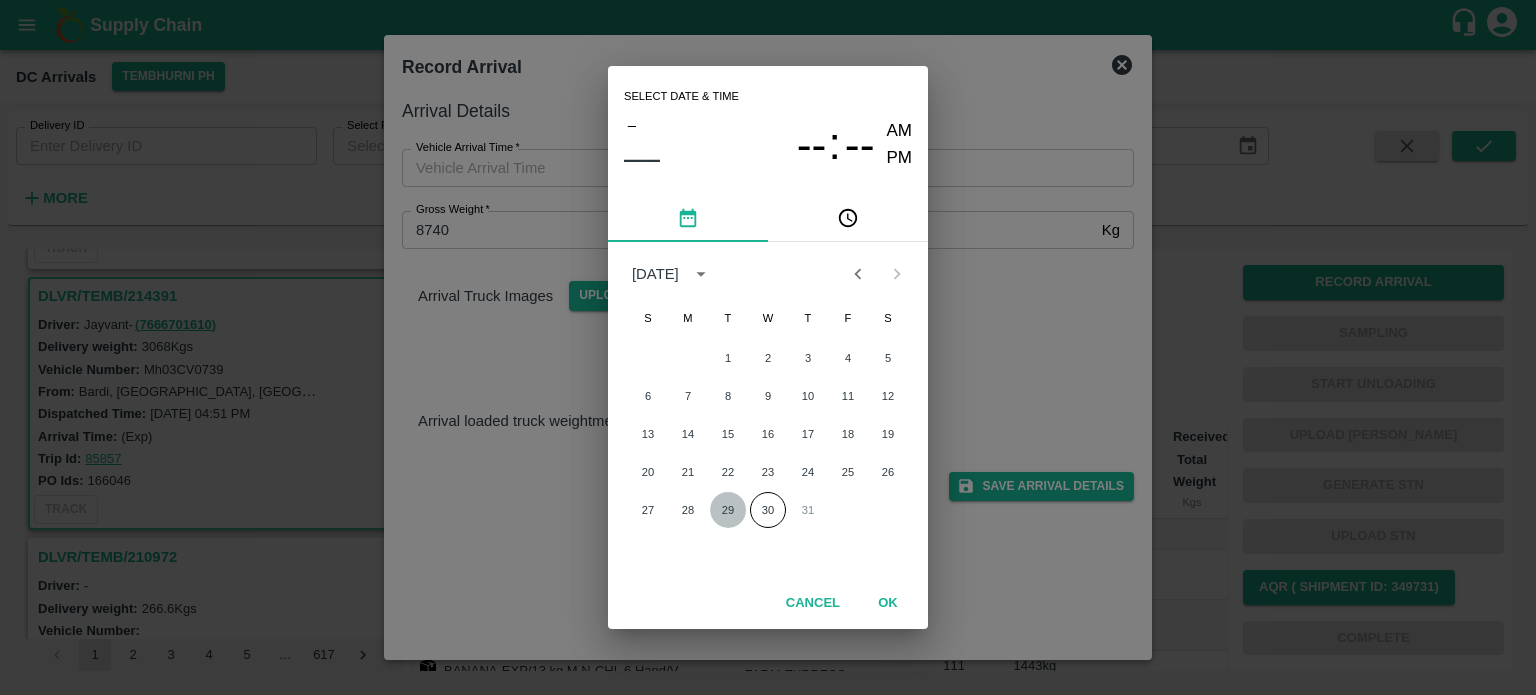 click on "29" at bounding box center (728, 510) 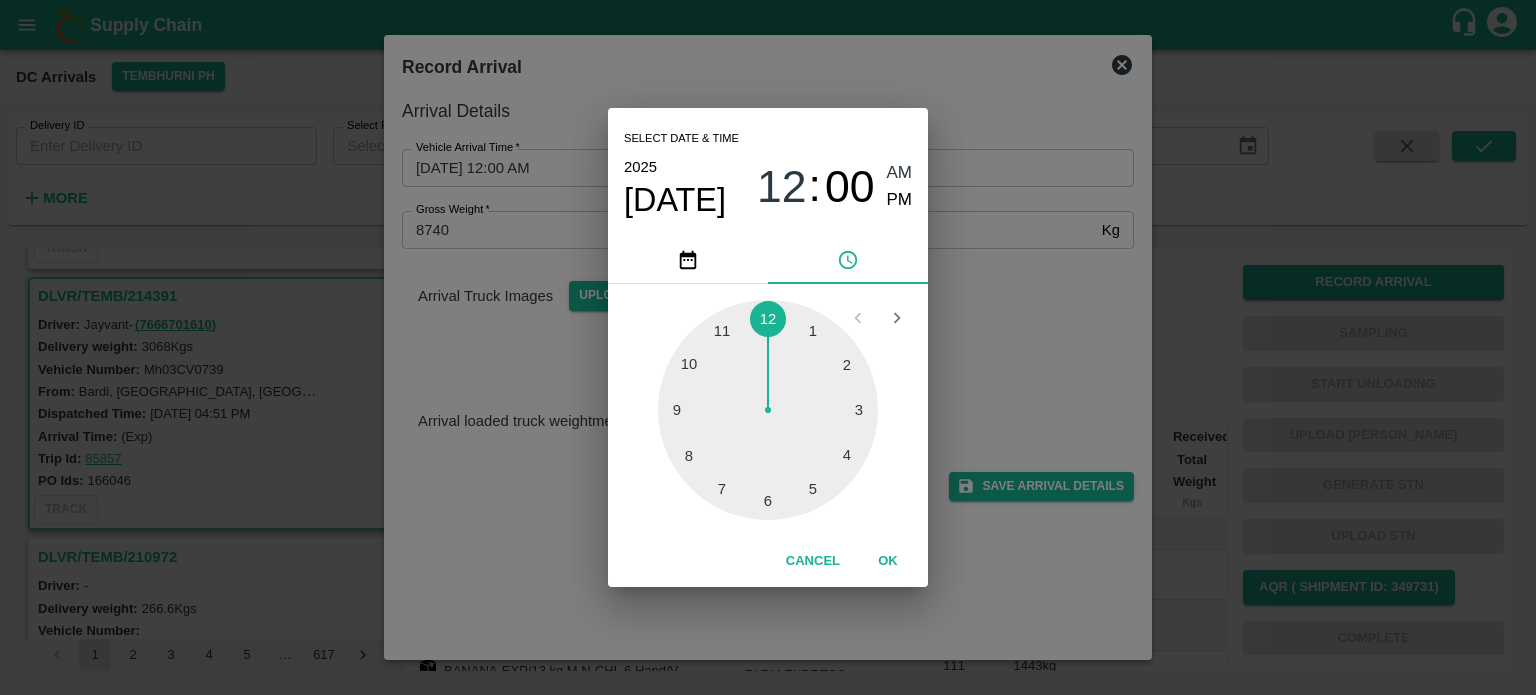 click at bounding box center [768, 410] 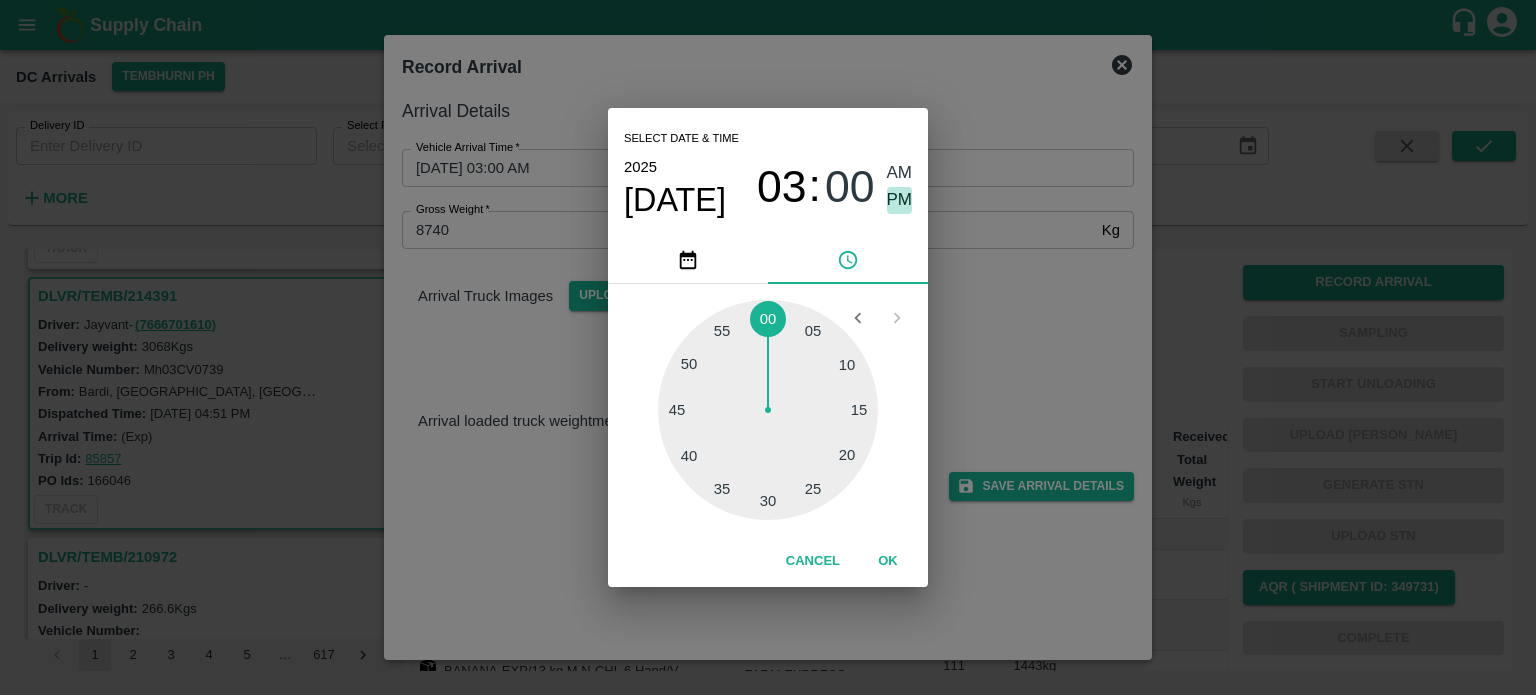click on "PM" at bounding box center (900, 200) 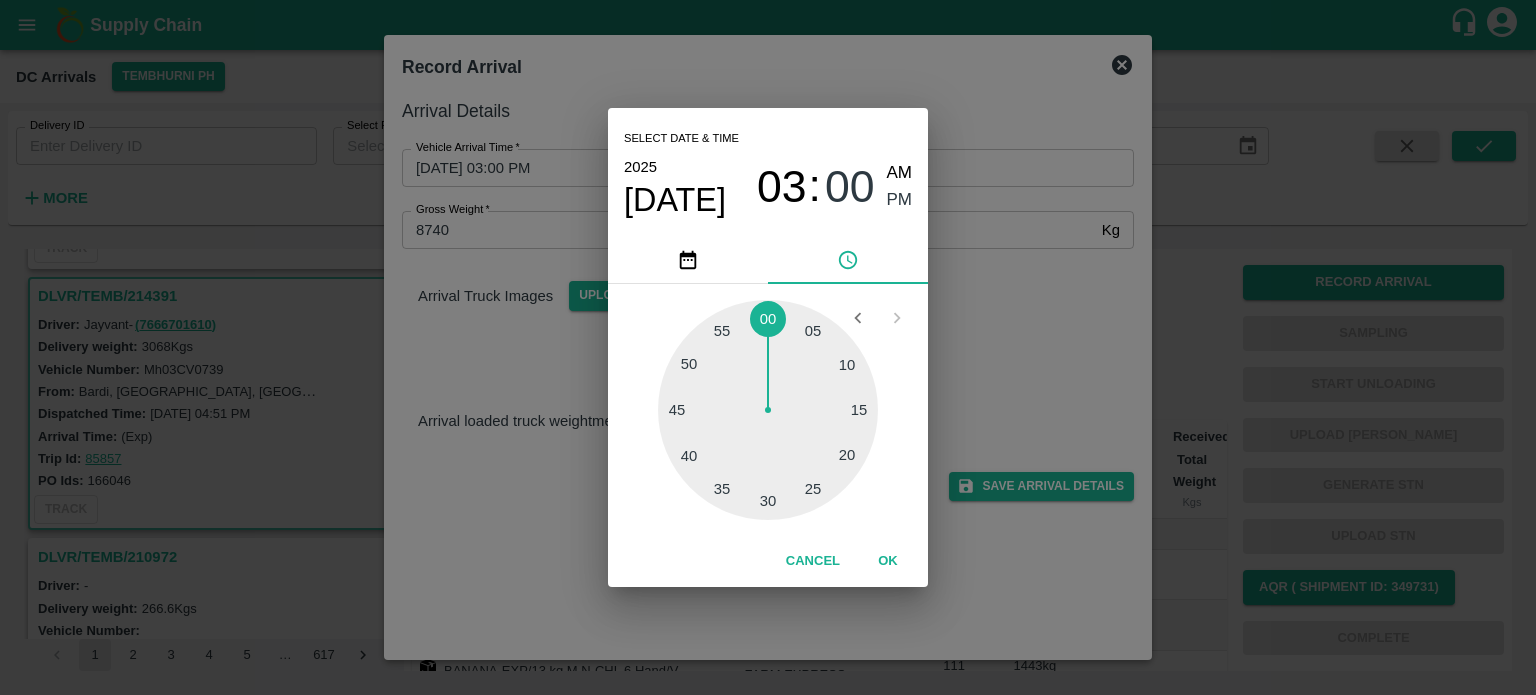 click on "Select date & time [DATE] 03 : 00 AM PM 05 10 15 20 25 30 35 40 45 50 55 00 Cancel OK" at bounding box center (768, 347) 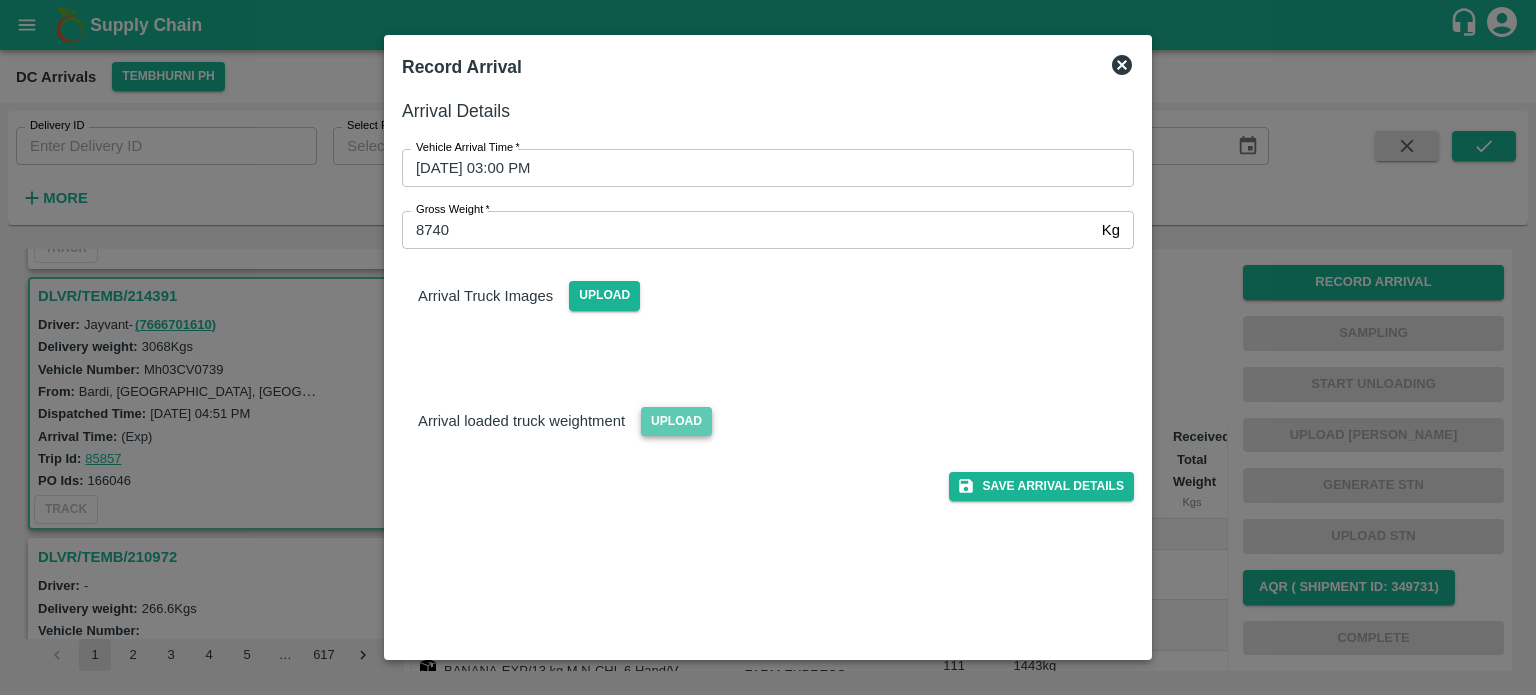 click on "Upload" at bounding box center (676, 421) 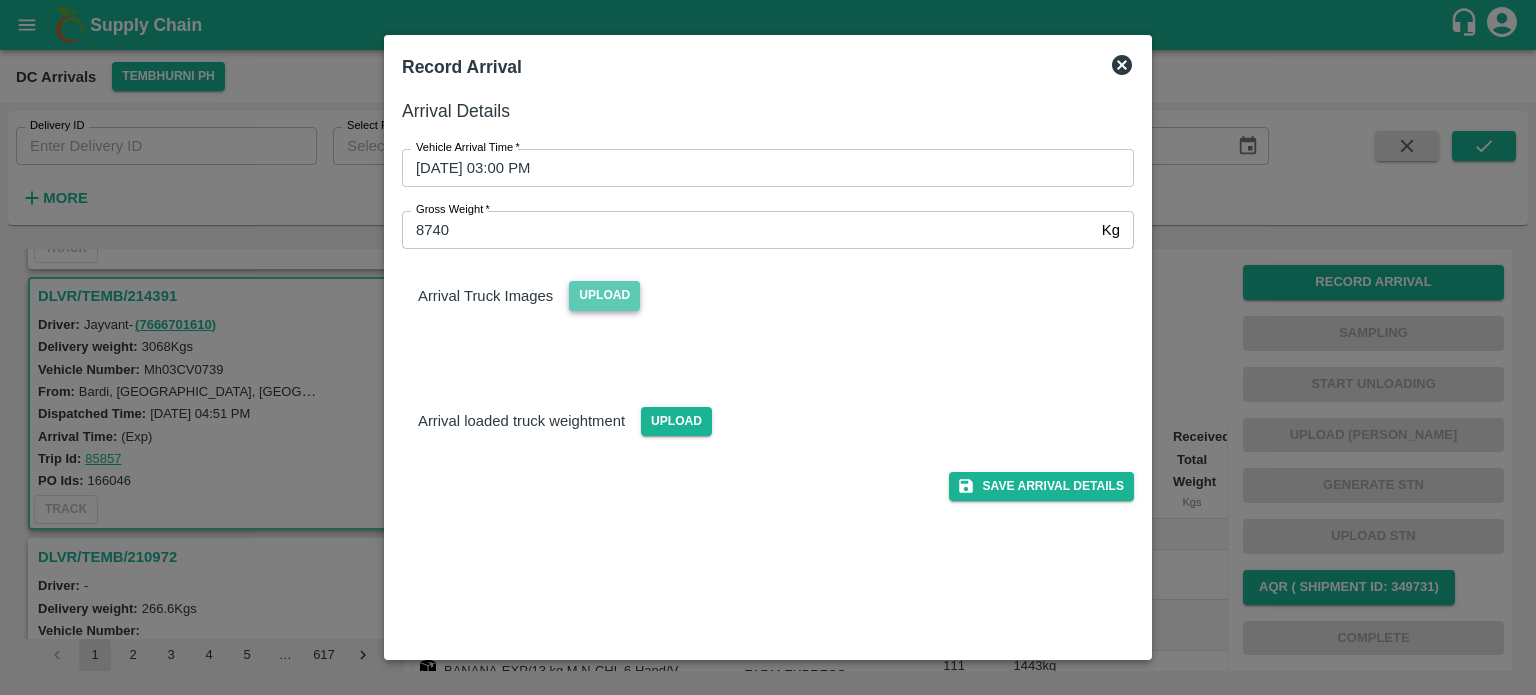 click on "Upload" at bounding box center (604, 295) 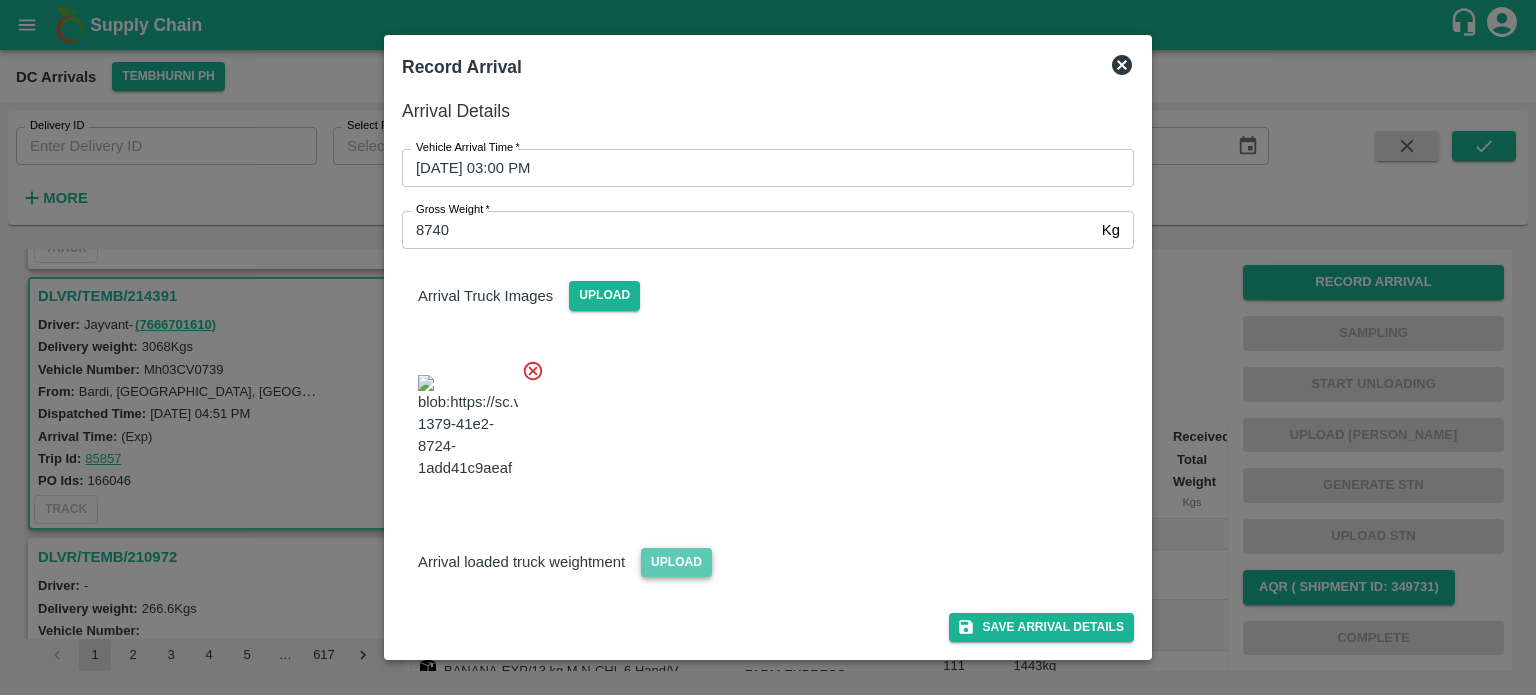 click on "Upload" at bounding box center [676, 562] 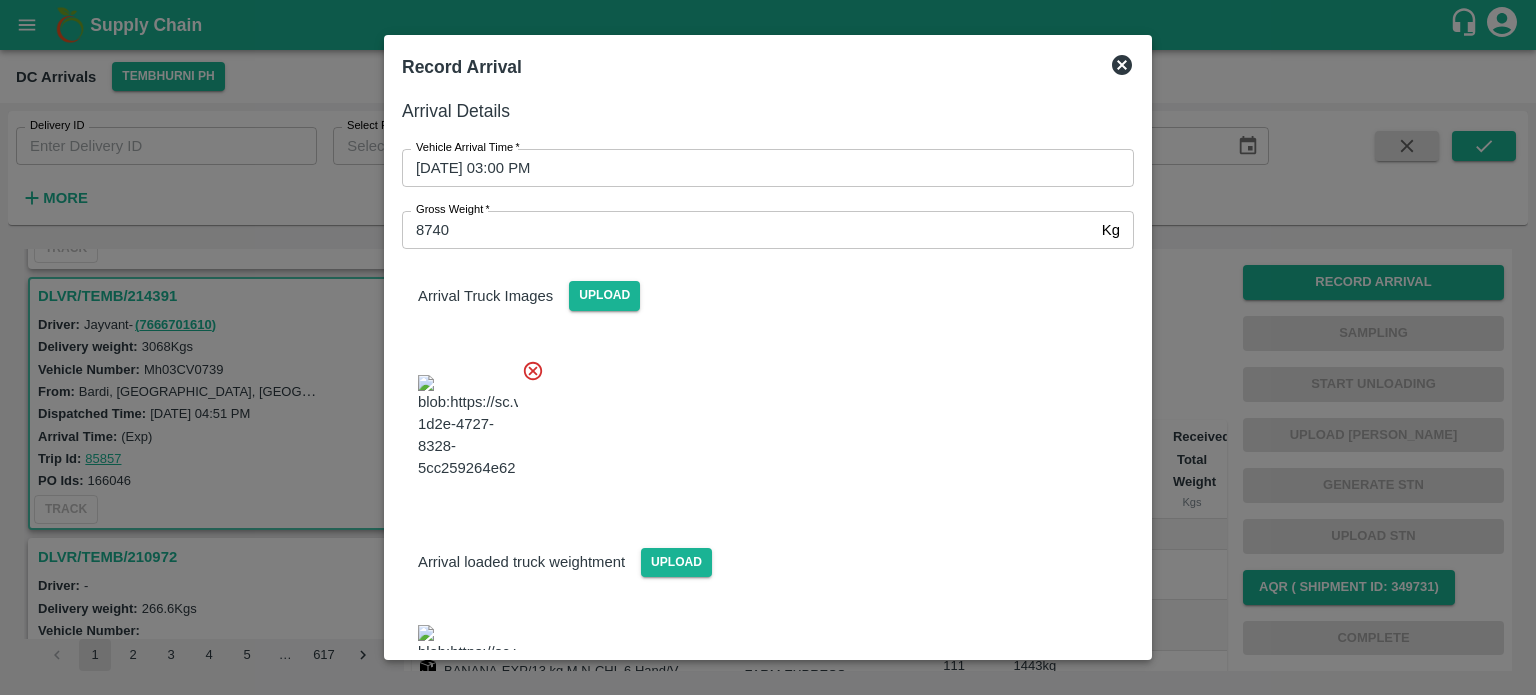 click at bounding box center (760, 421) 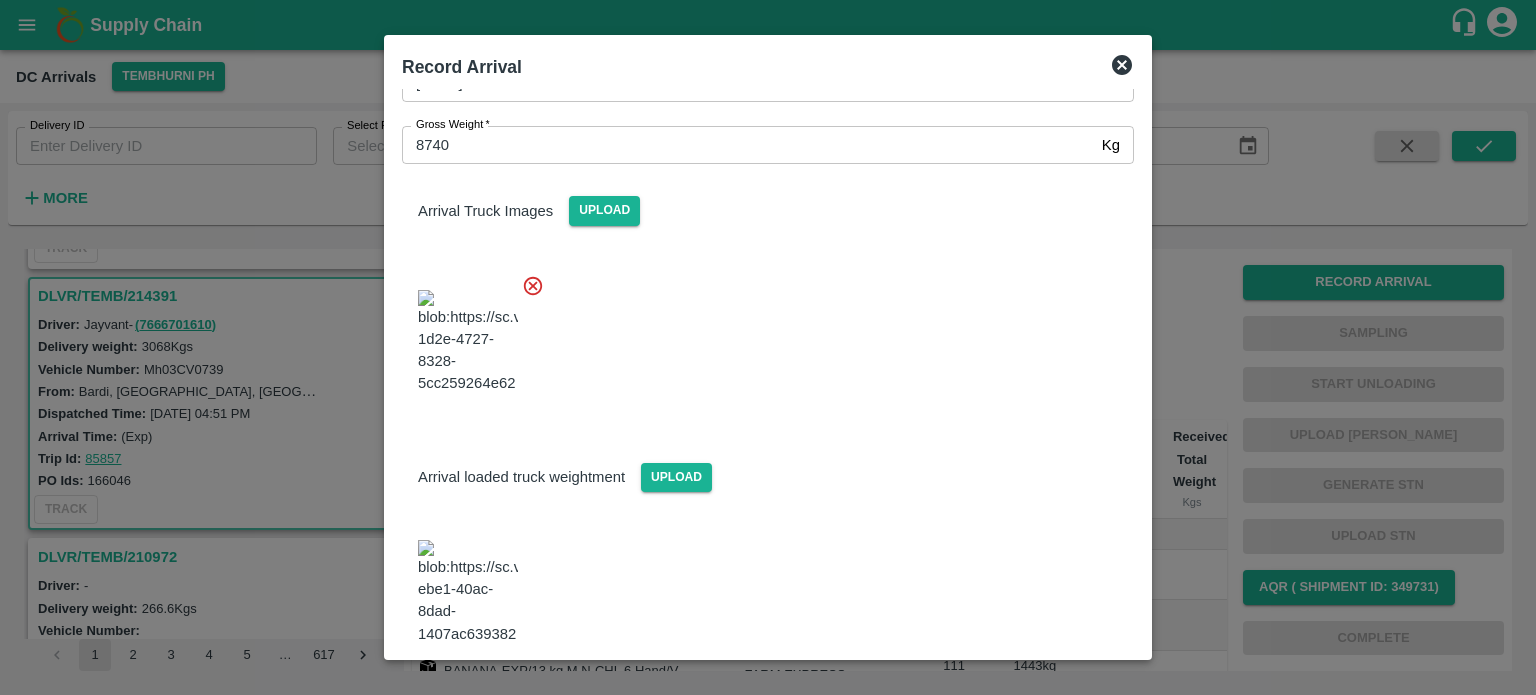 click on "Save Arrival Details" at bounding box center (1041, 699) 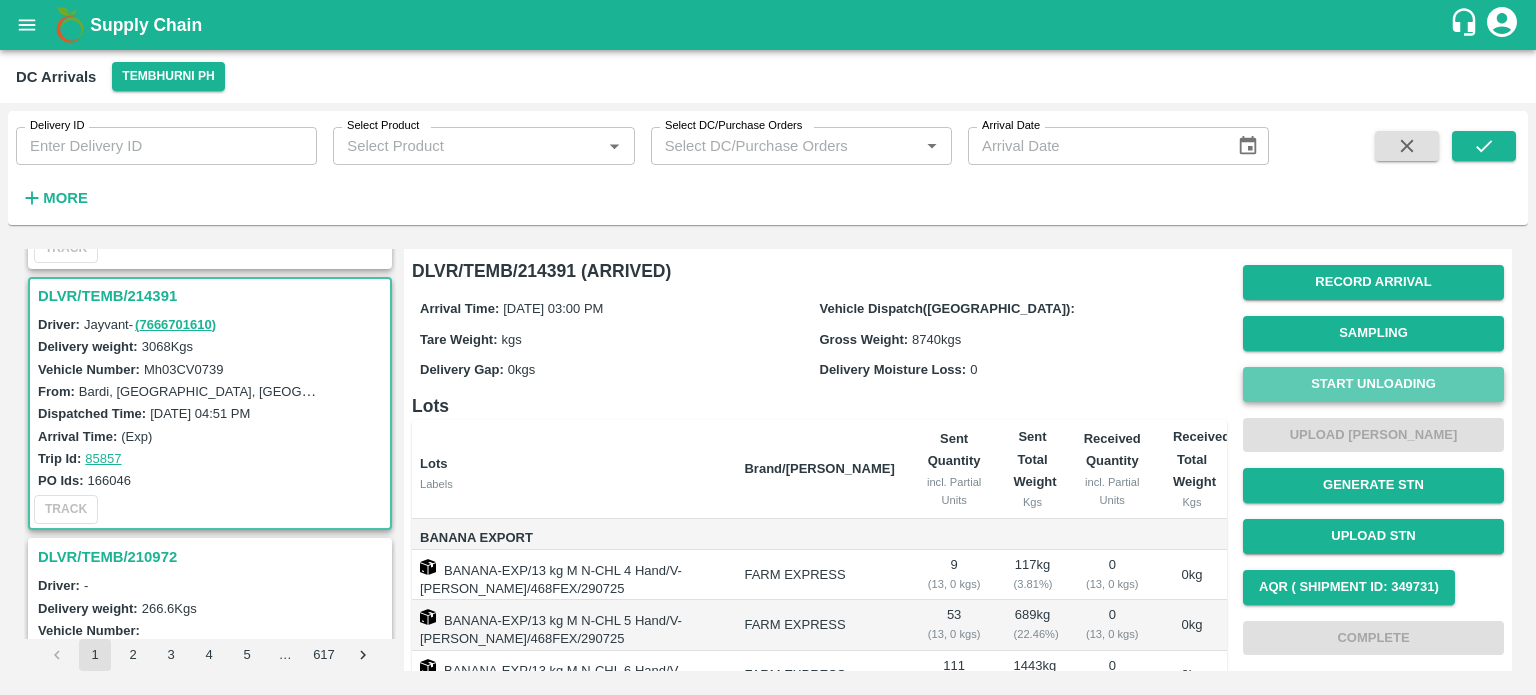 click on "Start Unloading" at bounding box center (1373, 384) 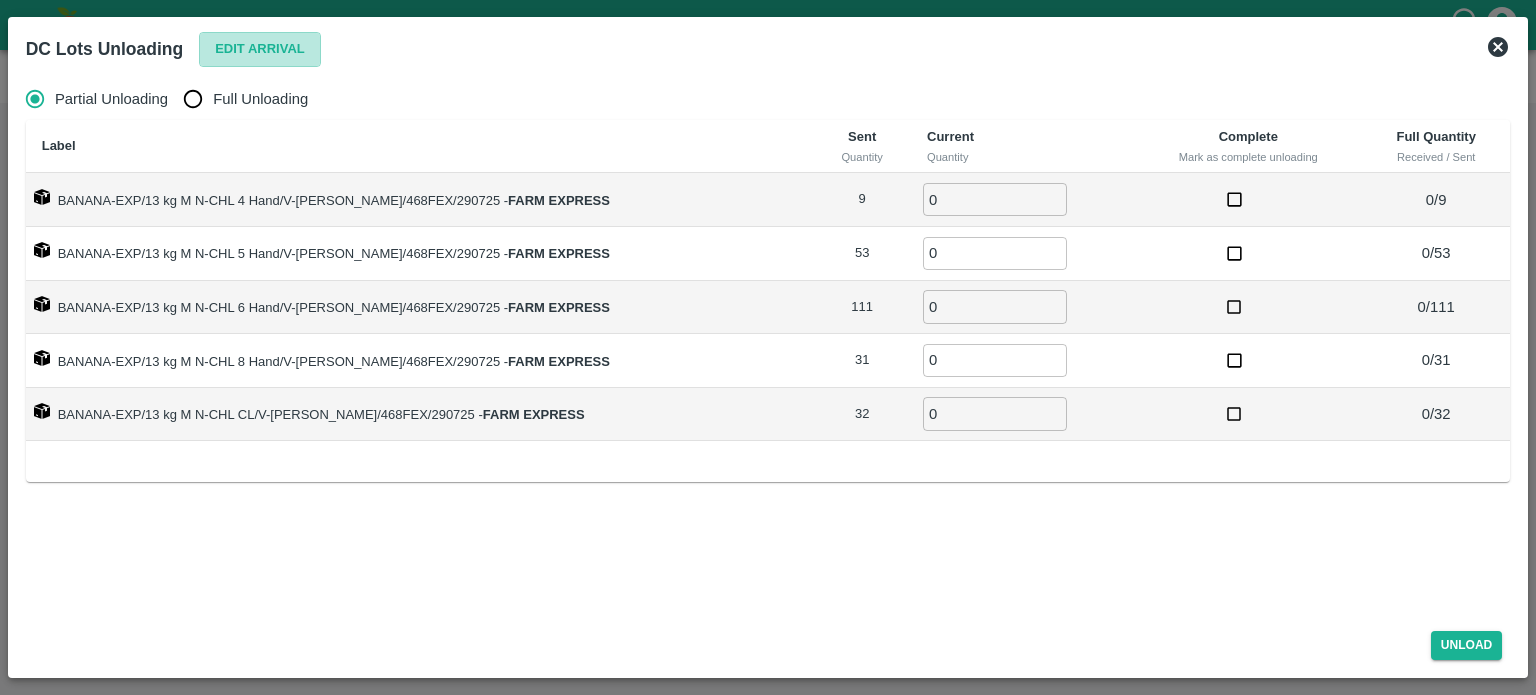 click on "Edit Arrival" at bounding box center (260, 49) 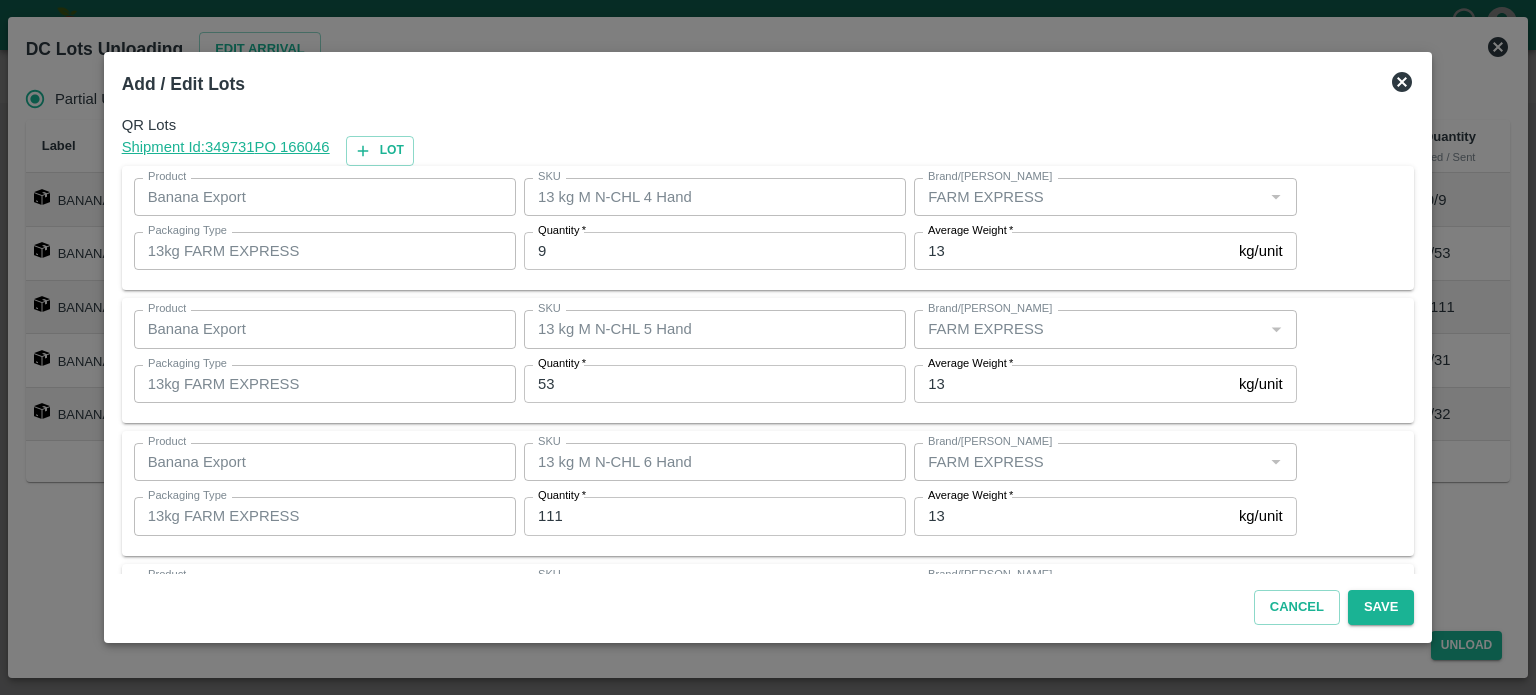 click on "9" at bounding box center [715, 251] 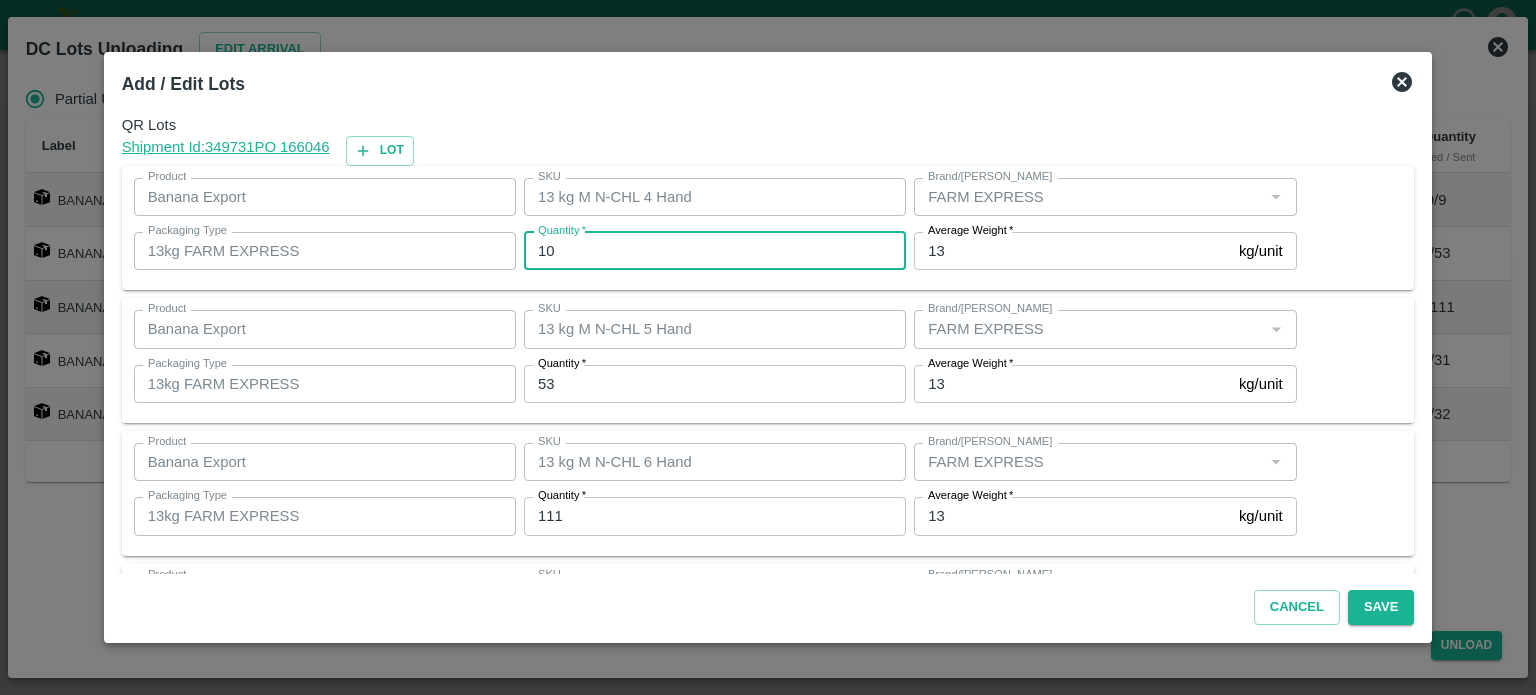 type on "10" 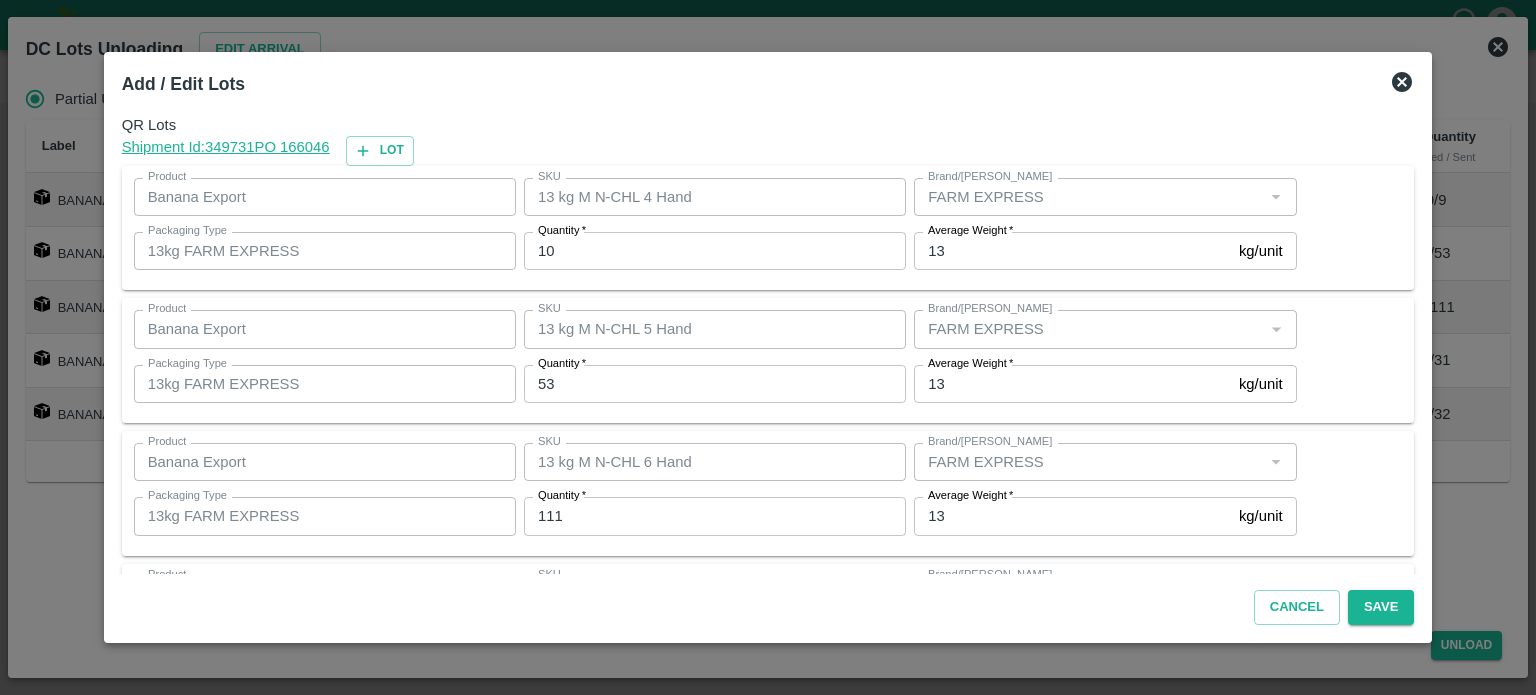 scroll, scrollTop: 262, scrollLeft: 0, axis: vertical 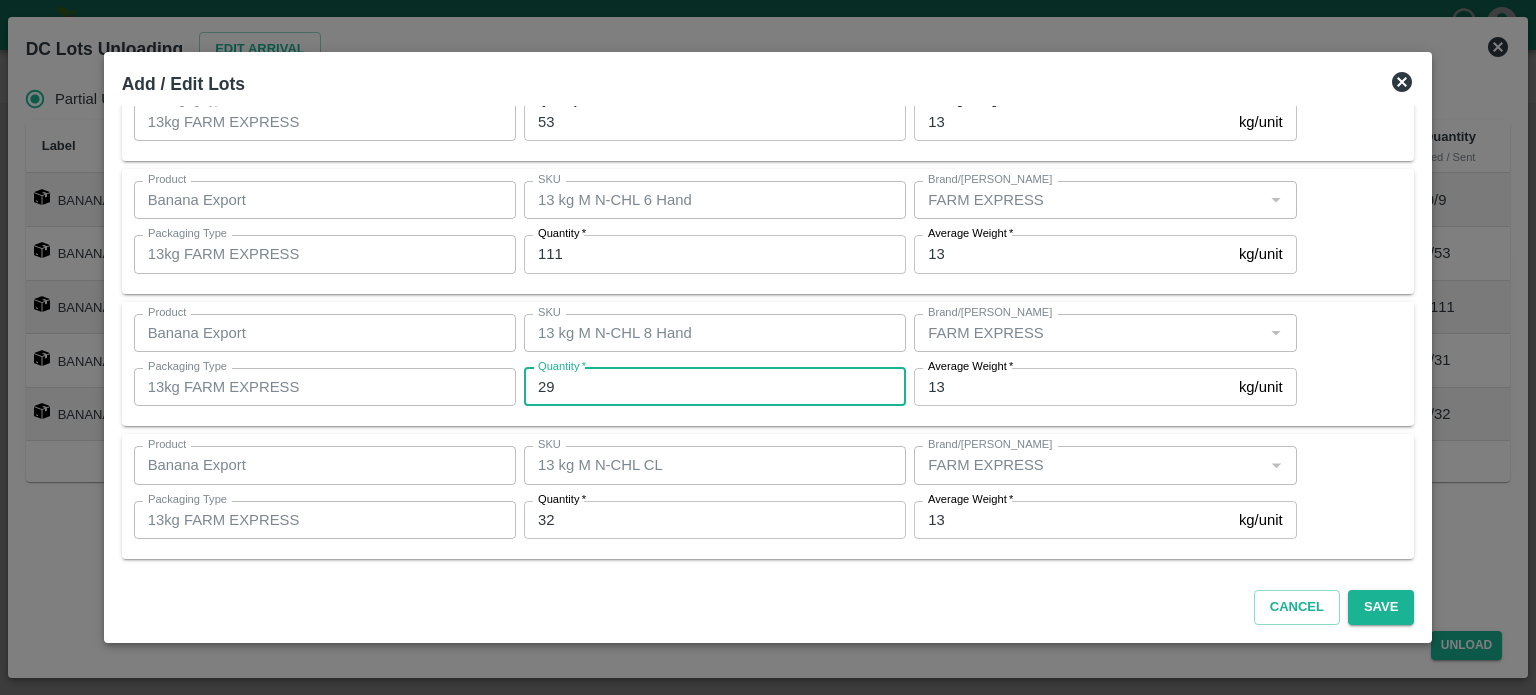 type on "29" 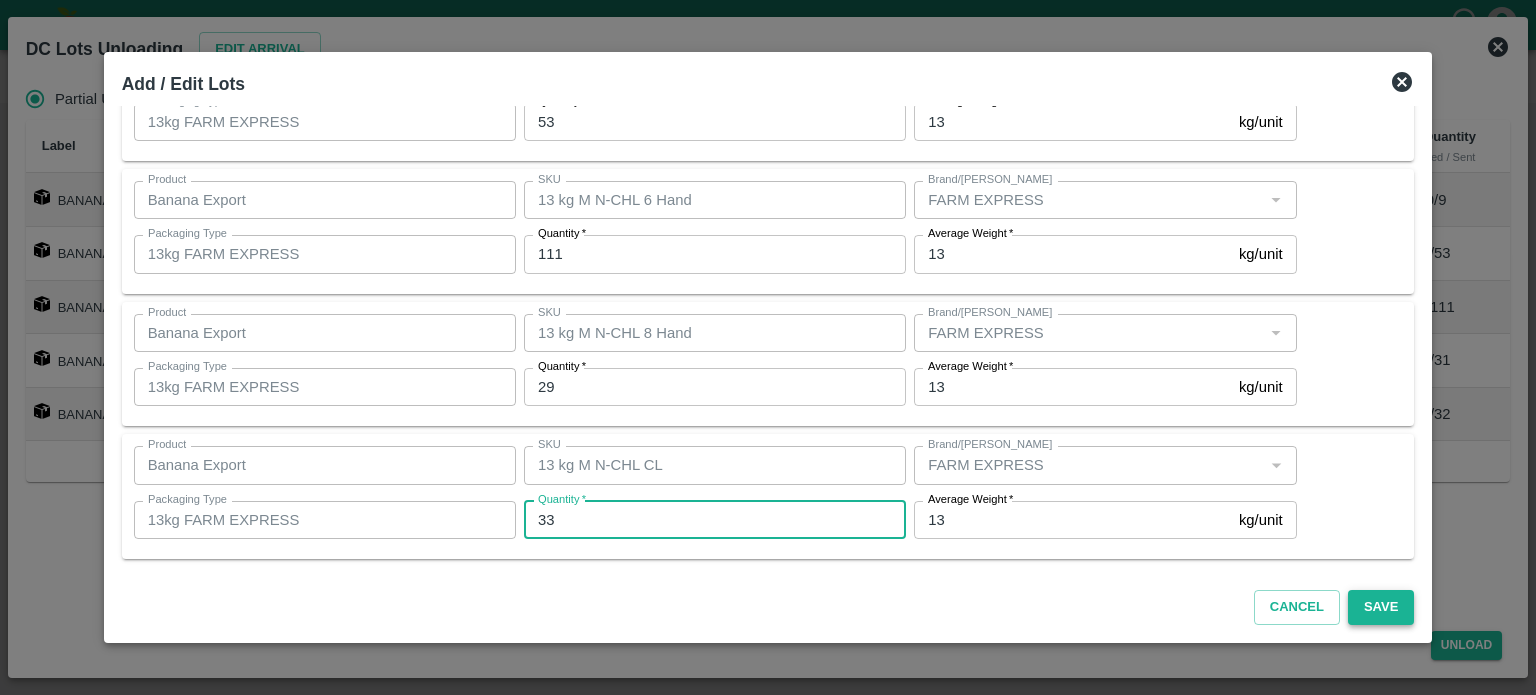 type on "33" 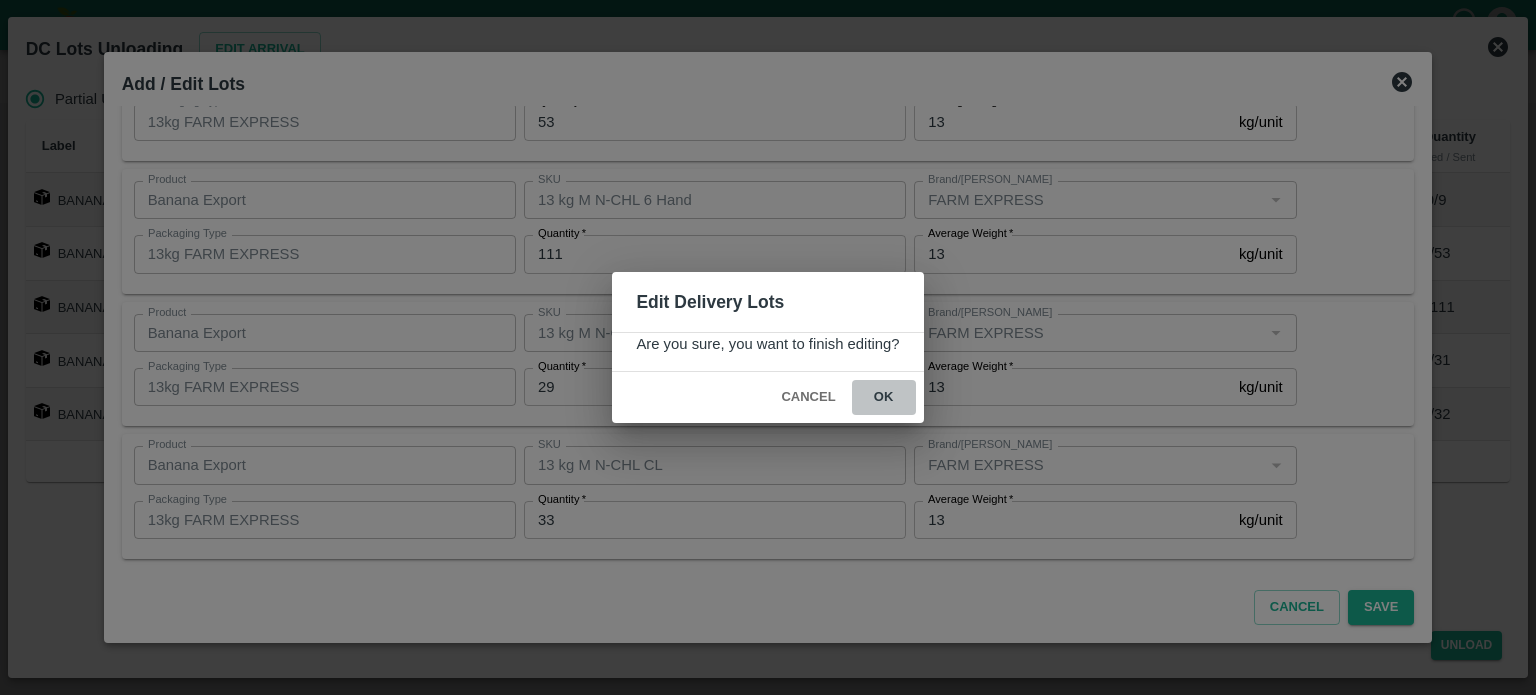 click on "ok" at bounding box center (884, 397) 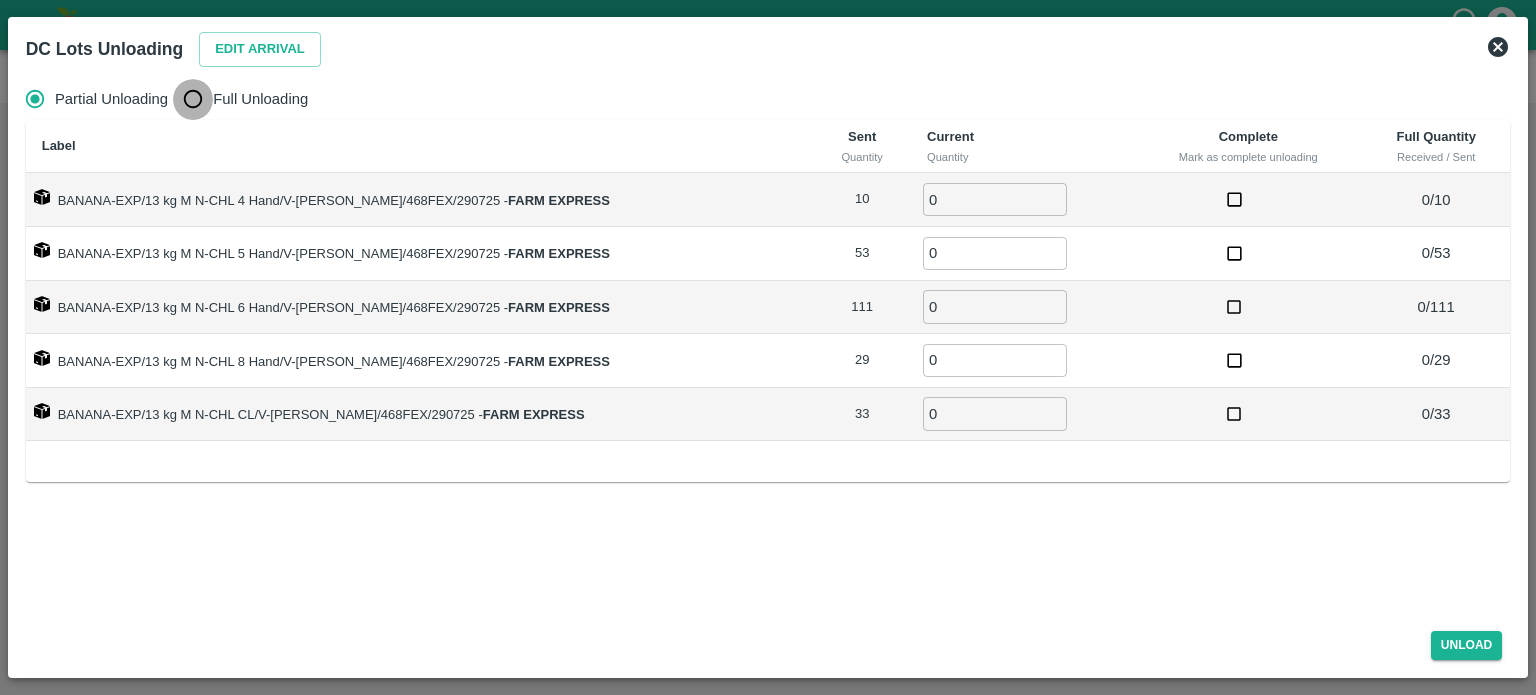 click on "Full Unloading" at bounding box center (193, 99) 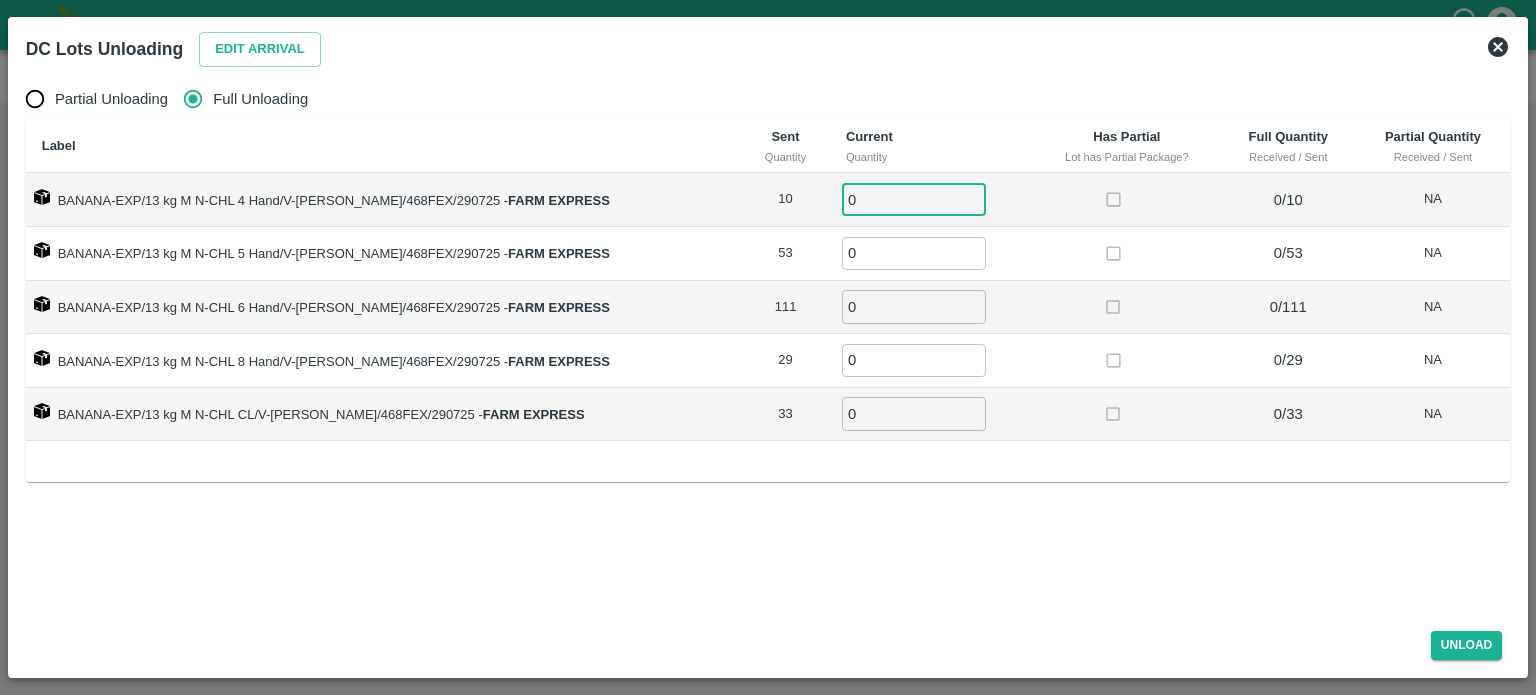 click on "0" at bounding box center [914, 199] 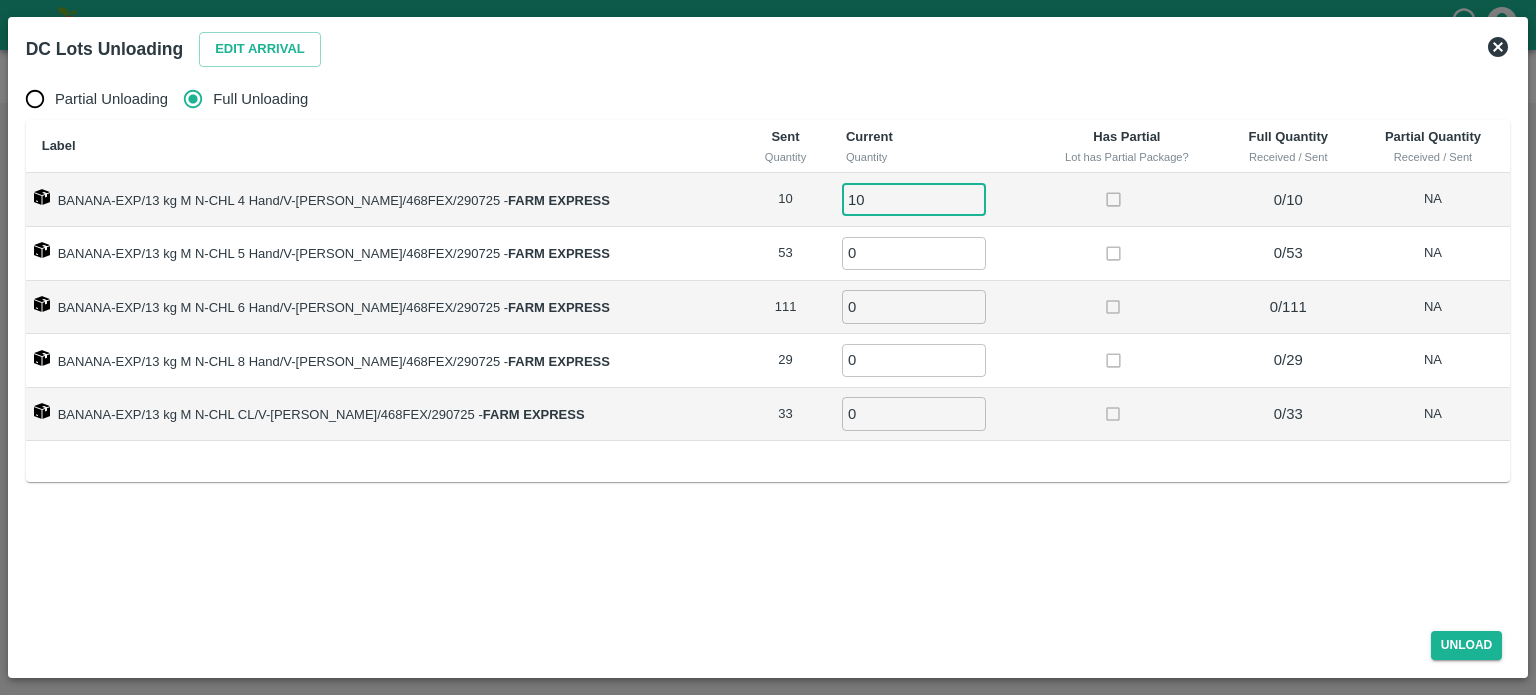 type on "10" 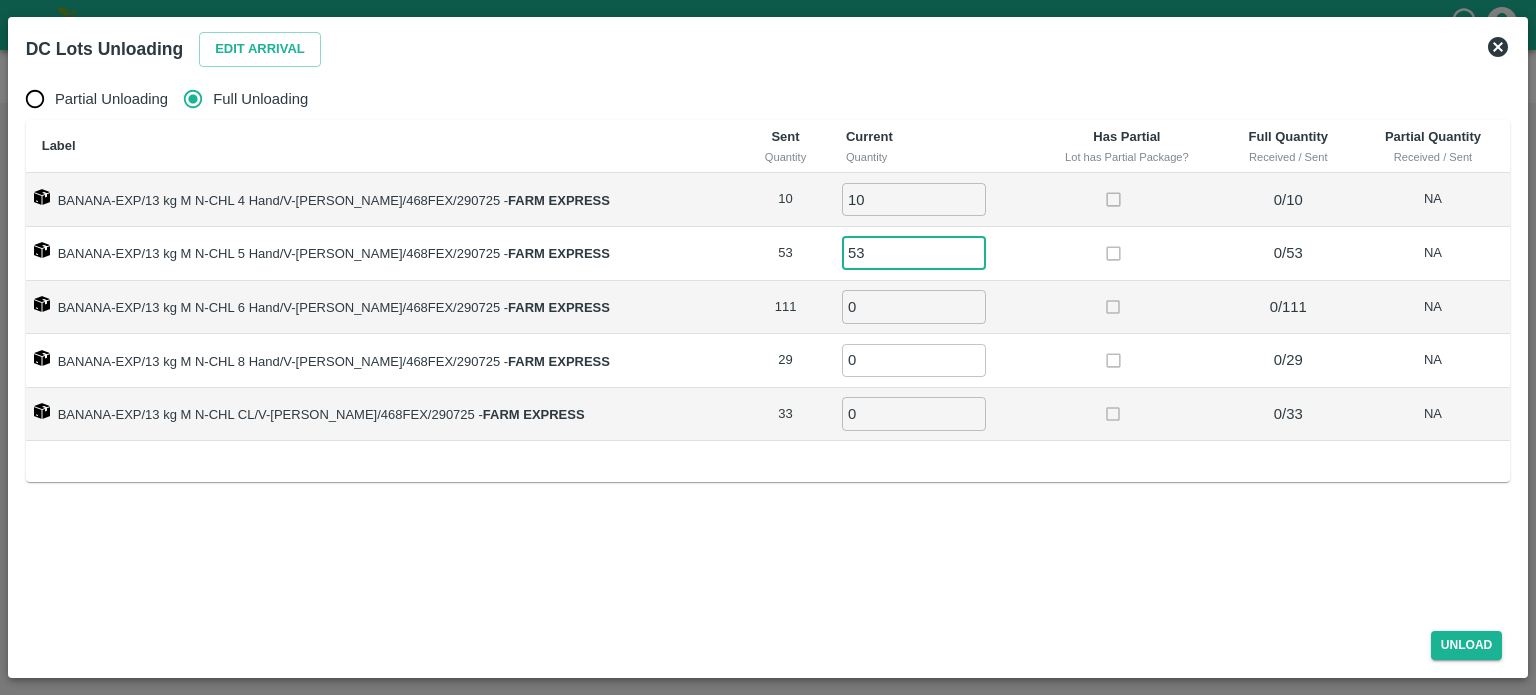 type on "53" 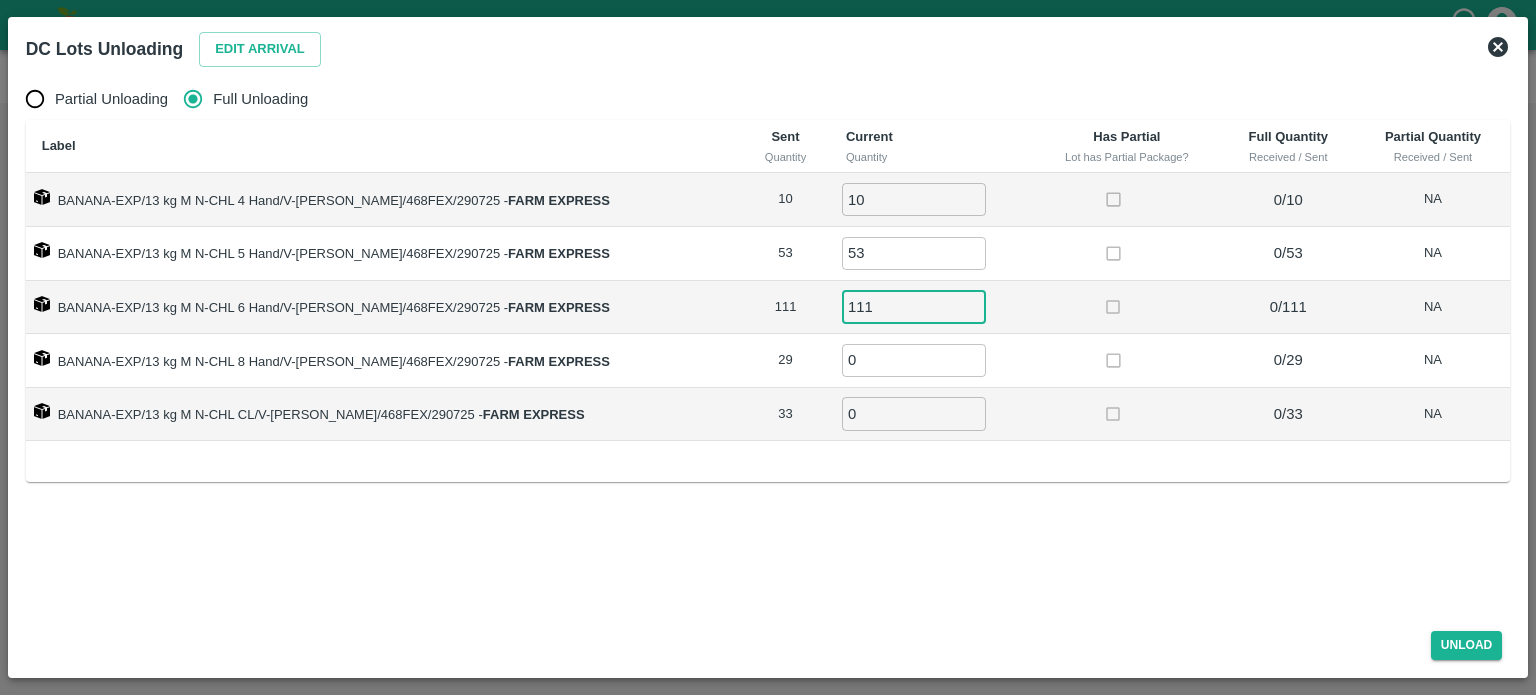 type on "111" 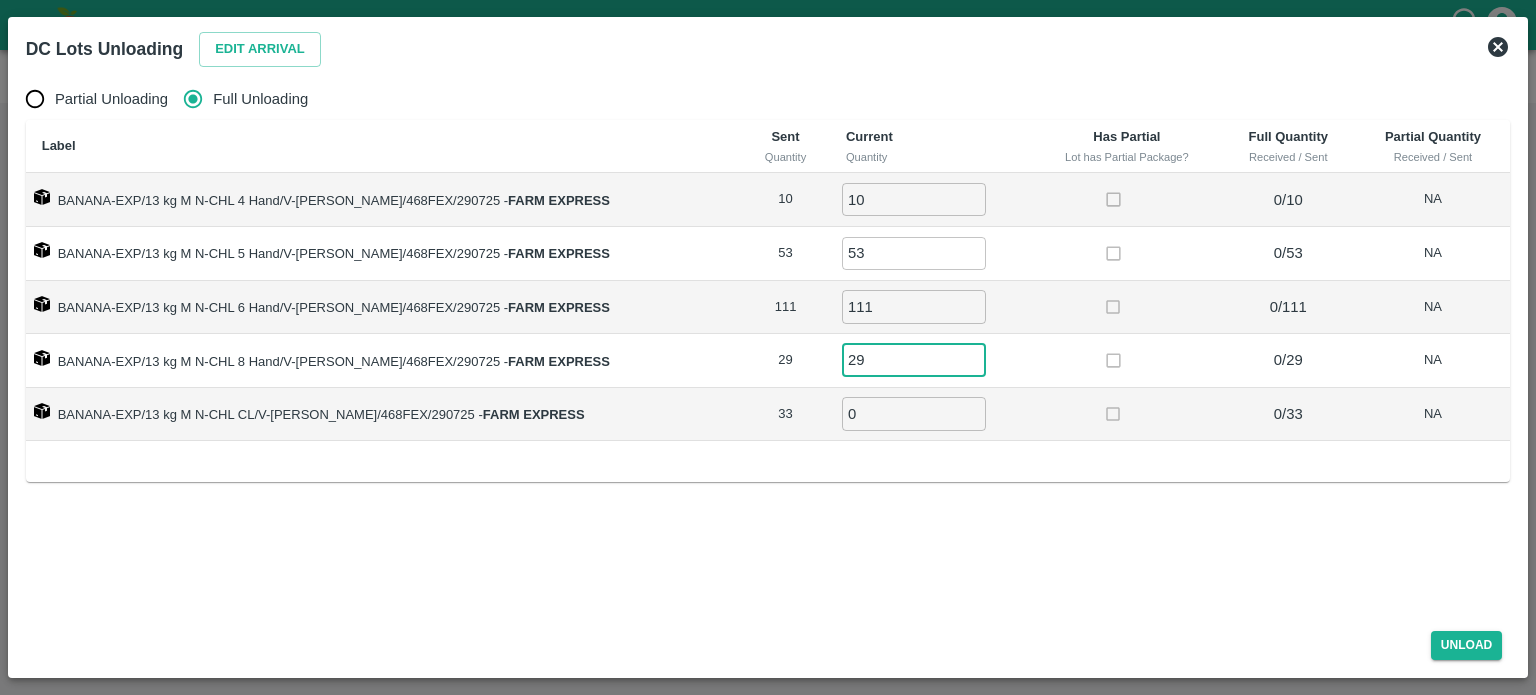 type on "29" 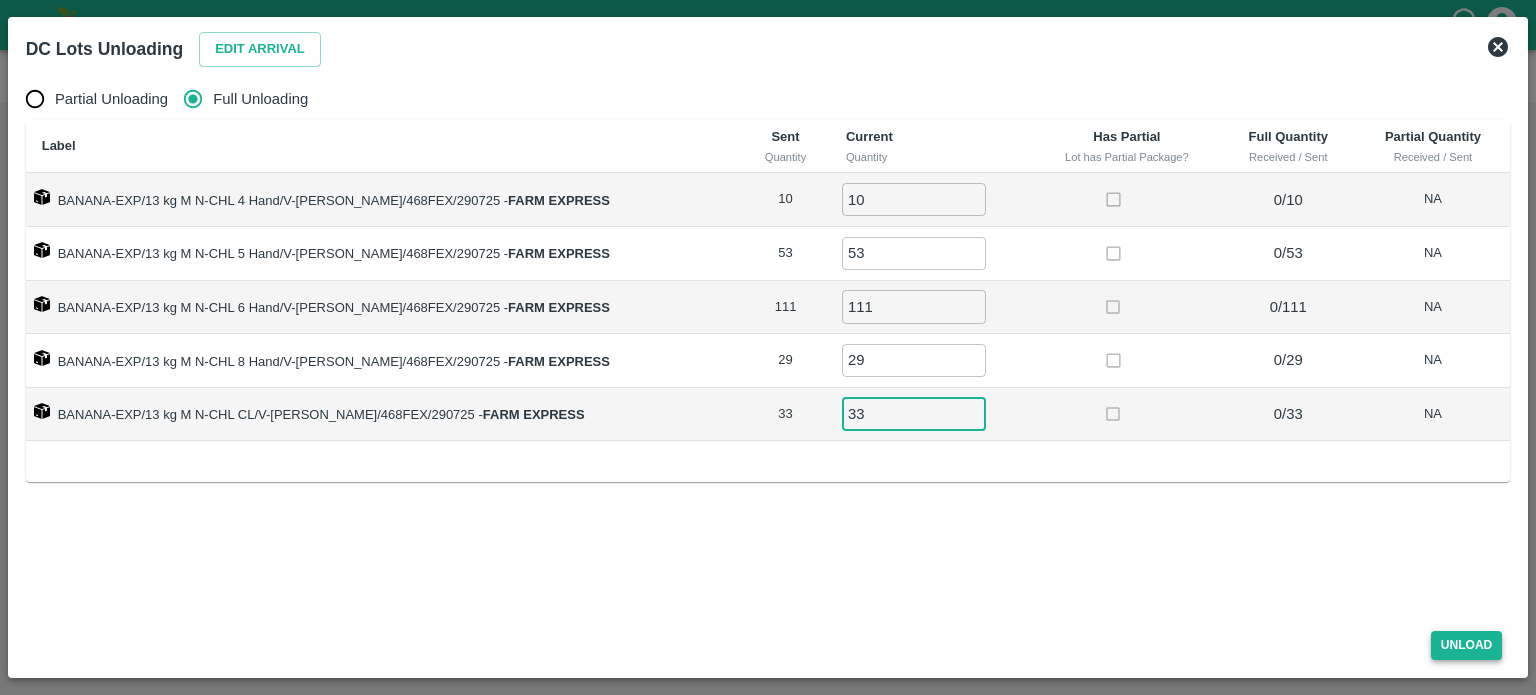 type on "33" 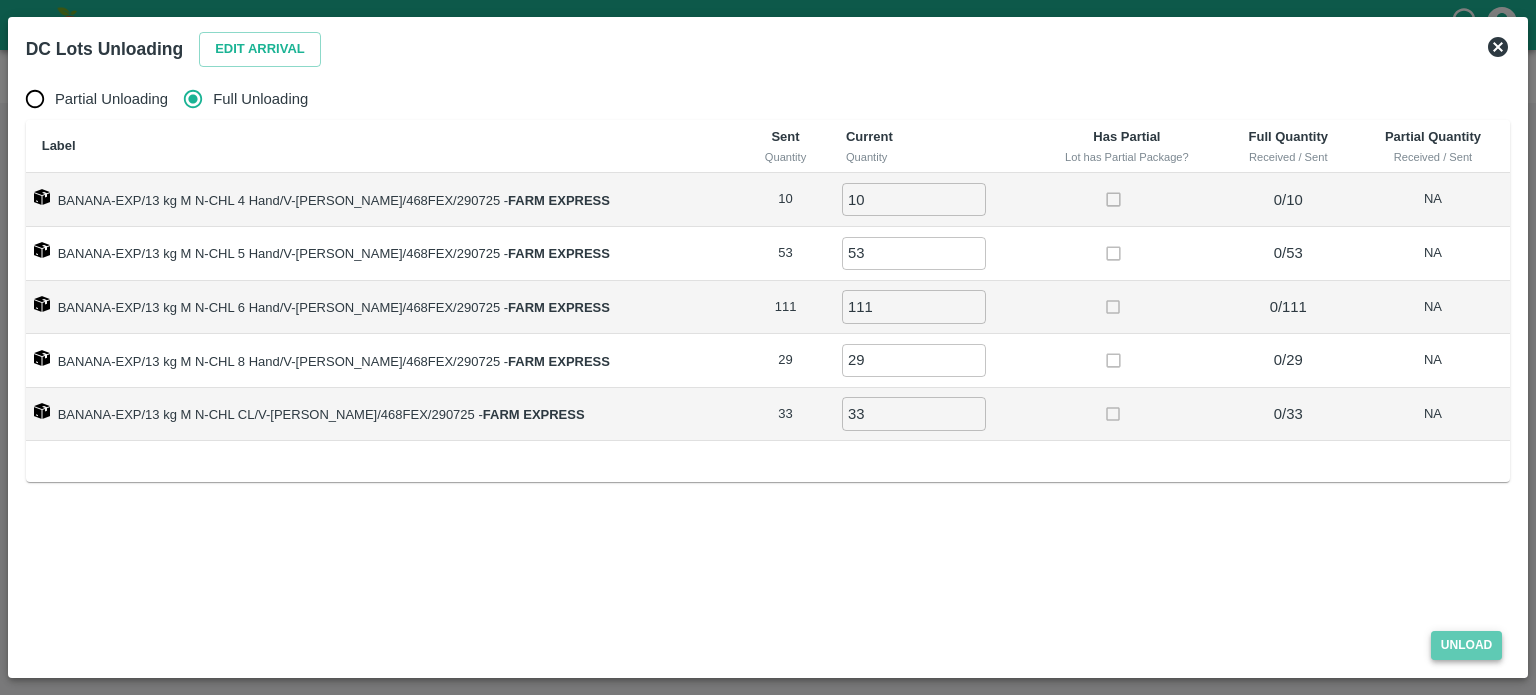click on "Unload" at bounding box center [1467, 645] 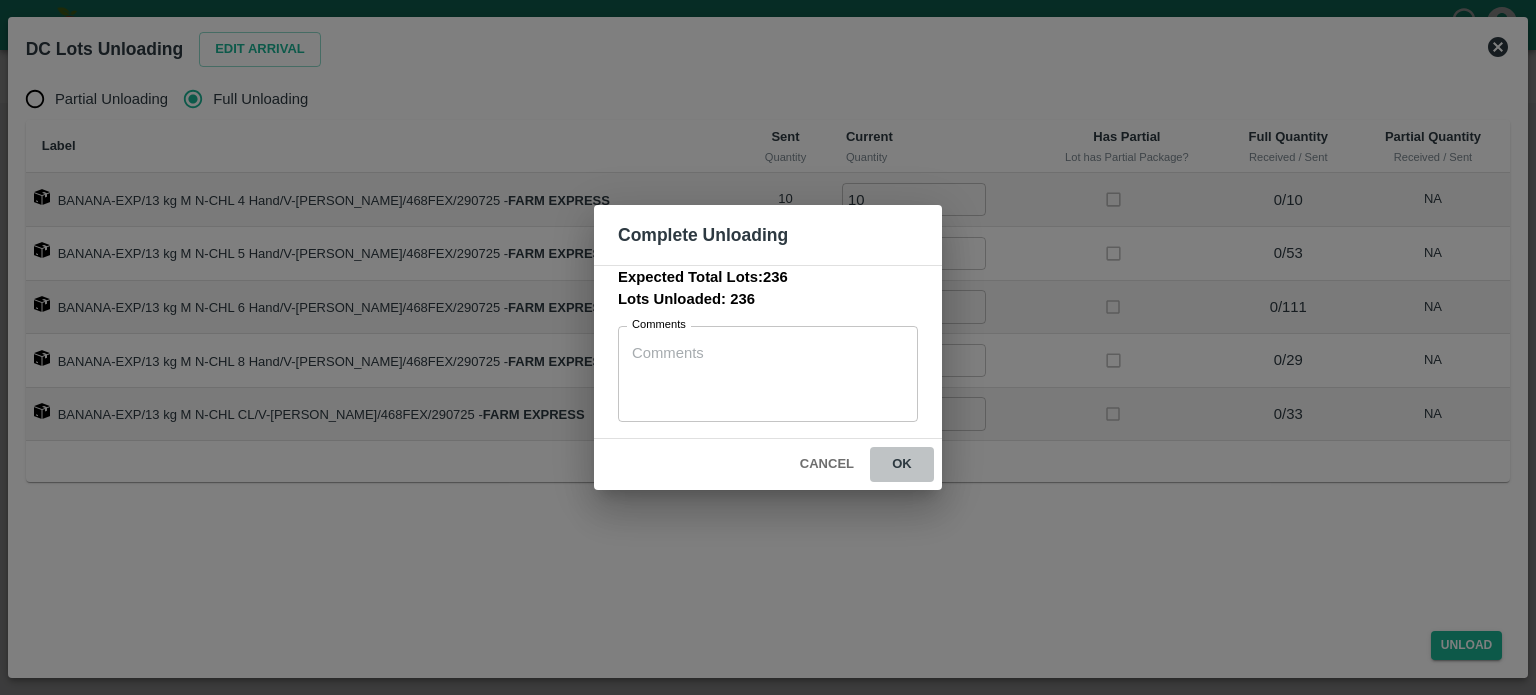 click on "ok" at bounding box center (902, 464) 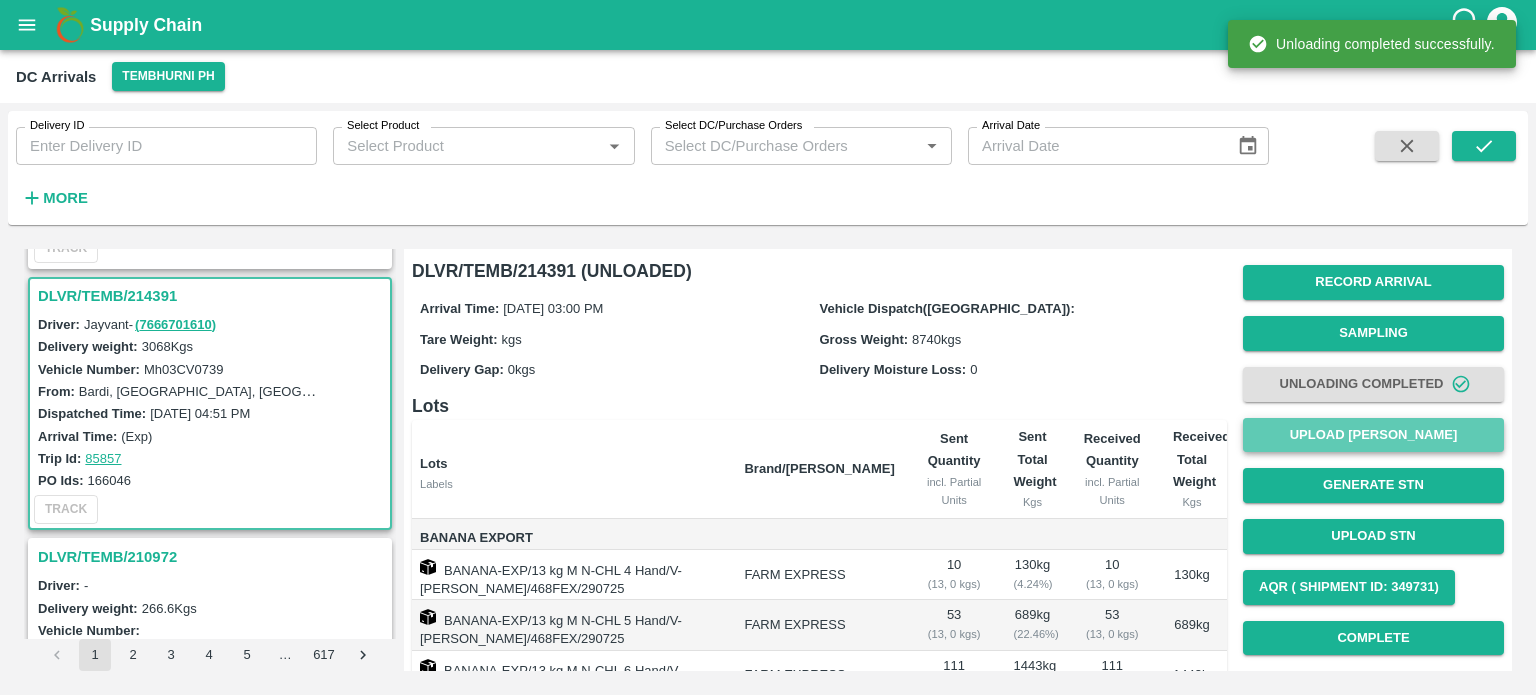 click on "Upload [PERSON_NAME]" at bounding box center (1373, 435) 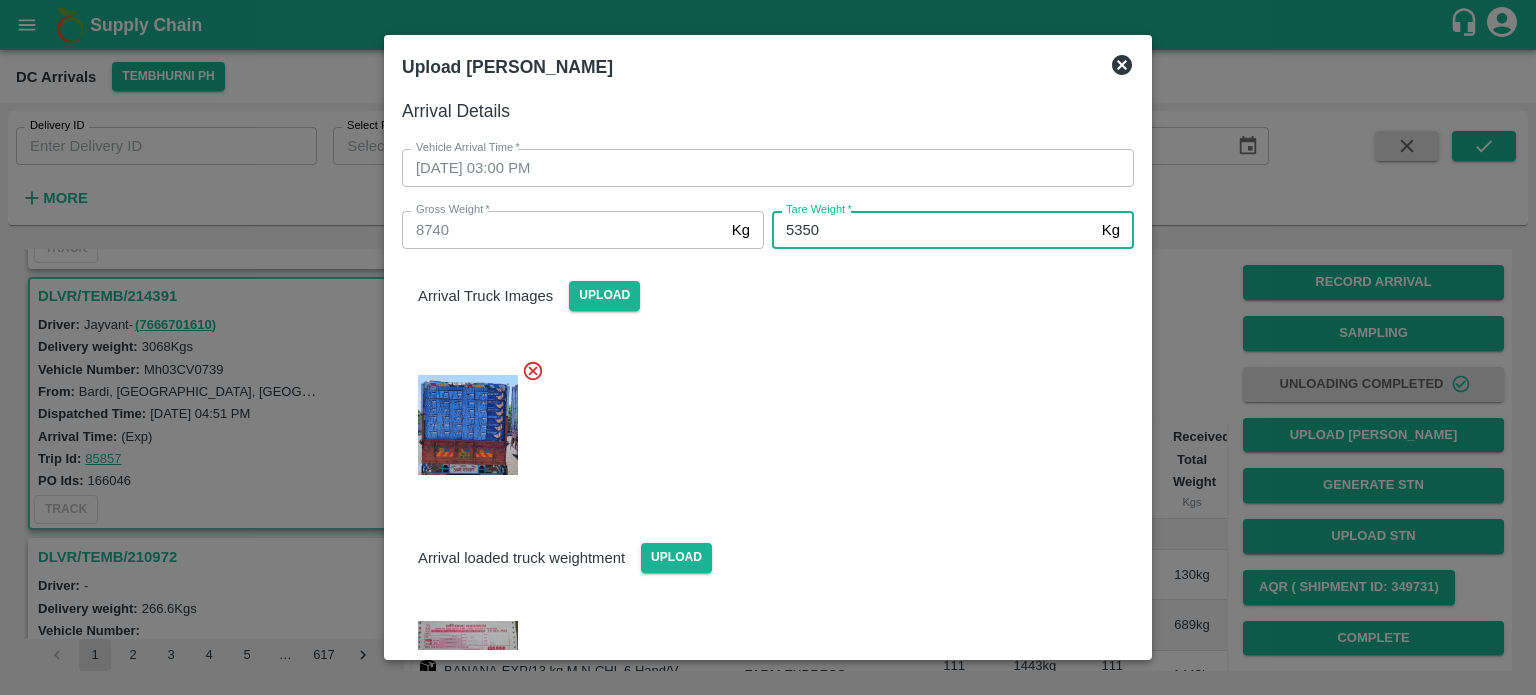 type on "5350" 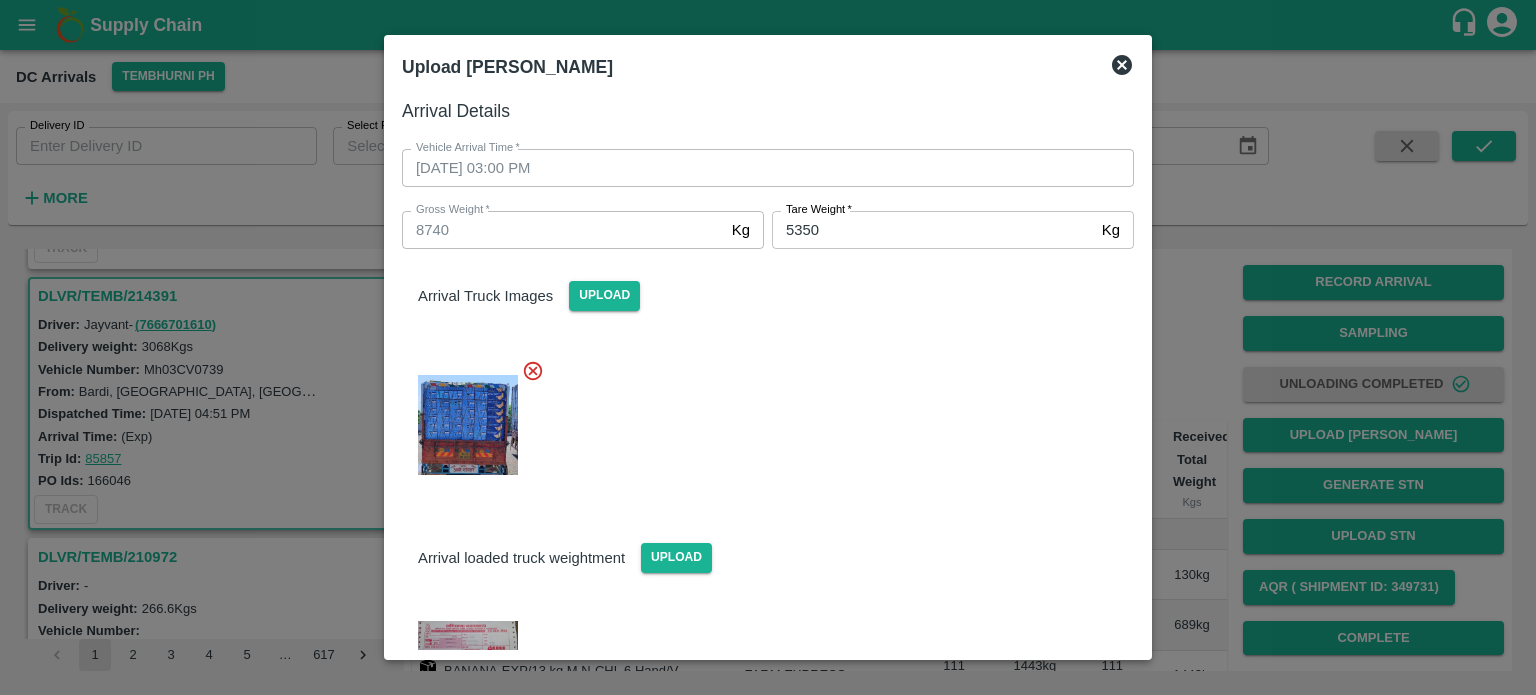 click at bounding box center [760, 419] 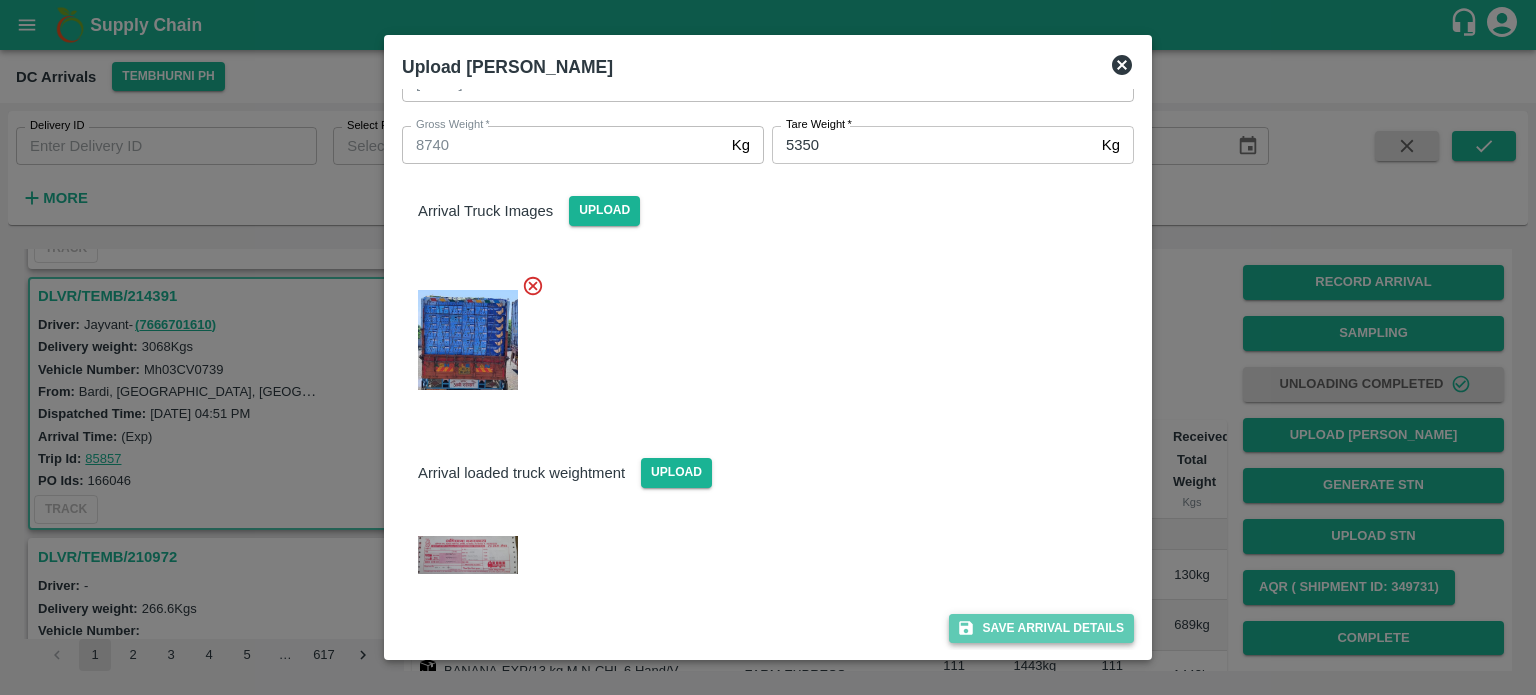 click on "Save Arrival Details" at bounding box center (1041, 628) 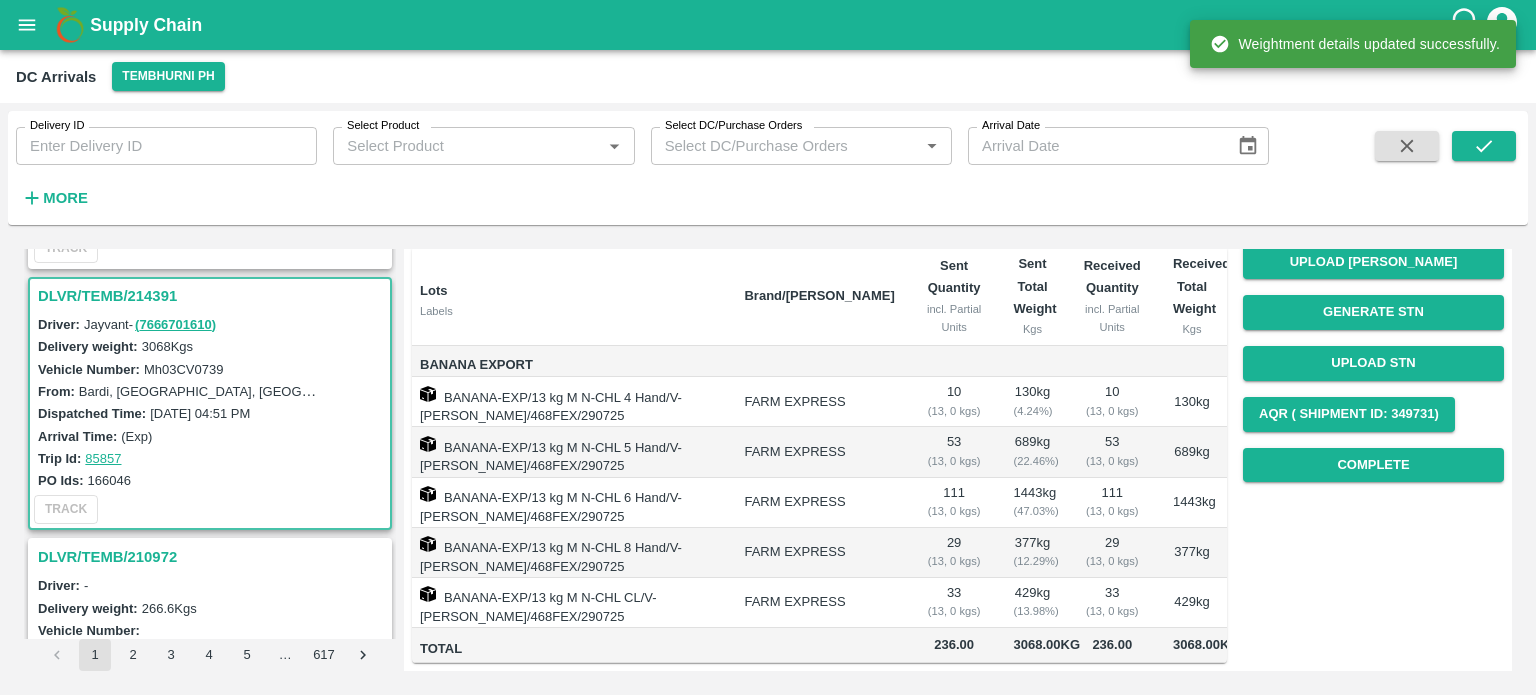 scroll, scrollTop: 192, scrollLeft: 0, axis: vertical 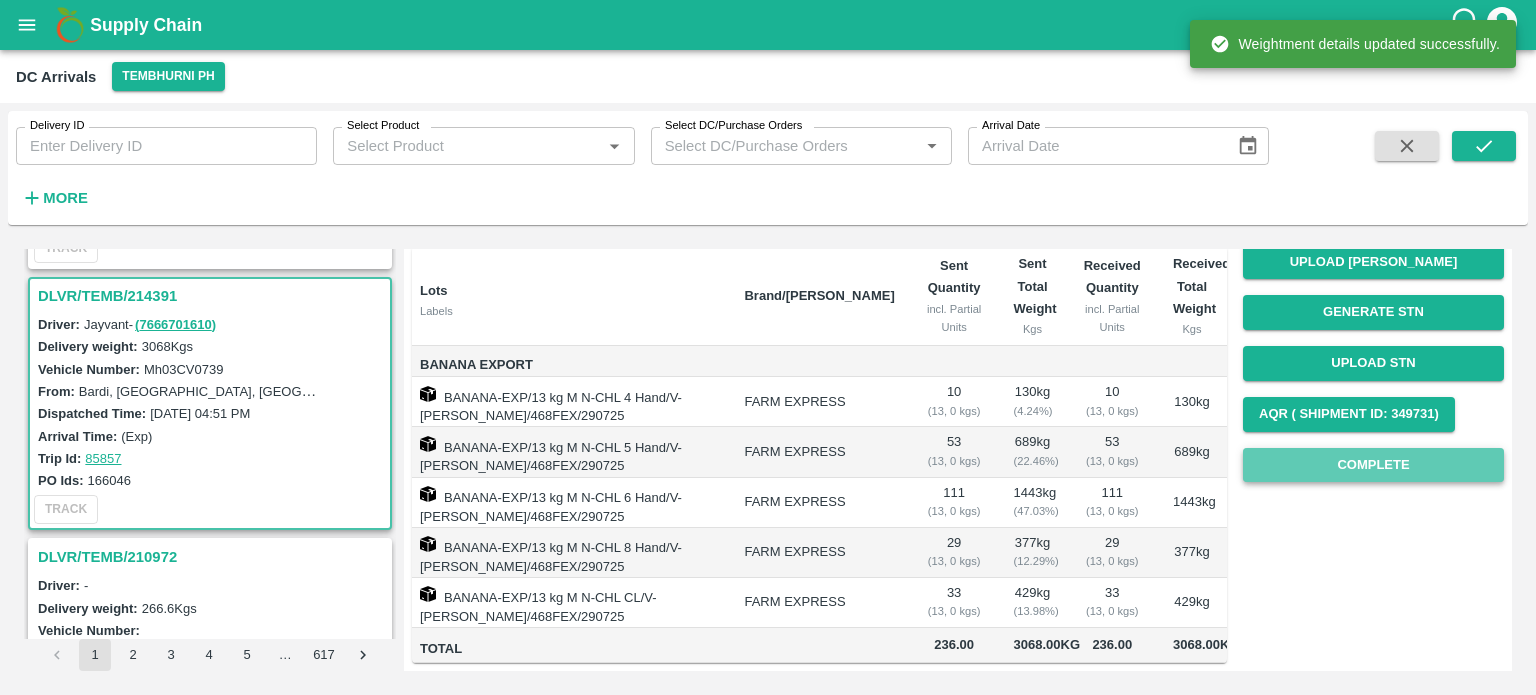 click on "Complete" at bounding box center [1373, 465] 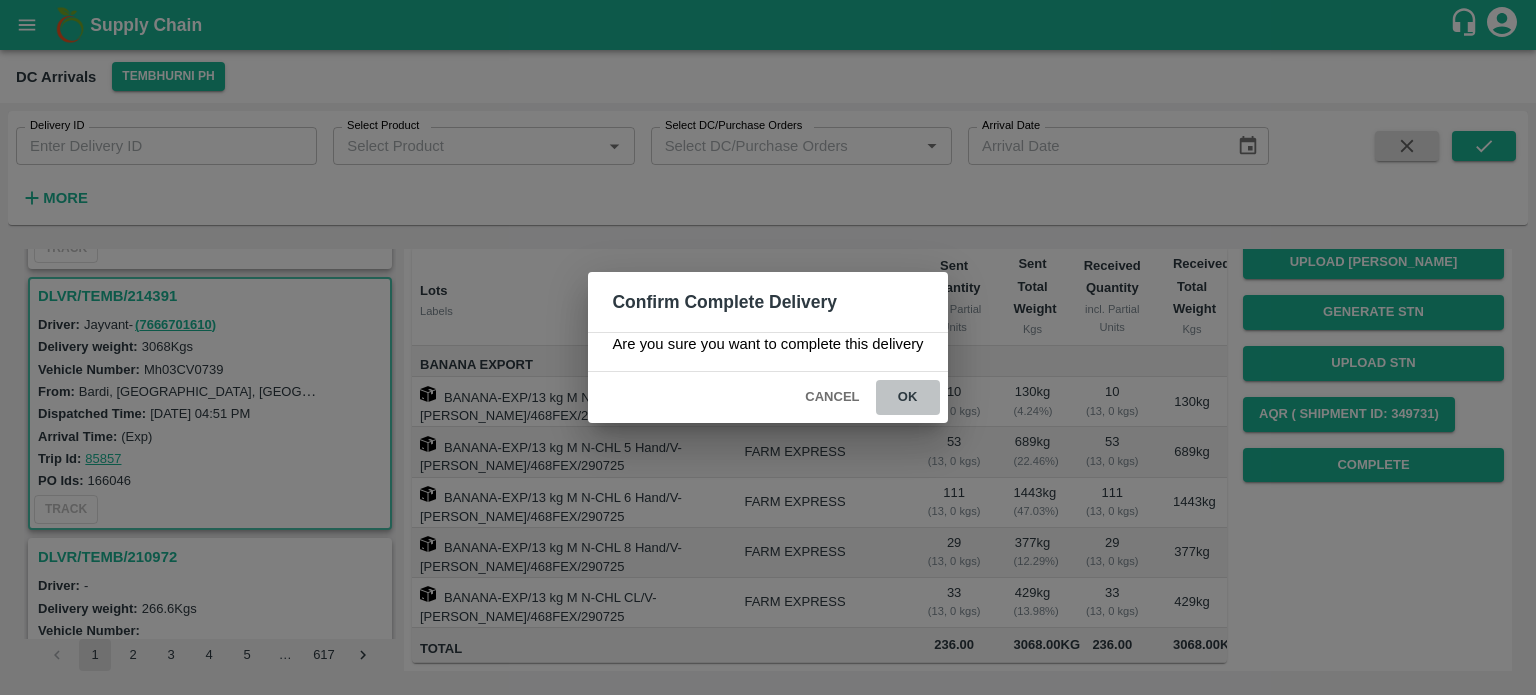 click on "ok" at bounding box center (908, 397) 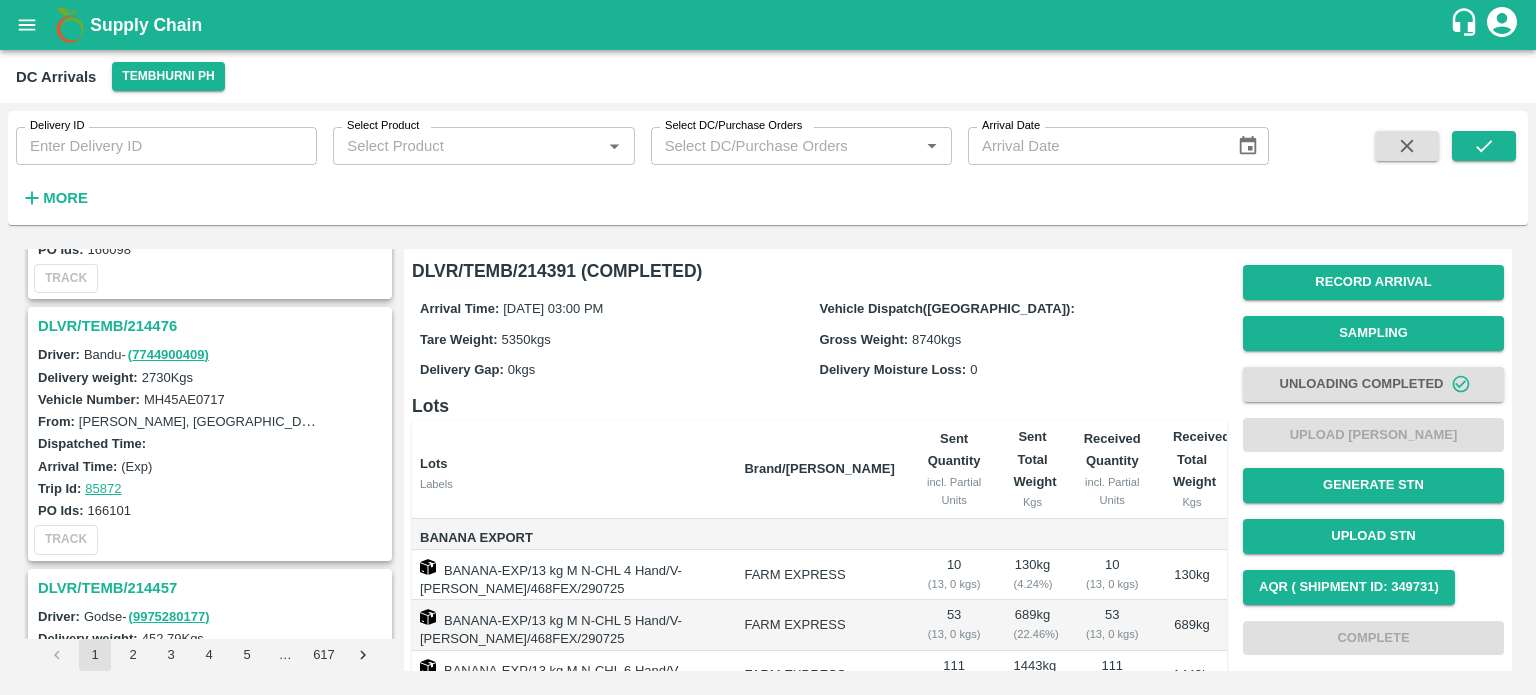 scroll, scrollTop: 4616, scrollLeft: 0, axis: vertical 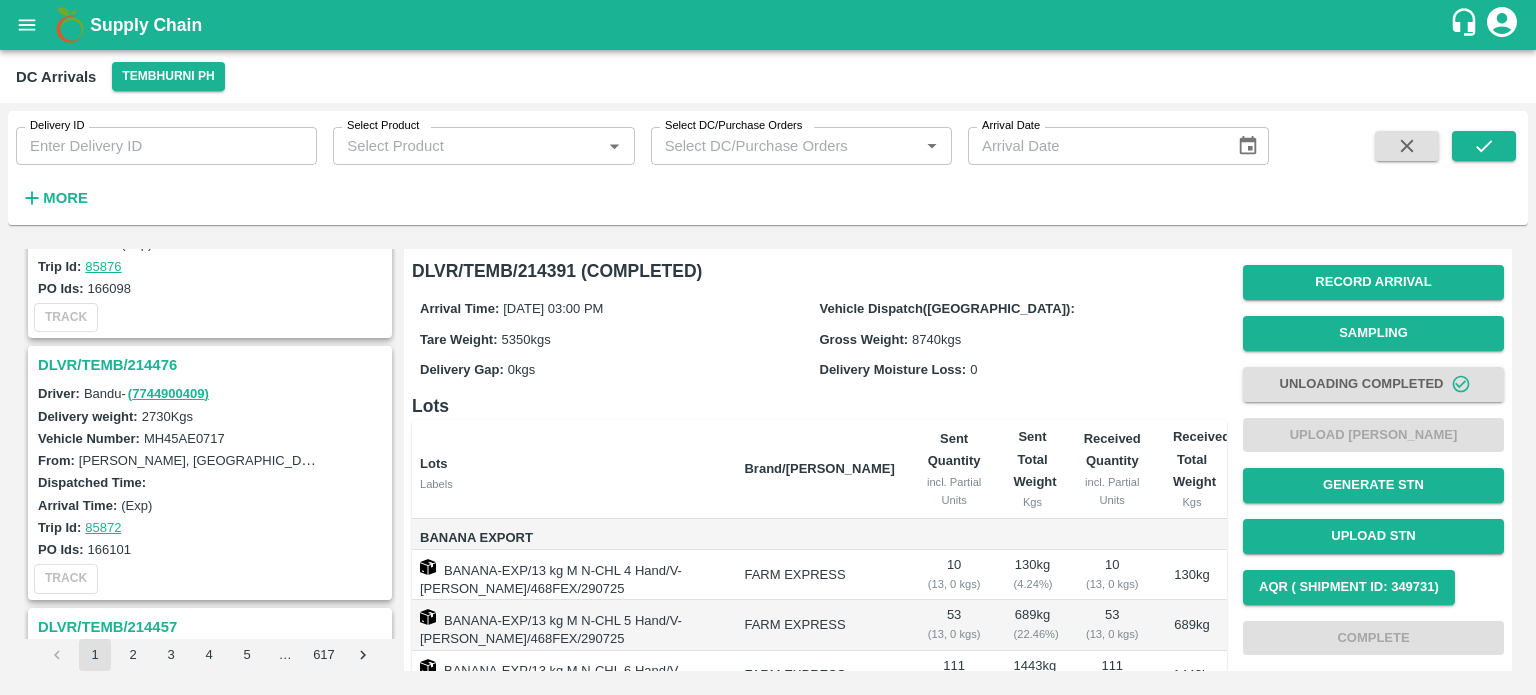 click on "DLVR/TEMB/214476" at bounding box center [213, 365] 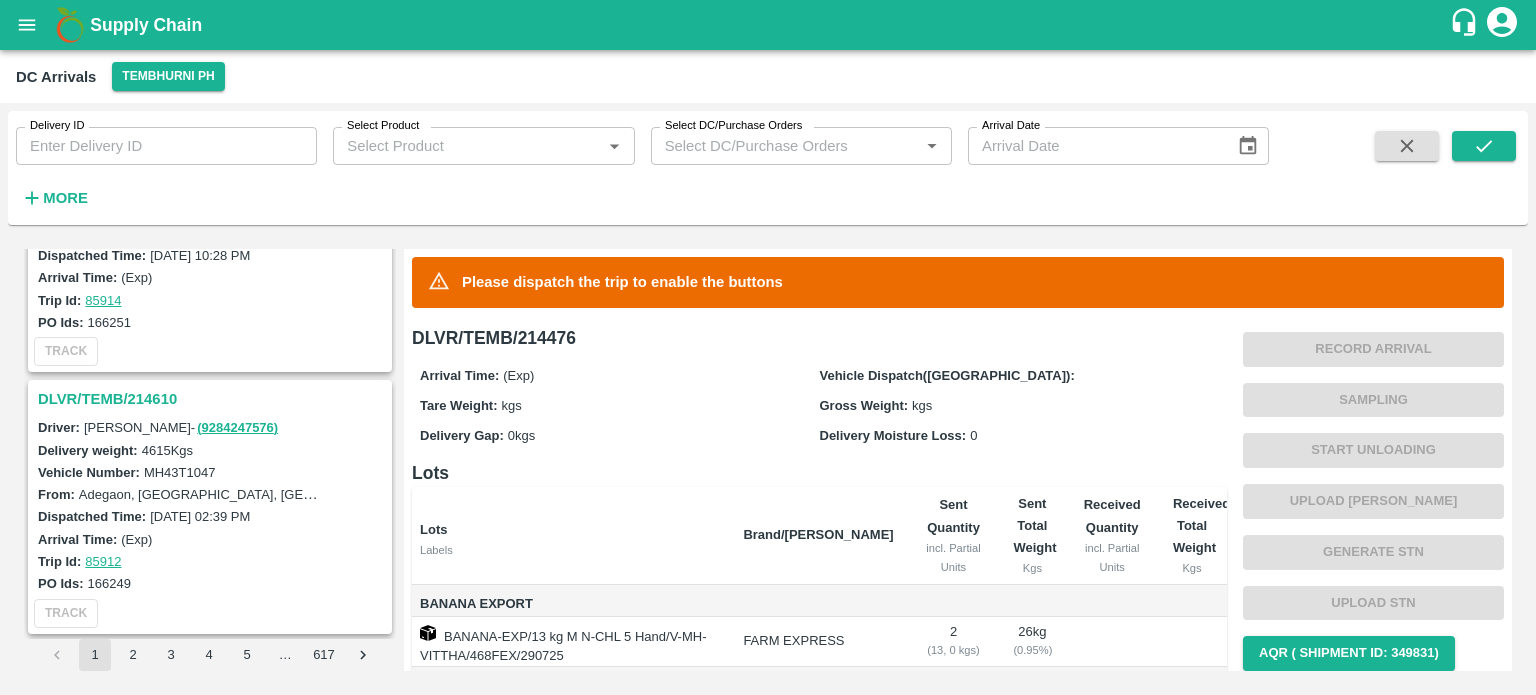 scroll, scrollTop: 1184, scrollLeft: 0, axis: vertical 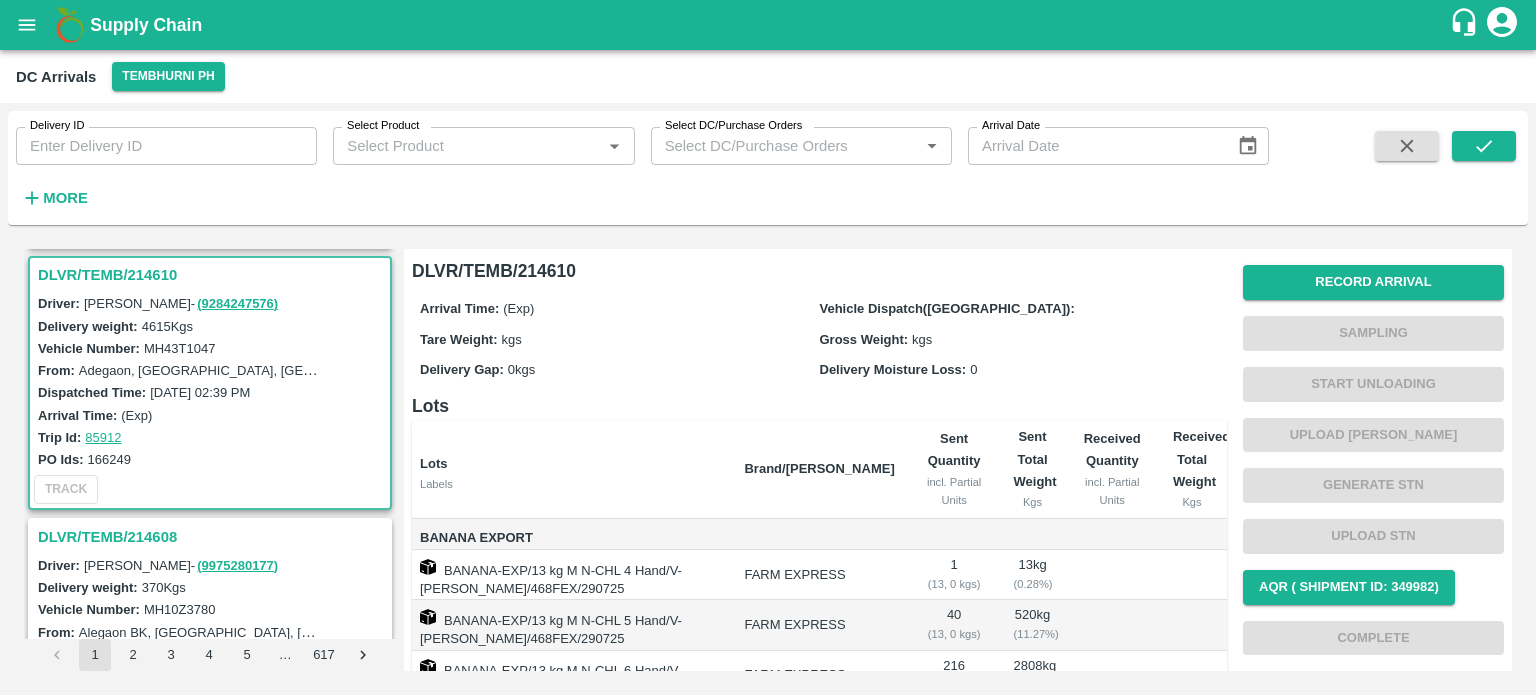 click on "MH43T1047" at bounding box center [180, 348] 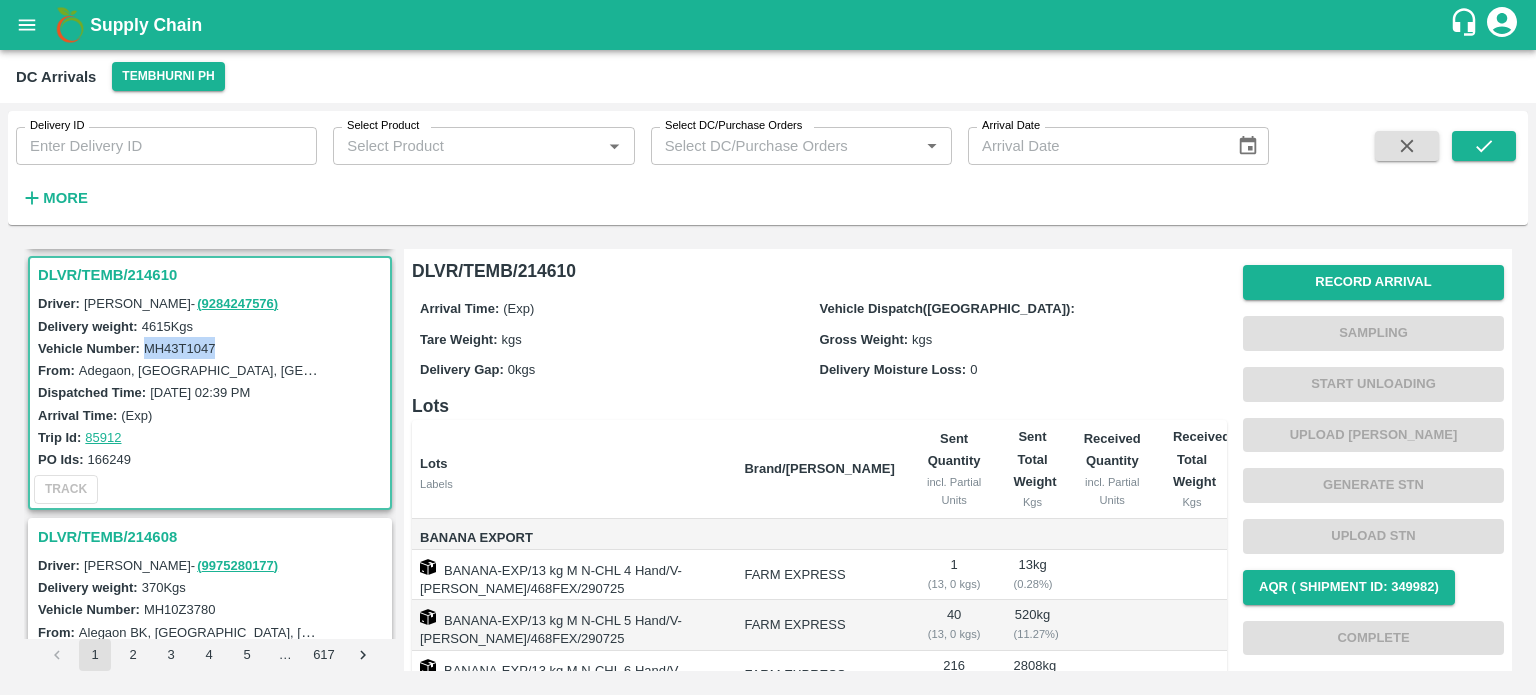 click on "MH43T1047" at bounding box center [180, 348] 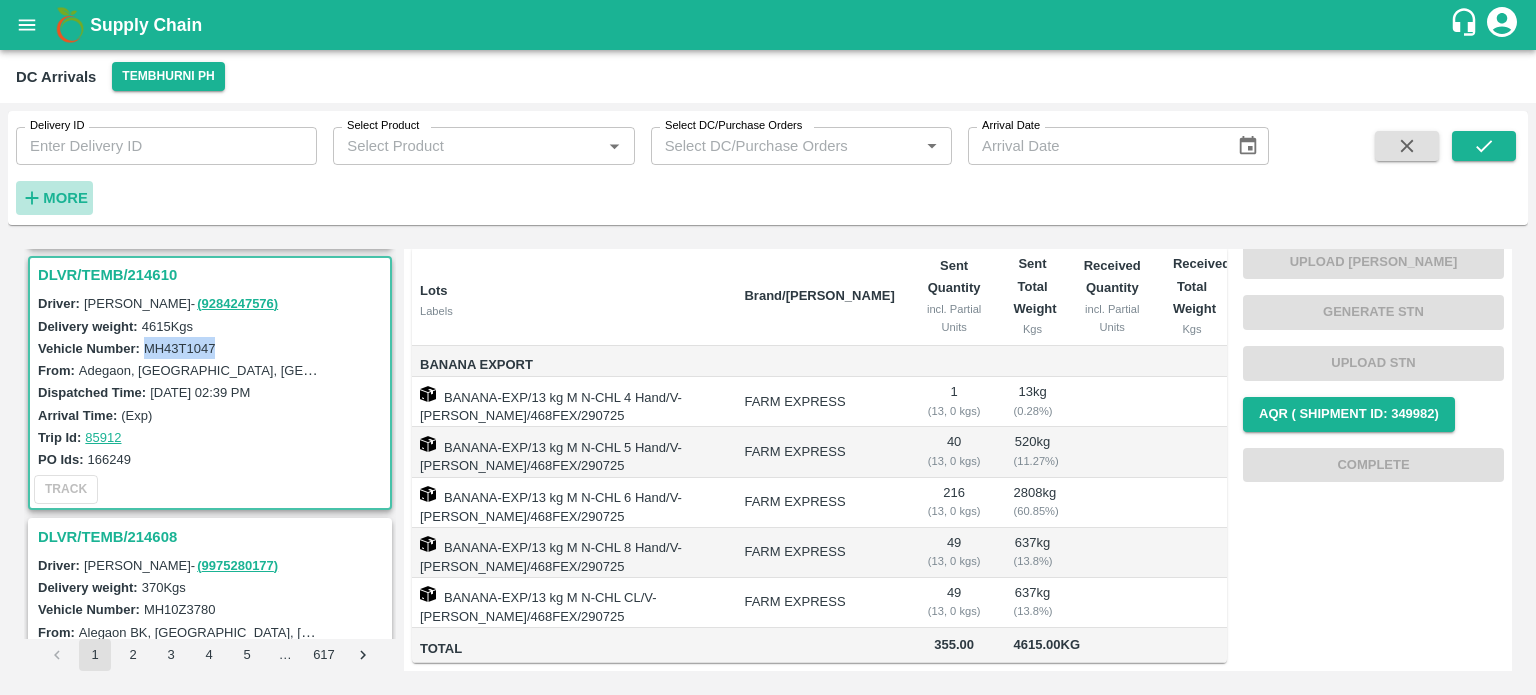 click on "More" at bounding box center (65, 198) 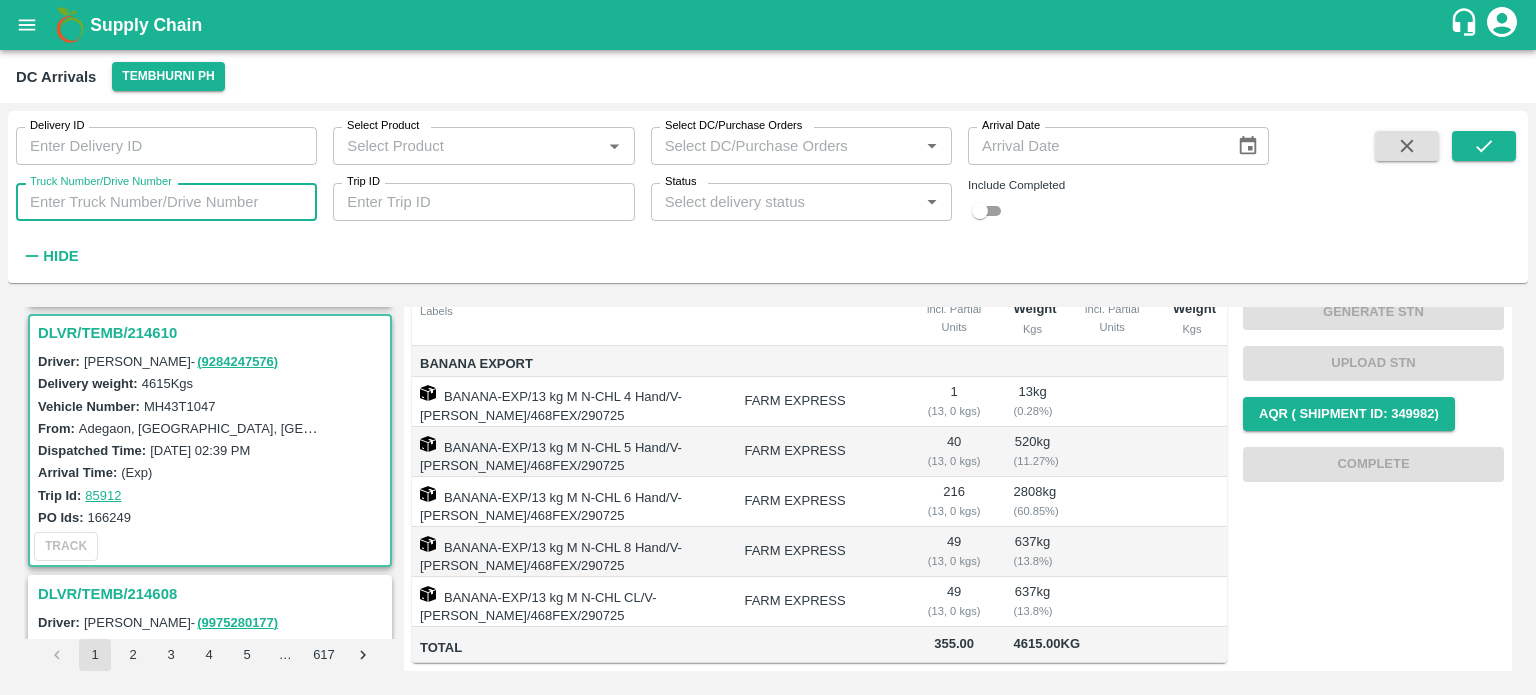 click on "Truck Number/Drive Number" at bounding box center [166, 202] 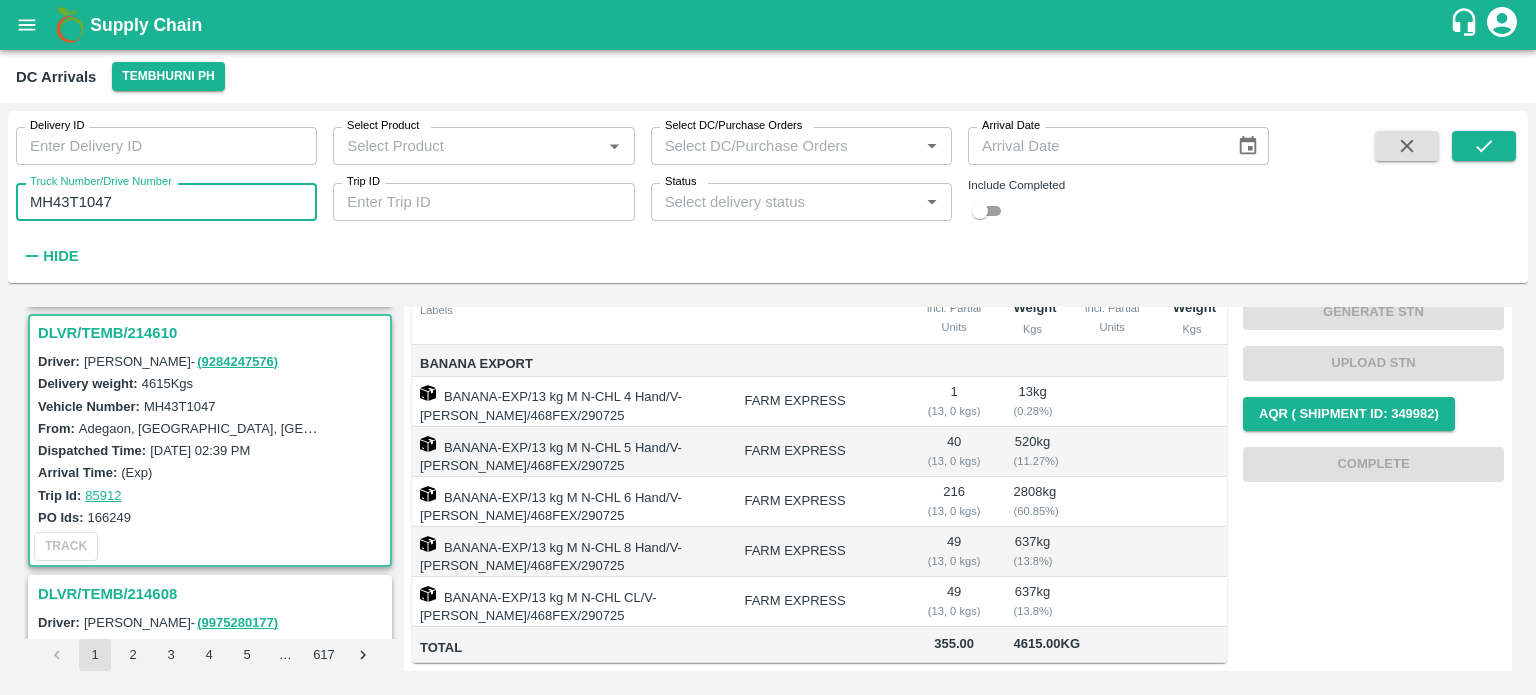 type on "MH43T1047" 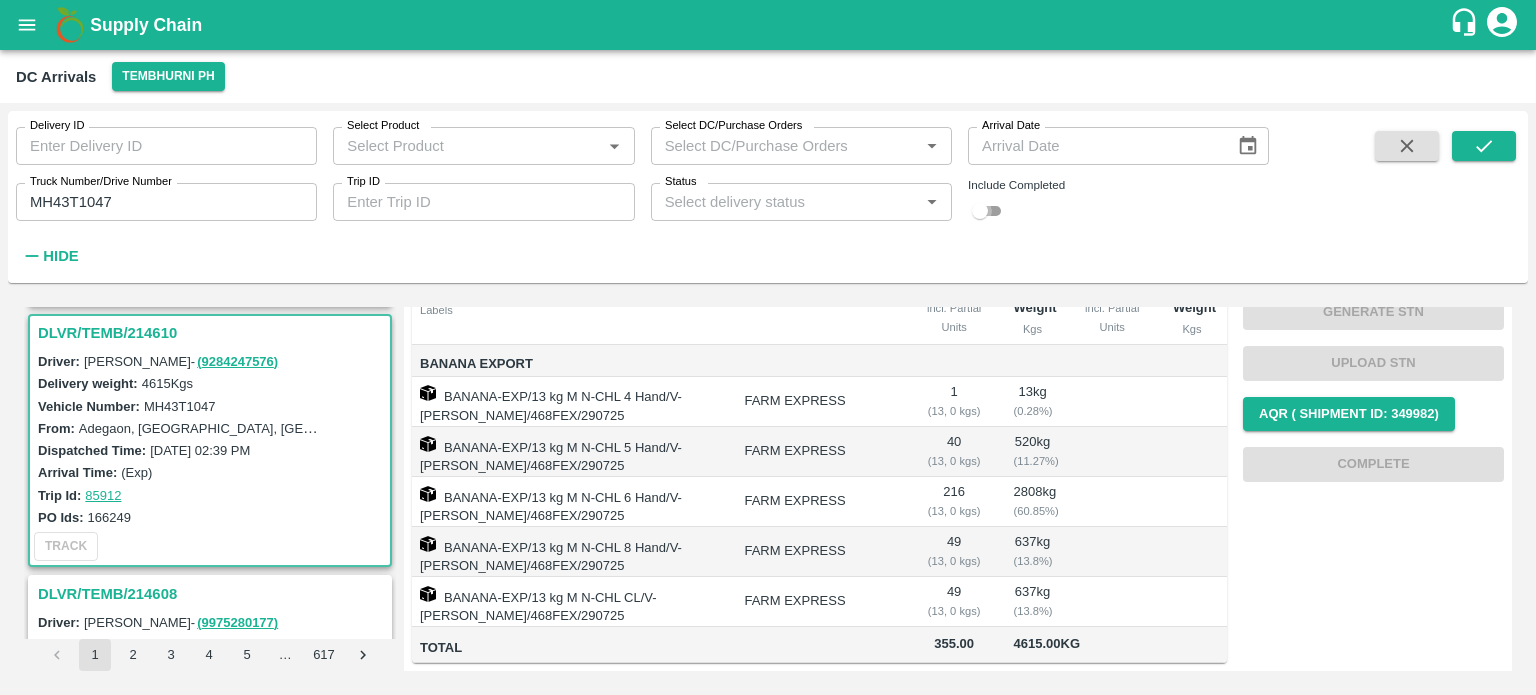 click at bounding box center [980, 211] 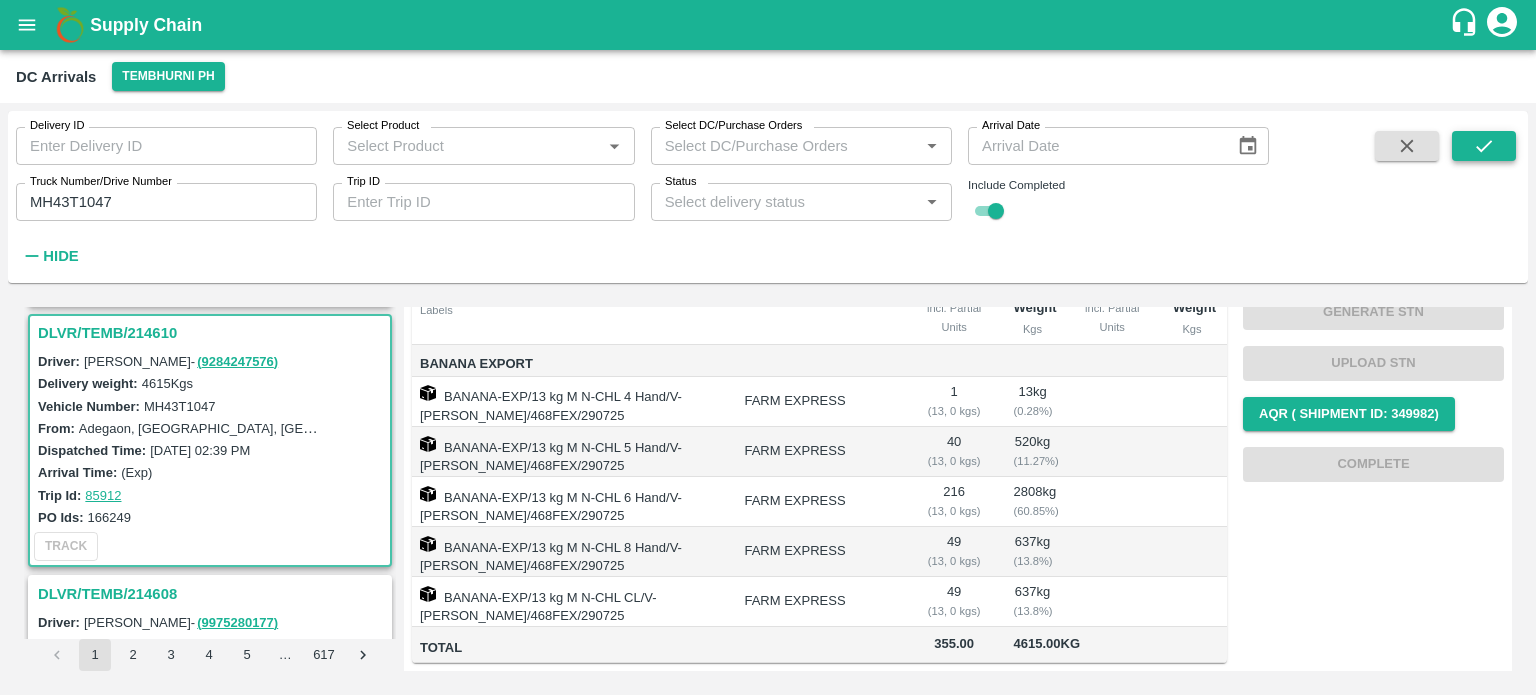 click 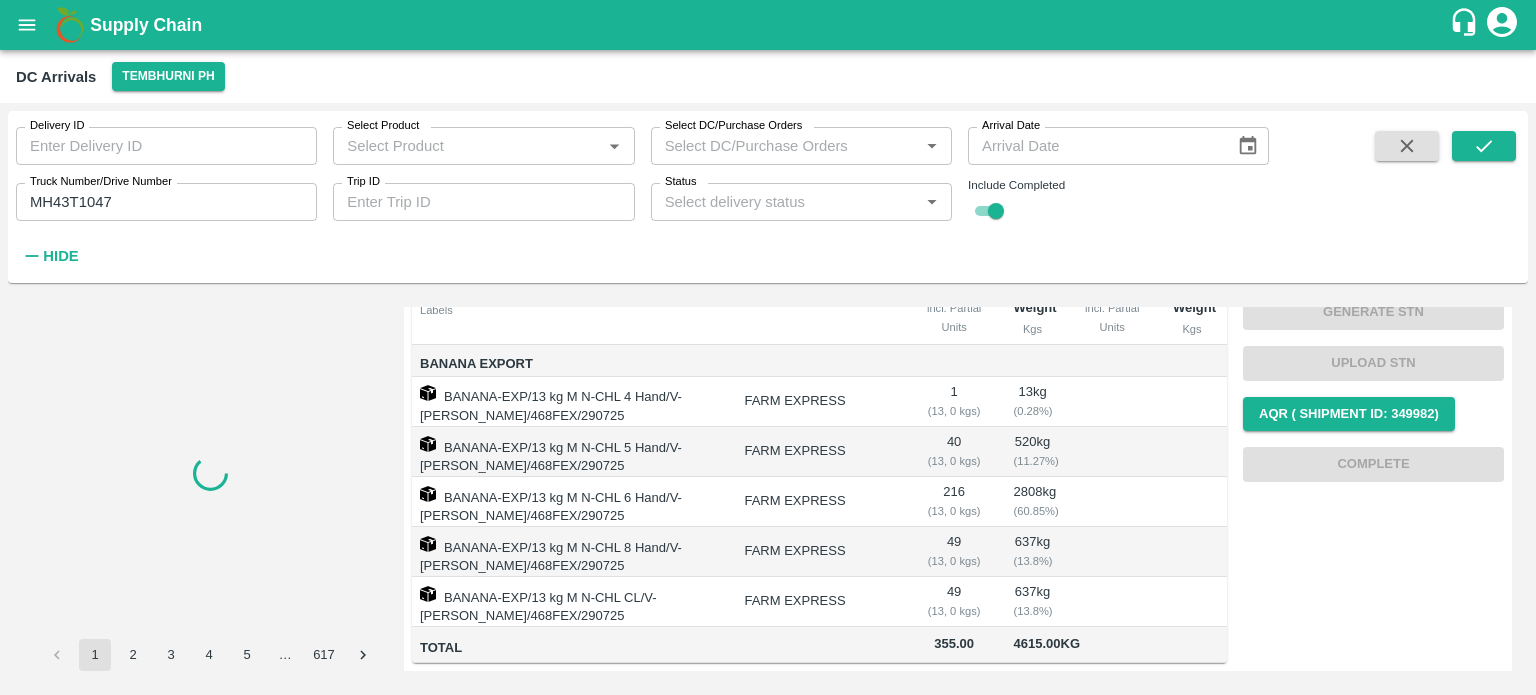 scroll, scrollTop: 0, scrollLeft: 0, axis: both 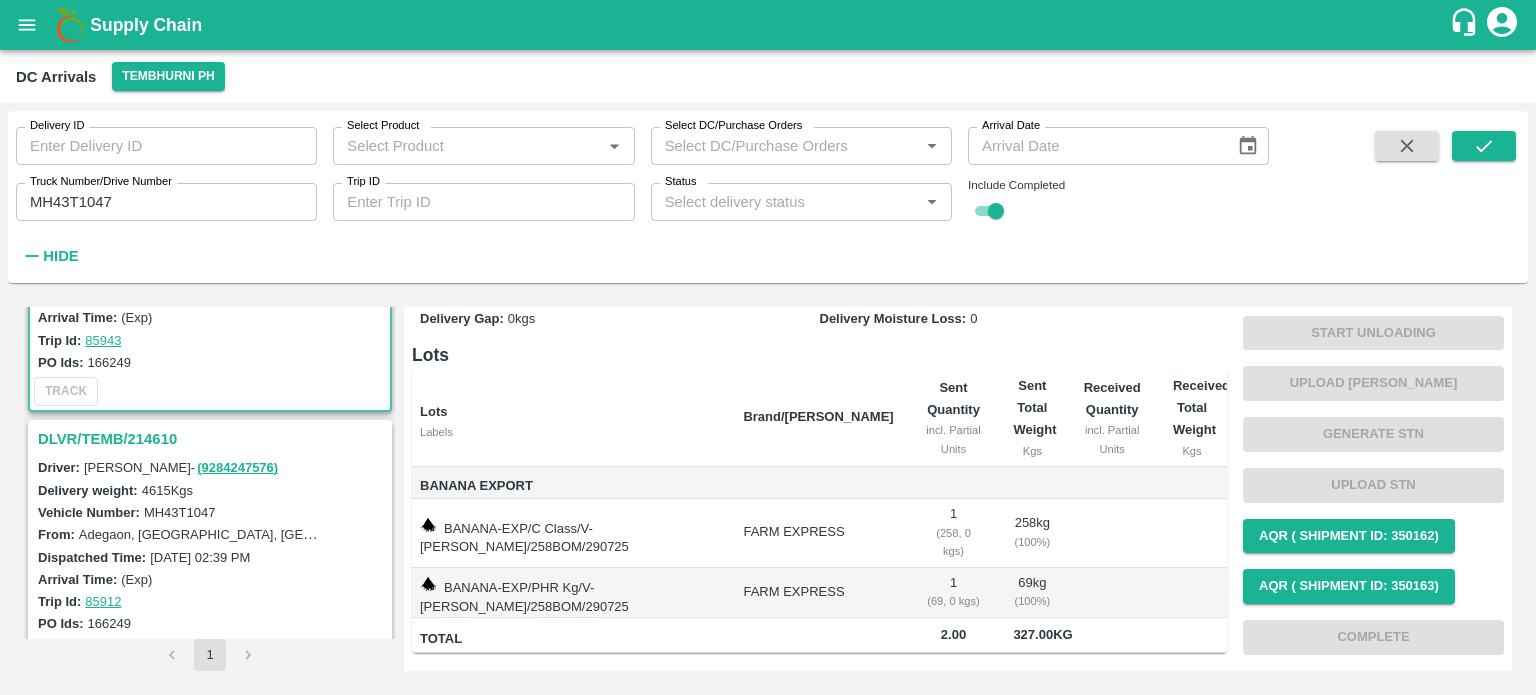 click on "DLVR/TEMB/214610" at bounding box center [213, 439] 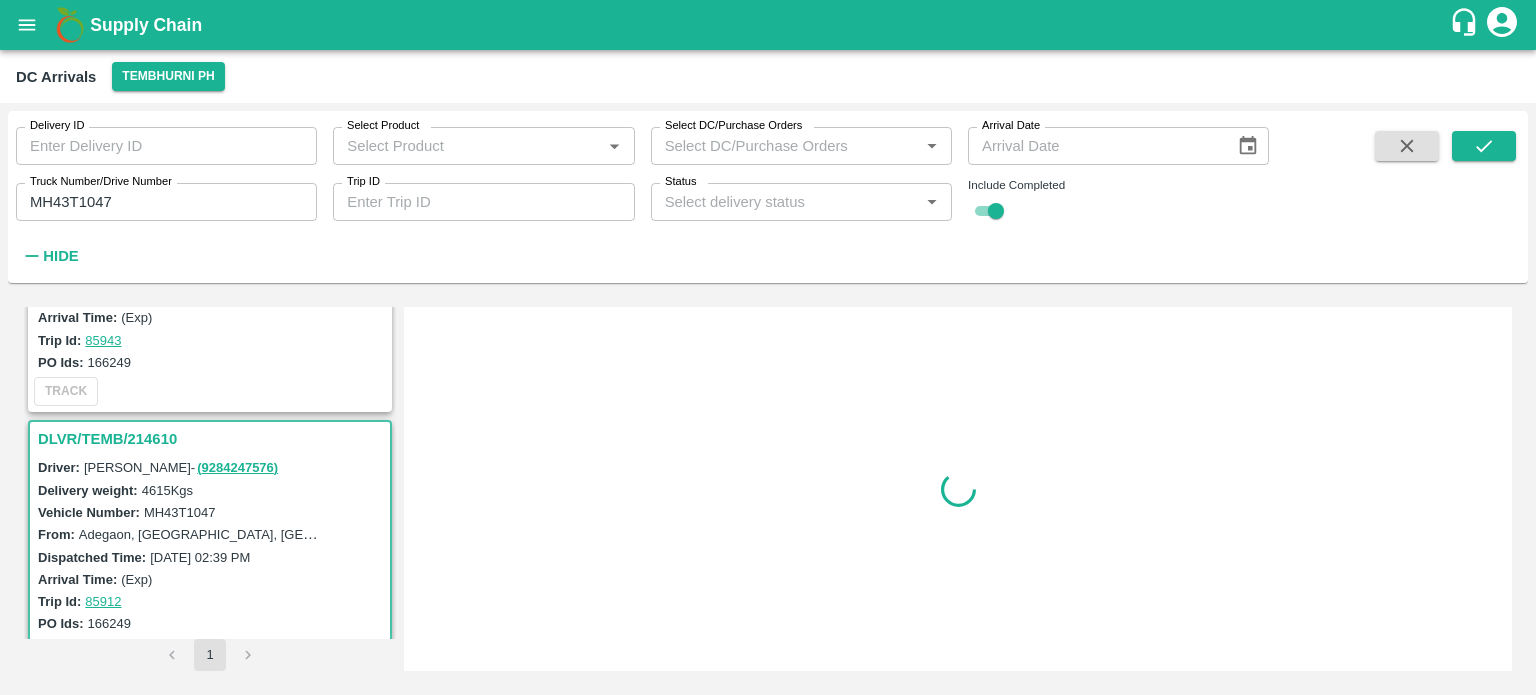 scroll, scrollTop: 0, scrollLeft: 0, axis: both 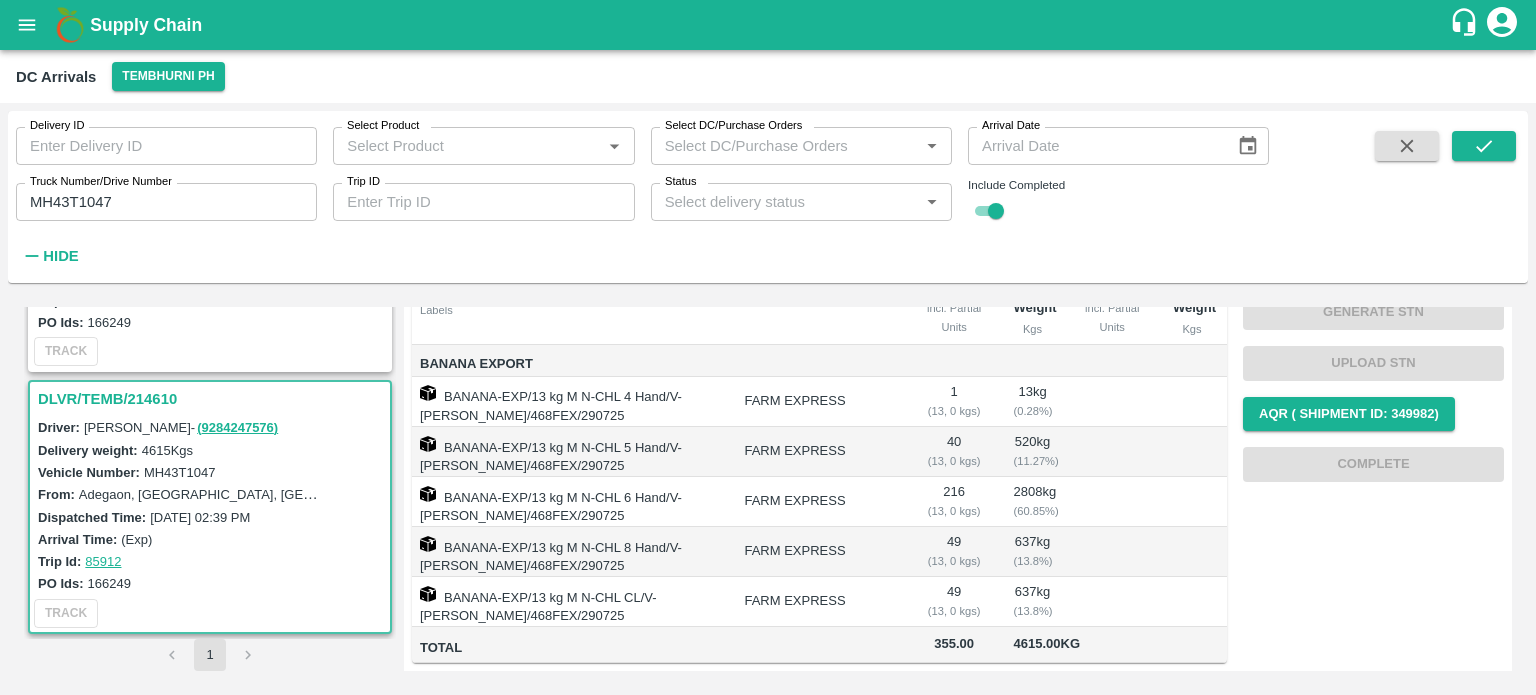 click on "MH43T1047" at bounding box center (180, 472) 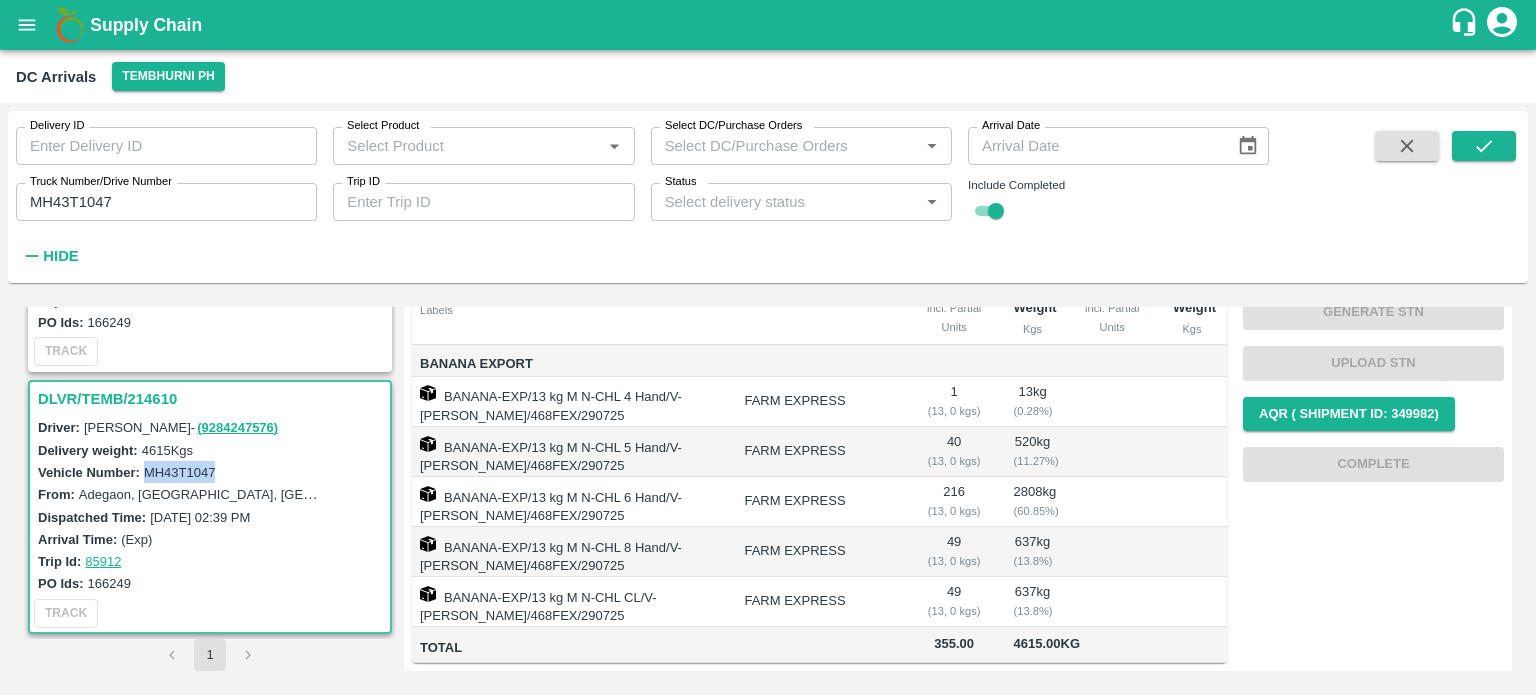 click on "MH43T1047" at bounding box center (180, 472) 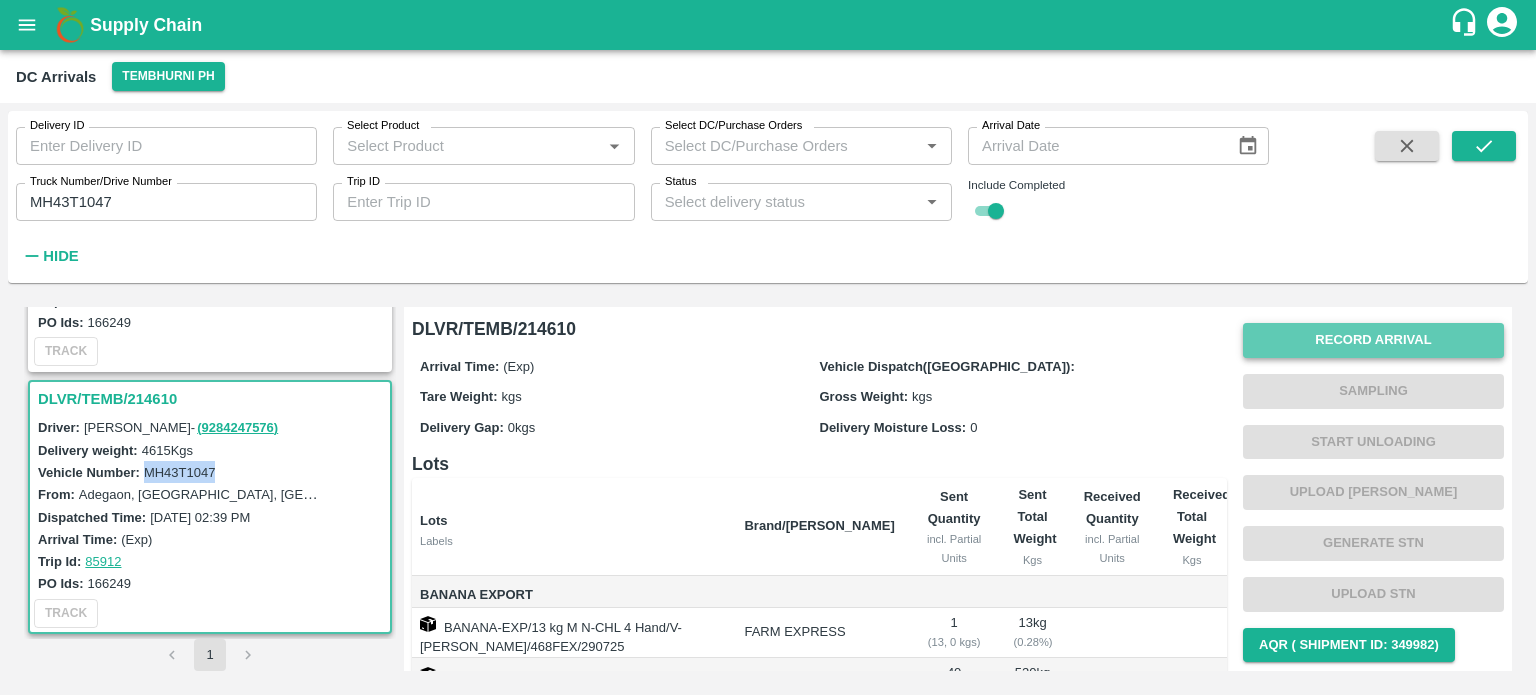 click on "Record Arrival" at bounding box center (1373, 340) 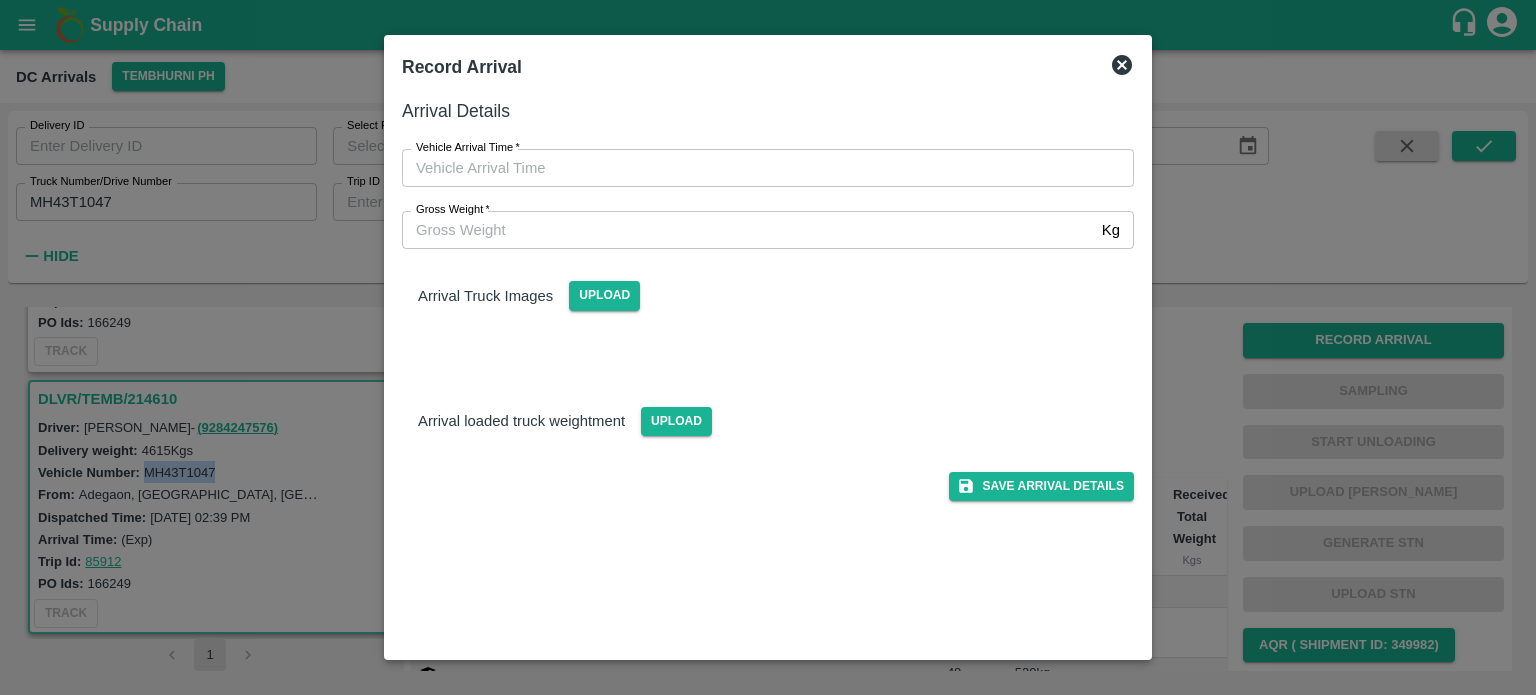 type on "DD/MM/YYYY hh:mm aa" 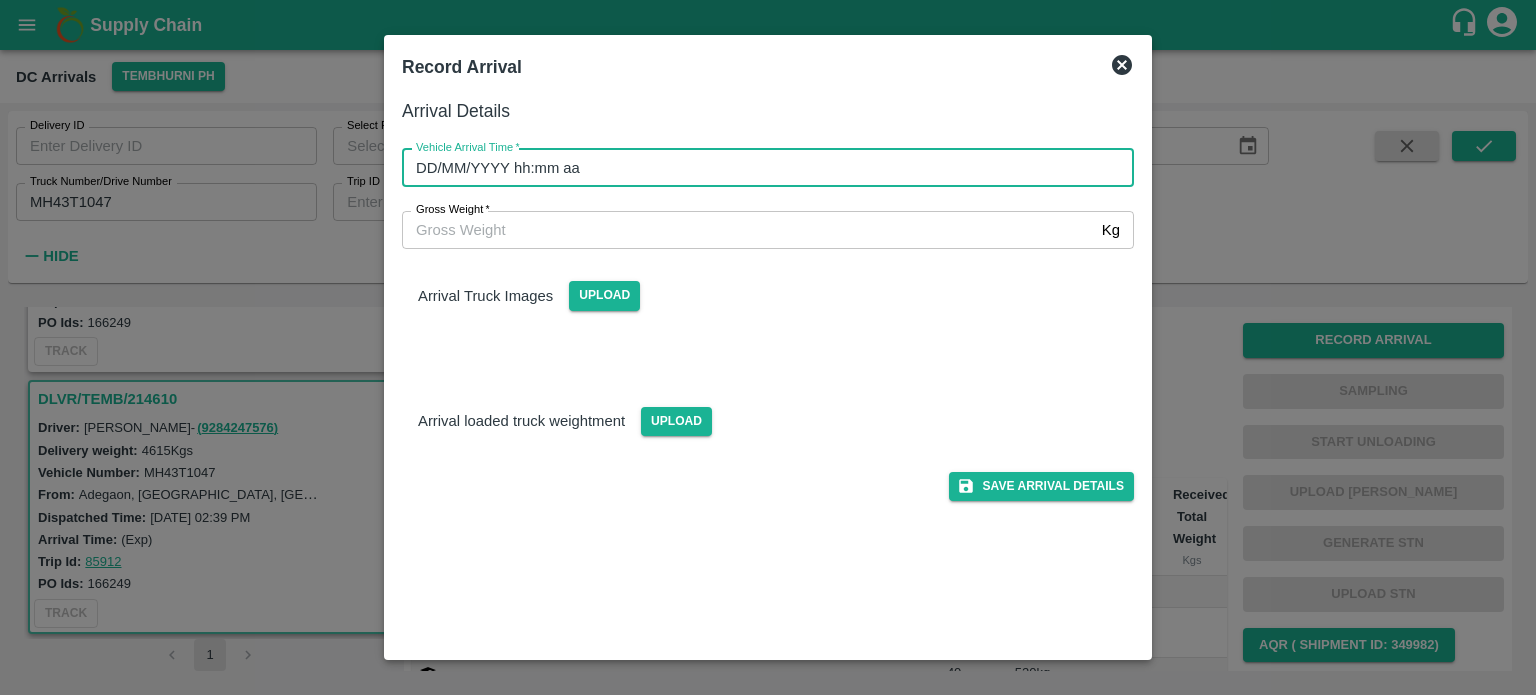click on "DD/MM/YYYY hh:mm aa" at bounding box center (761, 168) 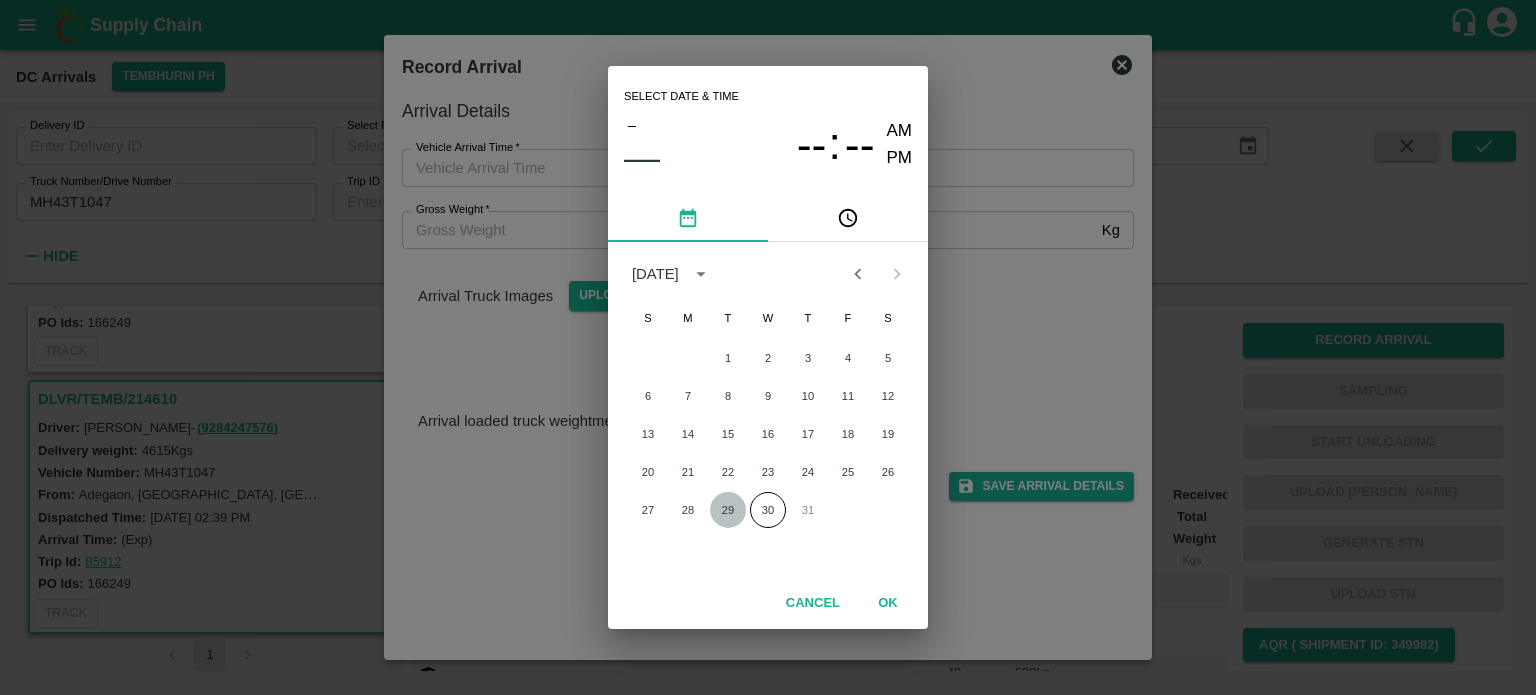 click on "29" at bounding box center [728, 510] 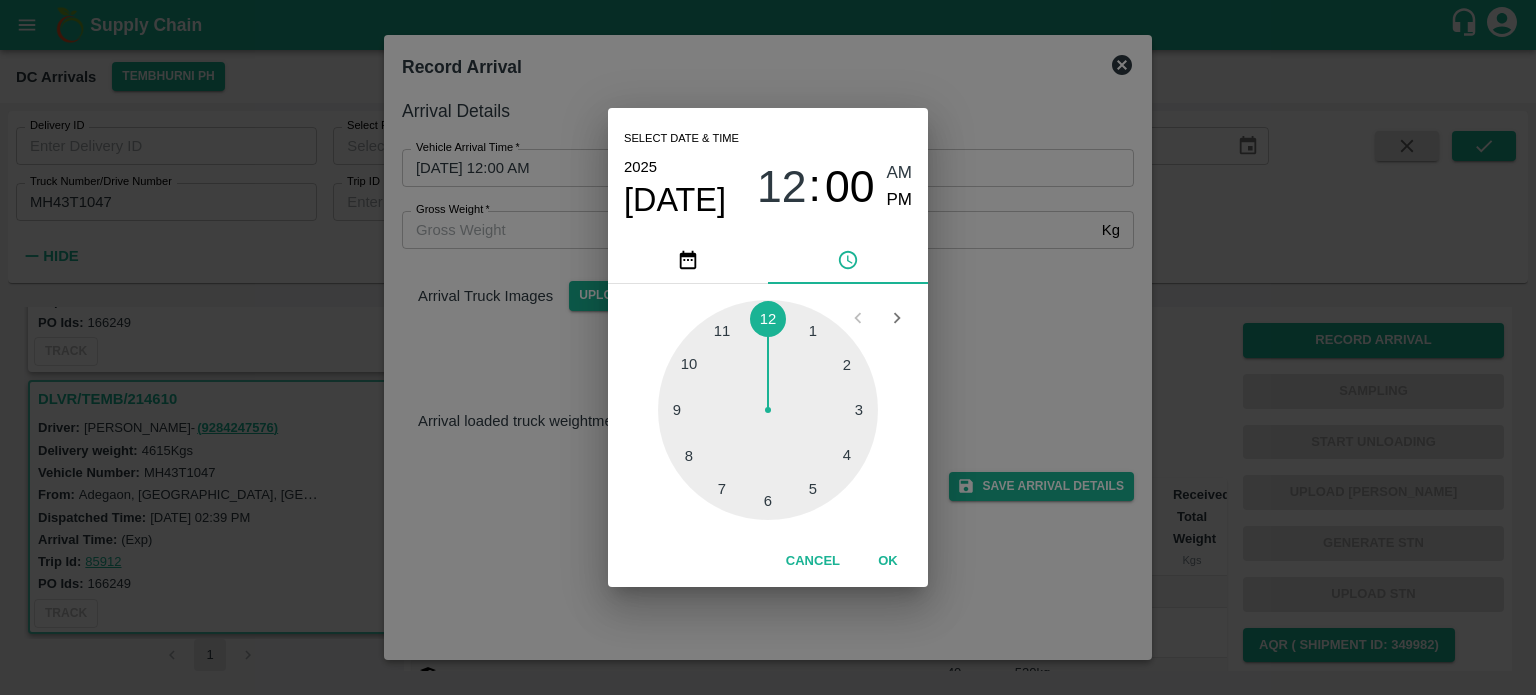 click at bounding box center [768, 410] 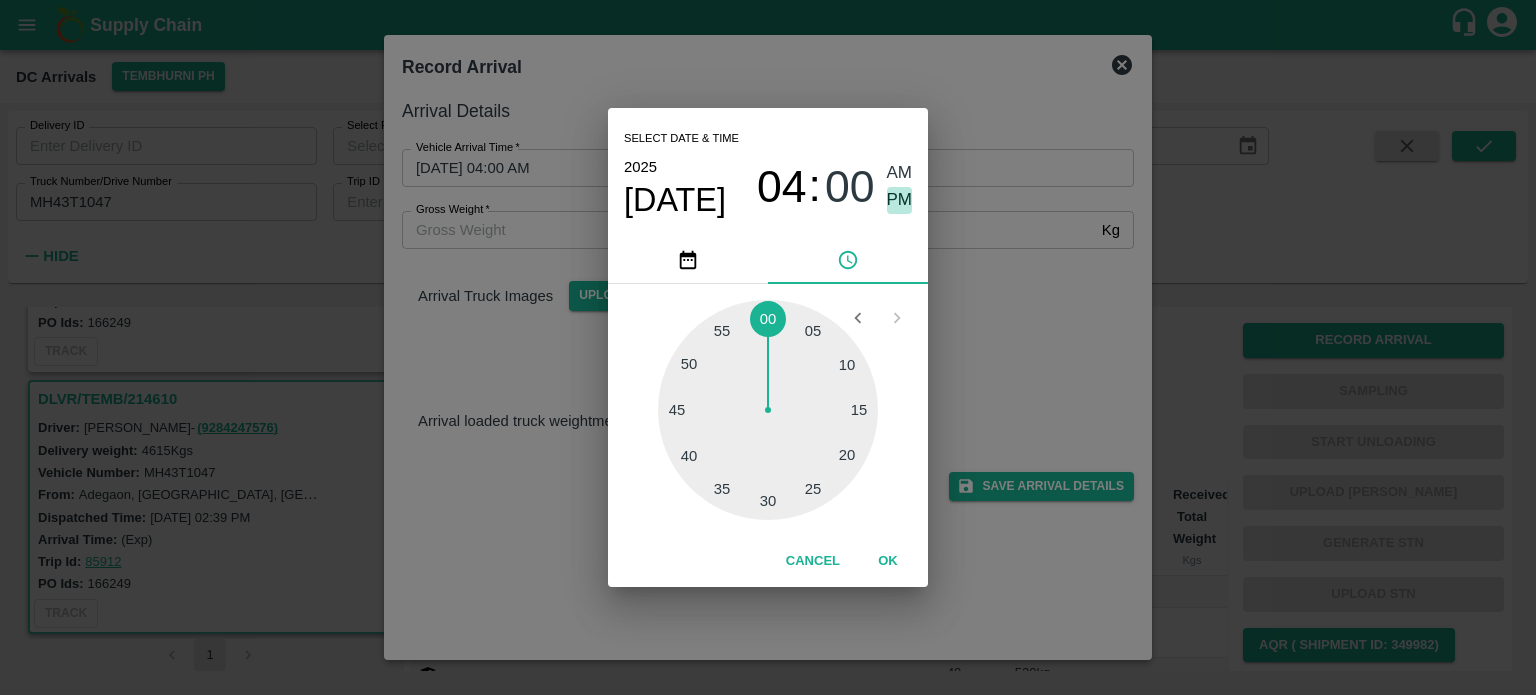 click on "PM" at bounding box center (900, 200) 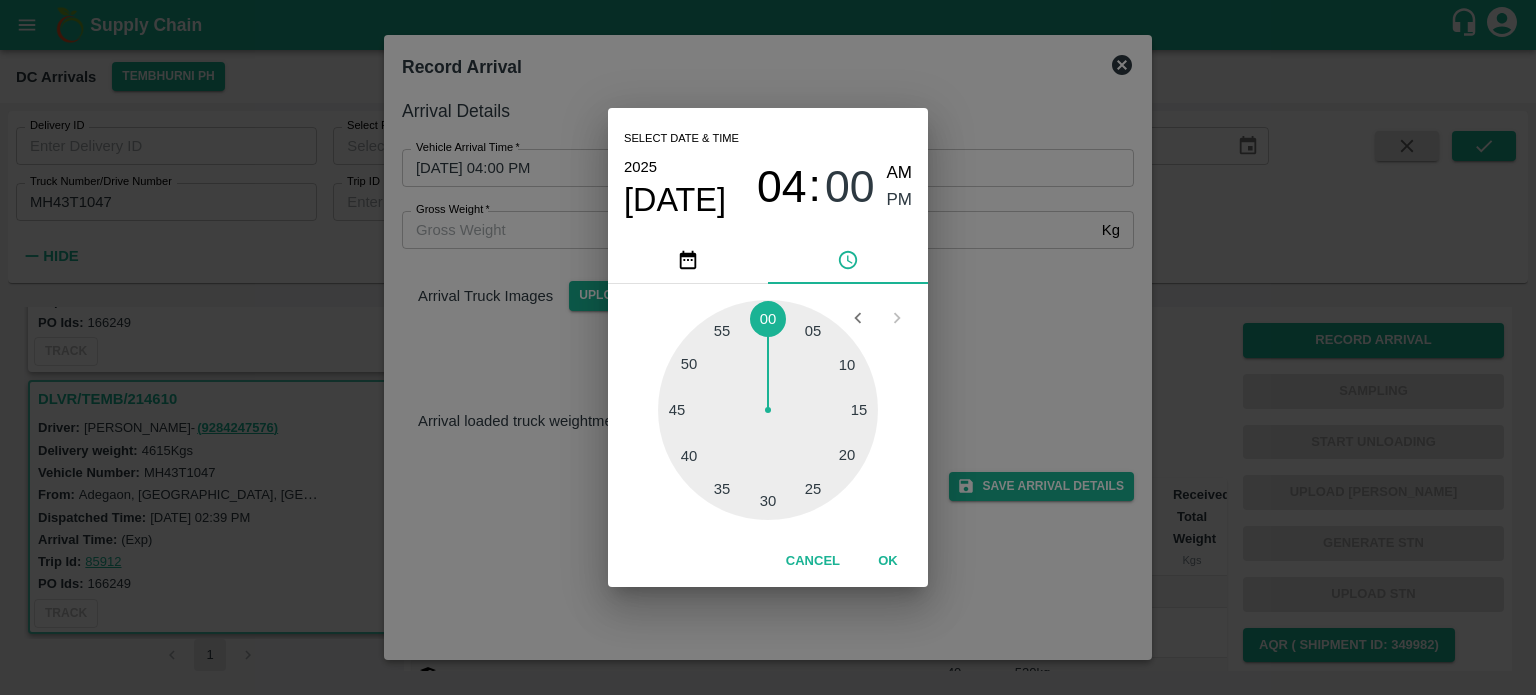 click on "Select date & time [DATE] 04 : 00 AM PM 05 10 15 20 25 30 35 40 45 50 55 00 Cancel OK" at bounding box center [768, 347] 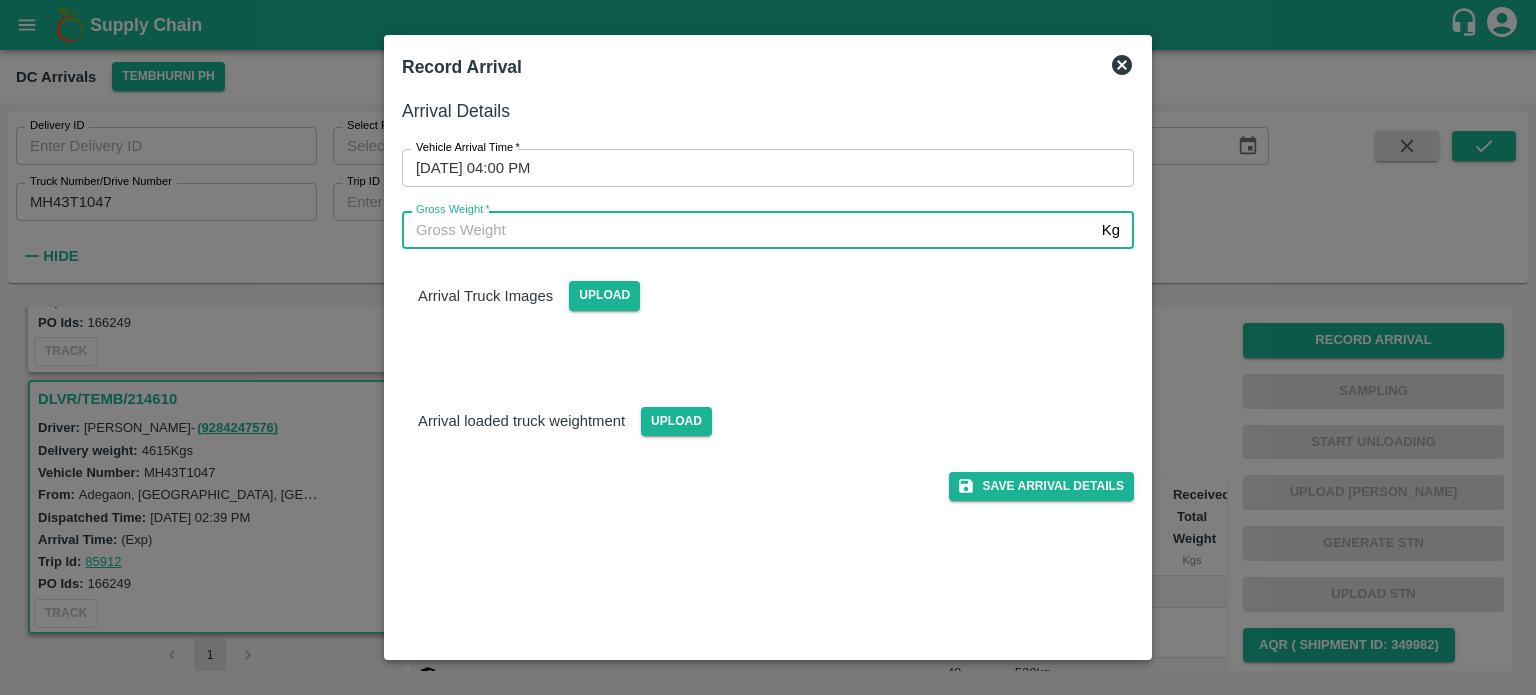 click on "Gross Weight   *" at bounding box center [748, 230] 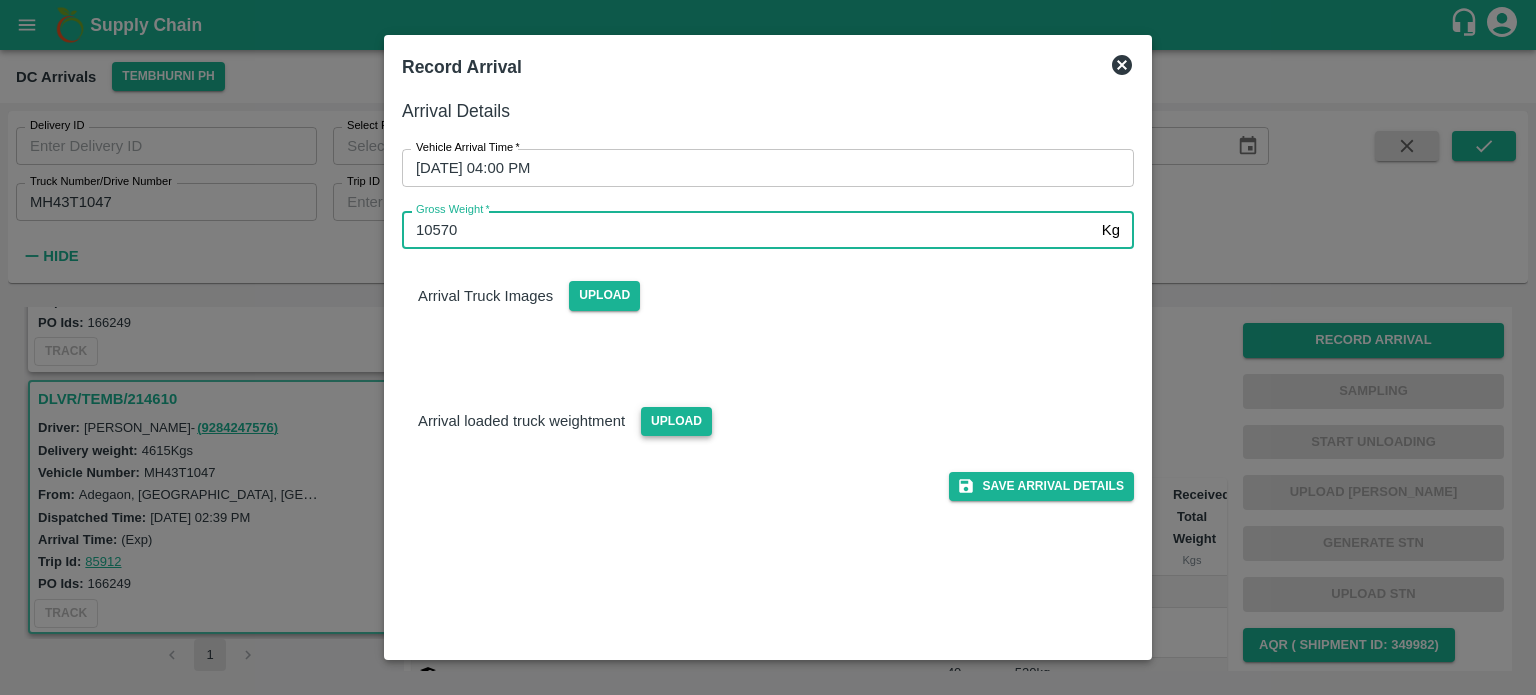 type on "10570" 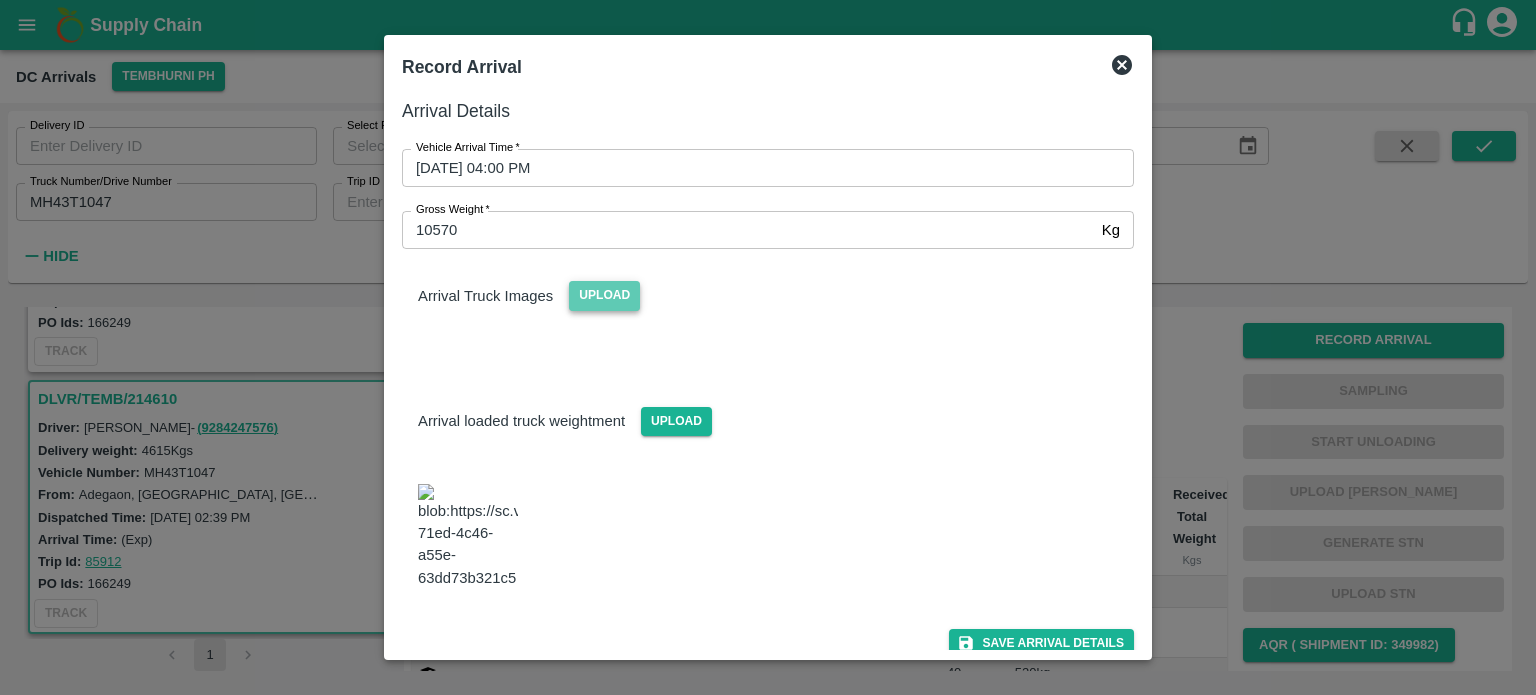 click on "Upload" at bounding box center (604, 295) 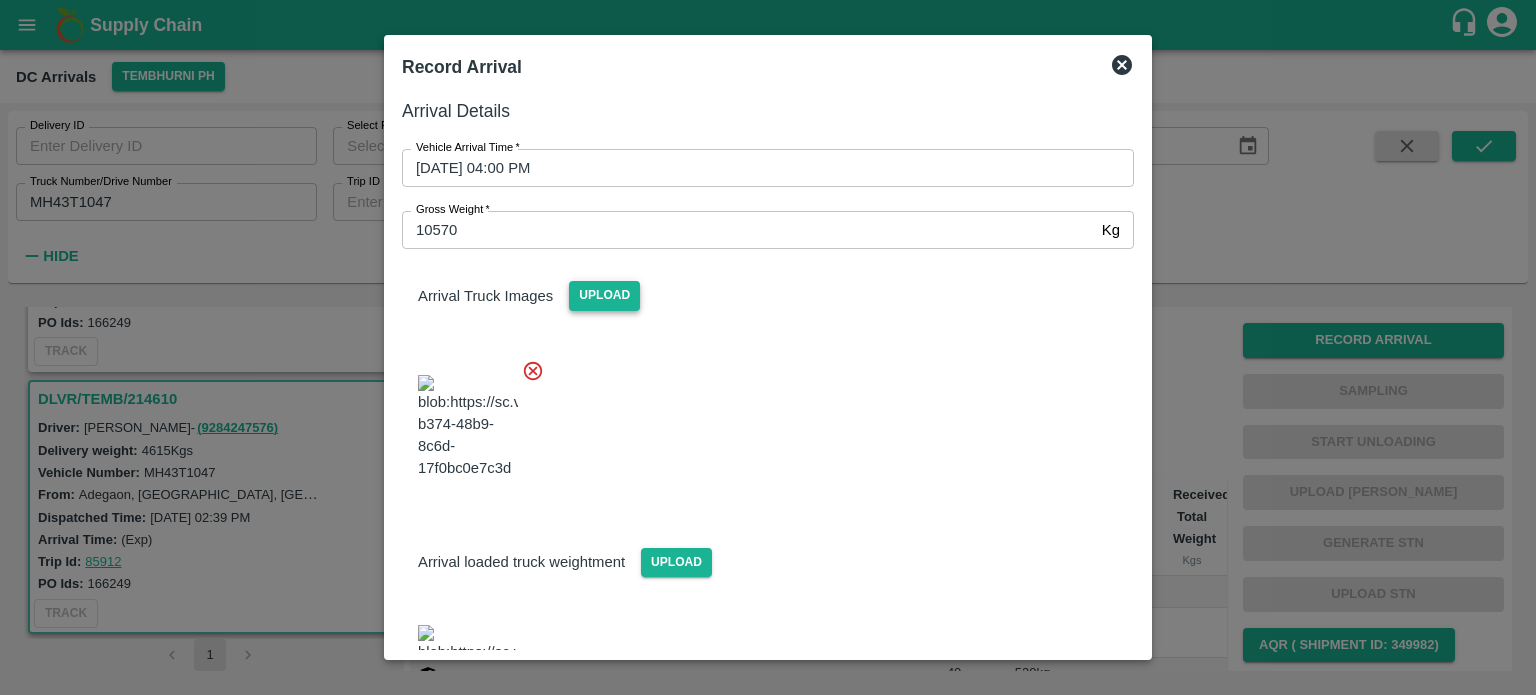 click at bounding box center [760, 421] 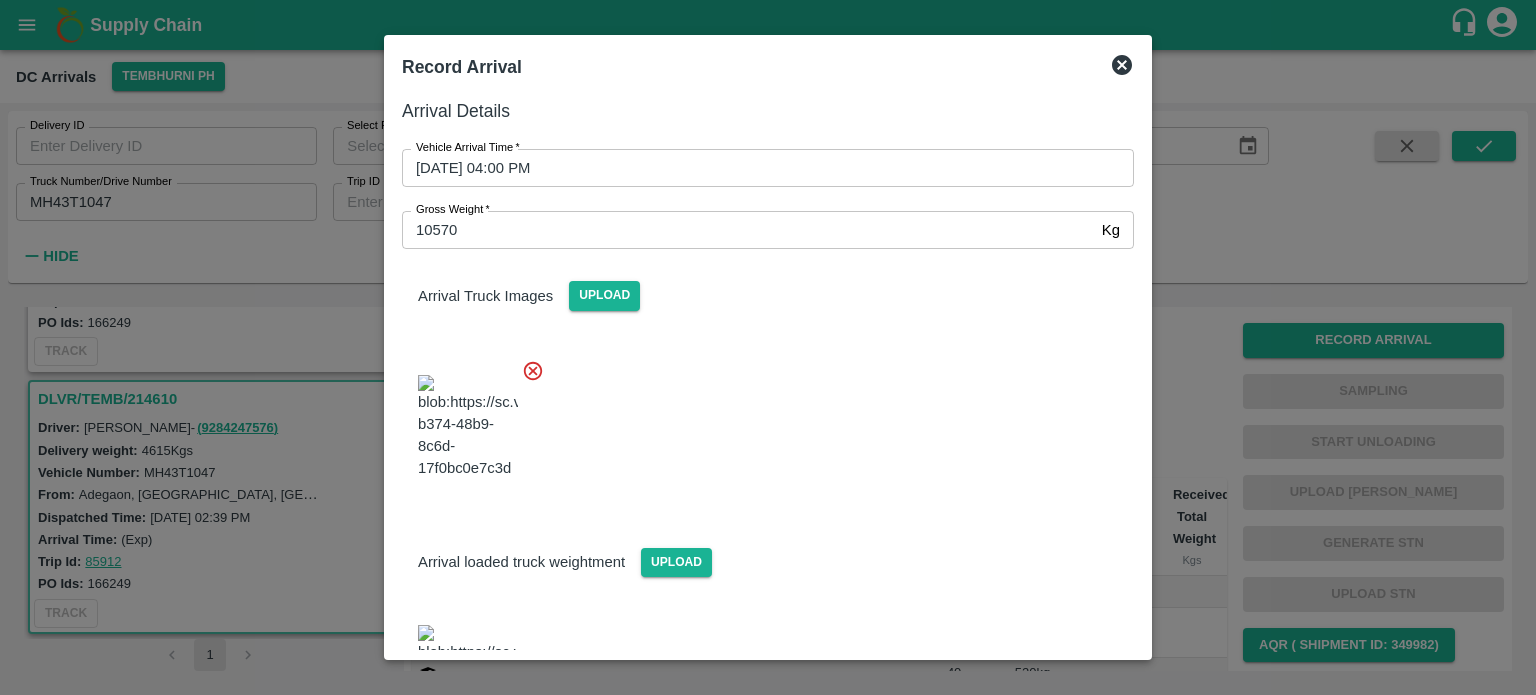 scroll, scrollTop: 227, scrollLeft: 0, axis: vertical 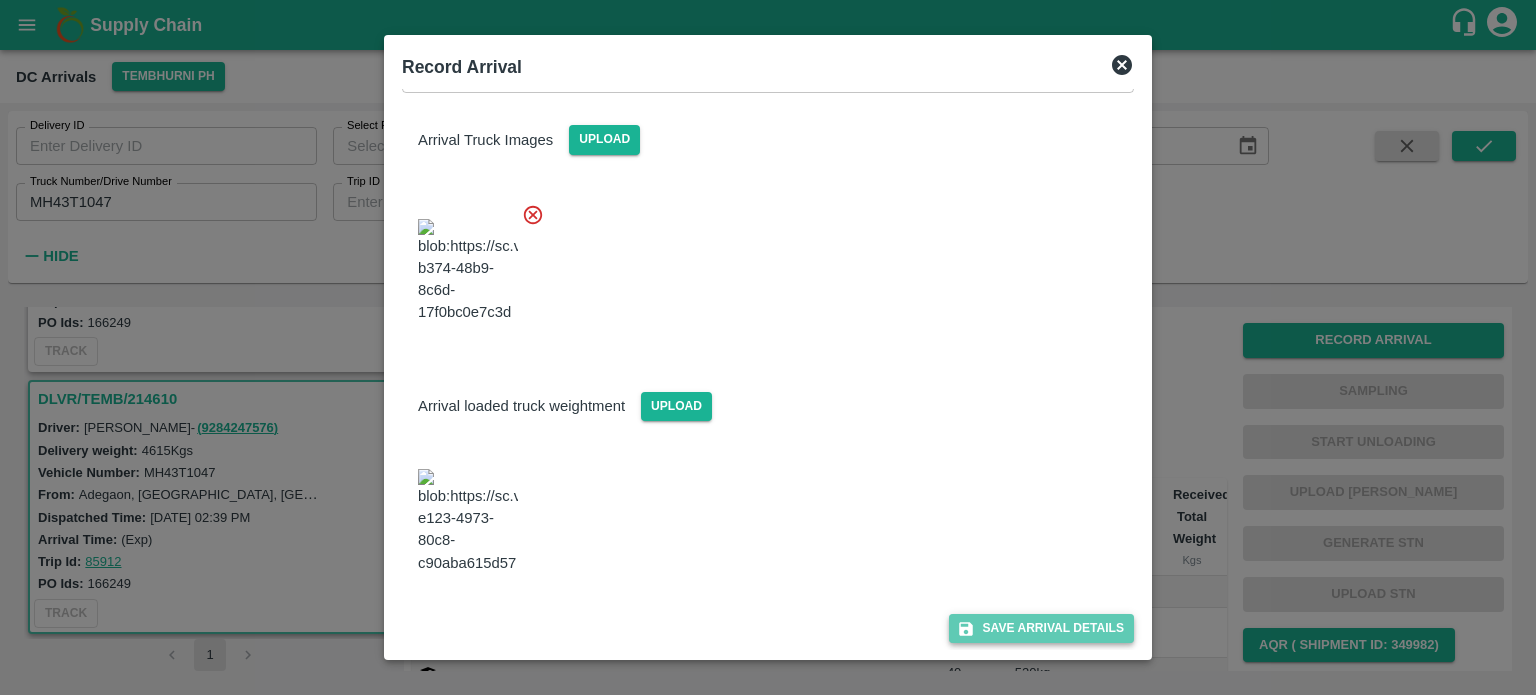click on "Save Arrival Details" at bounding box center [1041, 628] 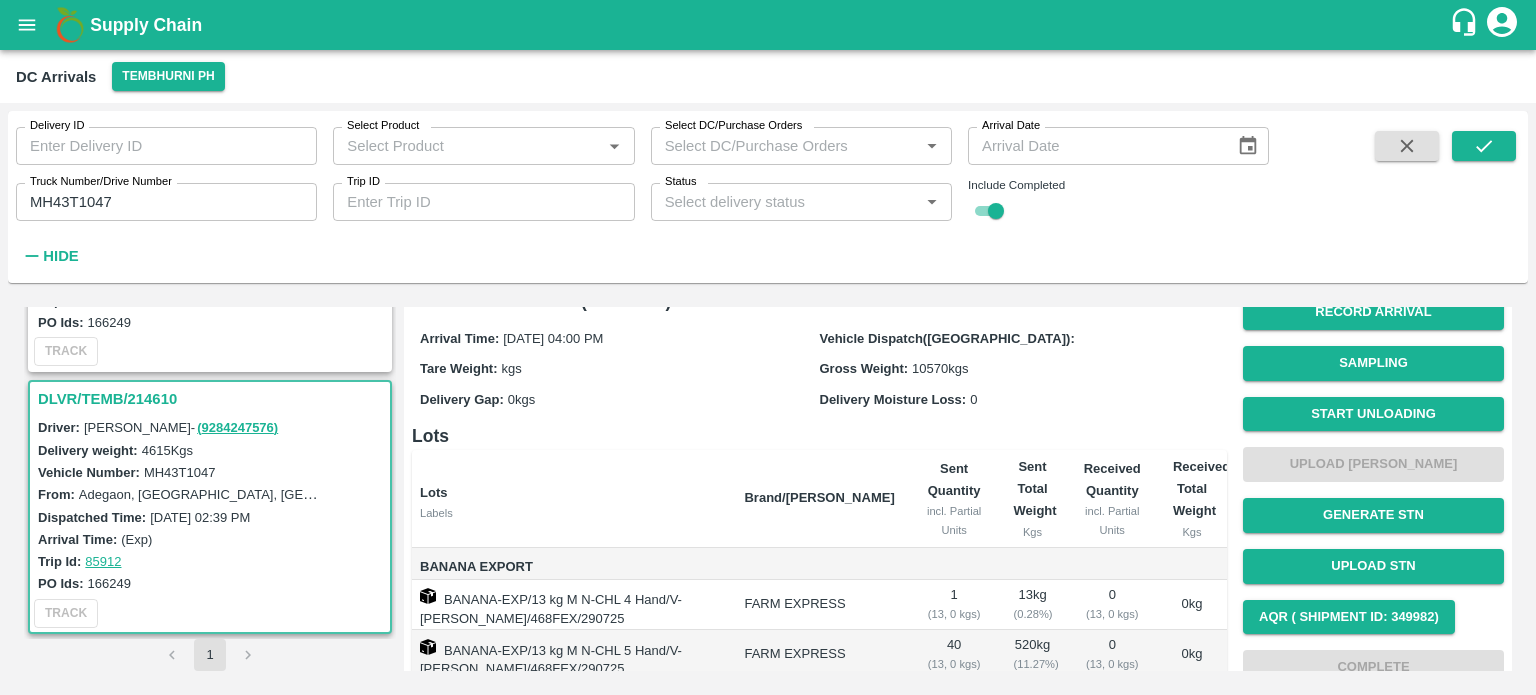 scroll, scrollTop: 3, scrollLeft: 0, axis: vertical 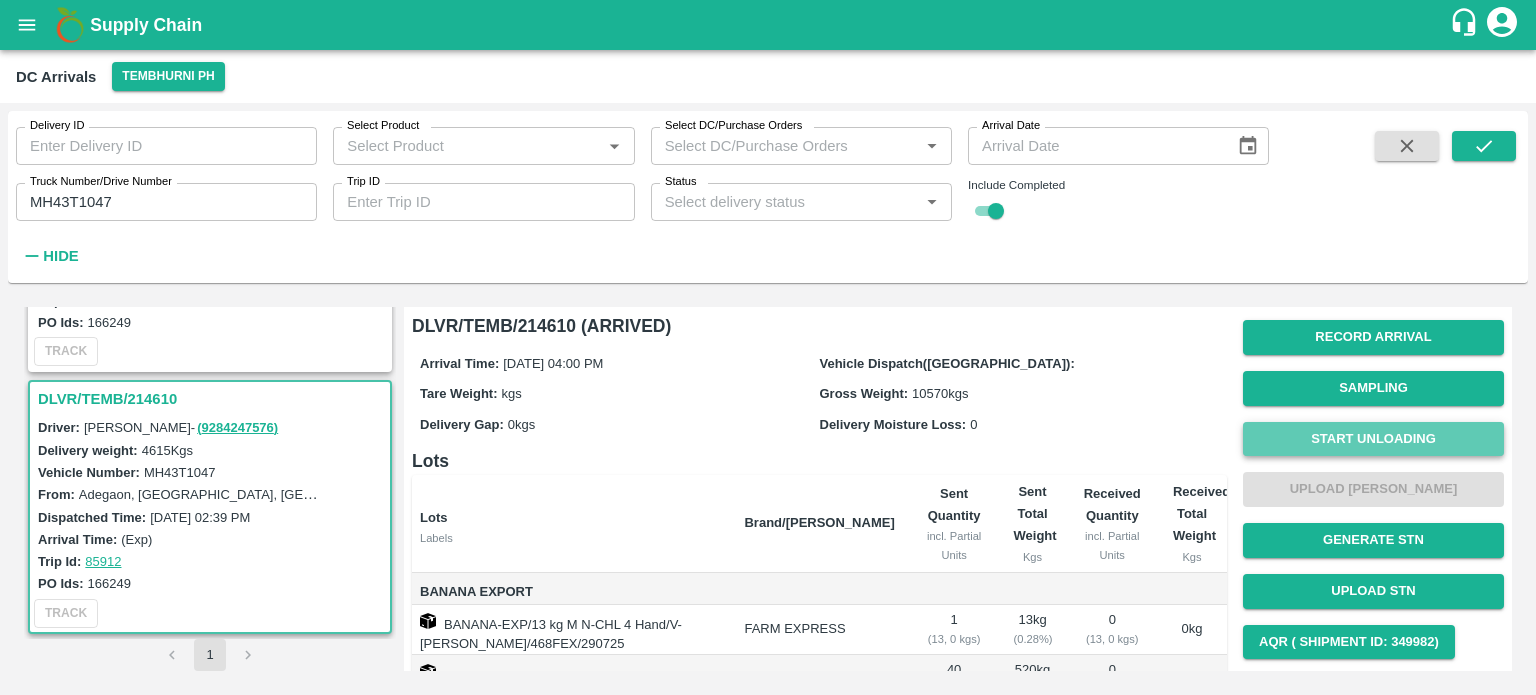 click on "Start Unloading" at bounding box center [1373, 439] 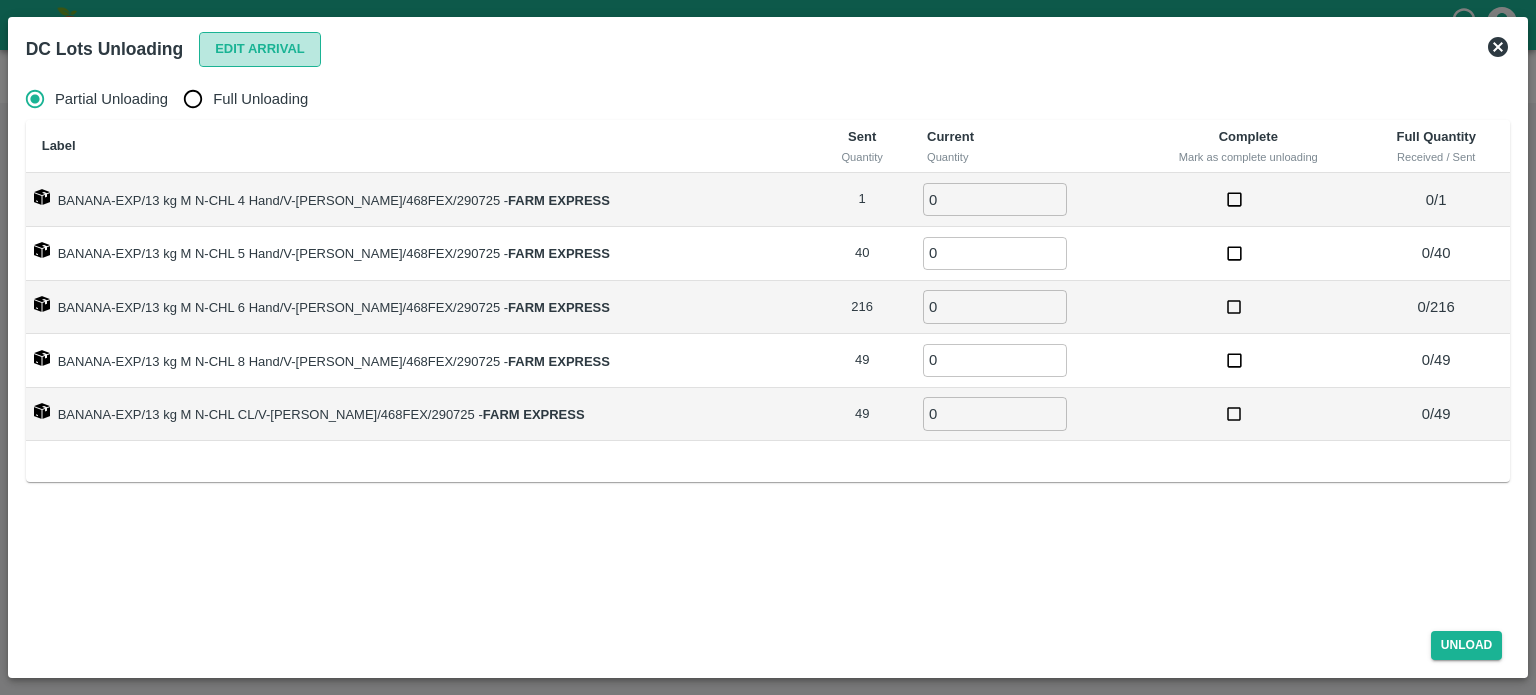 click on "Edit Arrival" at bounding box center [260, 49] 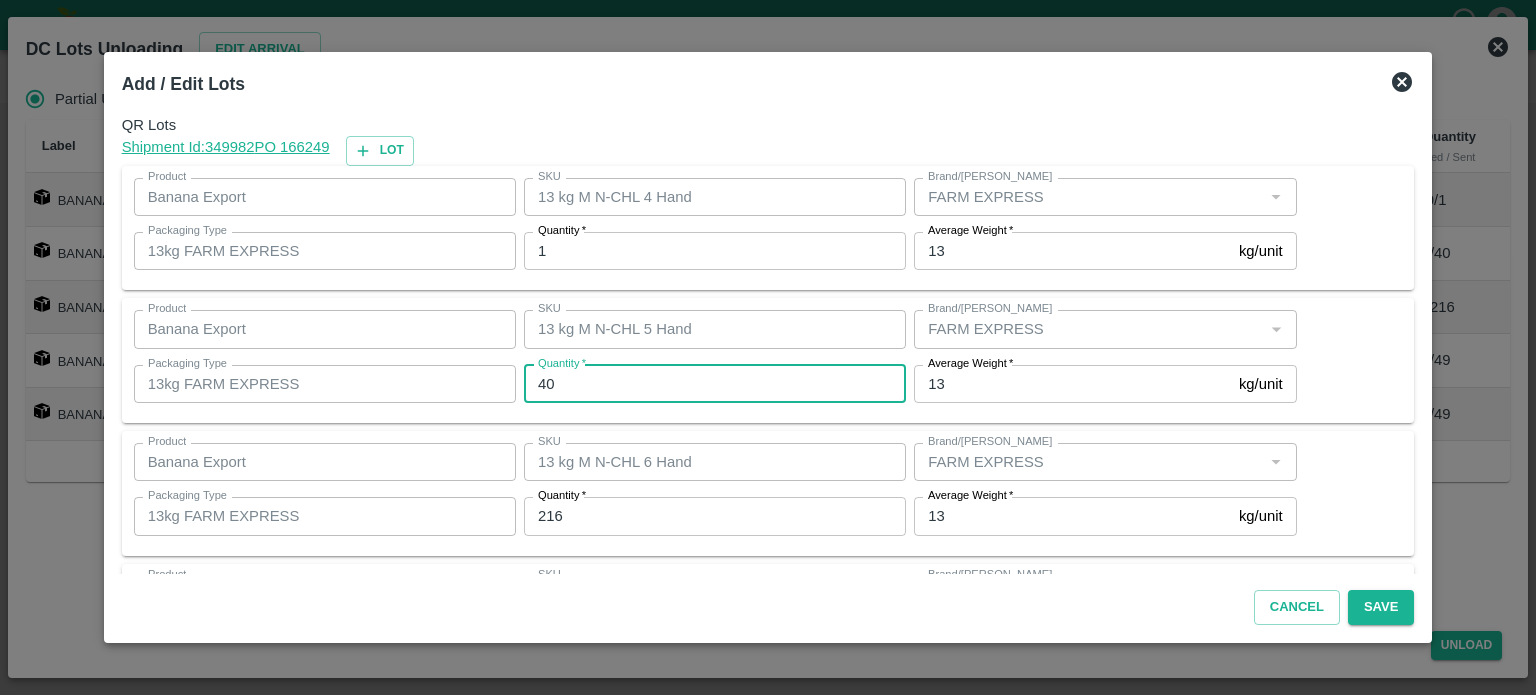 click on "40" at bounding box center [715, 384] 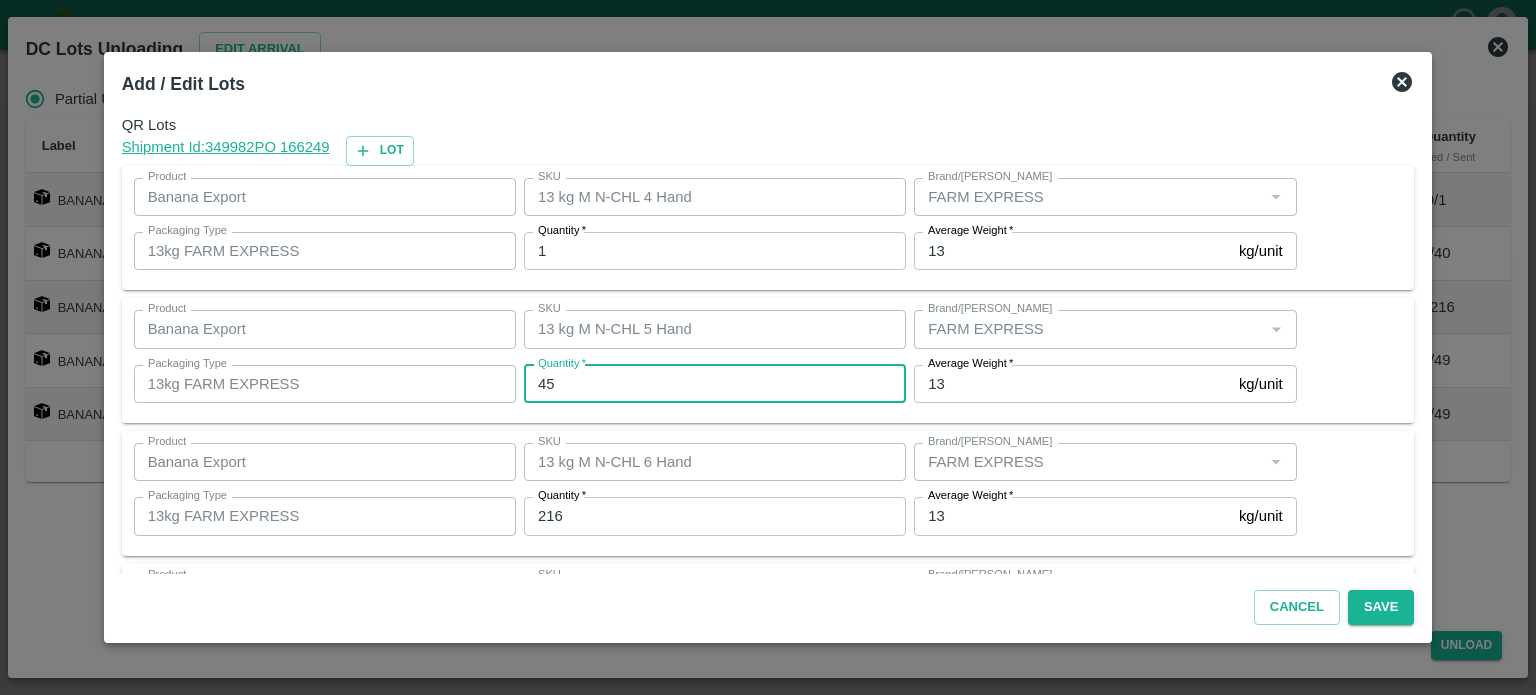type on "45" 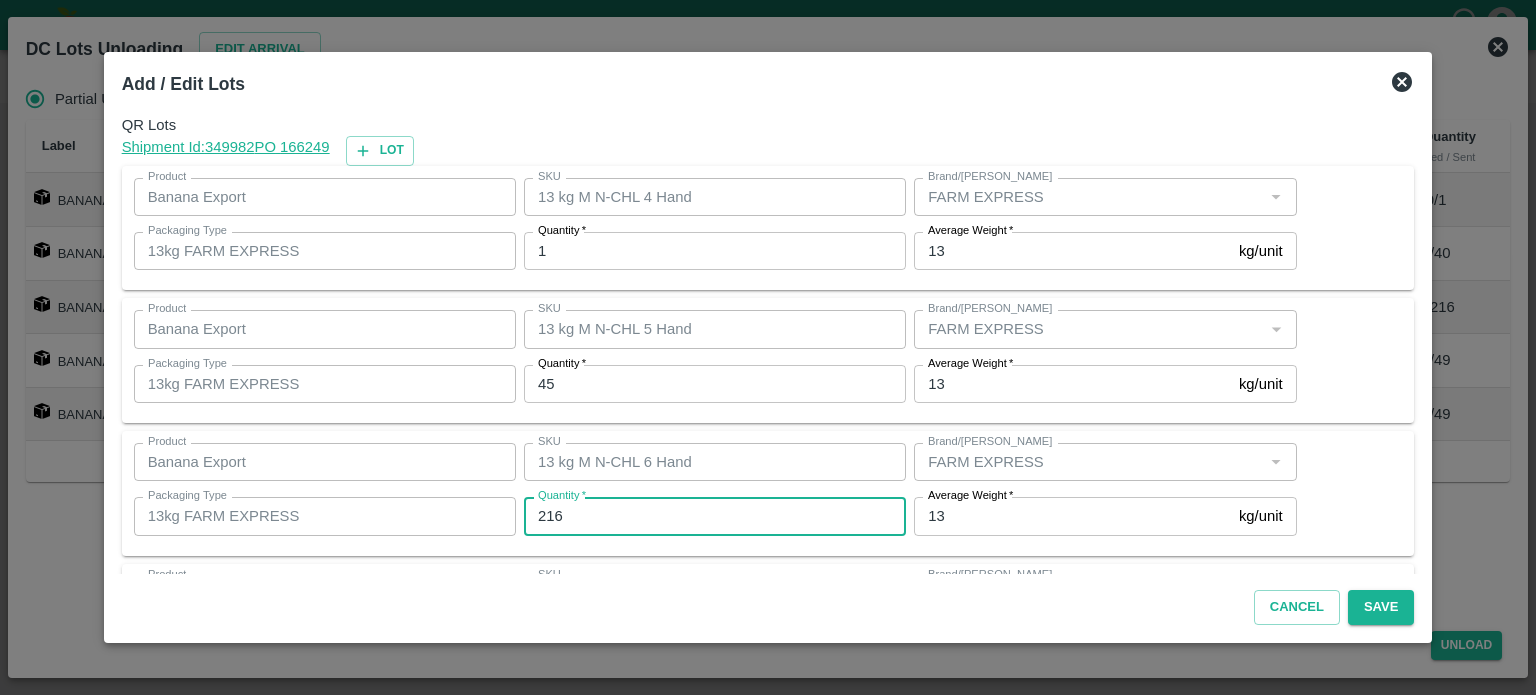 click on "45" at bounding box center (715, 384) 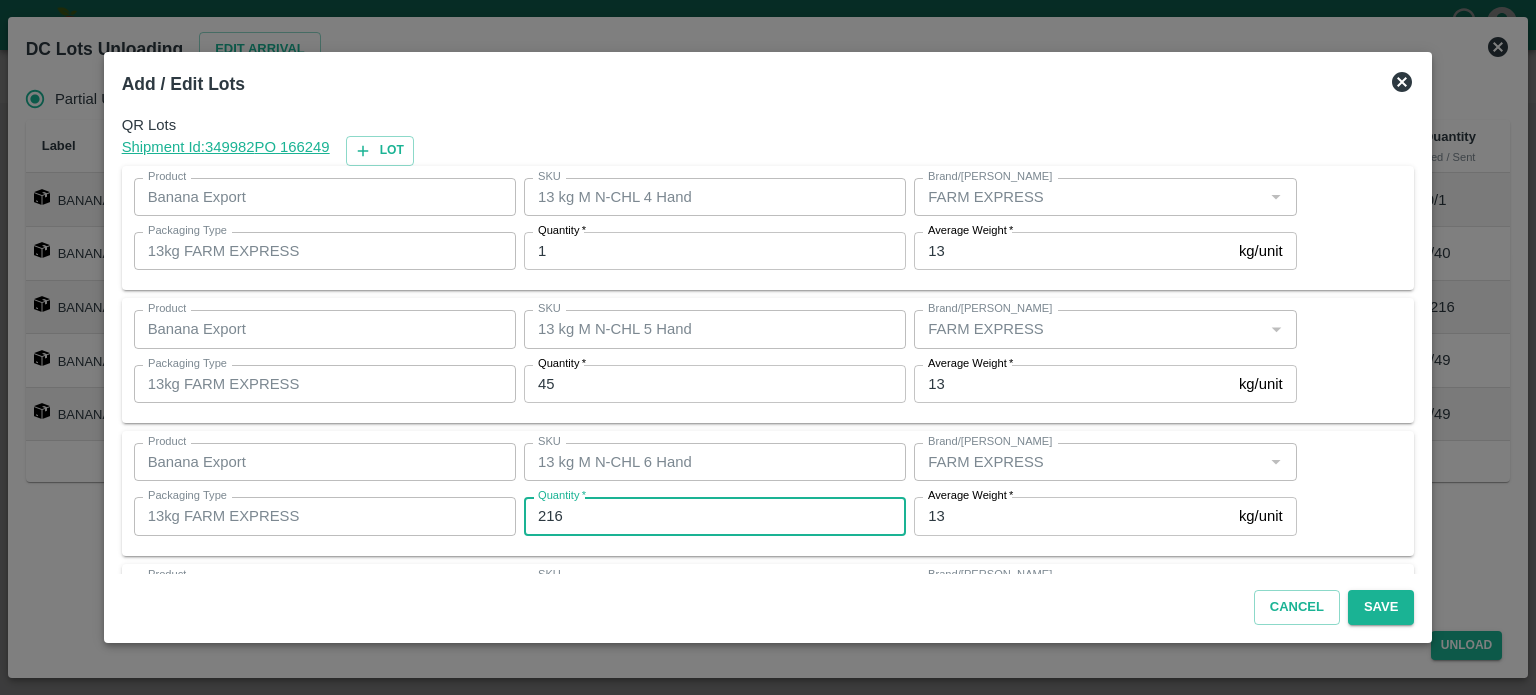 click on "216" at bounding box center (715, 516) 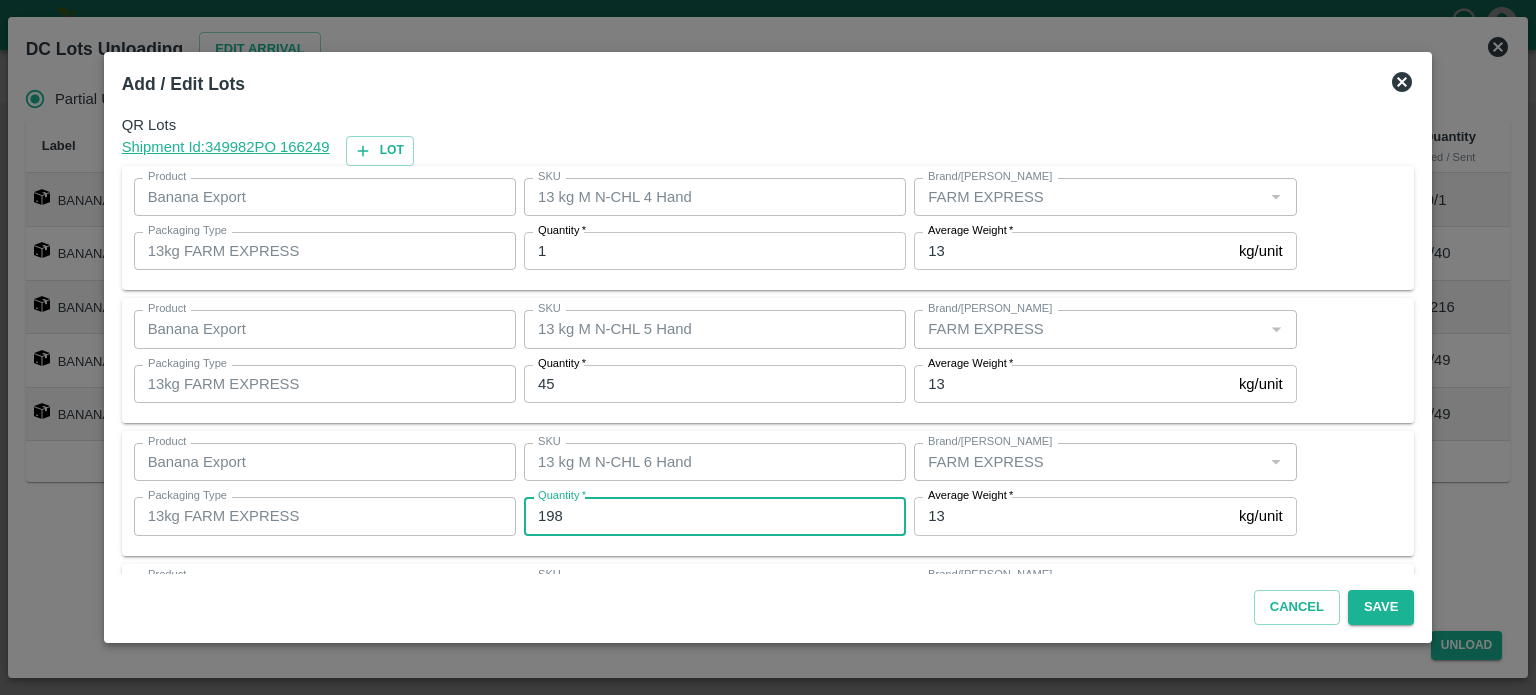 type on "198" 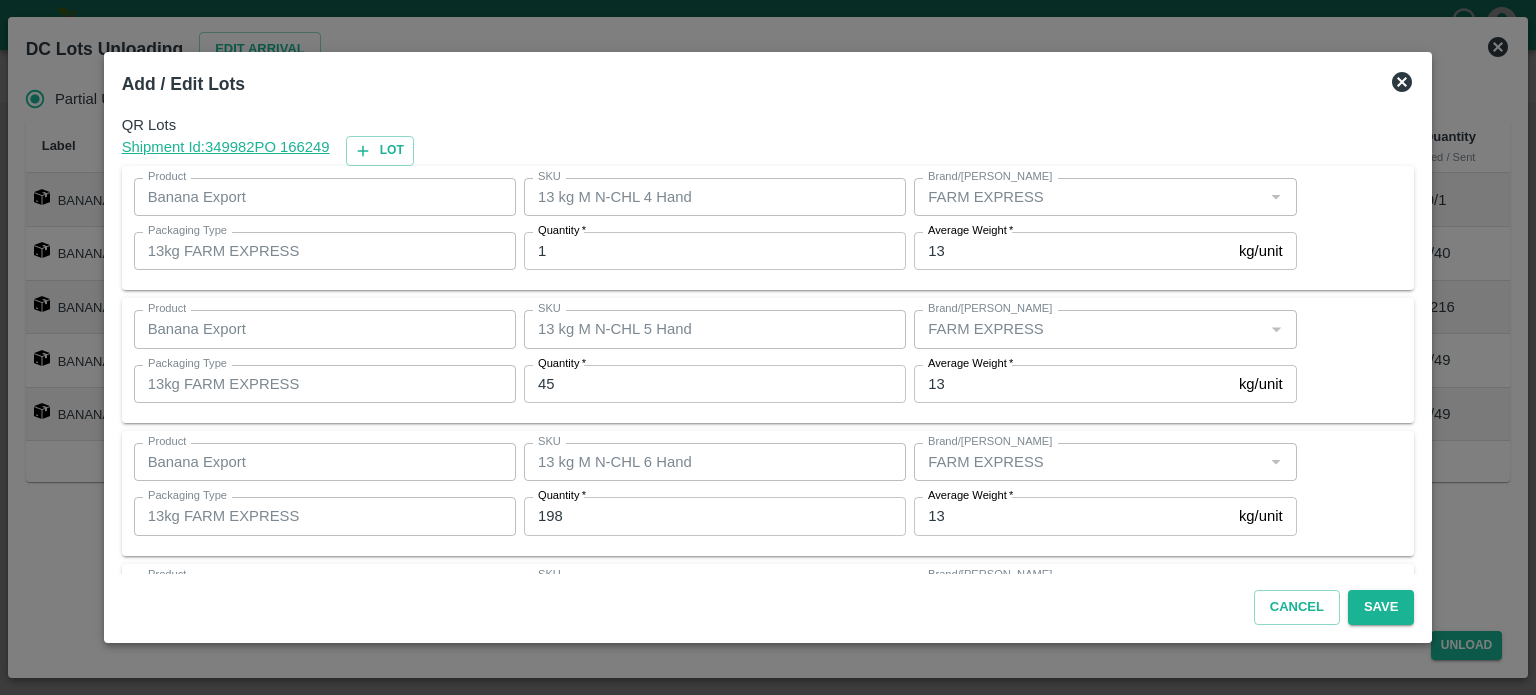 scroll, scrollTop: 262, scrollLeft: 0, axis: vertical 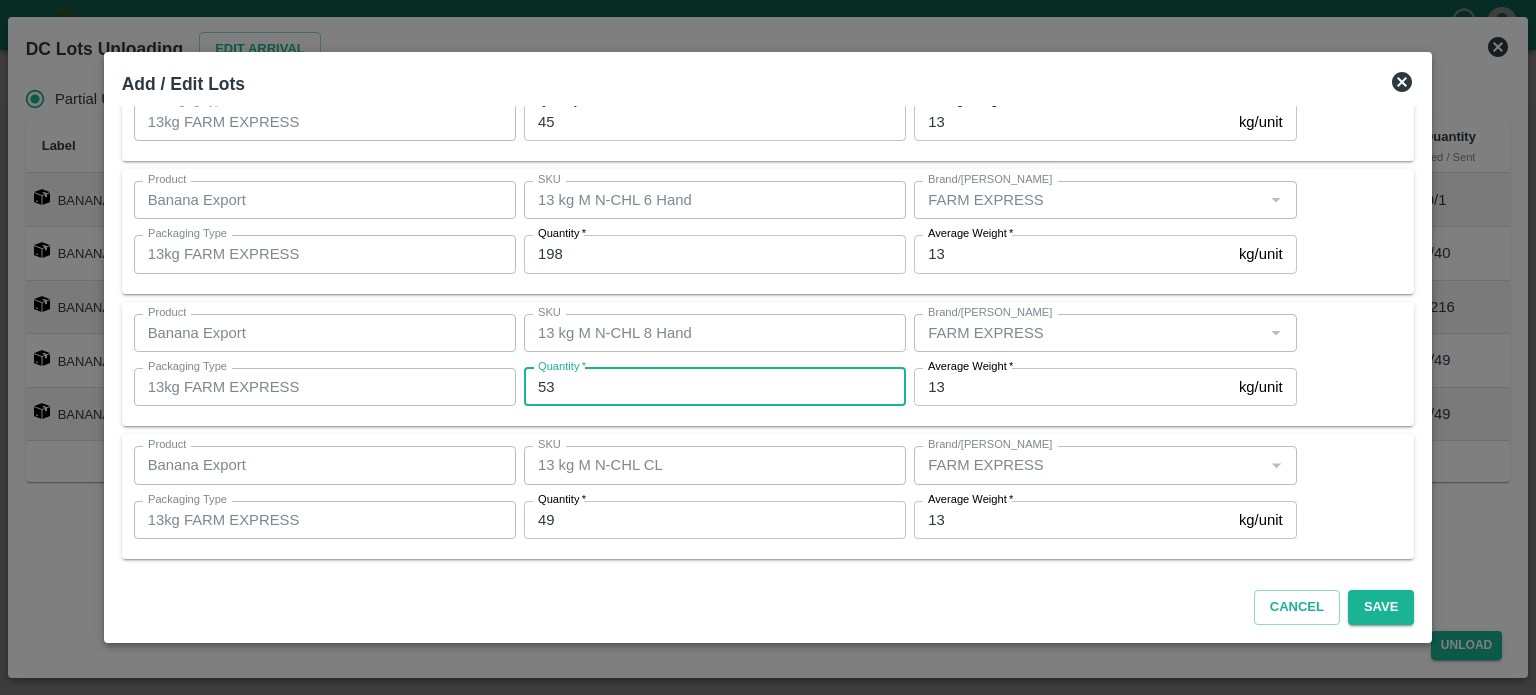 type on "53" 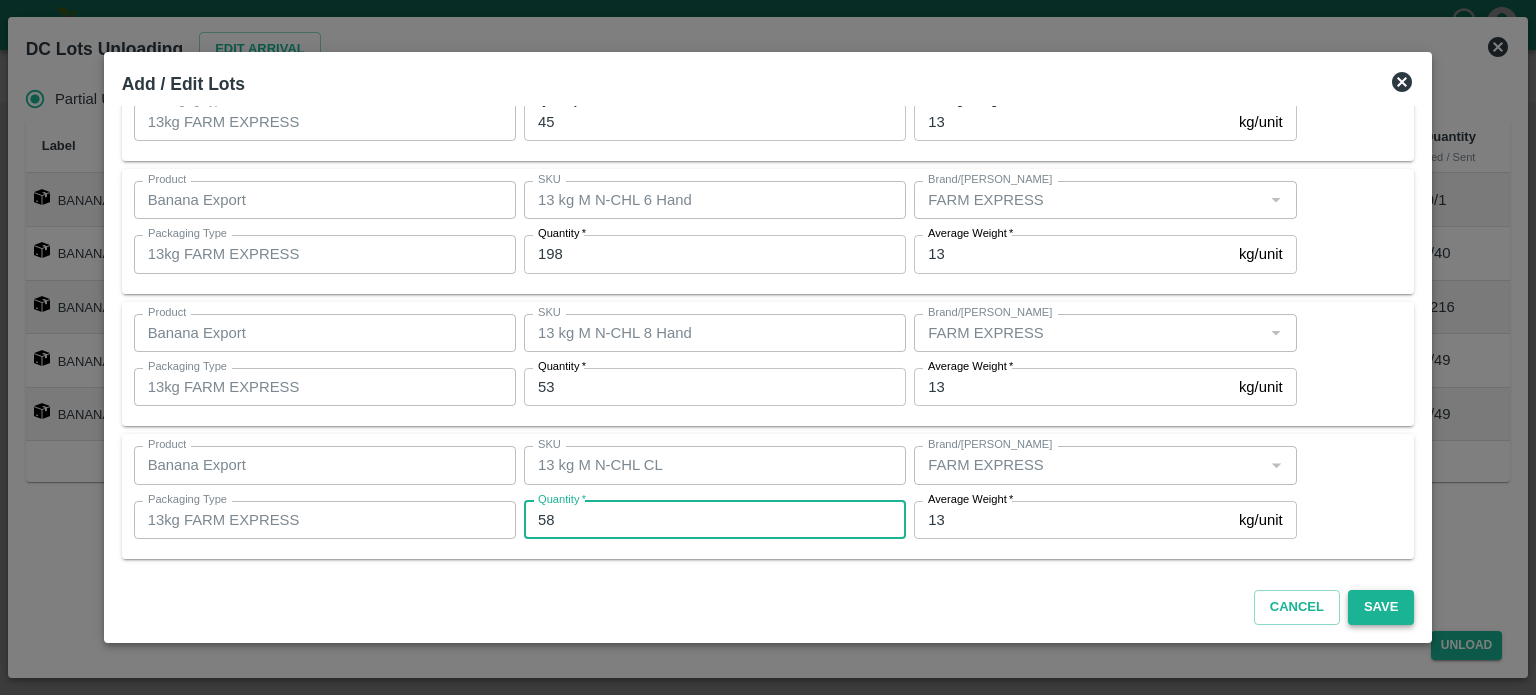 type on "58" 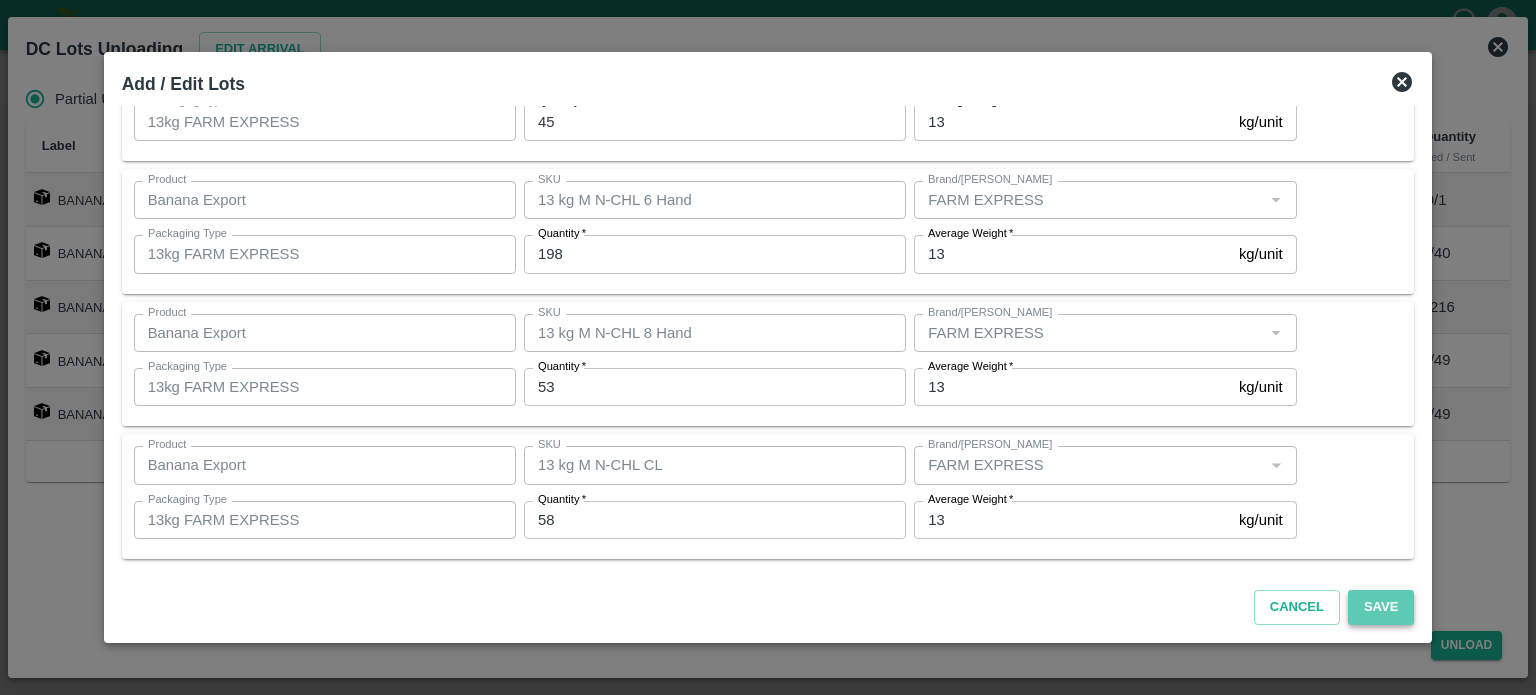 click on "Save" at bounding box center (1381, 607) 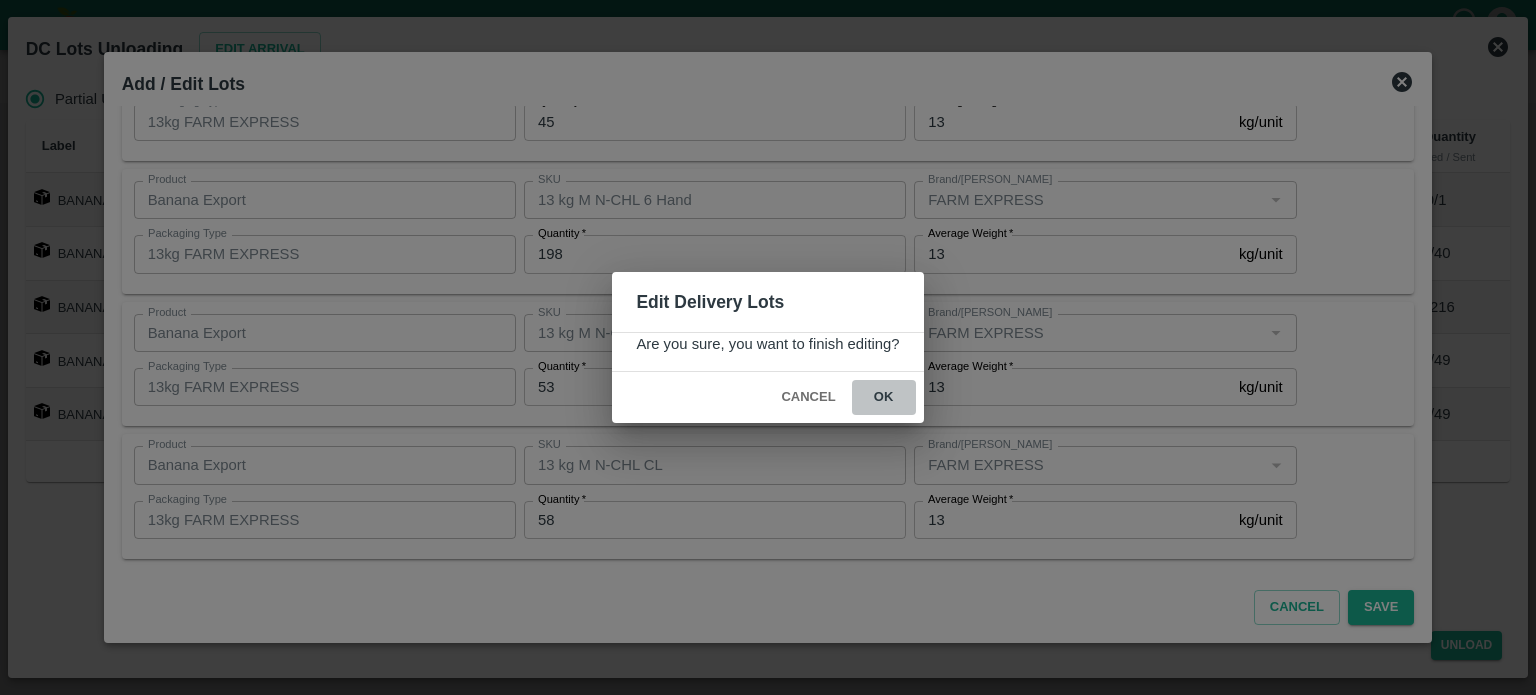 click on "ok" at bounding box center [884, 397] 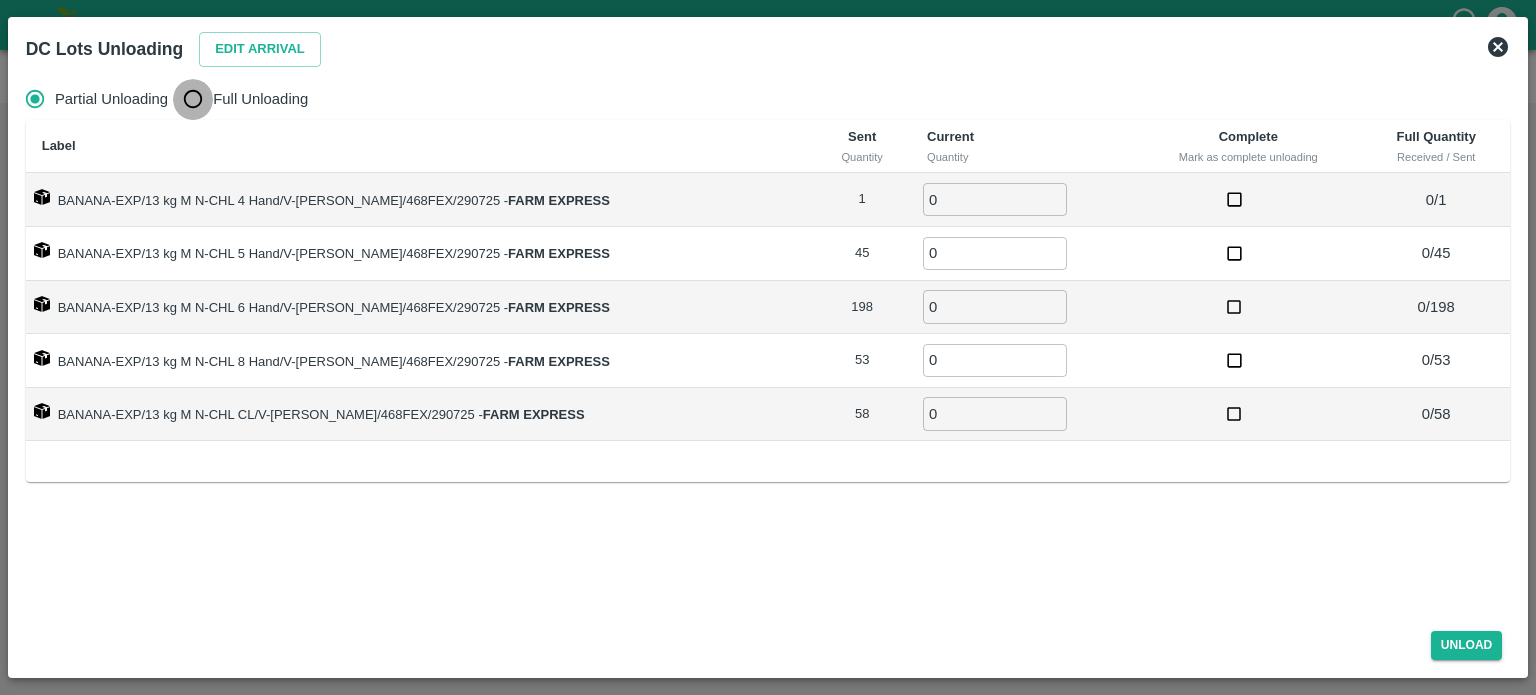 click on "Full Unloading" at bounding box center (193, 99) 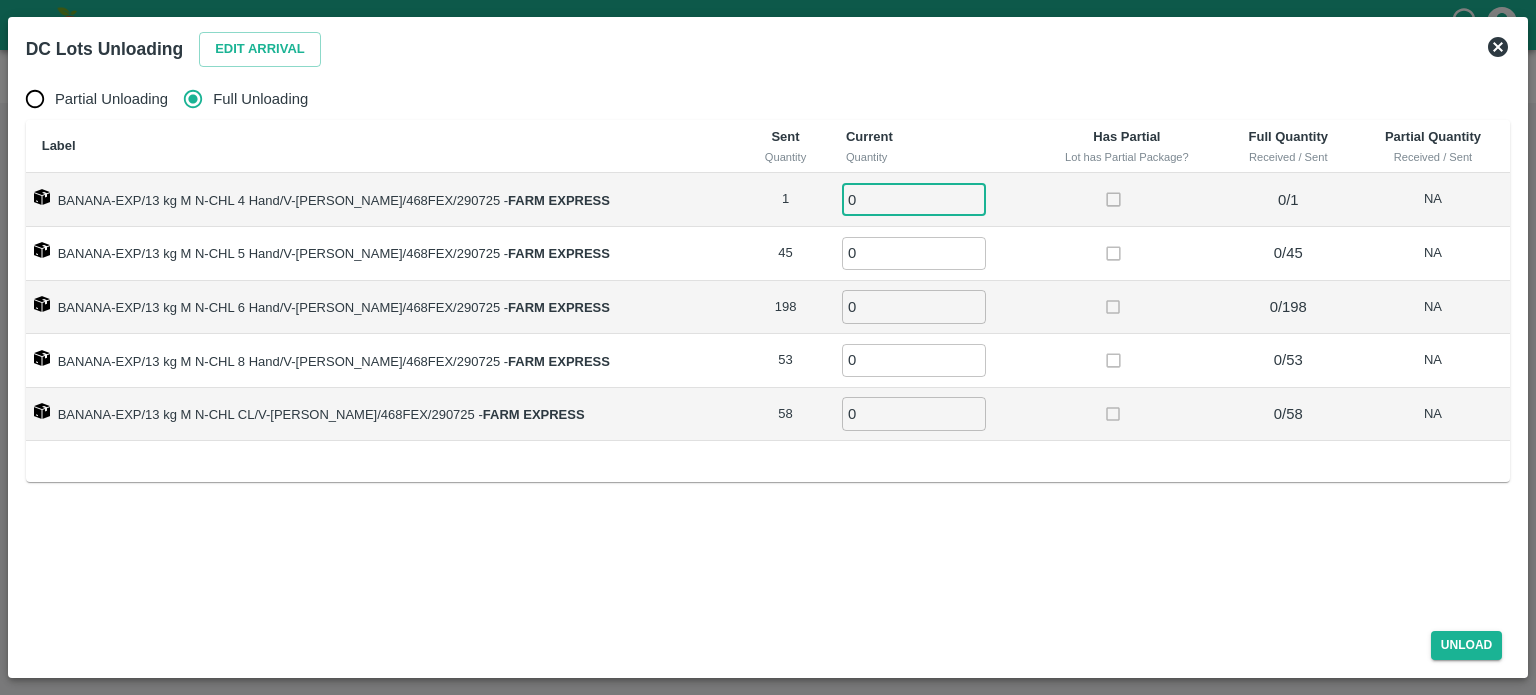 click on "0" at bounding box center (914, 199) 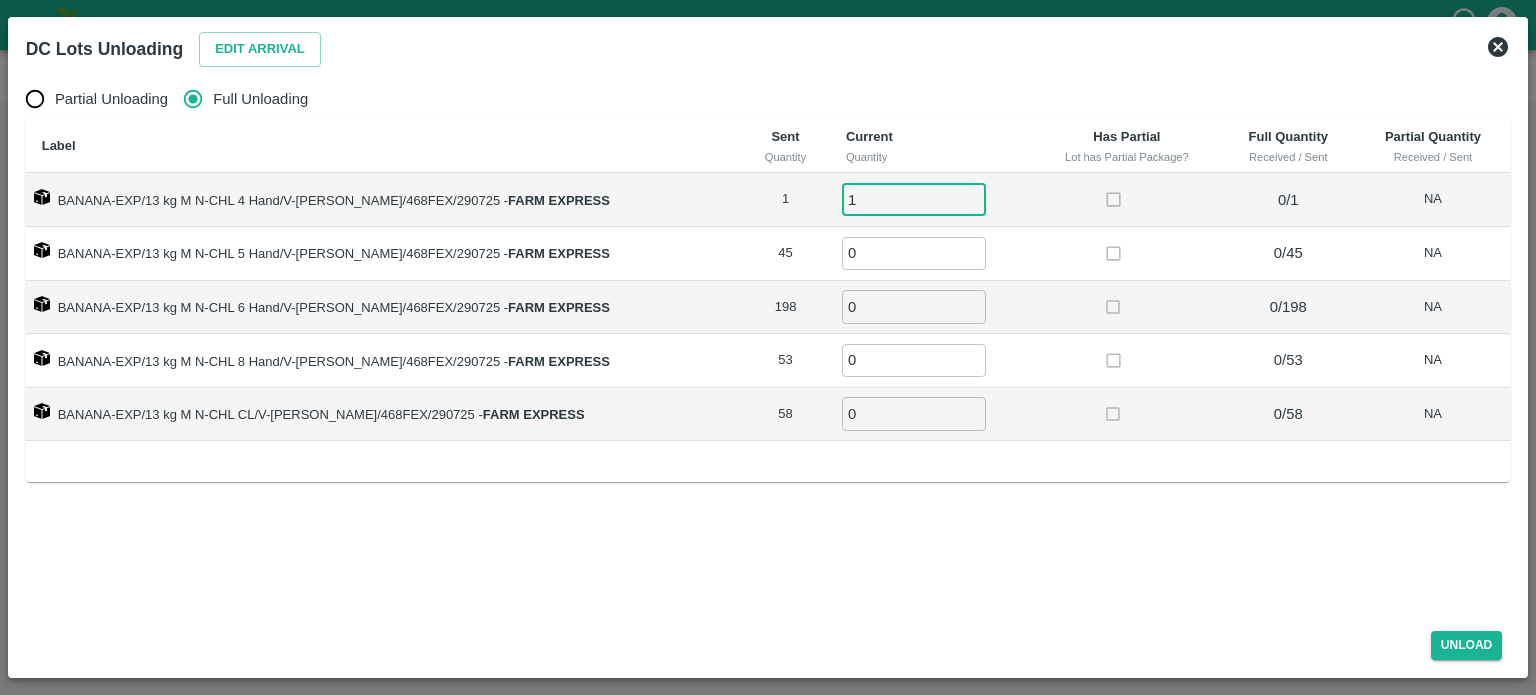 type on "1" 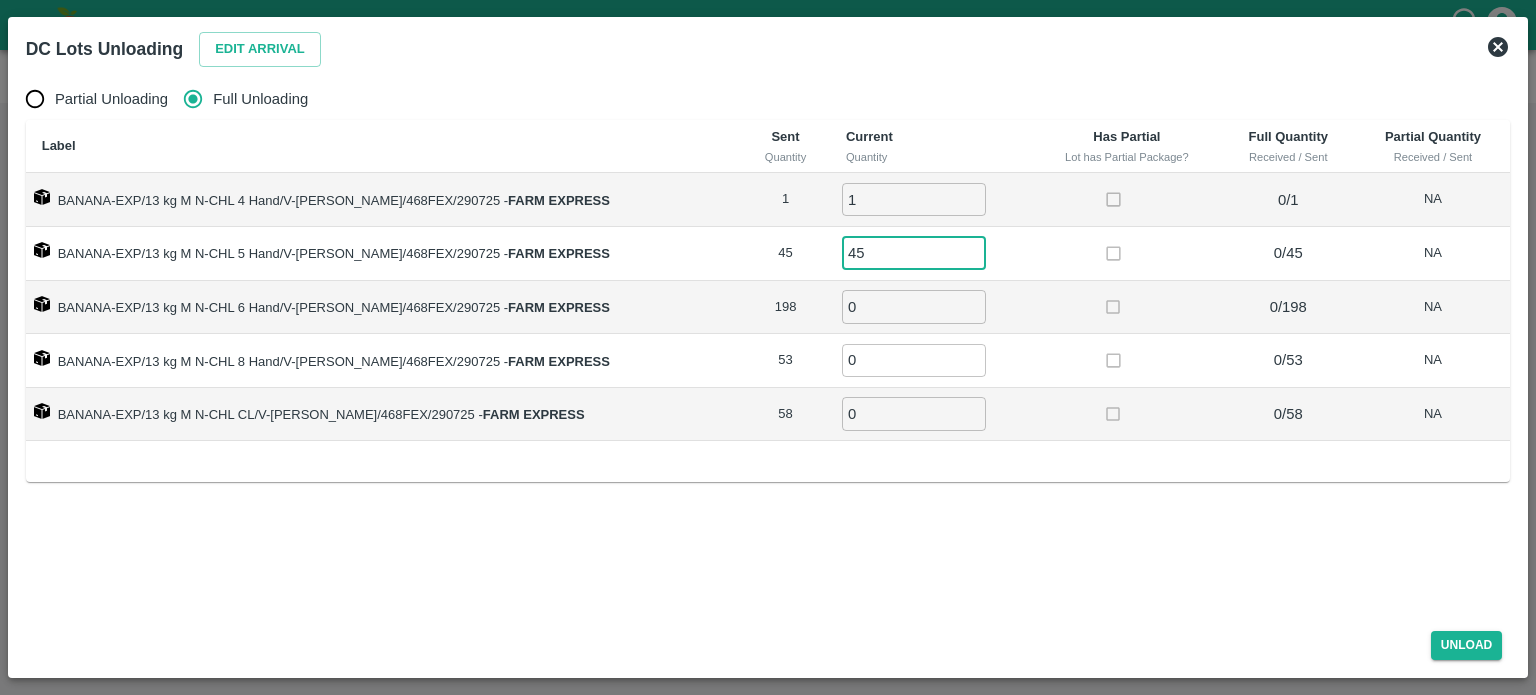 type on "45" 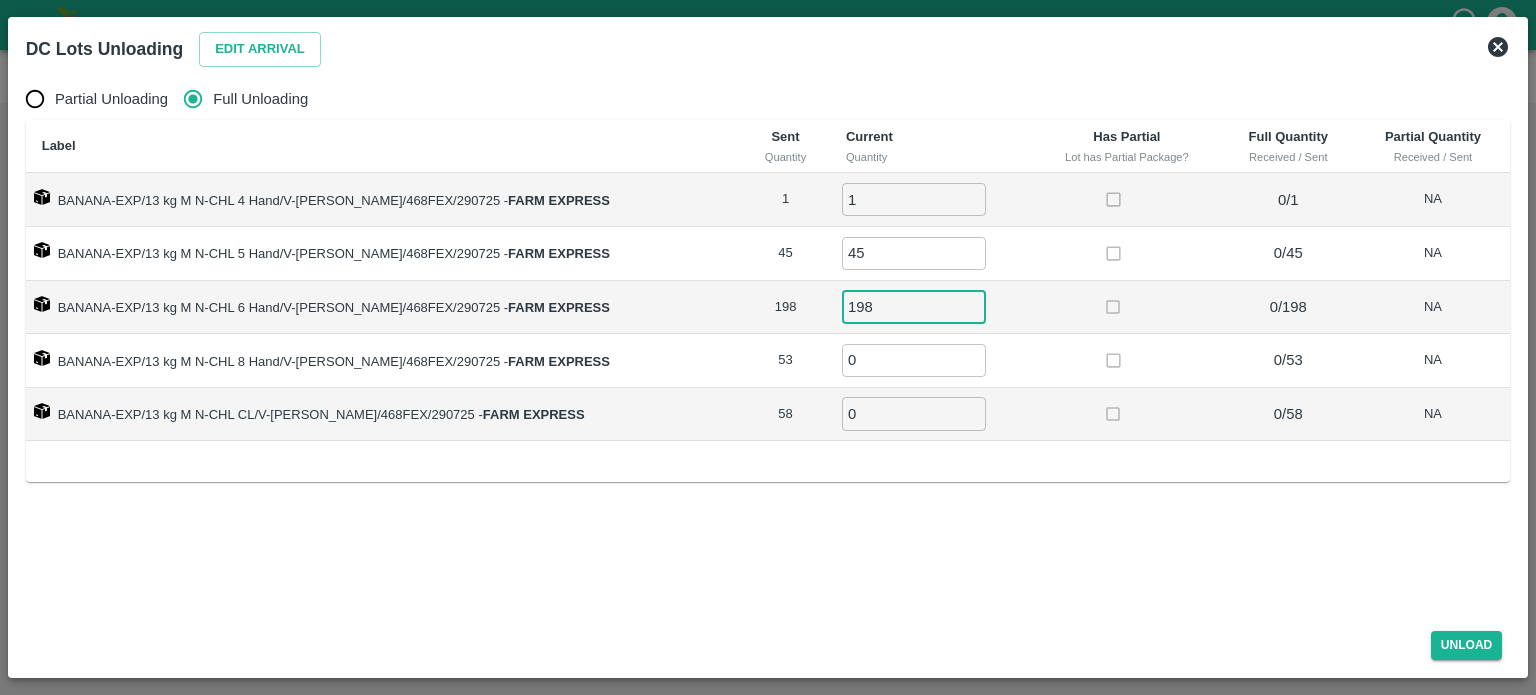 type on "198" 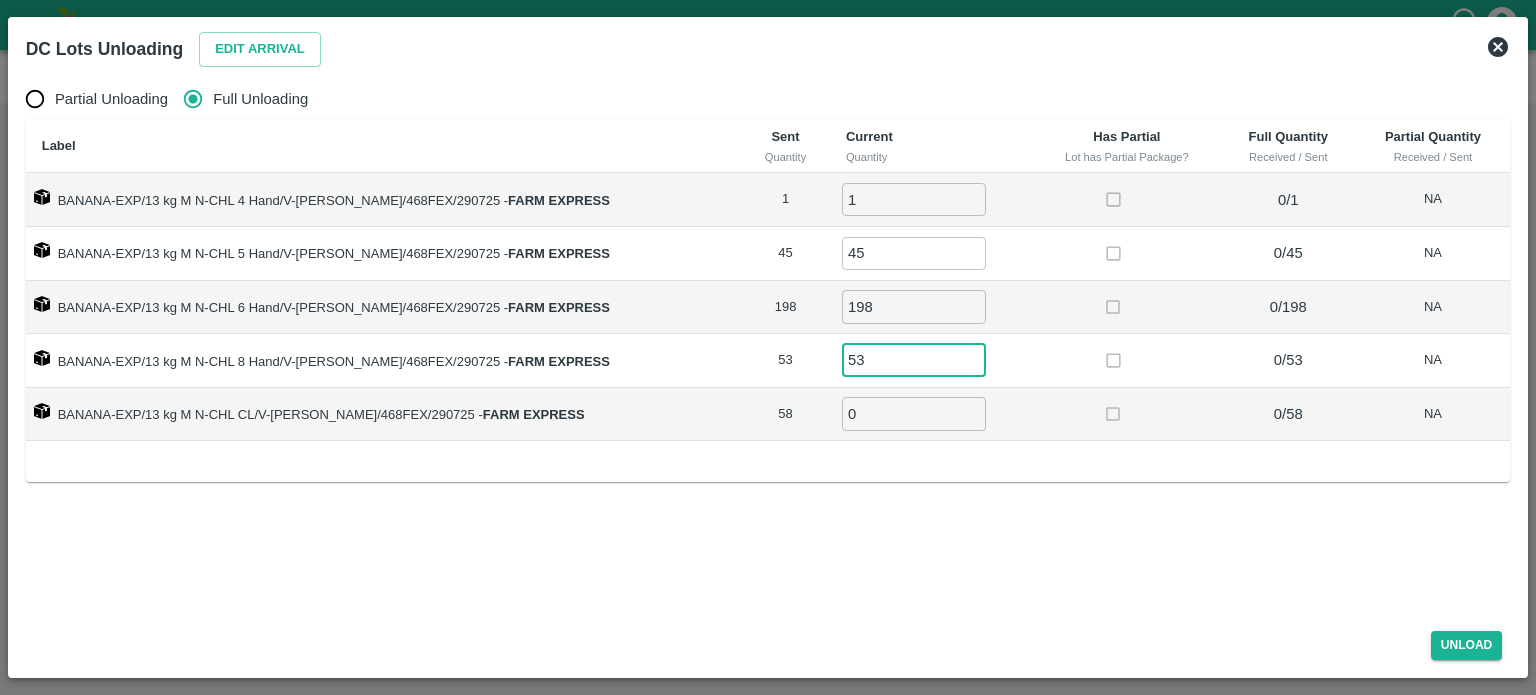 type on "53" 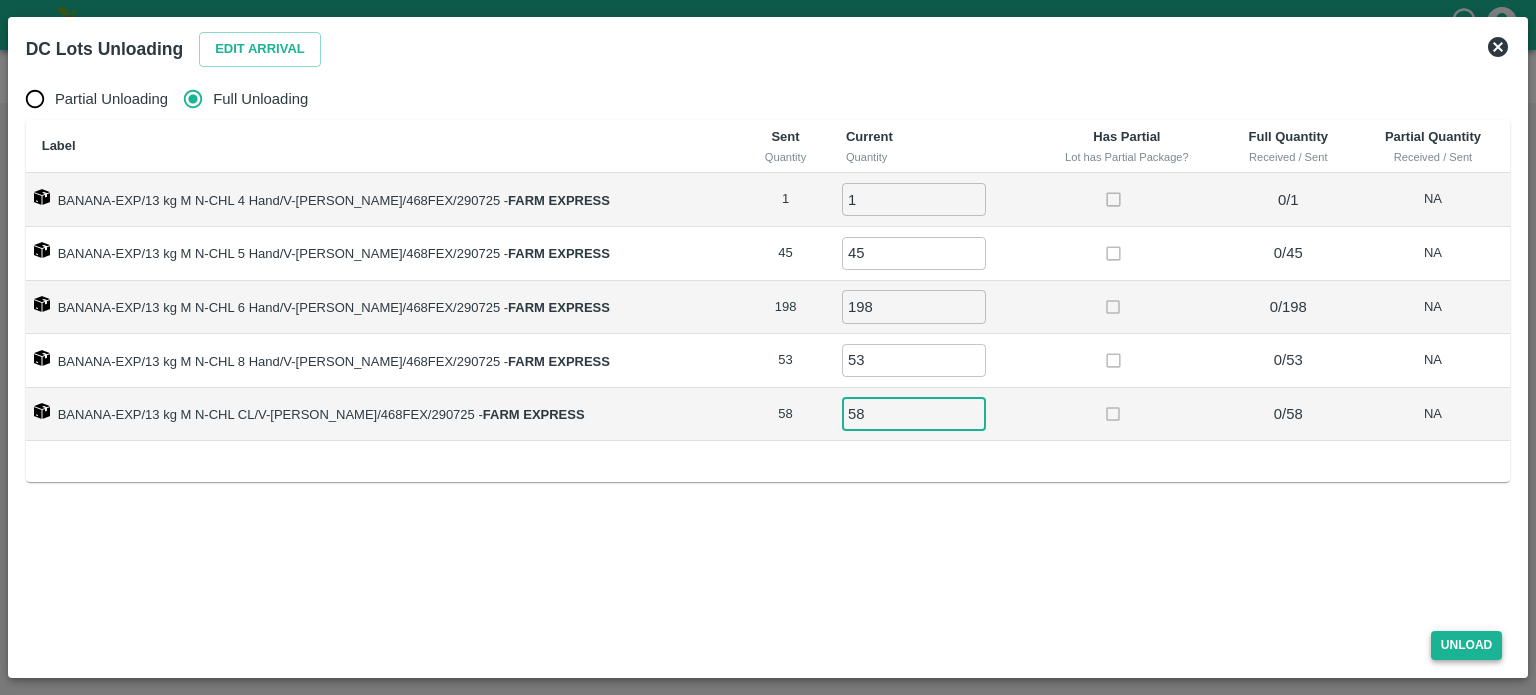 type on "58" 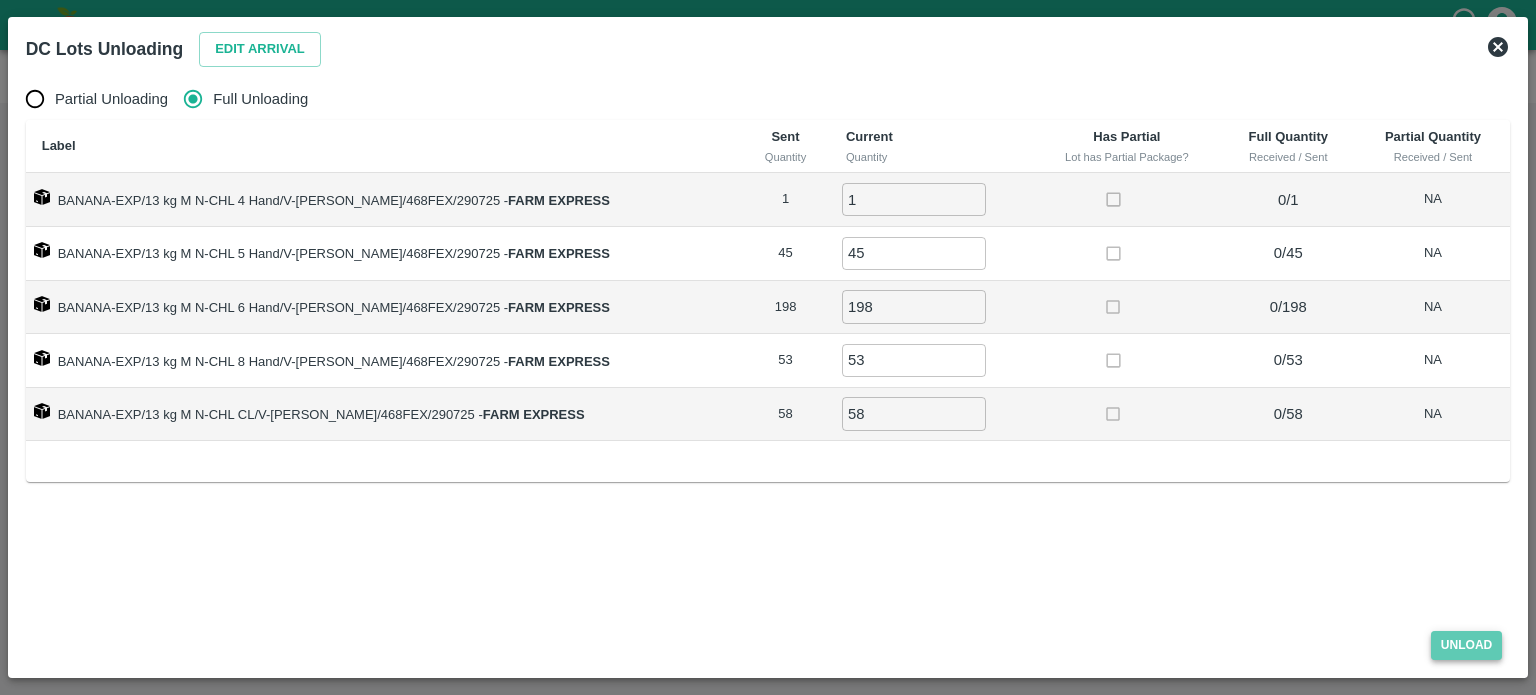 click on "Unload" at bounding box center [1467, 645] 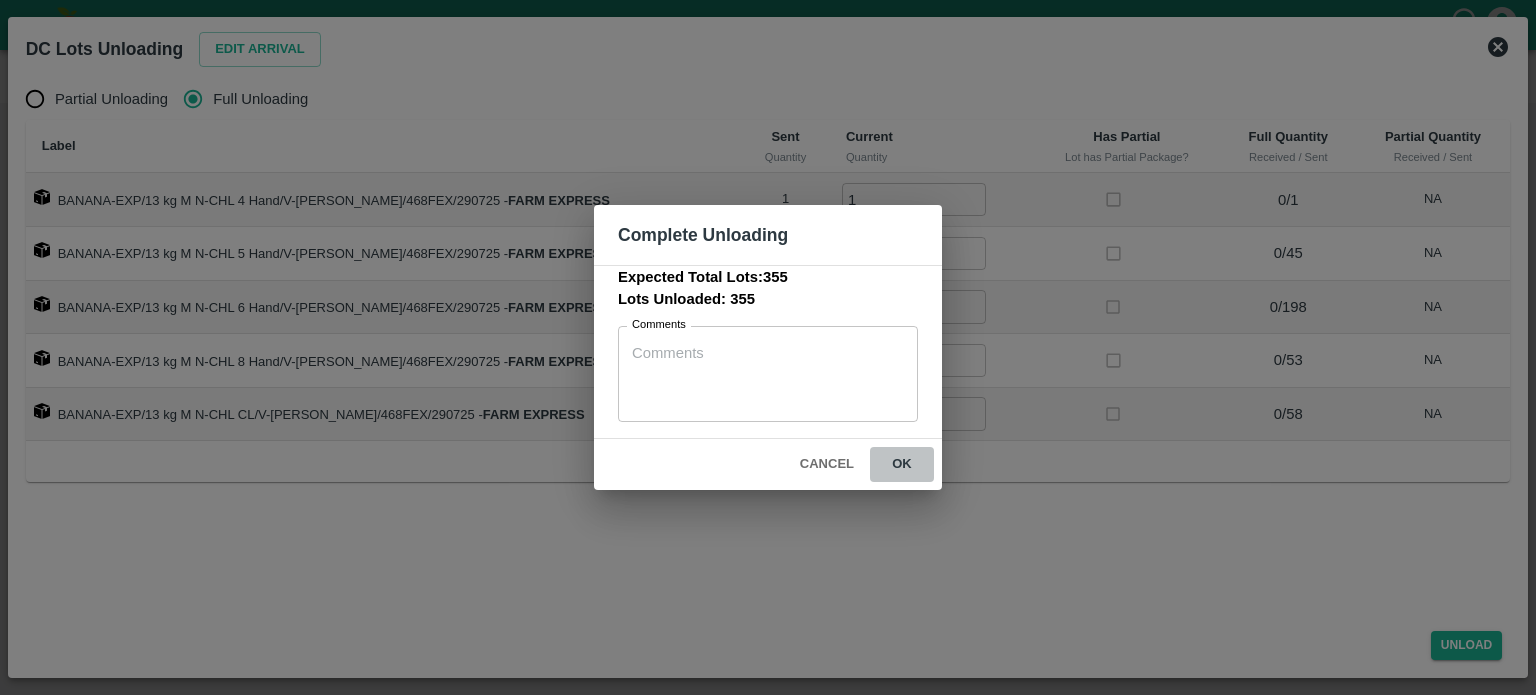 click on "ok" at bounding box center (902, 464) 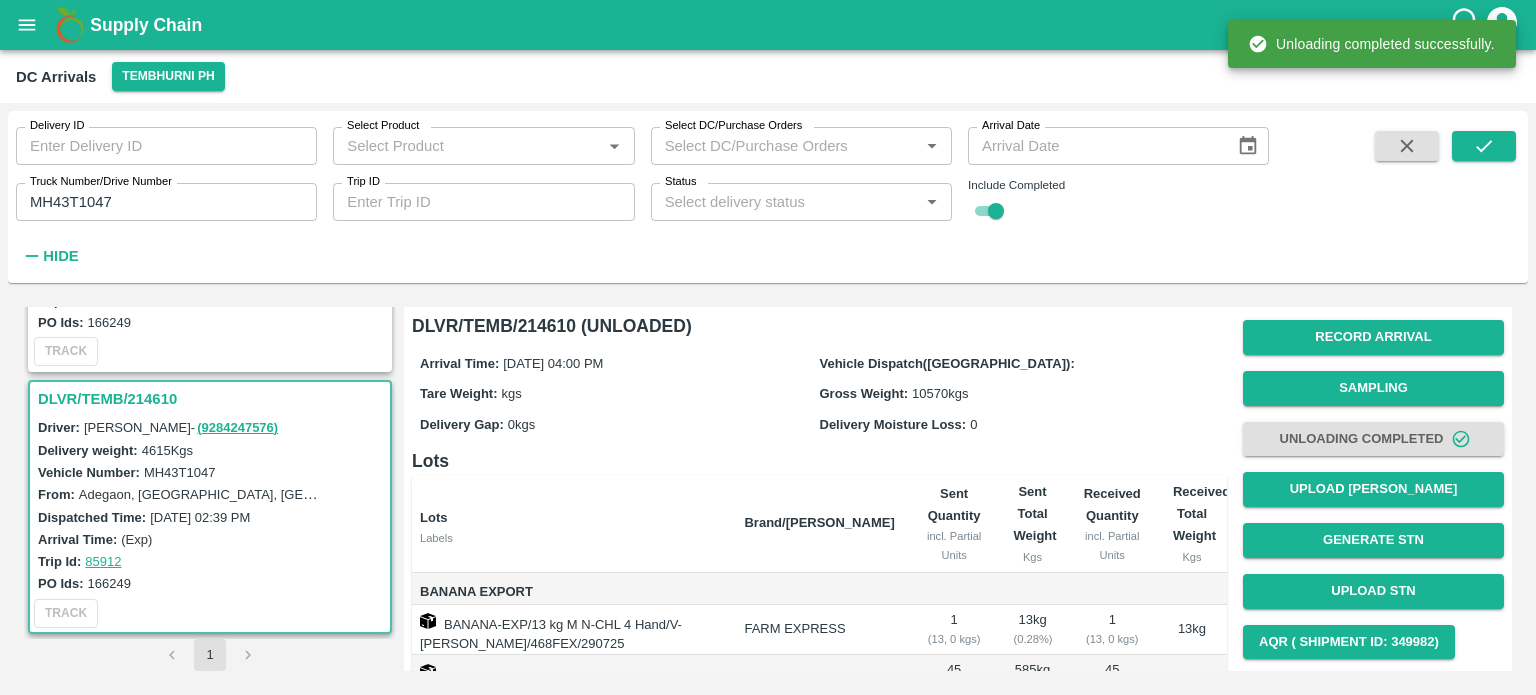 scroll, scrollTop: 0, scrollLeft: 0, axis: both 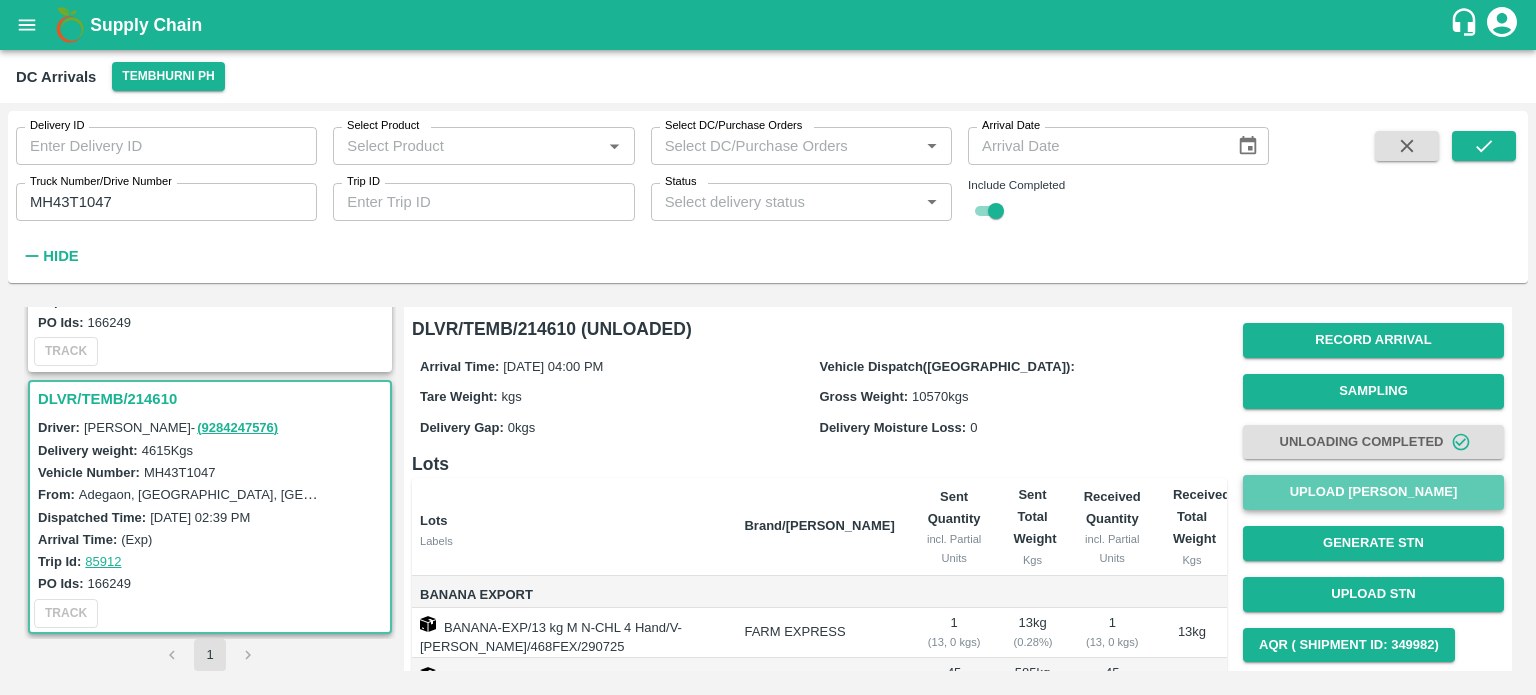 click on "Upload [PERSON_NAME]" at bounding box center (1373, 492) 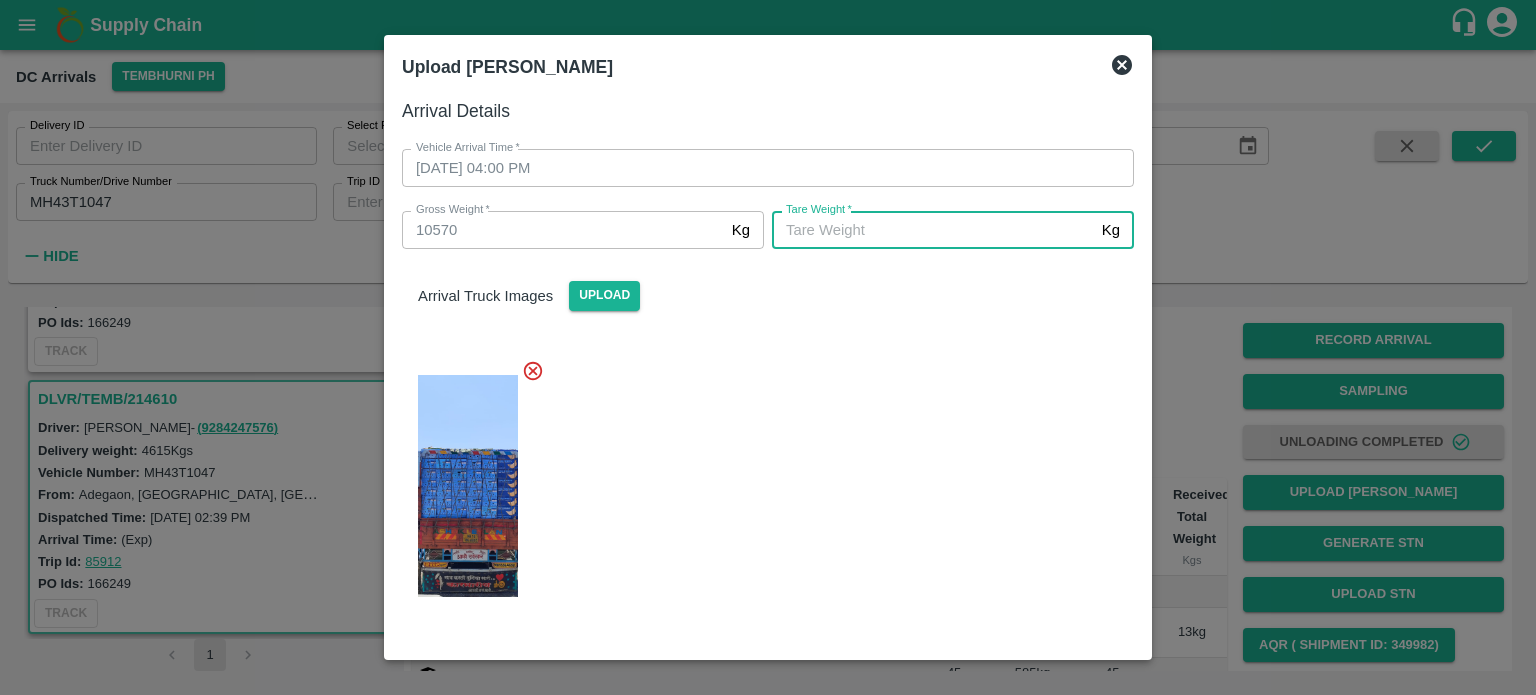 click on "[PERSON_NAME]   *" at bounding box center (933, 230) 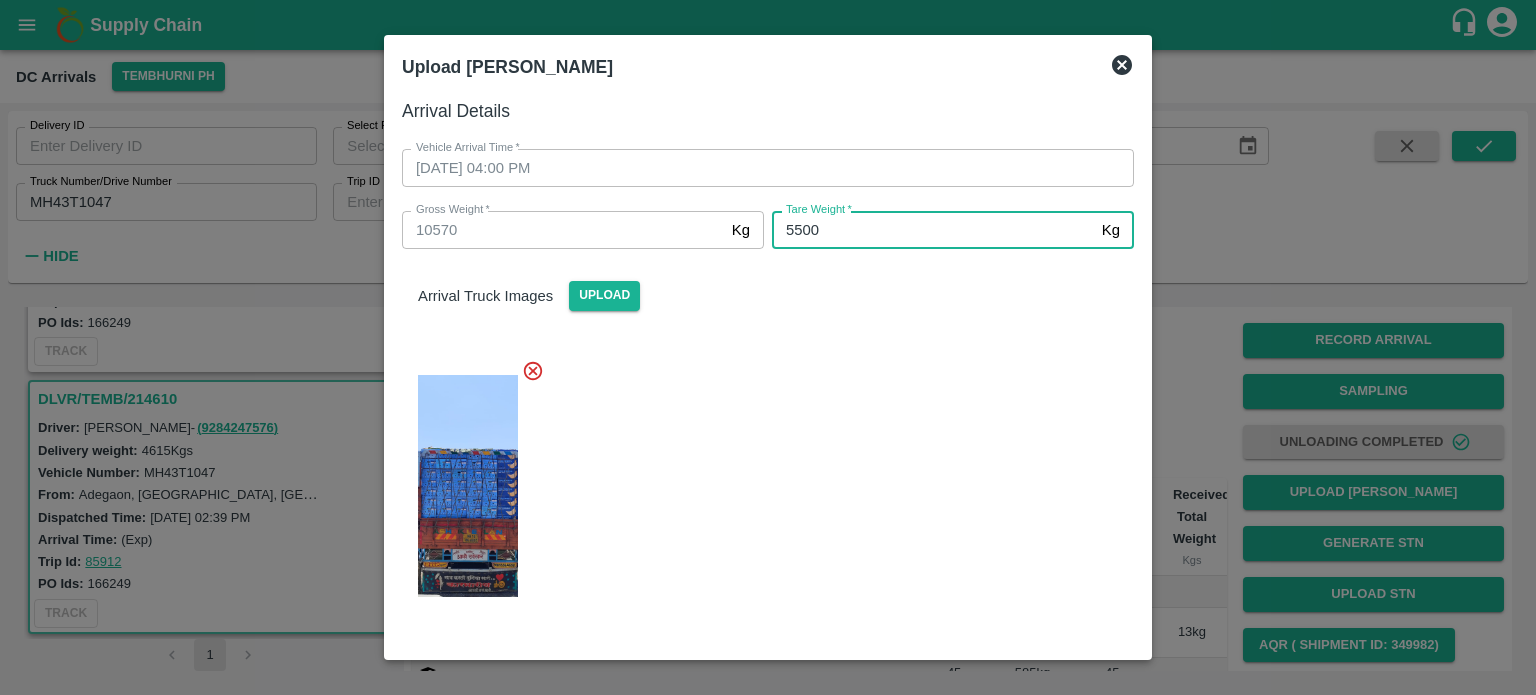 type on "5500" 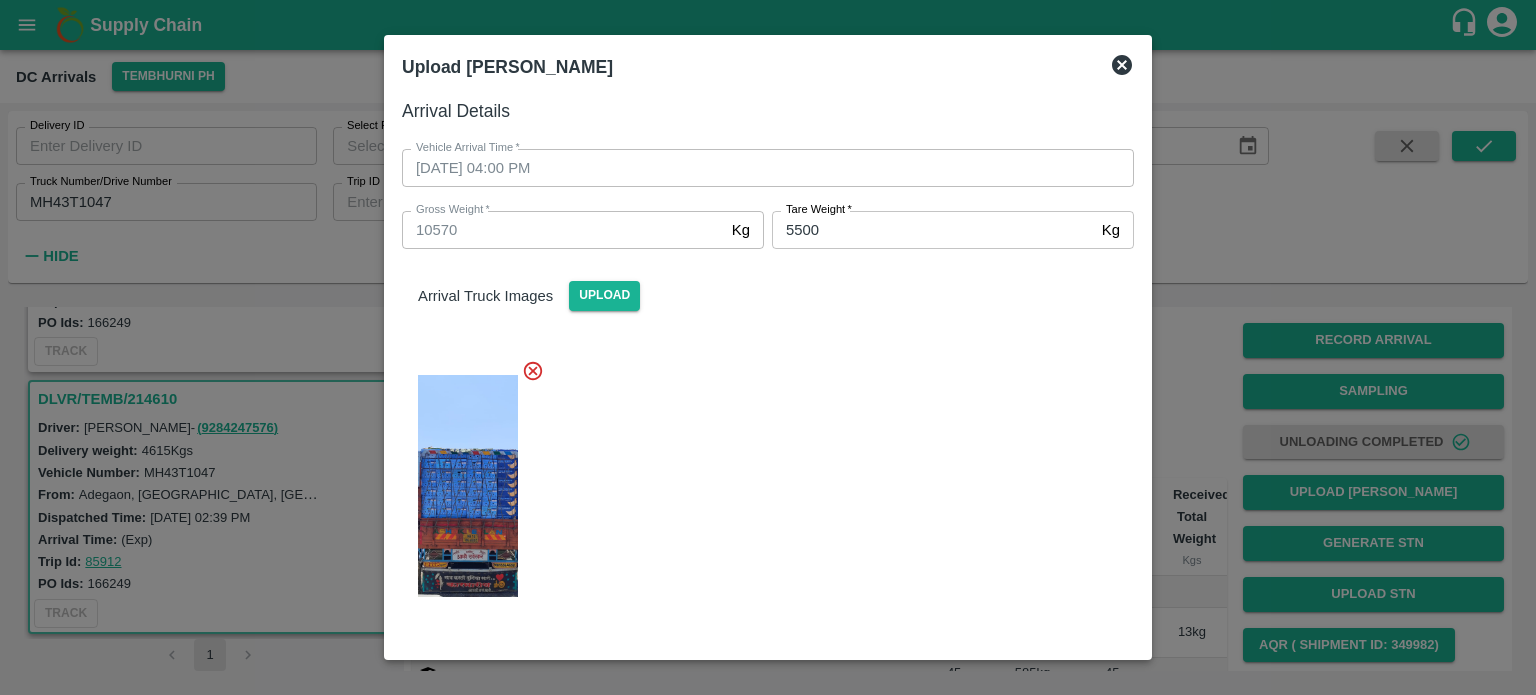 click at bounding box center [760, 480] 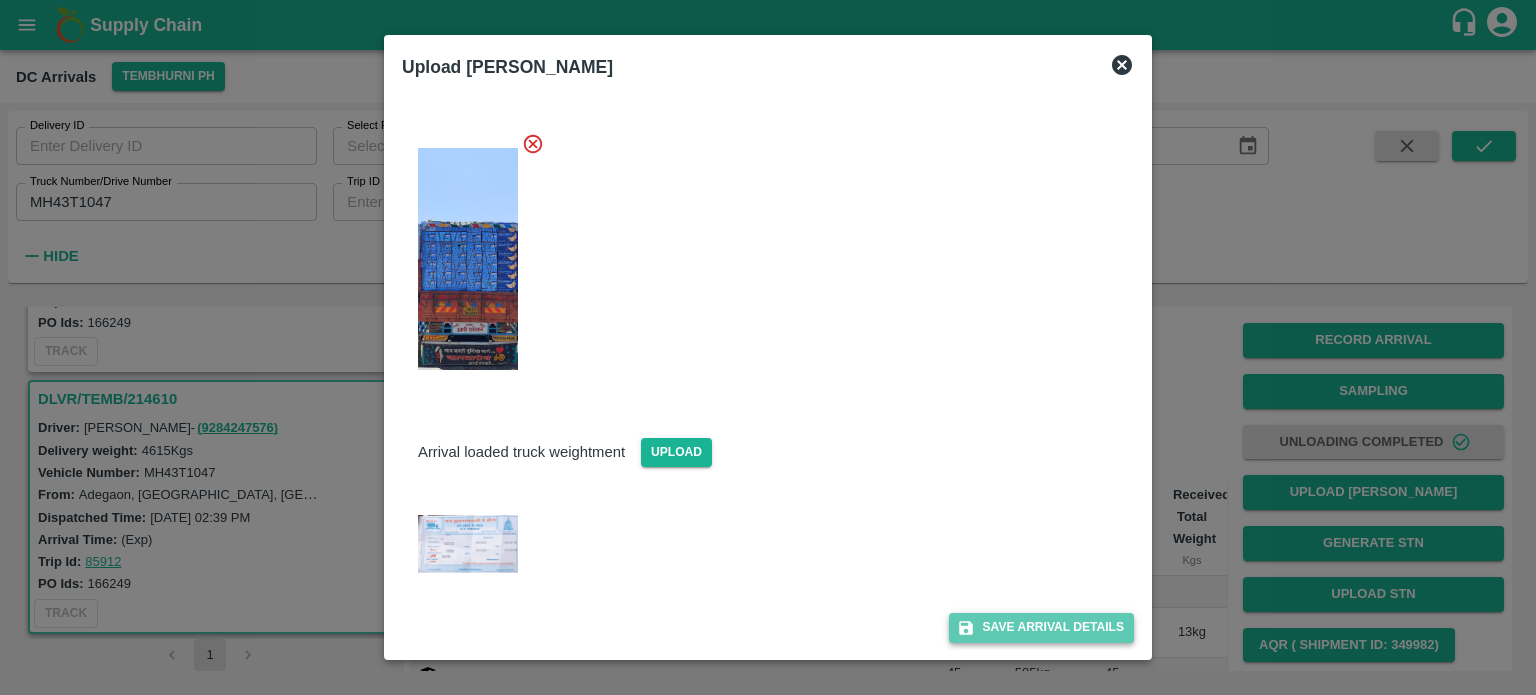 click on "Save Arrival Details" at bounding box center (1041, 627) 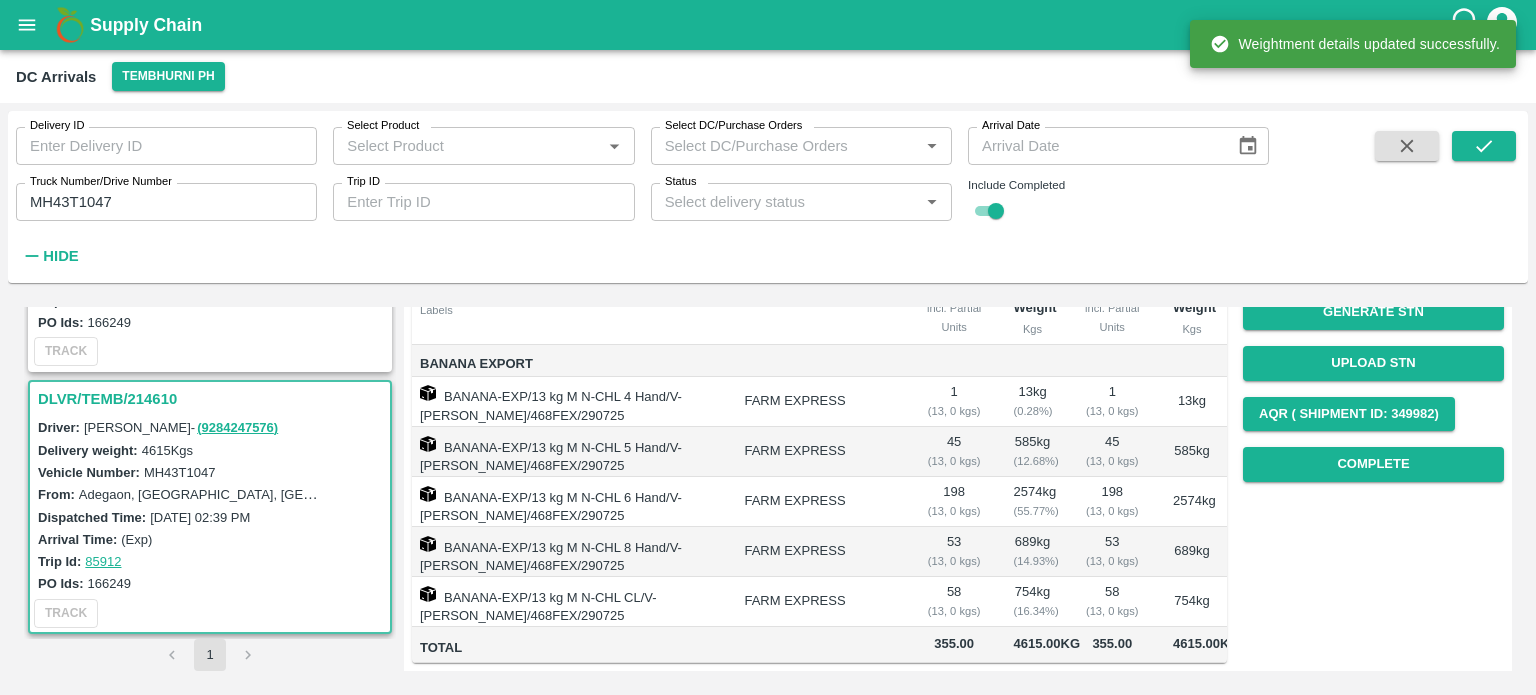 scroll, scrollTop: 248, scrollLeft: 0, axis: vertical 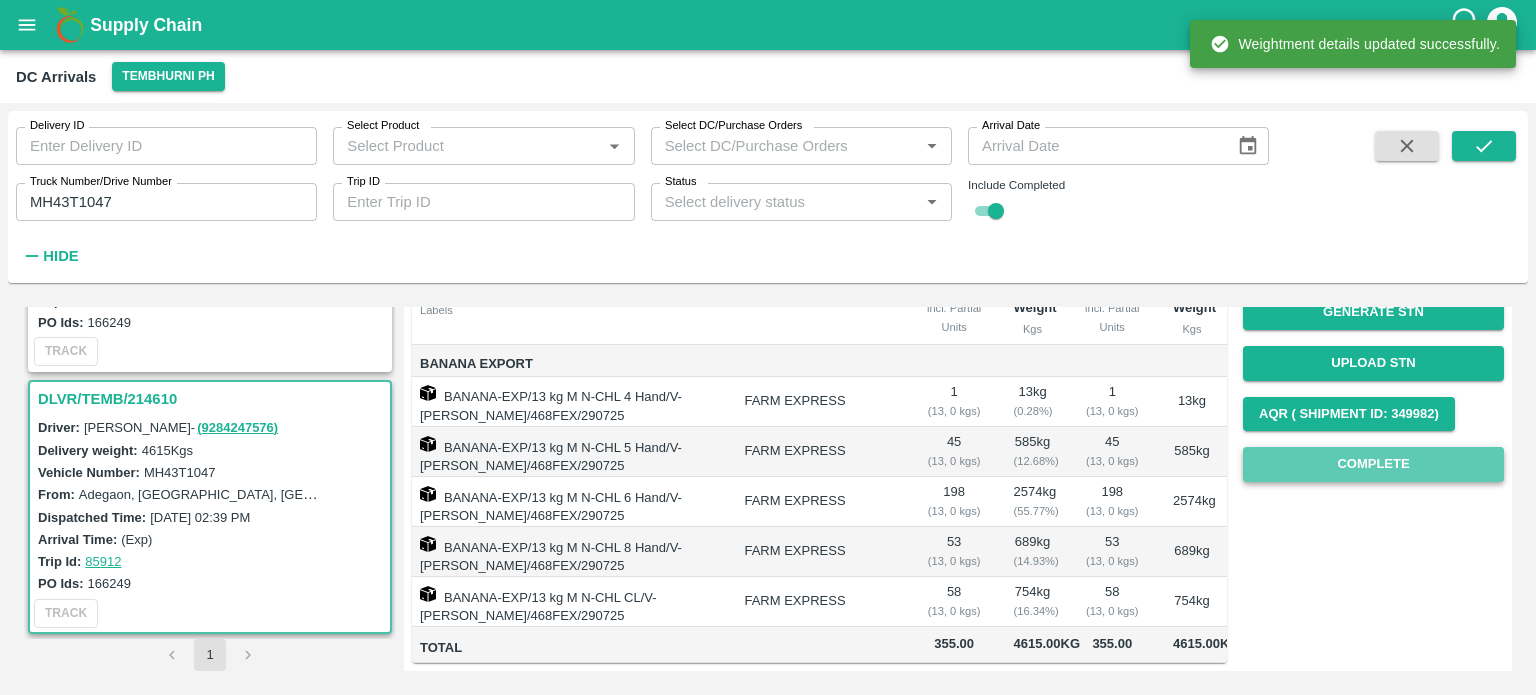 click on "Complete" at bounding box center [1373, 464] 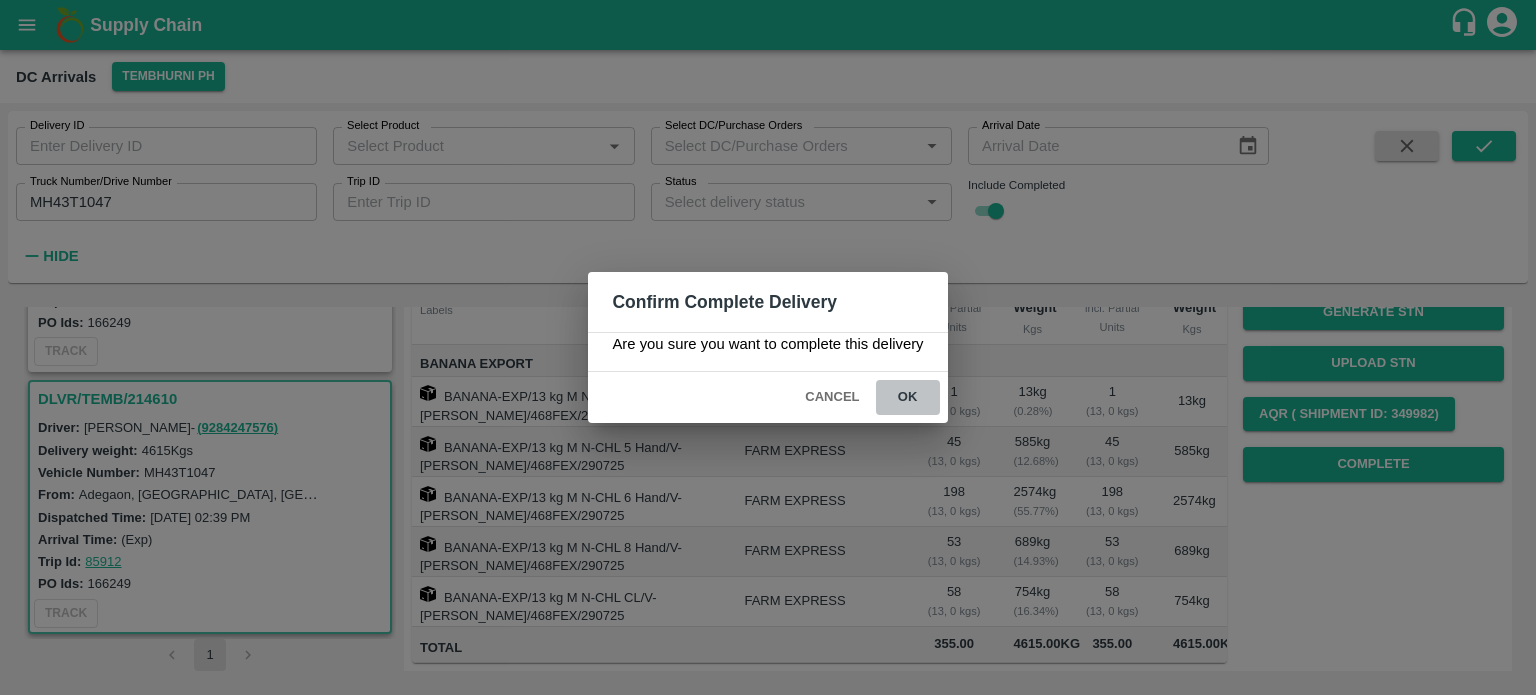 click on "ok" at bounding box center (908, 397) 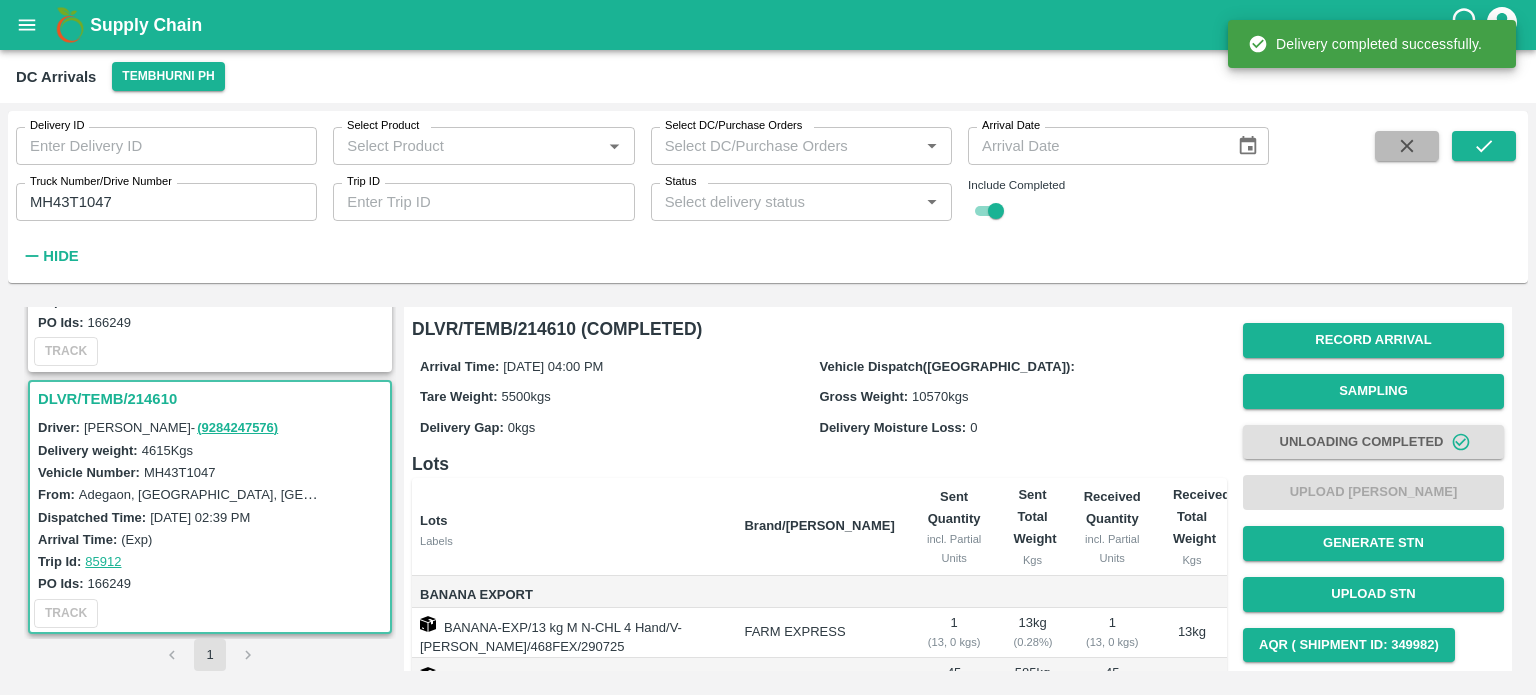 click 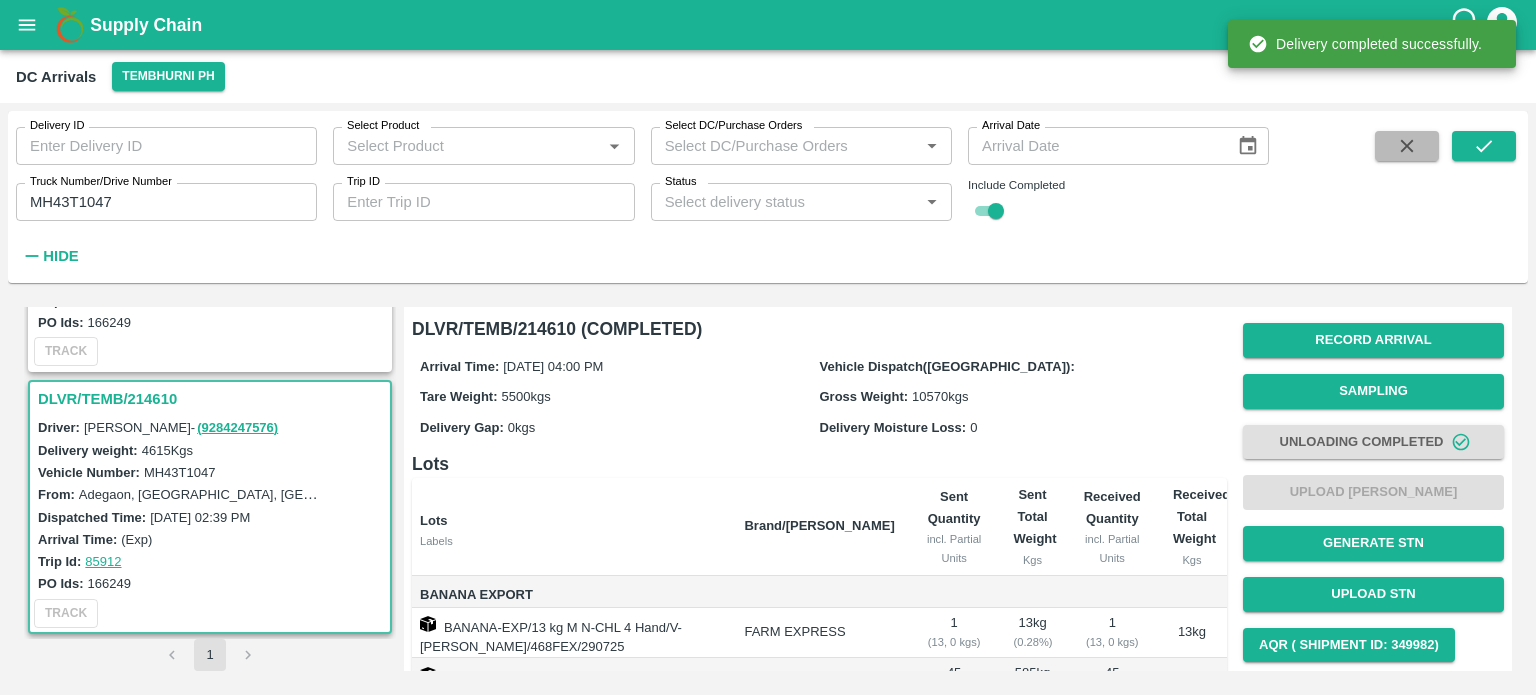 type 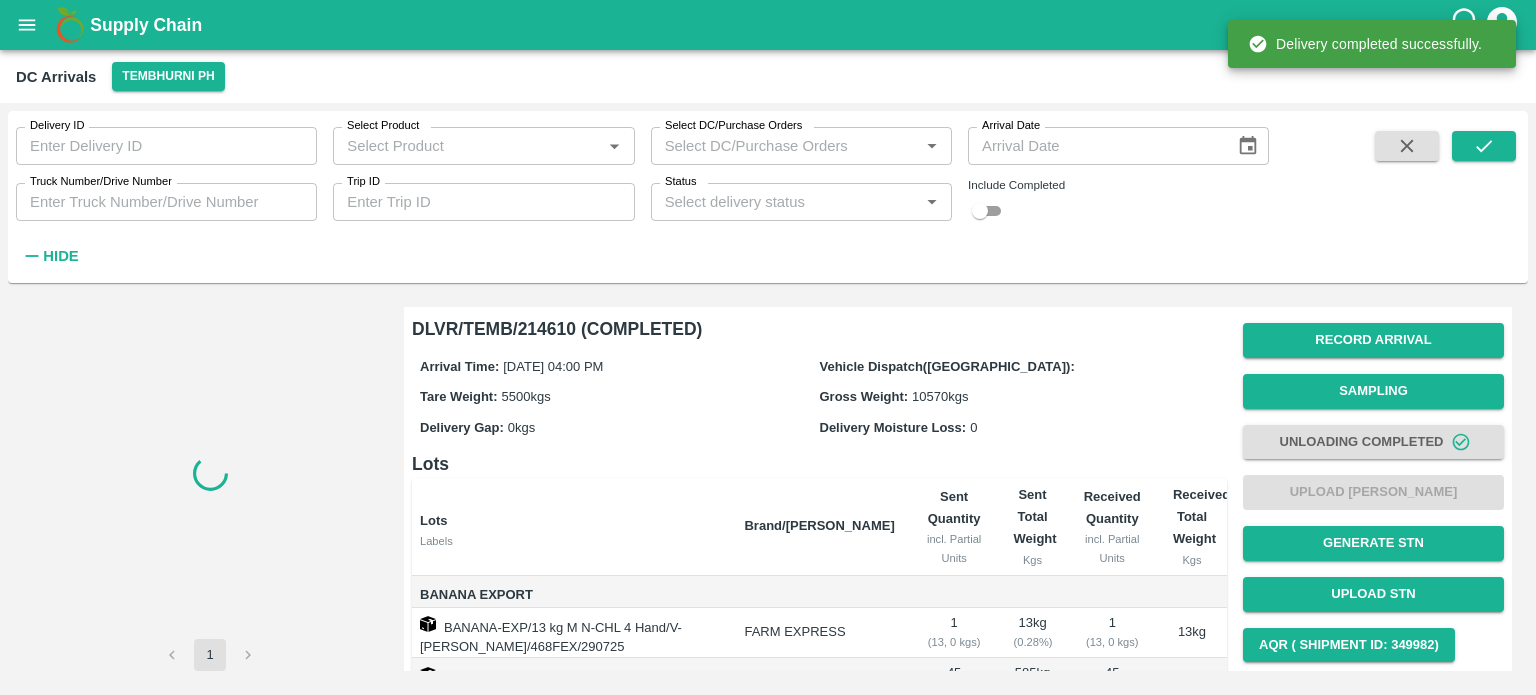 scroll, scrollTop: 0, scrollLeft: 0, axis: both 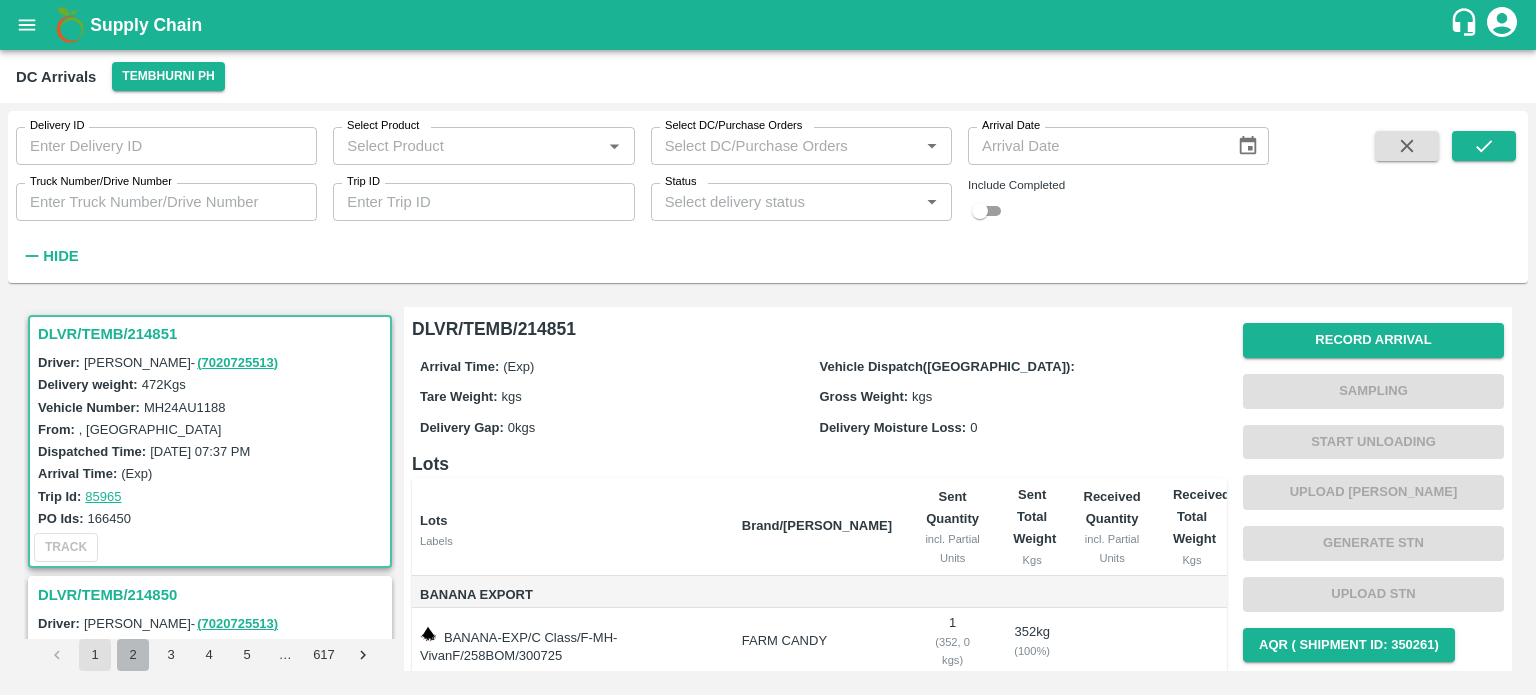 click on "2" at bounding box center [133, 655] 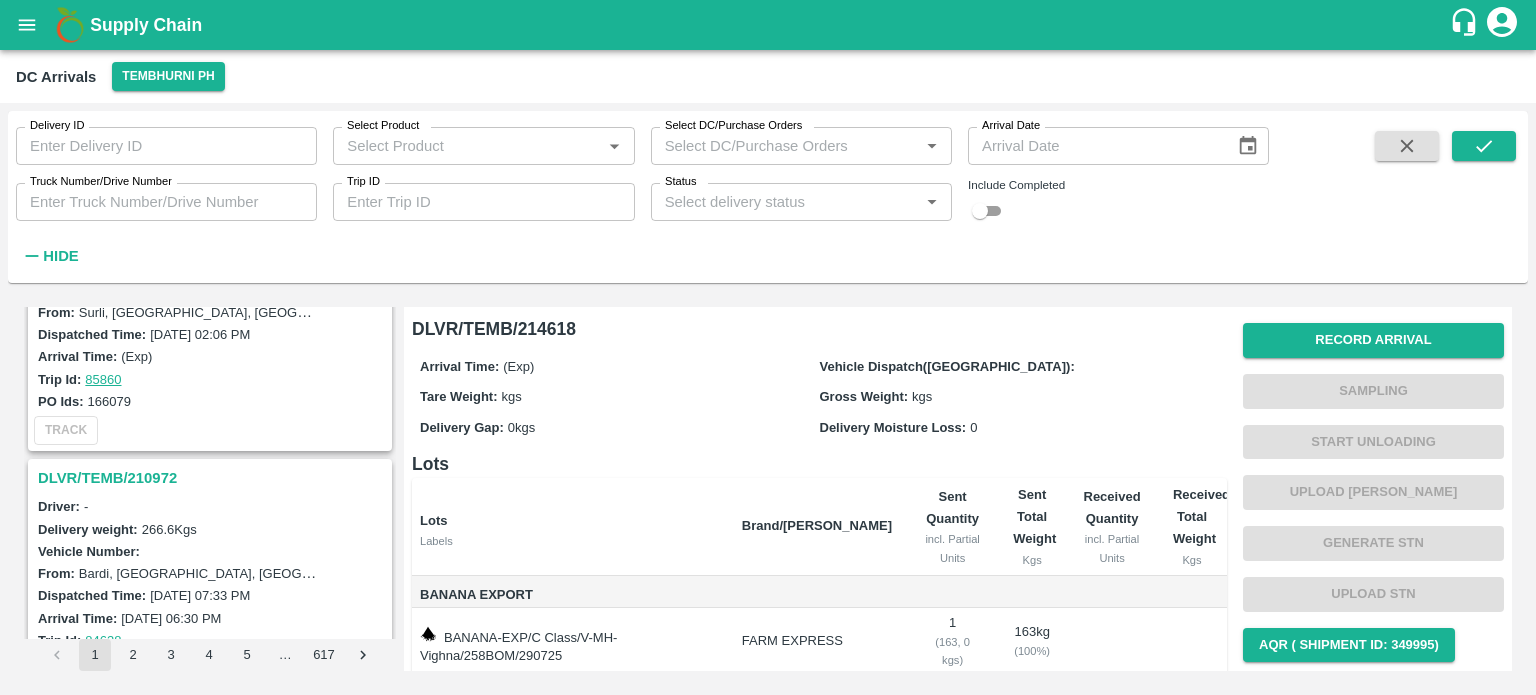 scroll, scrollTop: 5604, scrollLeft: 0, axis: vertical 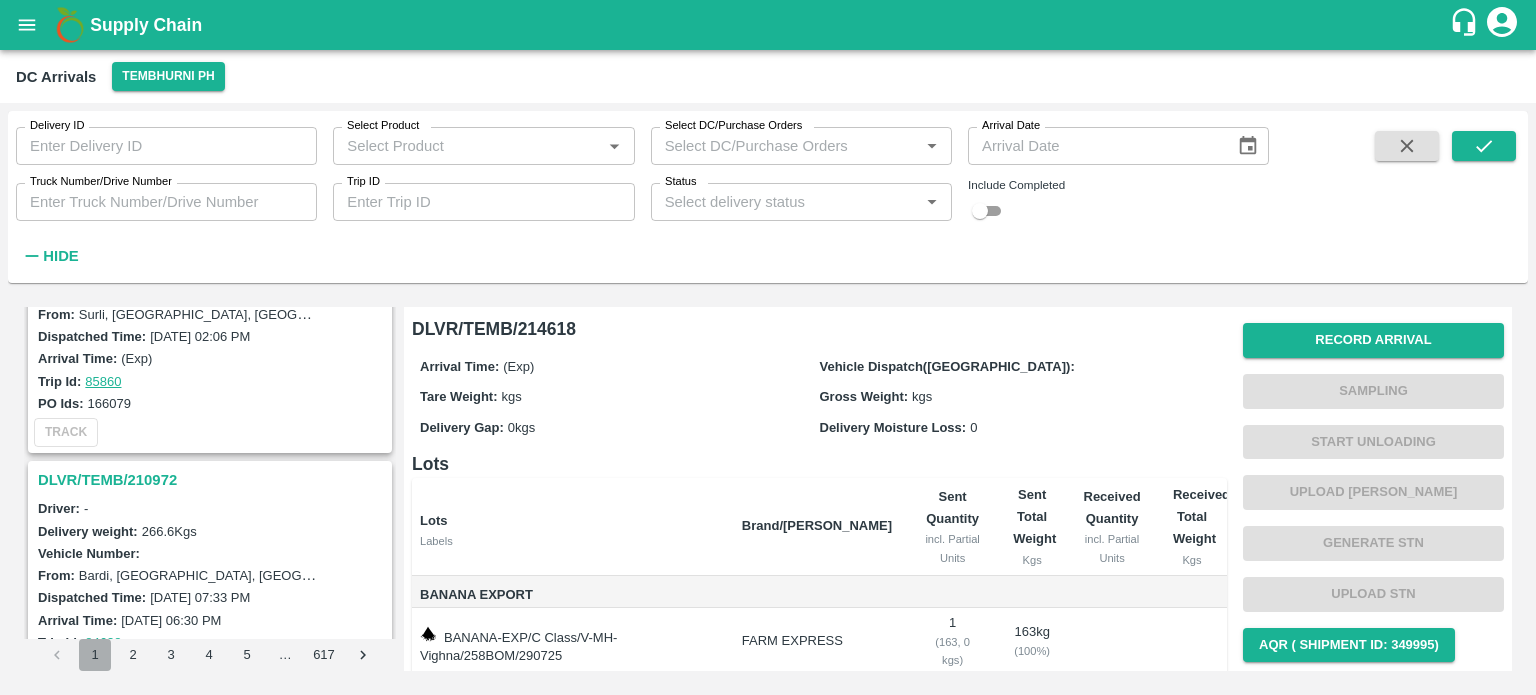click on "1" at bounding box center (95, 655) 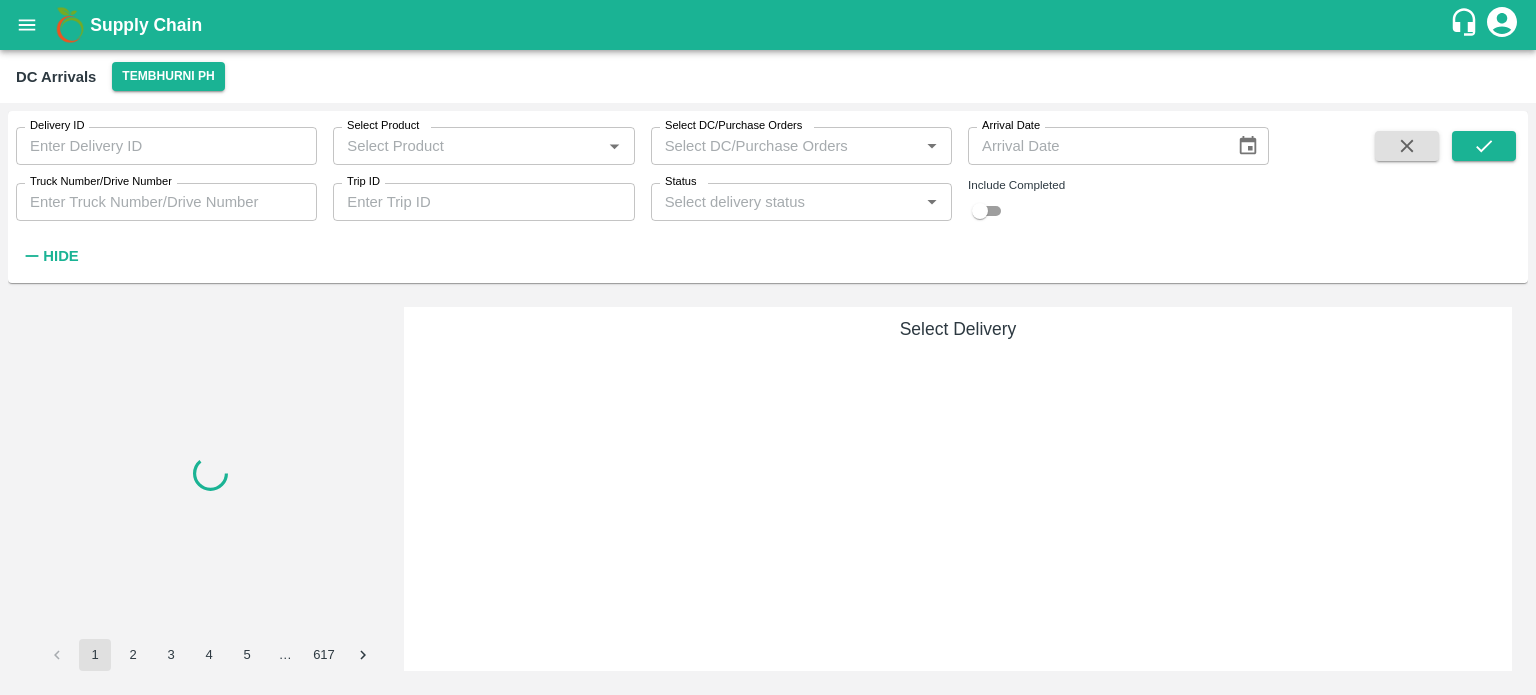 scroll, scrollTop: 0, scrollLeft: 0, axis: both 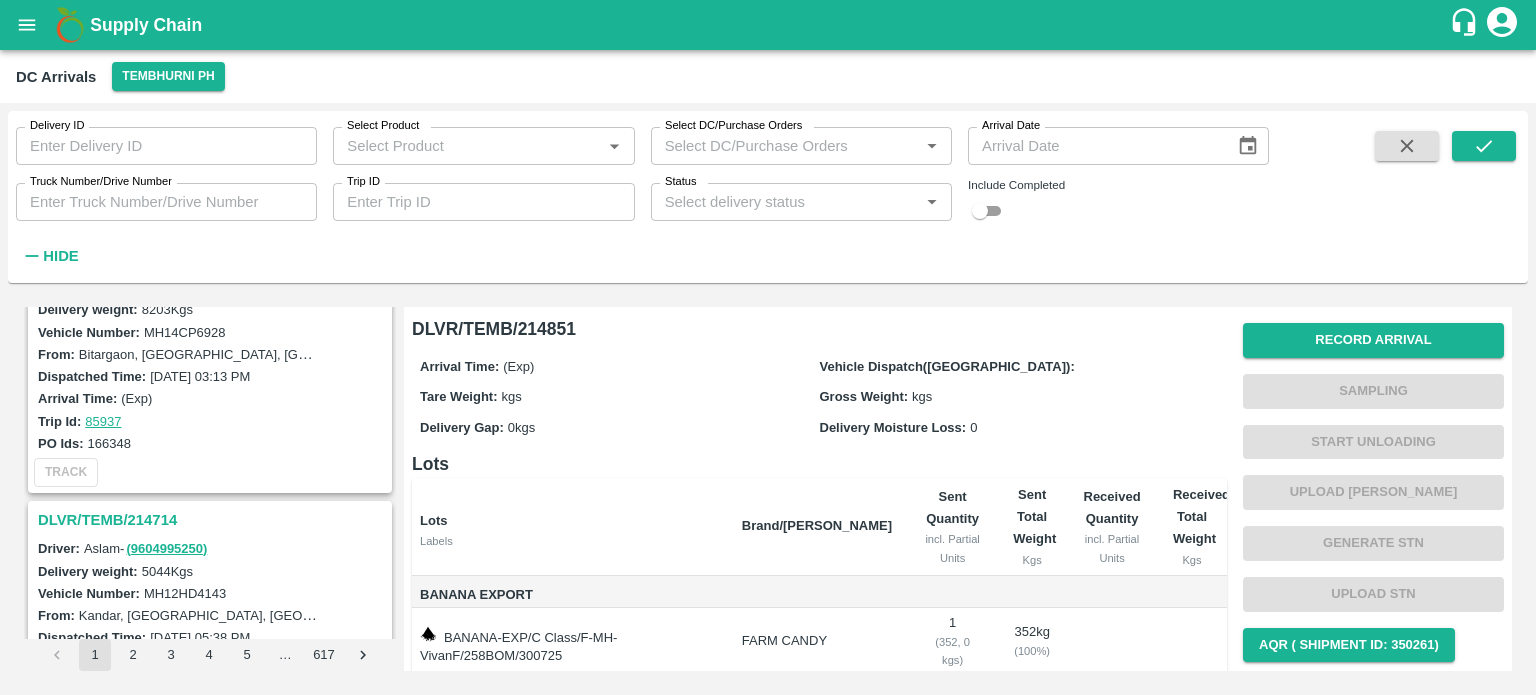 click on "DLVR/TEMB/214714" at bounding box center (213, 520) 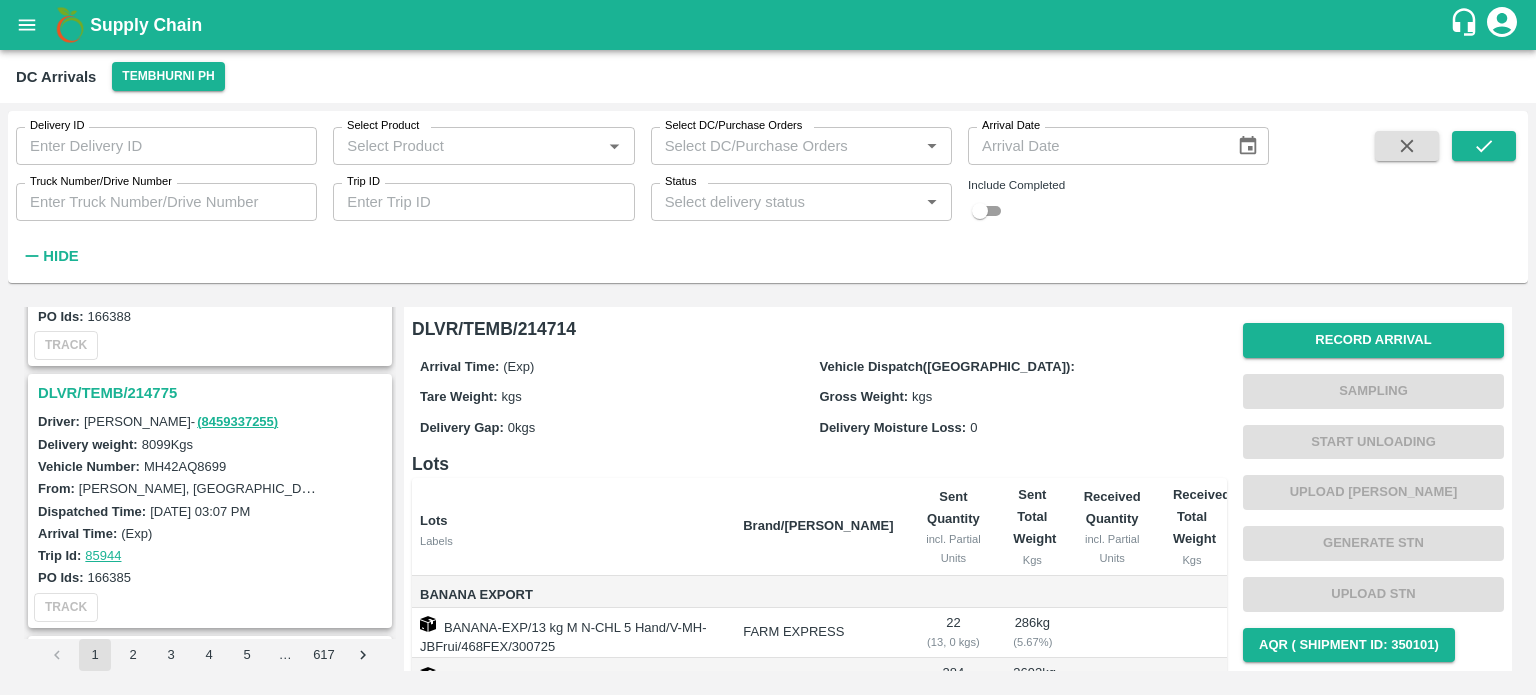 scroll, scrollTop: 4380, scrollLeft: 0, axis: vertical 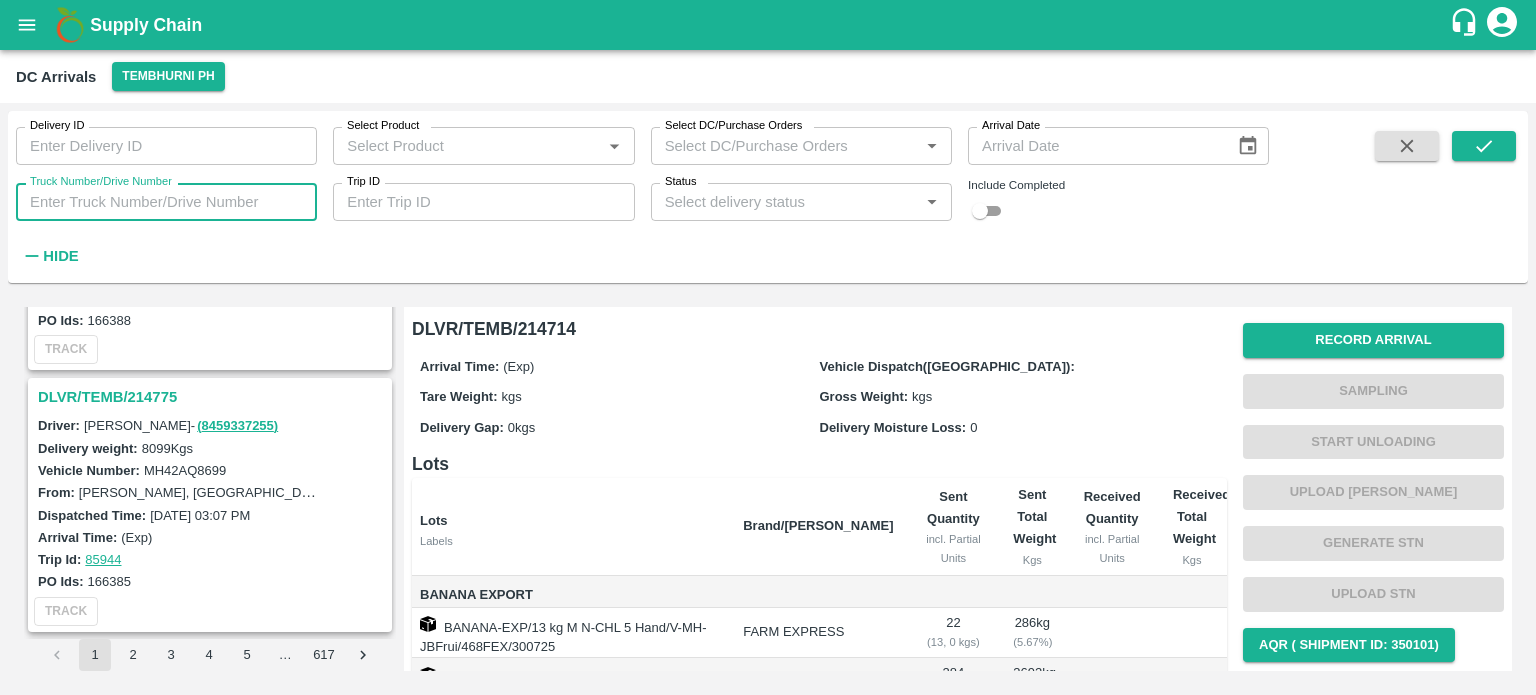 click on "Truck Number/Drive Number" at bounding box center (166, 202) 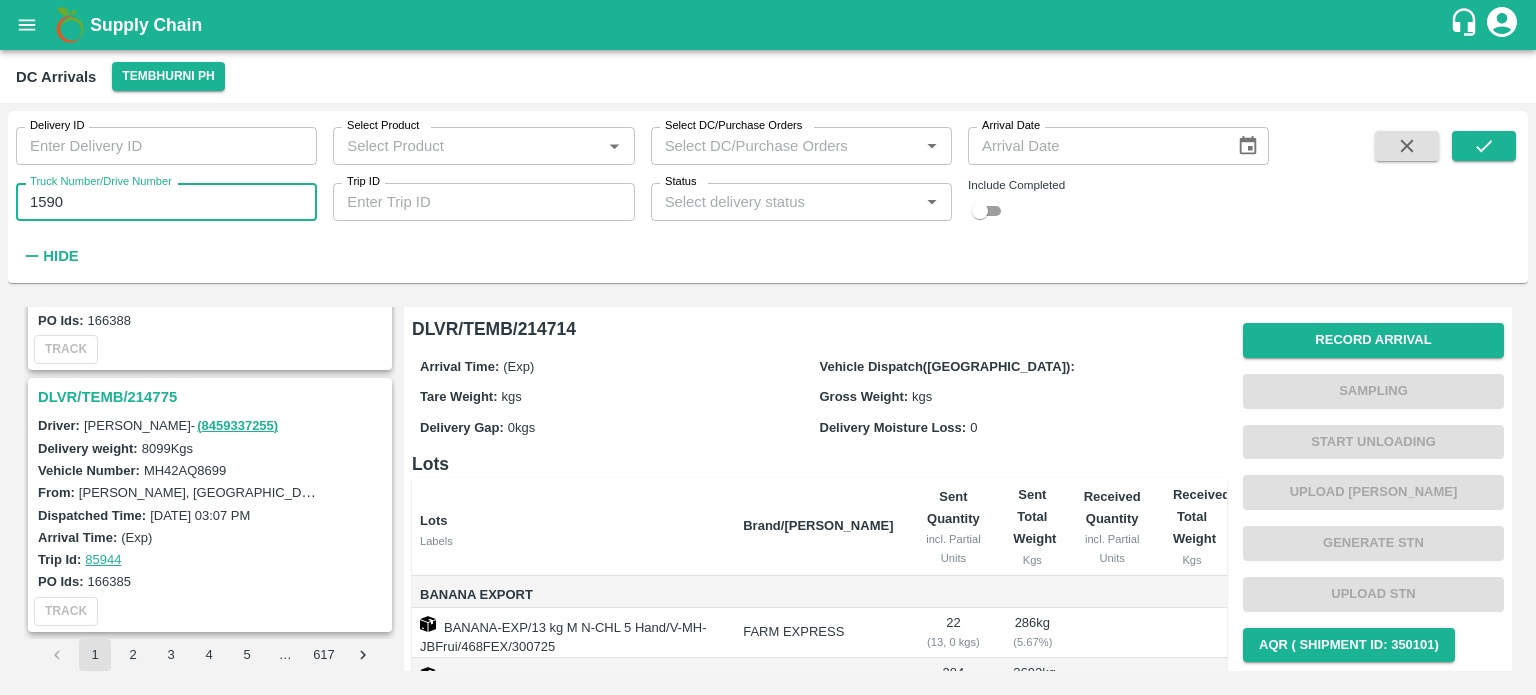 type on "1590" 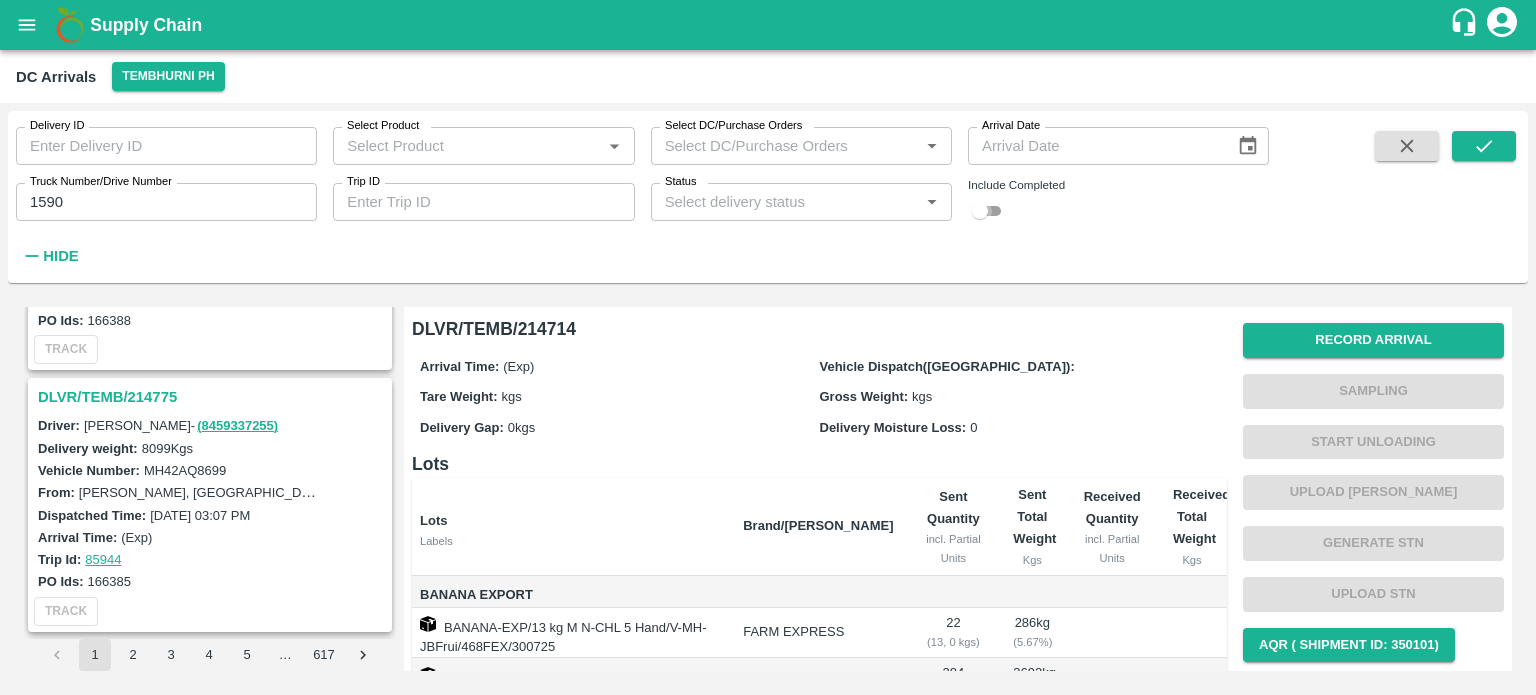 click at bounding box center [980, 211] 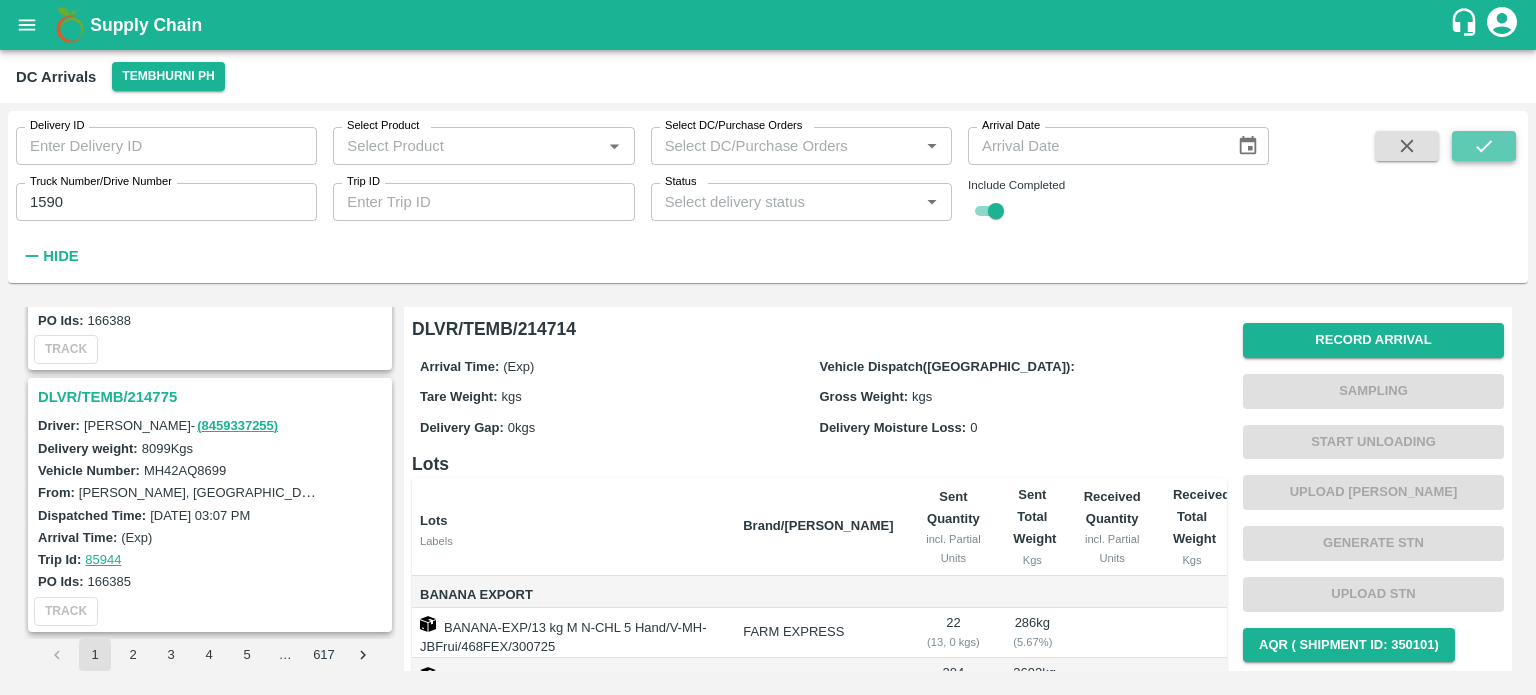click 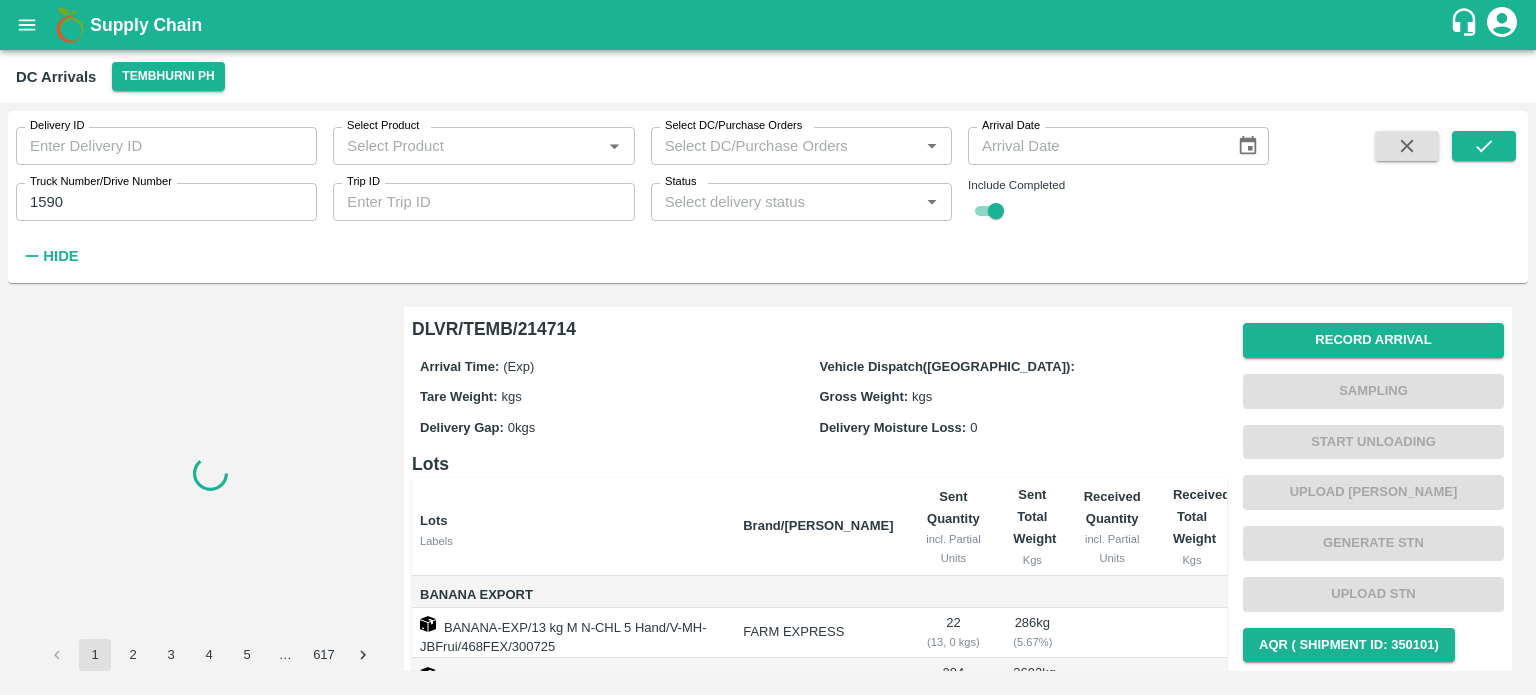 scroll, scrollTop: 0, scrollLeft: 0, axis: both 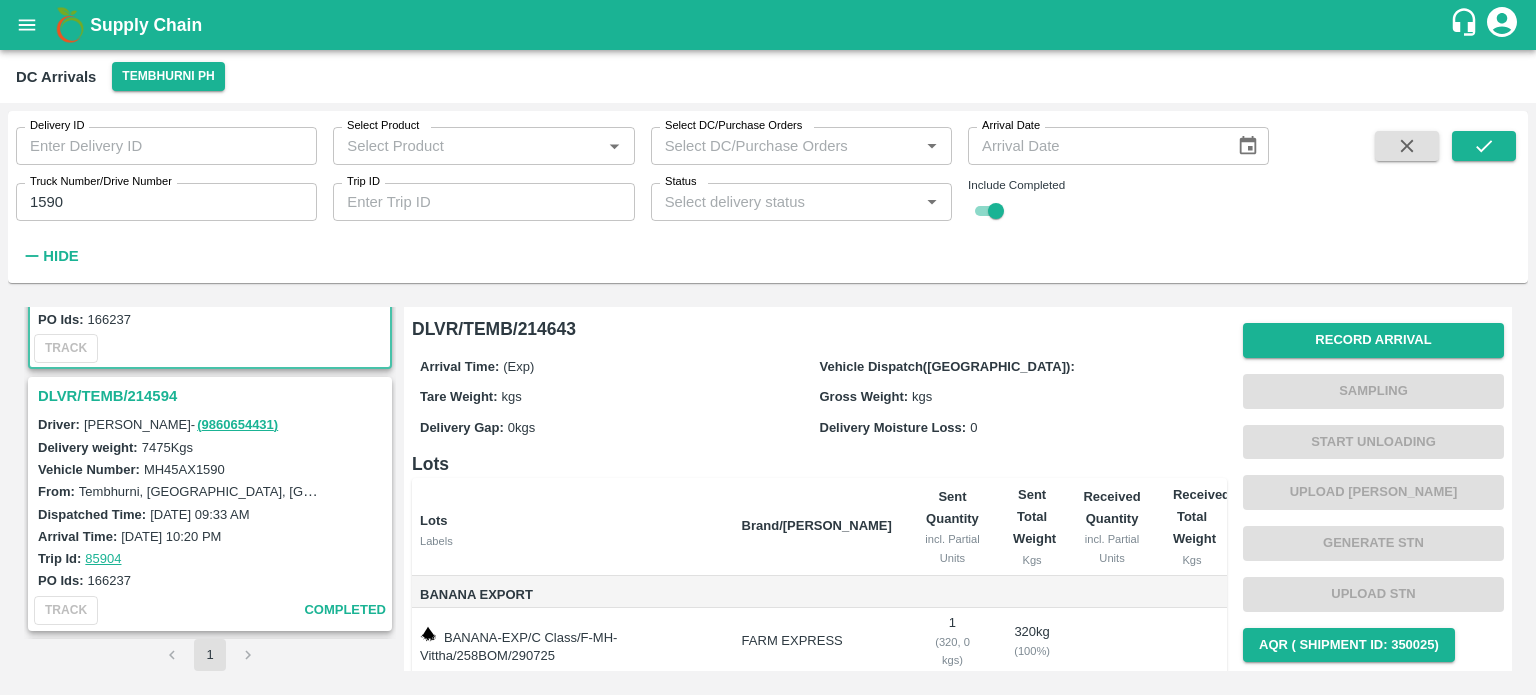 click on "DLVR/TEMB/214594" at bounding box center [213, 396] 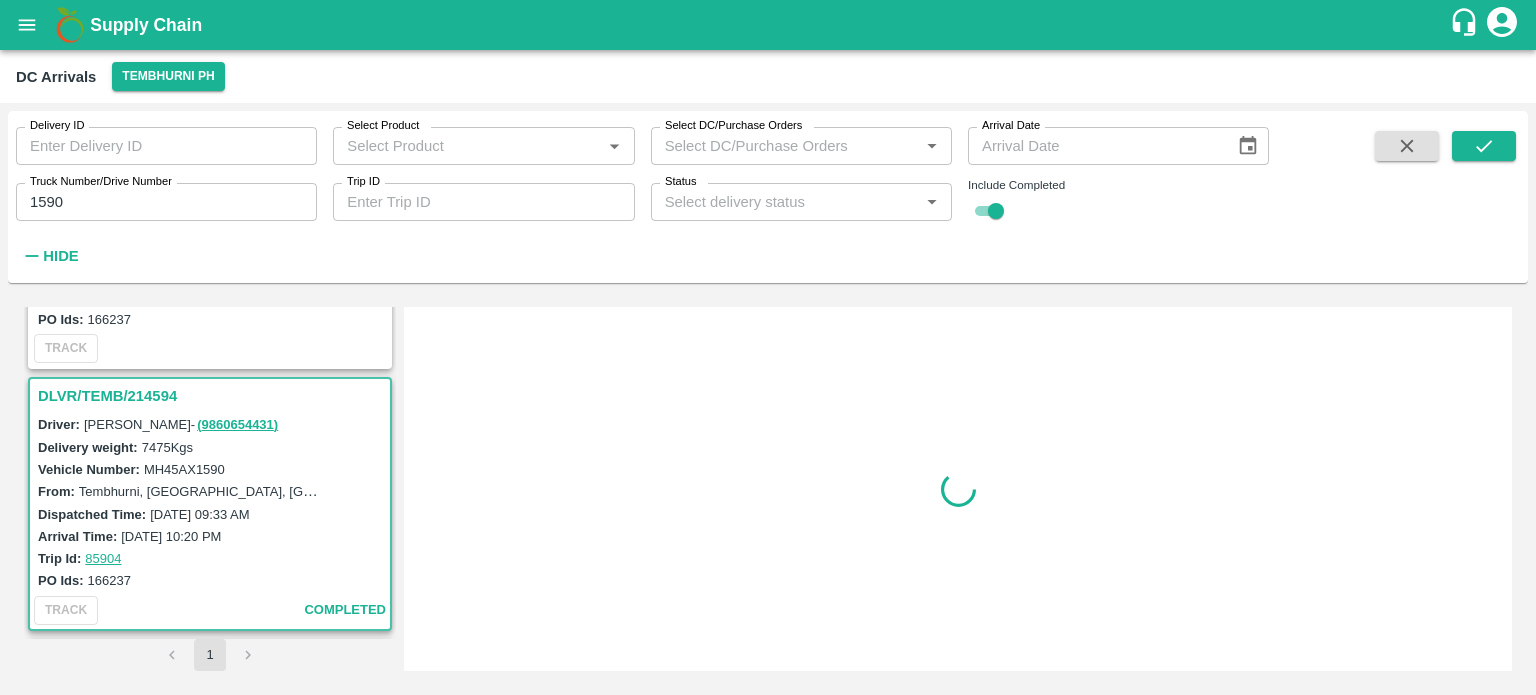 scroll, scrollTop: 268, scrollLeft: 0, axis: vertical 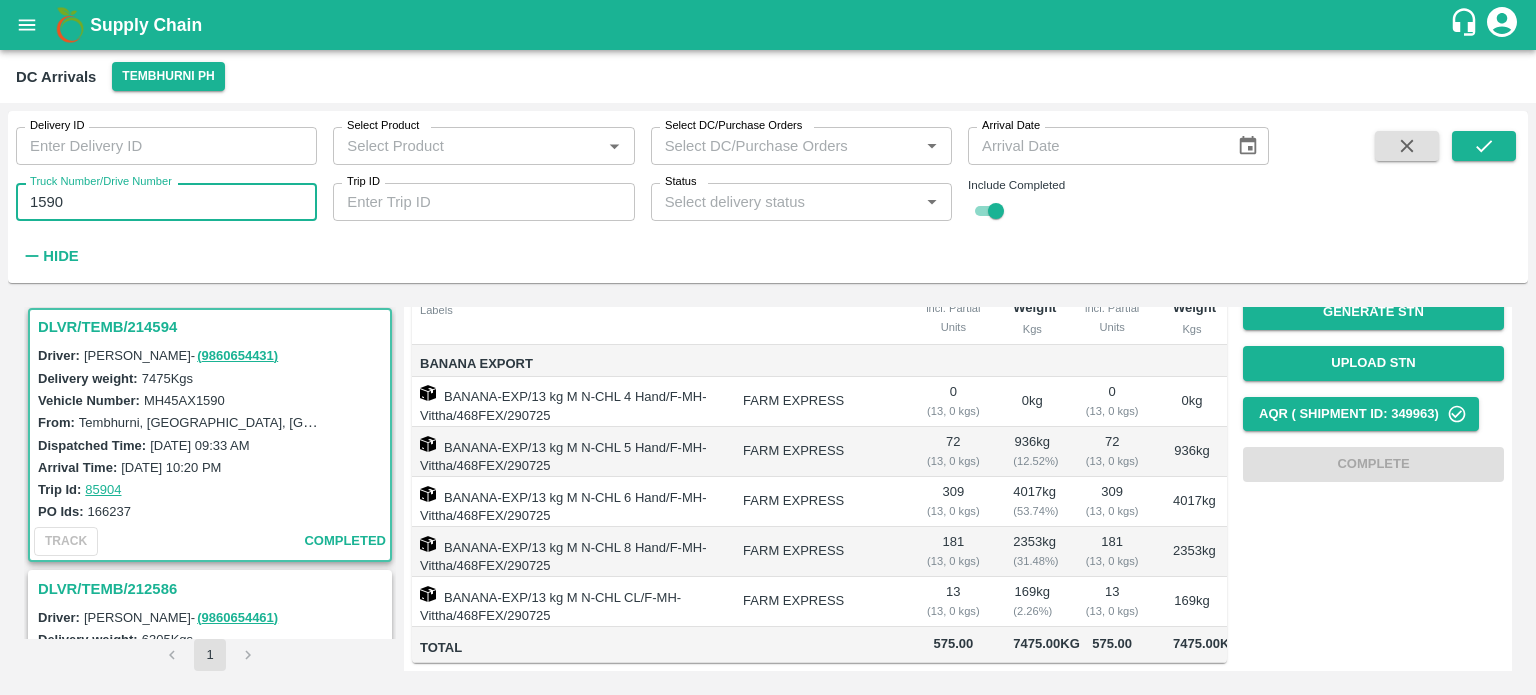 click on "1590" at bounding box center (166, 202) 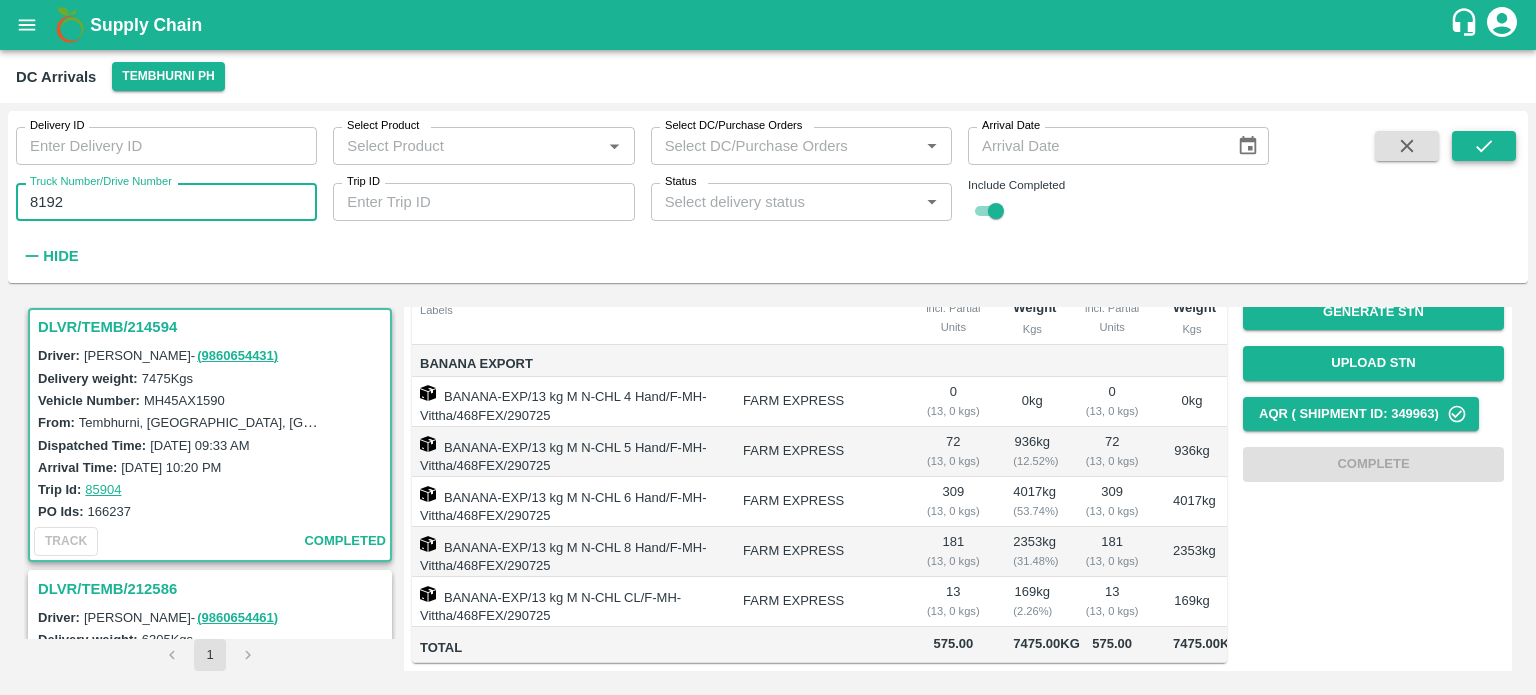 type on "8192" 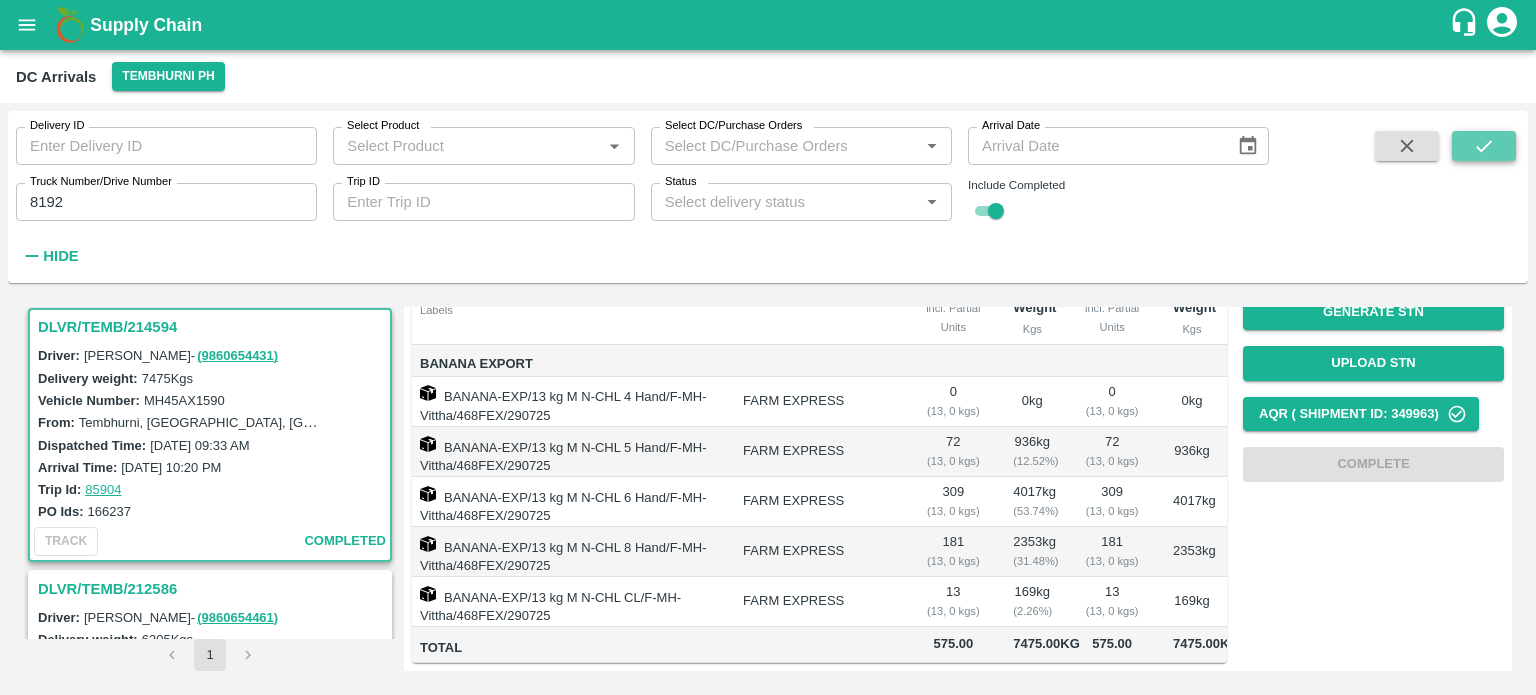 click at bounding box center (1484, 146) 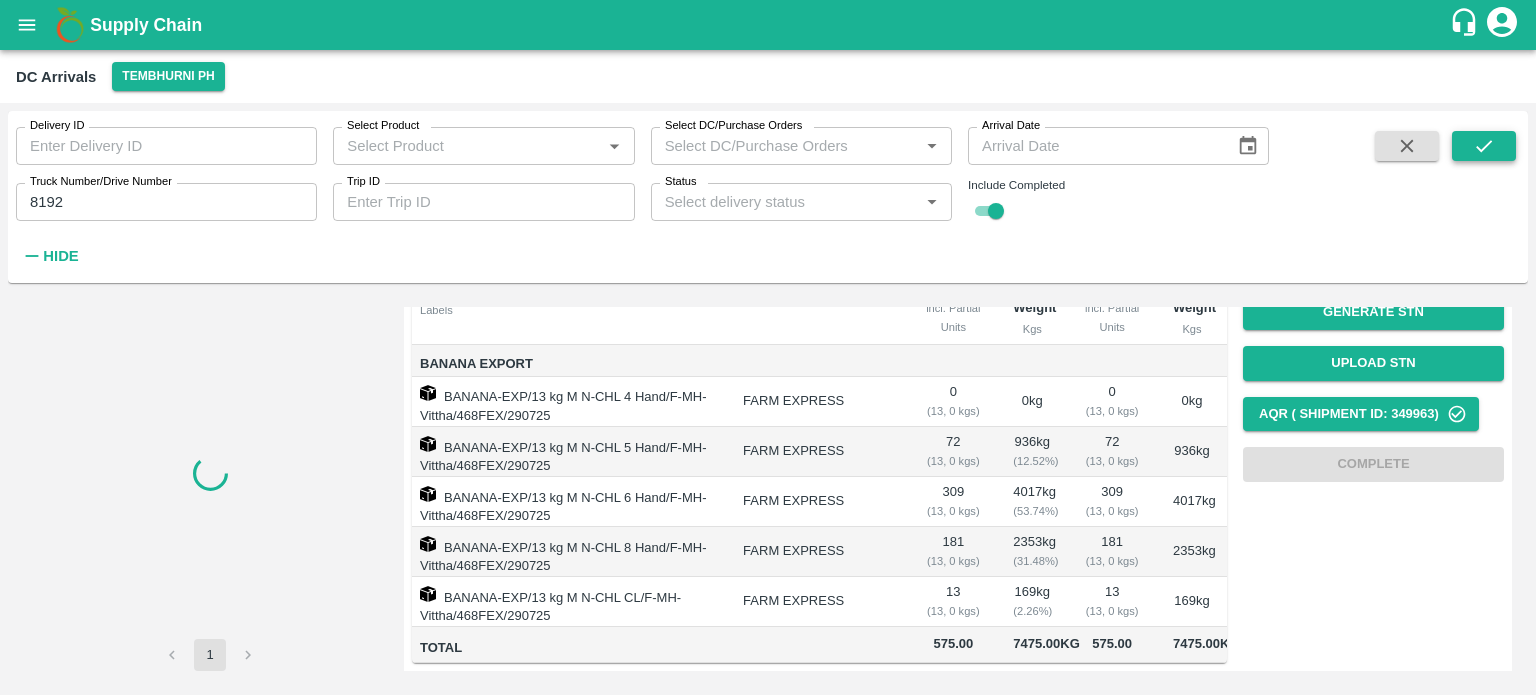 scroll, scrollTop: 0, scrollLeft: 0, axis: both 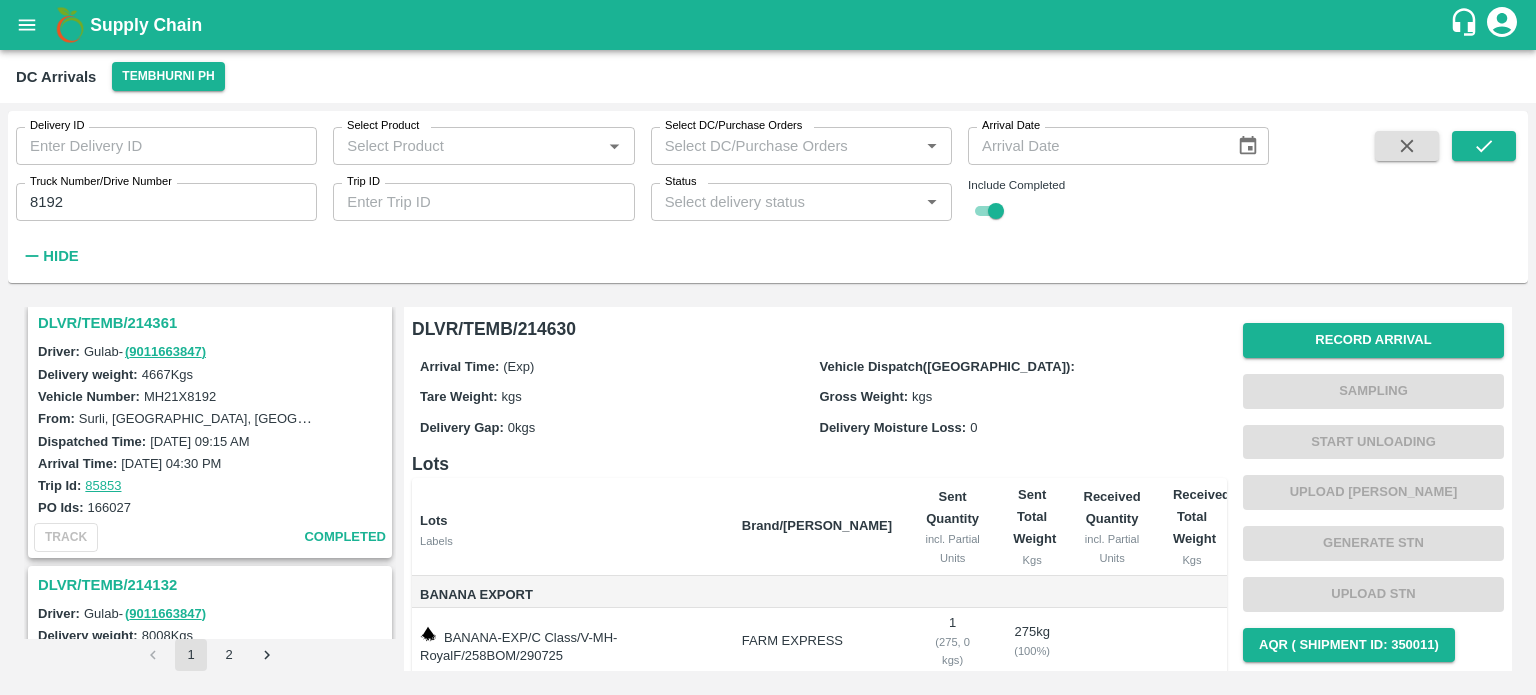 click on "DLVR/TEMB/214361" at bounding box center [213, 323] 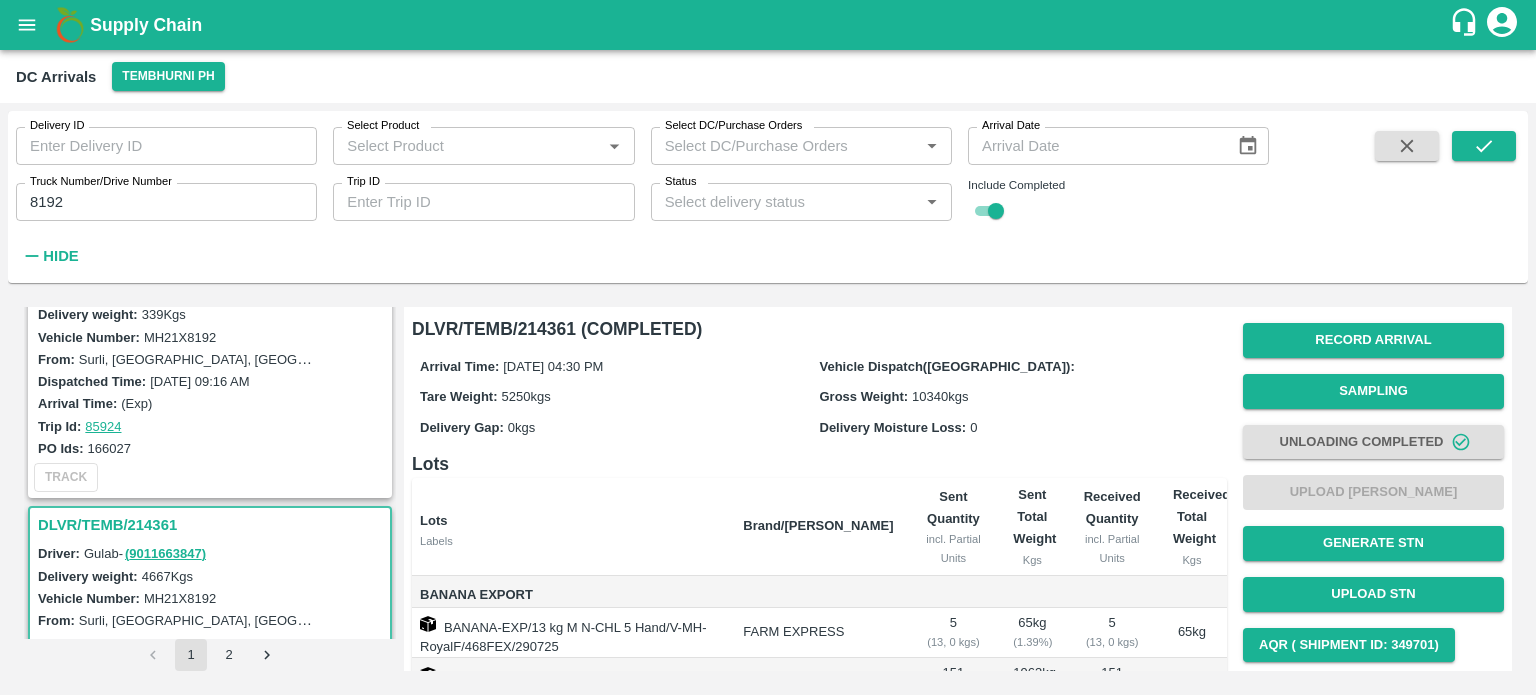 scroll, scrollTop: 0, scrollLeft: 0, axis: both 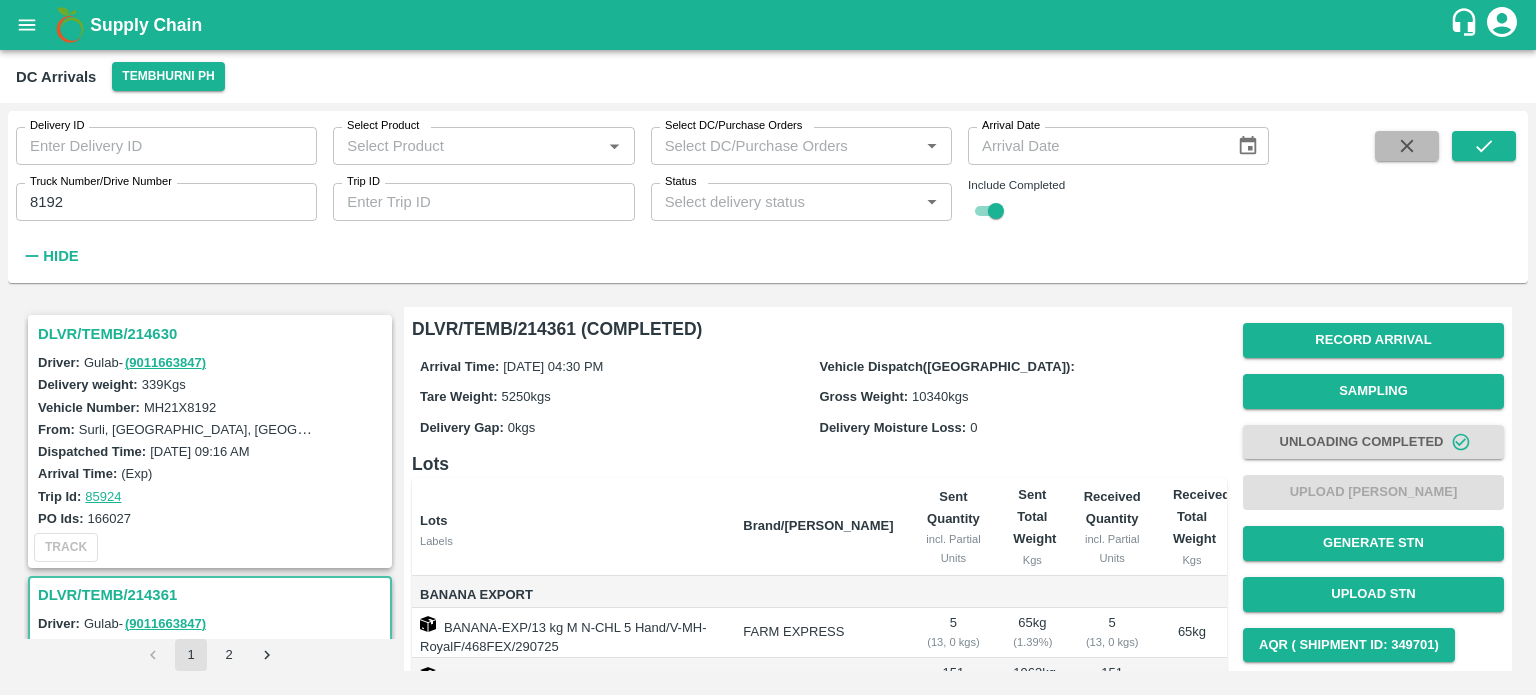 click at bounding box center (1407, 146) 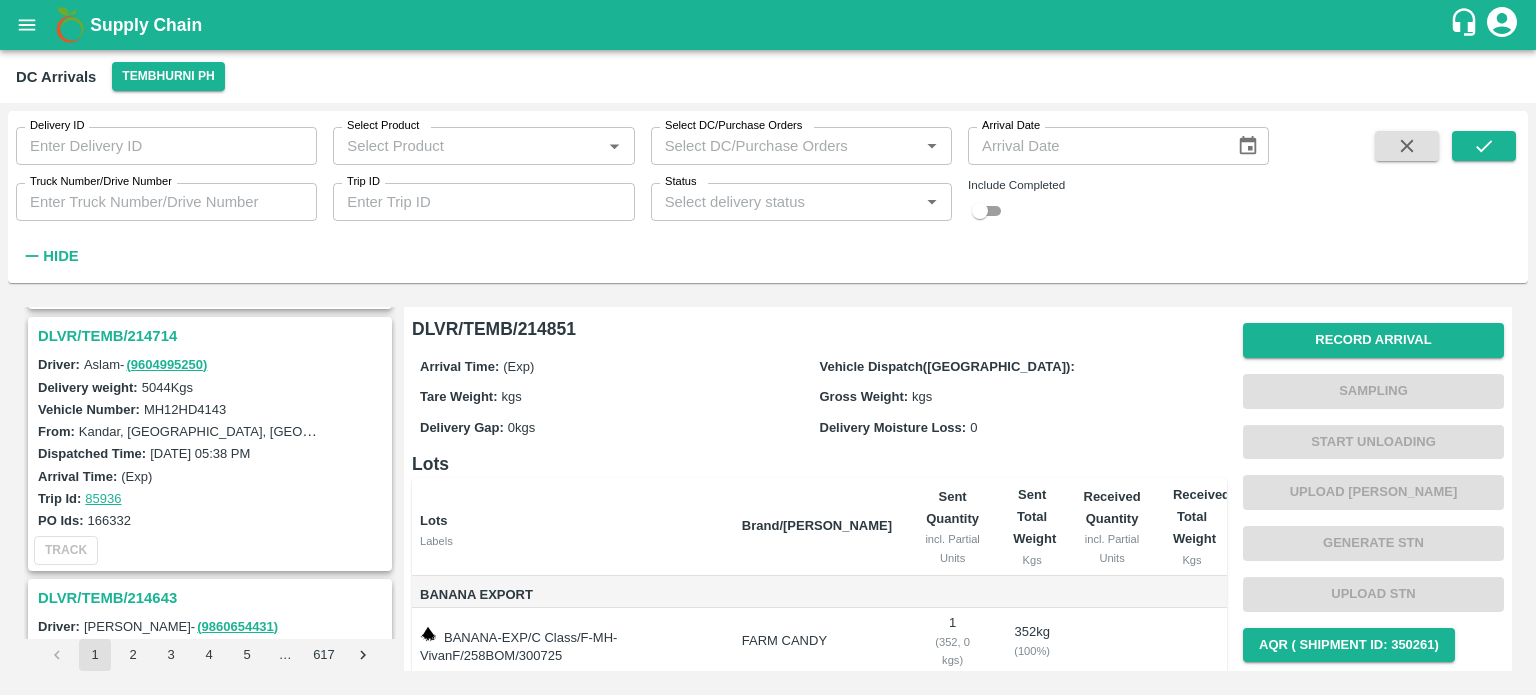 scroll, scrollTop: 5748, scrollLeft: 0, axis: vertical 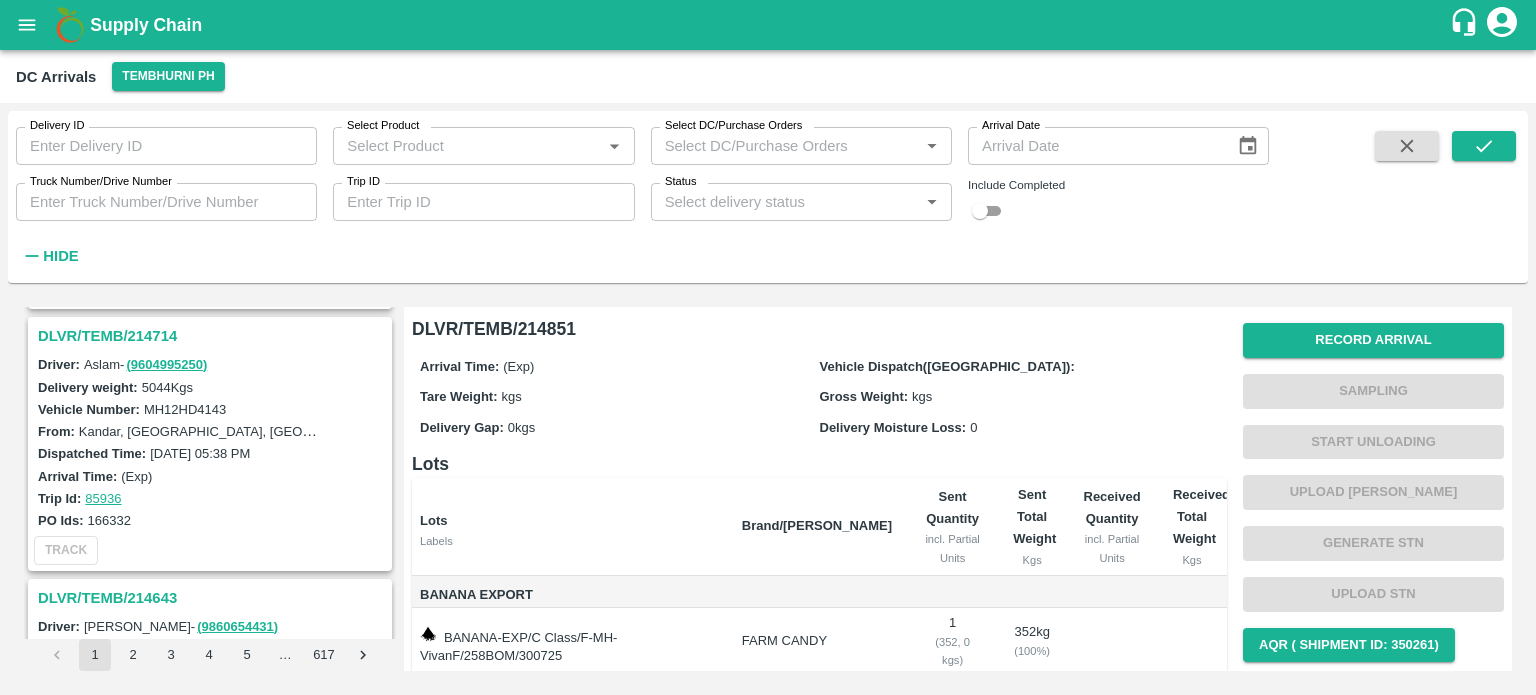 click on "Delivery ID Delivery ID Select Product Select Product   * Select DC/Purchase Orders Select DC/Purchase Orders   * Arrival Date Arrival Date Truck Number/Drive Number  Truck Number/Drive Number  Trip ID Trip ID Status Status   * Include Completed Hide" at bounding box center (634, 192) 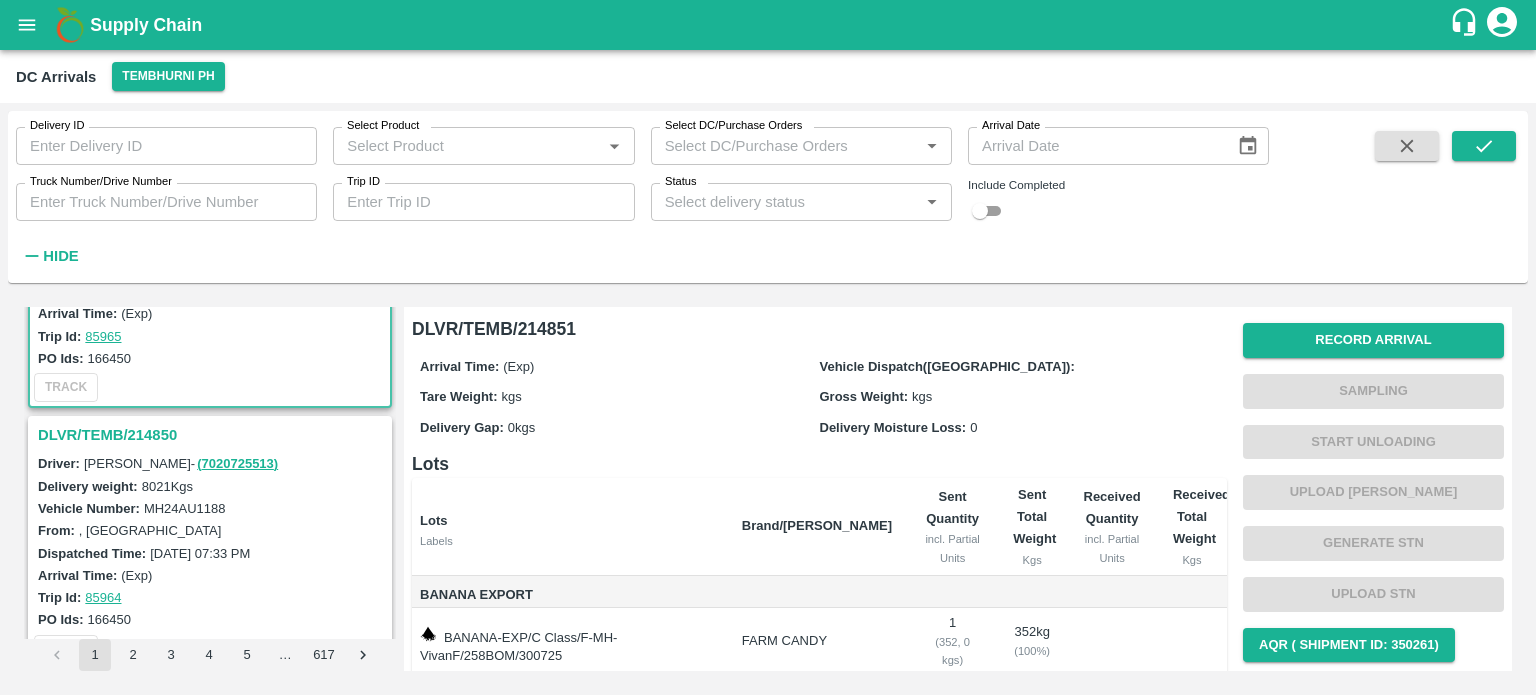 scroll, scrollTop: 0, scrollLeft: 0, axis: both 